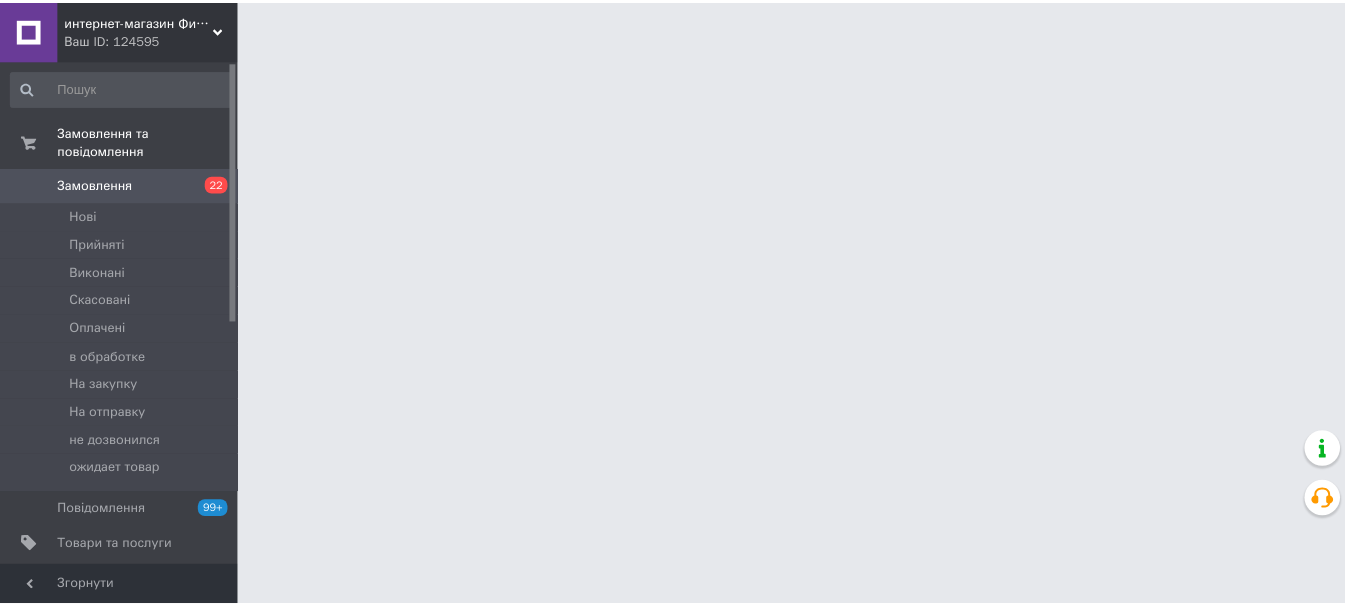 scroll, scrollTop: 0, scrollLeft: 0, axis: both 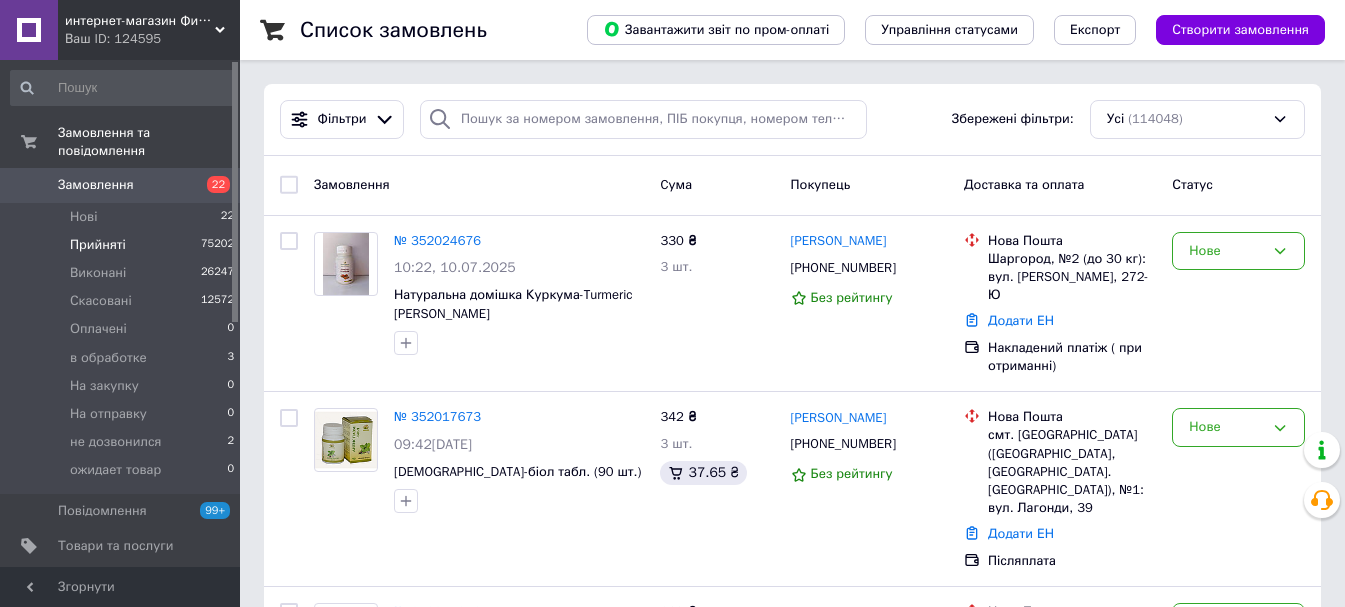 click on "Прийняті" at bounding box center [98, 245] 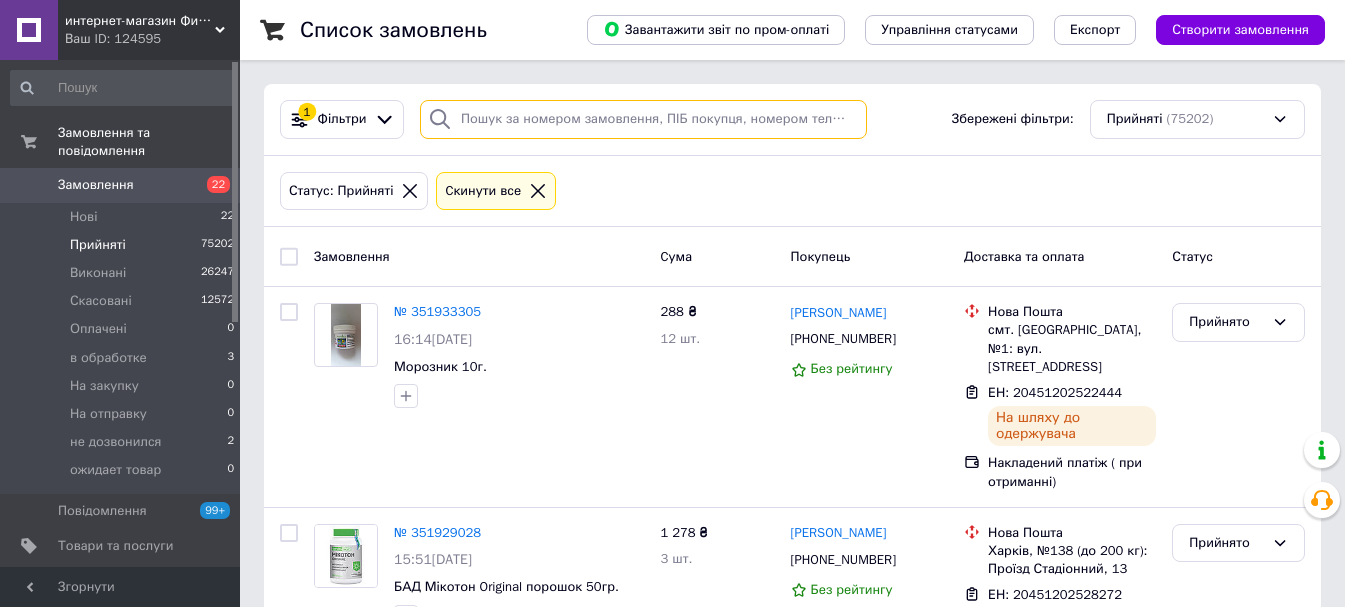 click at bounding box center (643, 119) 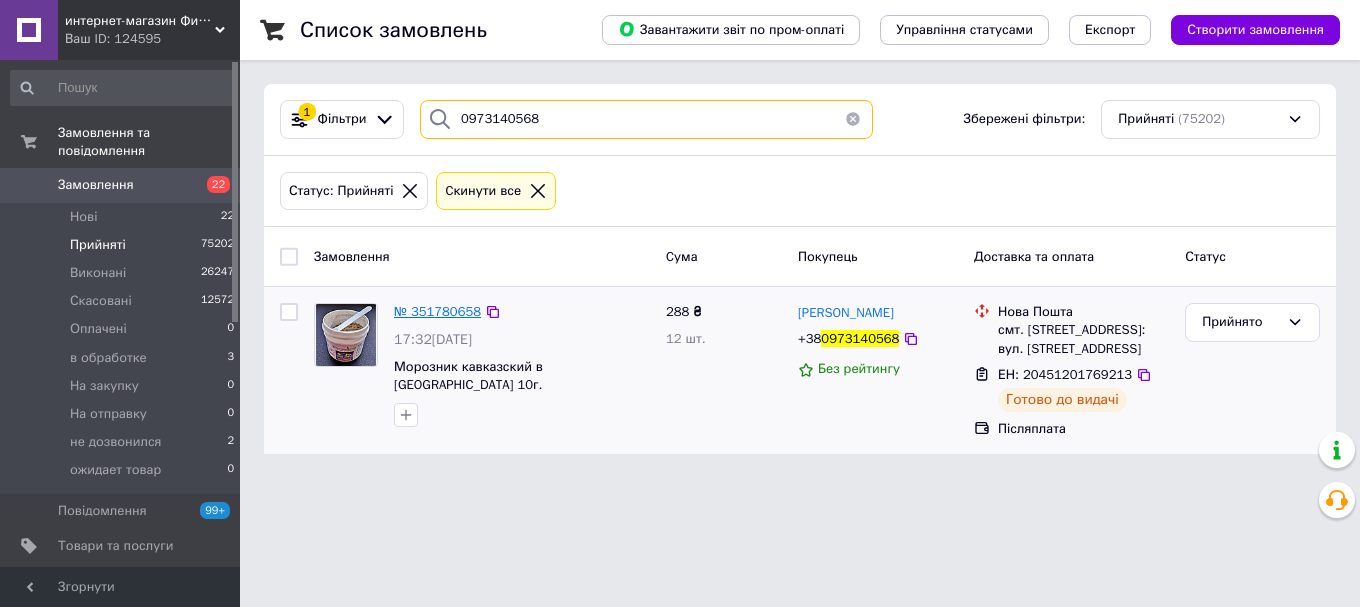 type on "0973140568" 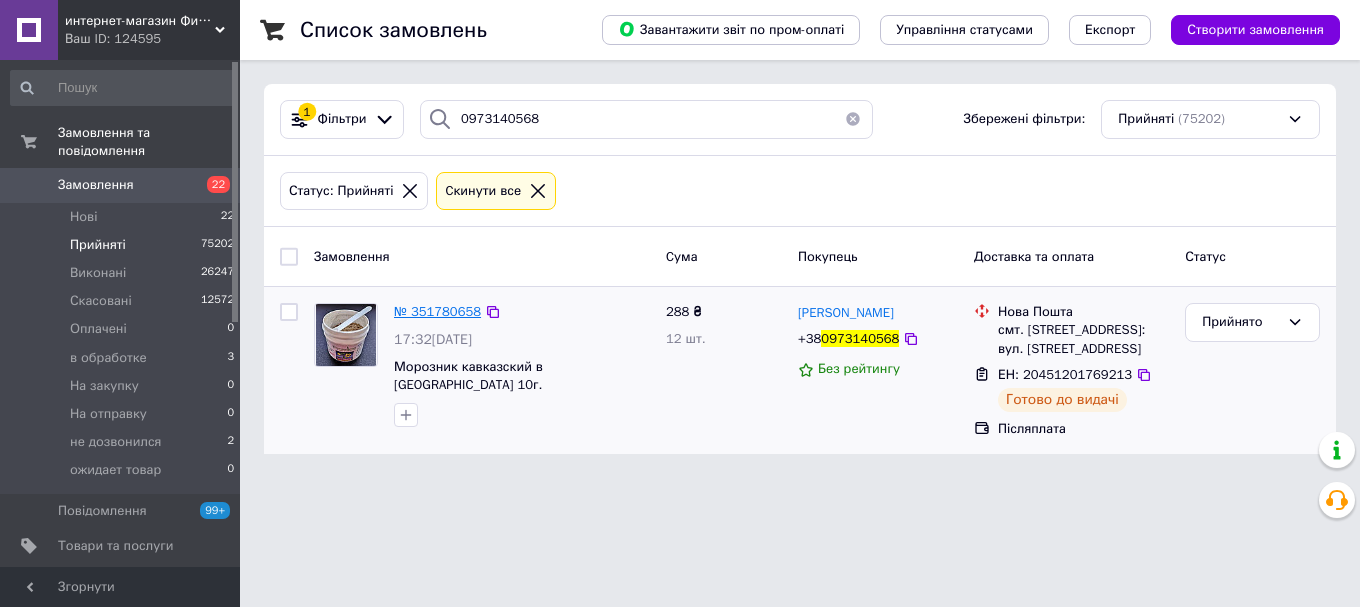 click on "№ 351780658" at bounding box center [437, 311] 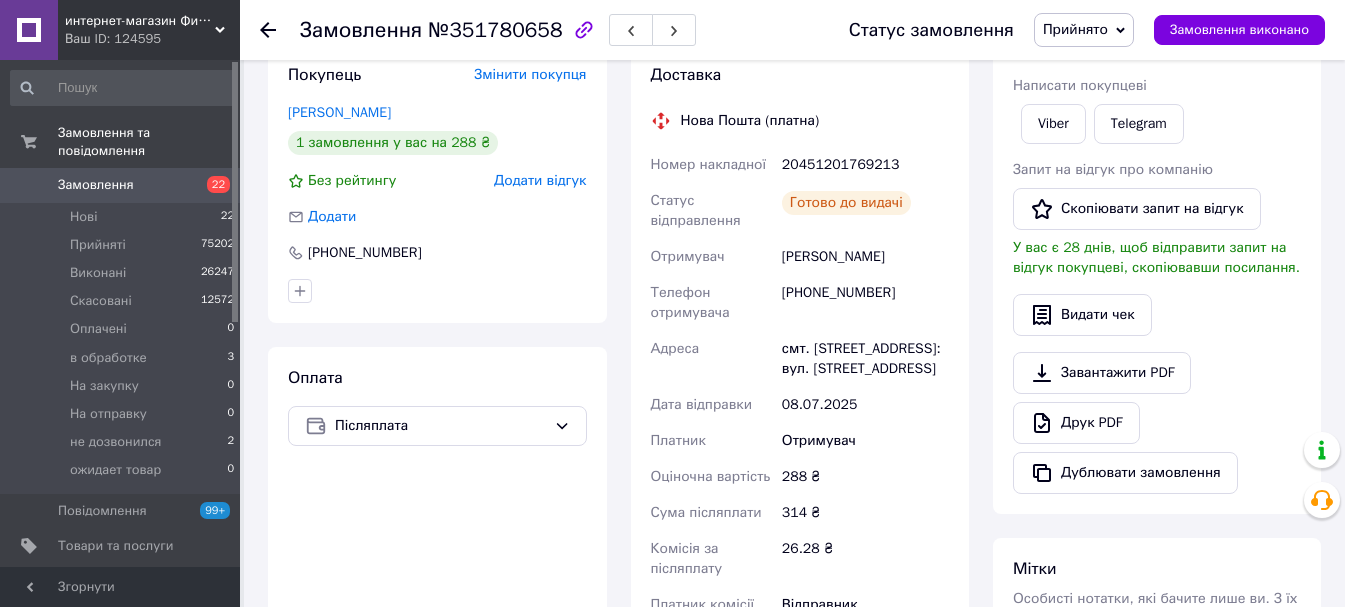 scroll, scrollTop: 200, scrollLeft: 0, axis: vertical 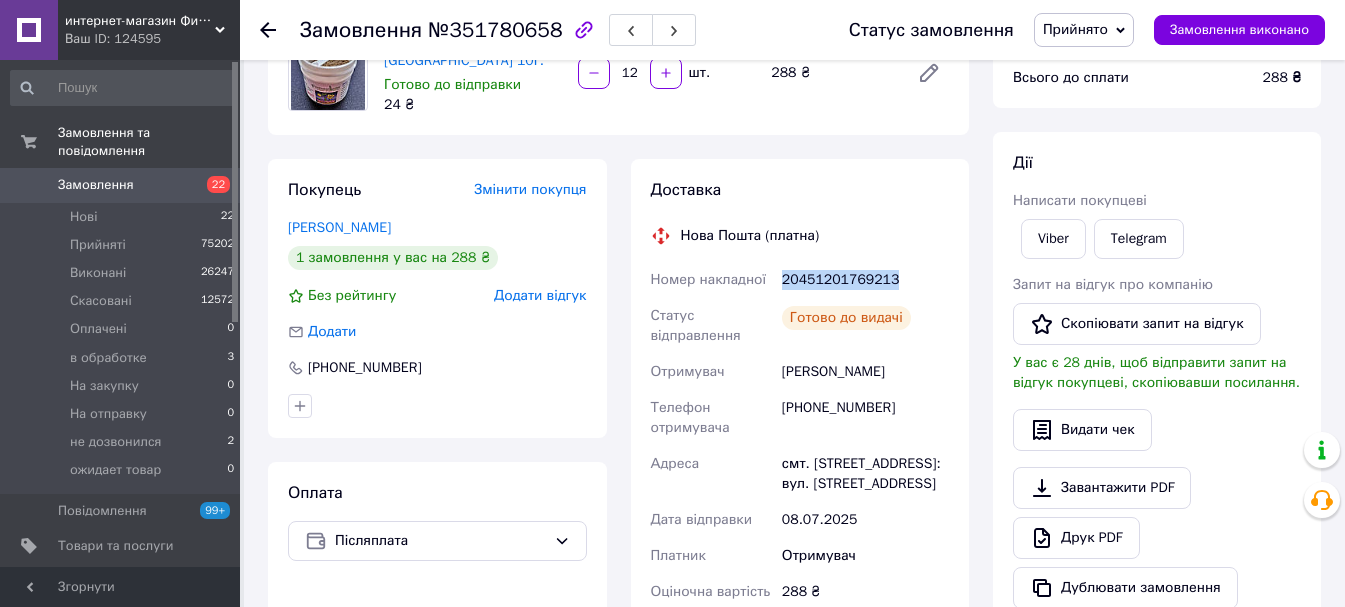 drag, startPoint x: 883, startPoint y: 281, endPoint x: 783, endPoint y: 281, distance: 100 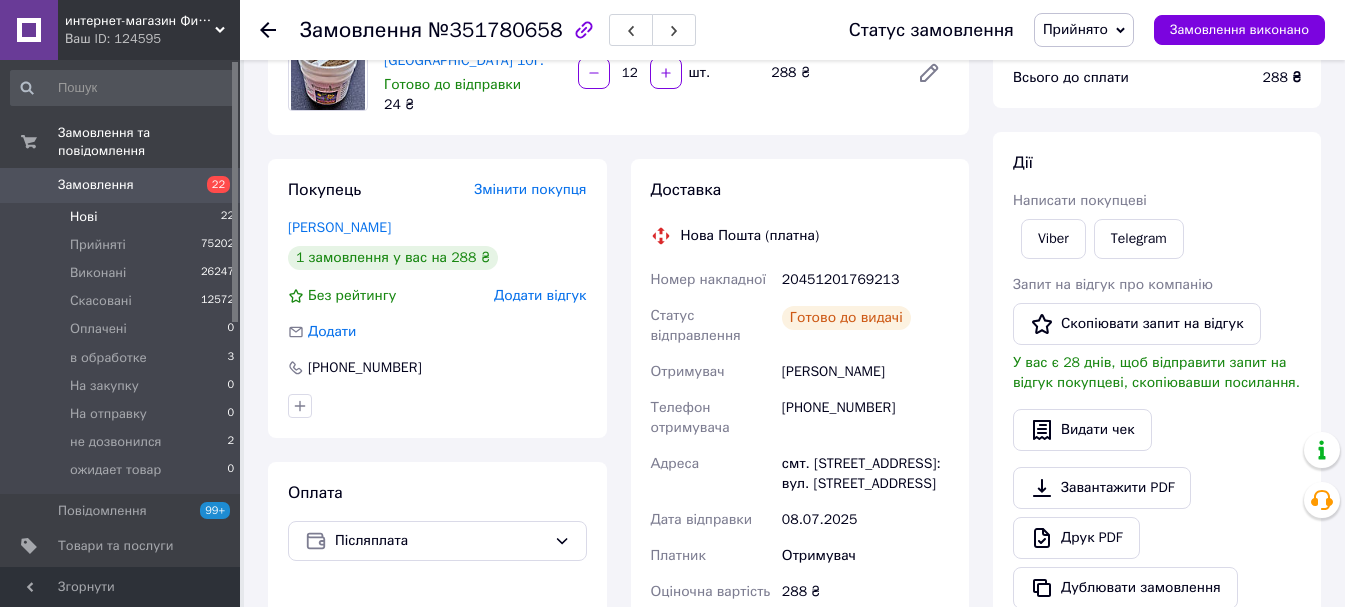 click on "Нові" at bounding box center [83, 217] 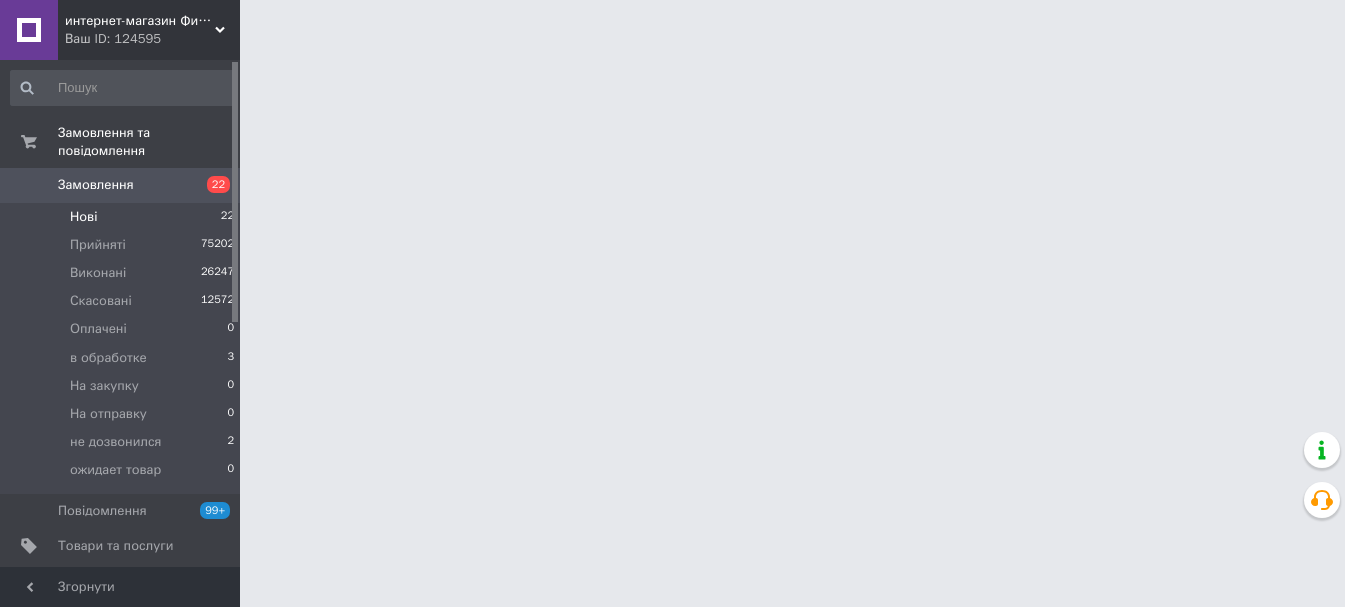 scroll, scrollTop: 0, scrollLeft: 0, axis: both 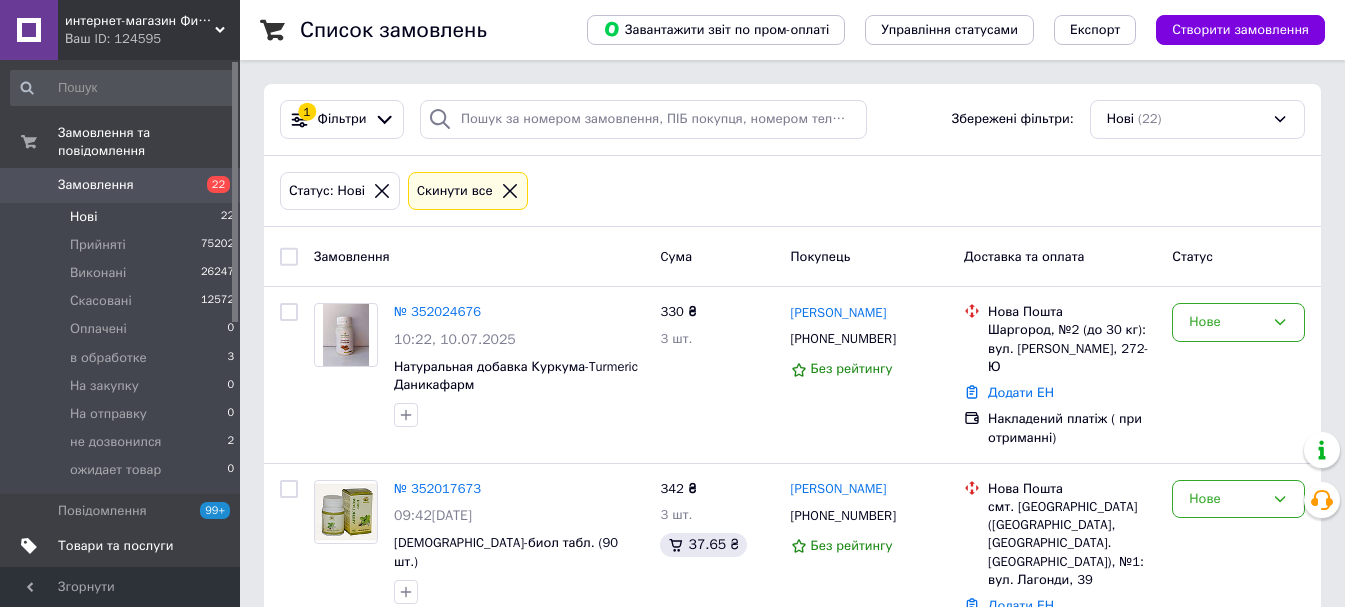 click on "Товари та послуги" at bounding box center [115, 546] 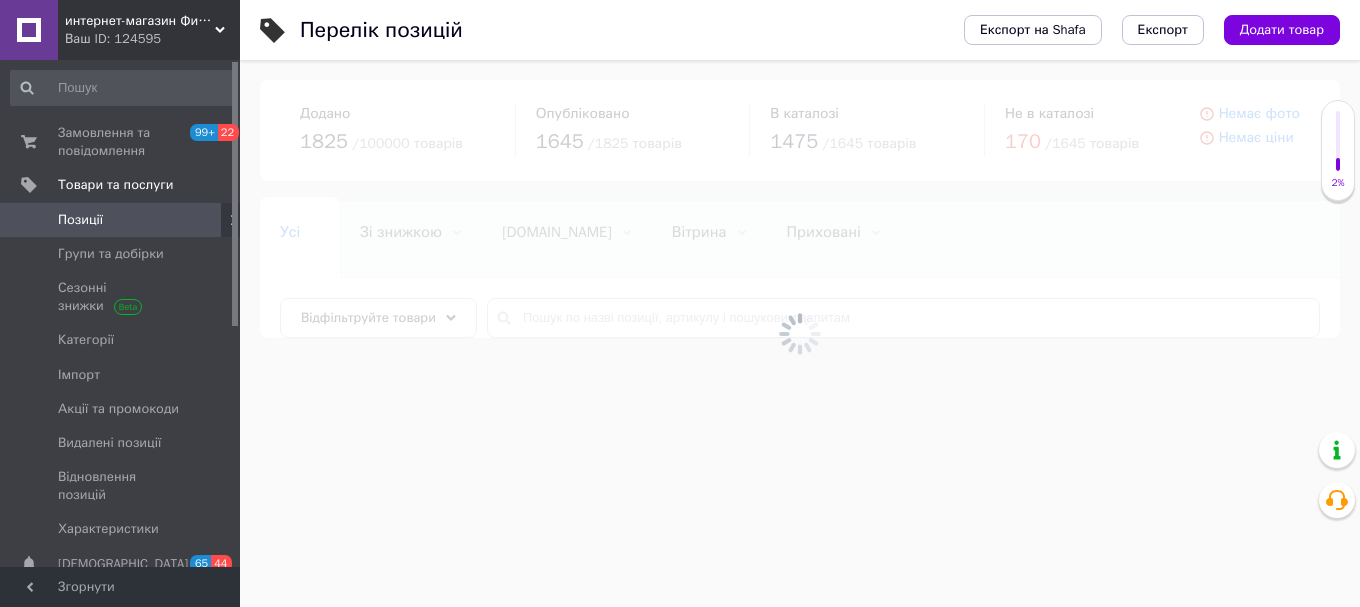 click on "интернет-магазин Фитопрепараты" at bounding box center [140, 21] 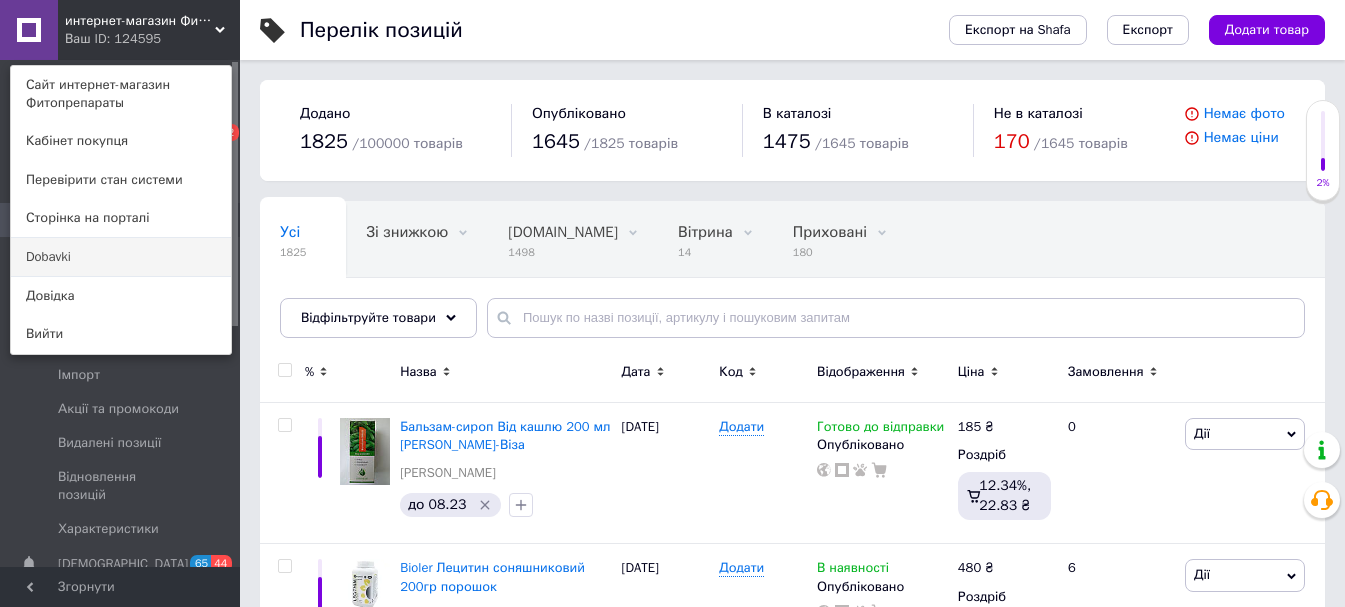 click on "Dobavki" at bounding box center (121, 257) 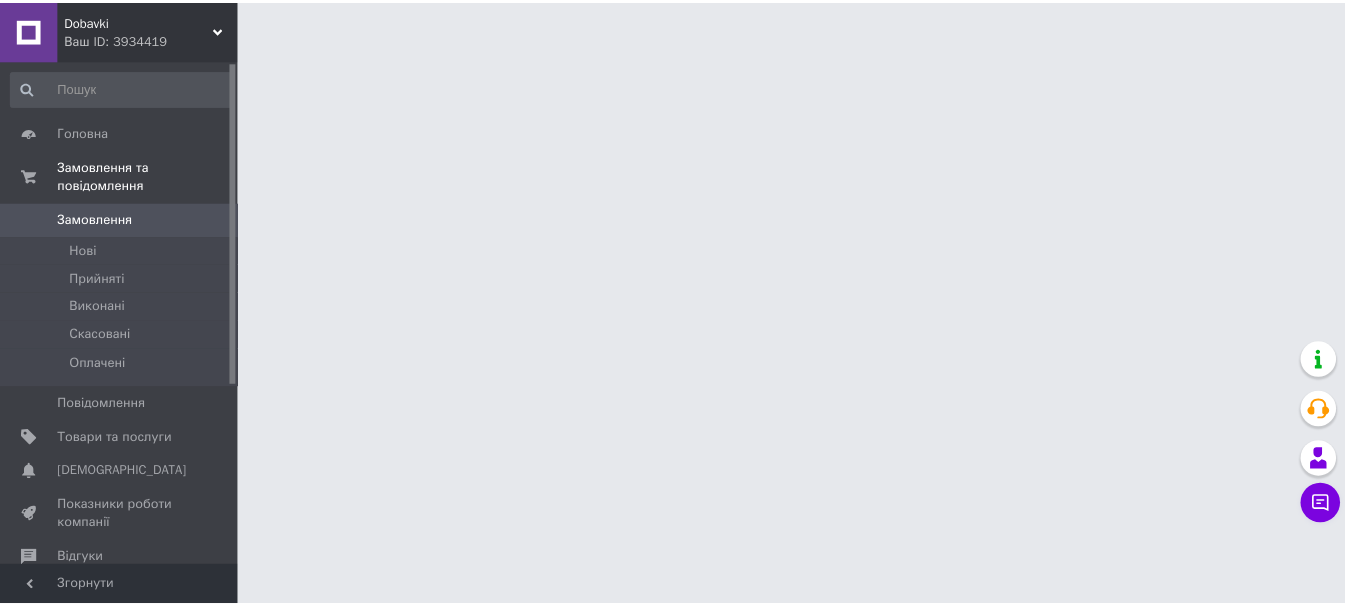 scroll, scrollTop: 0, scrollLeft: 0, axis: both 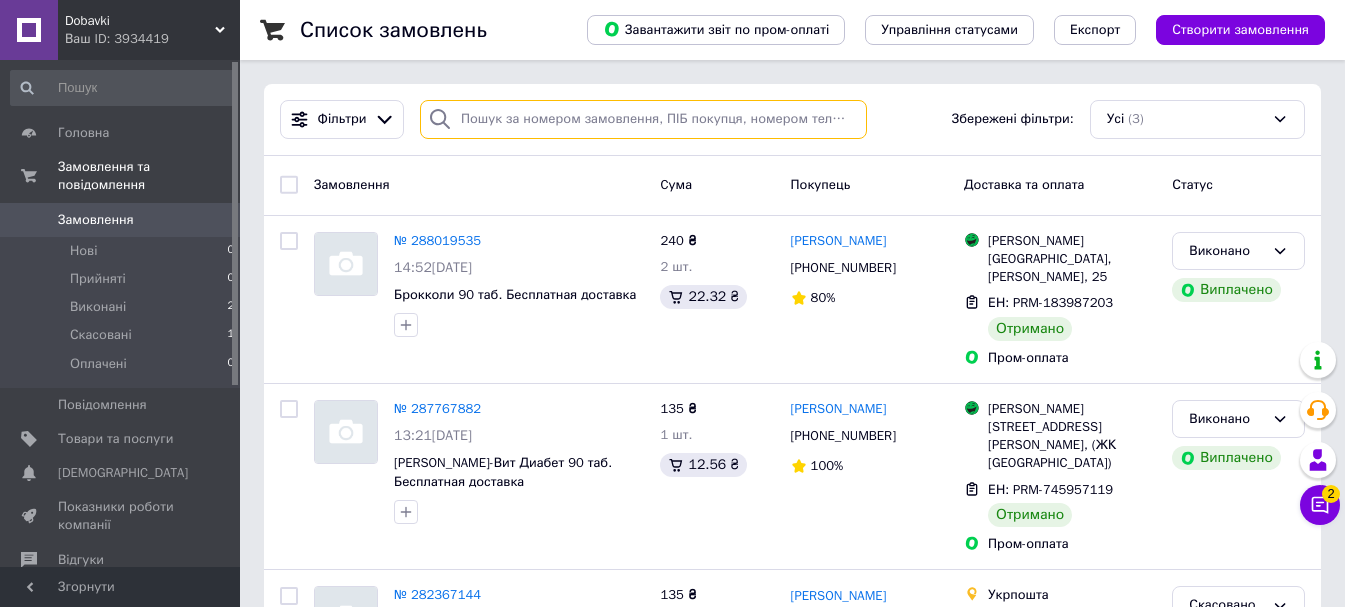 click at bounding box center (643, 119) 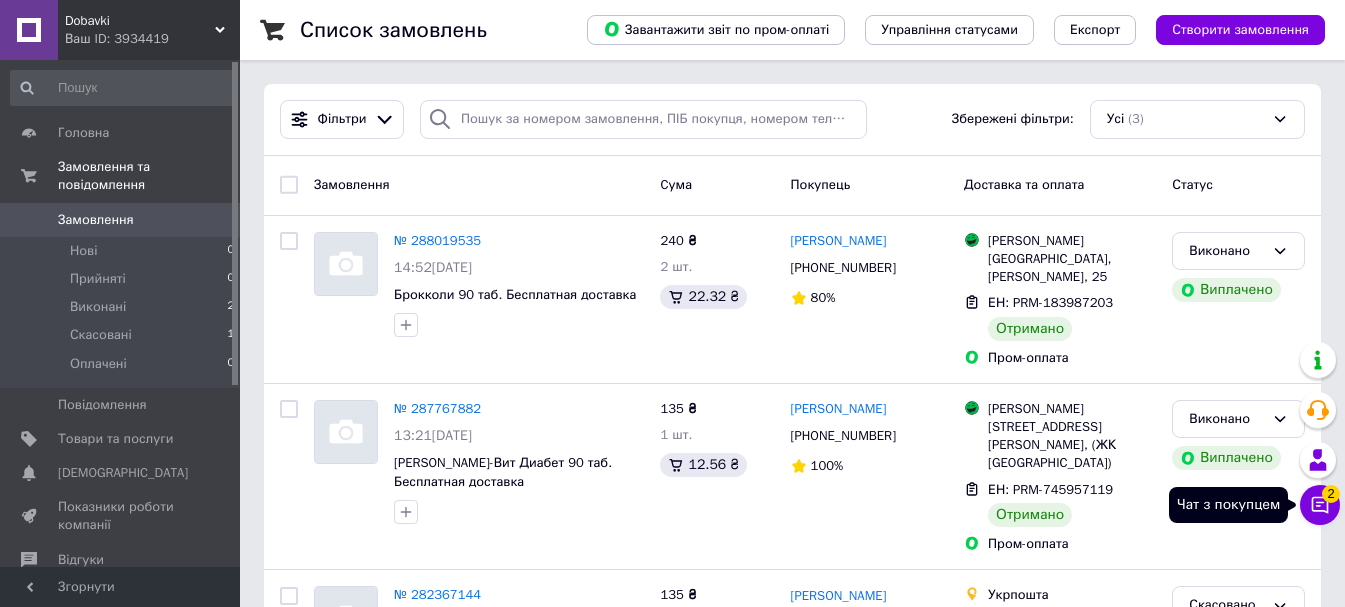 click on "Чат з покупцем 2" at bounding box center [1320, 505] 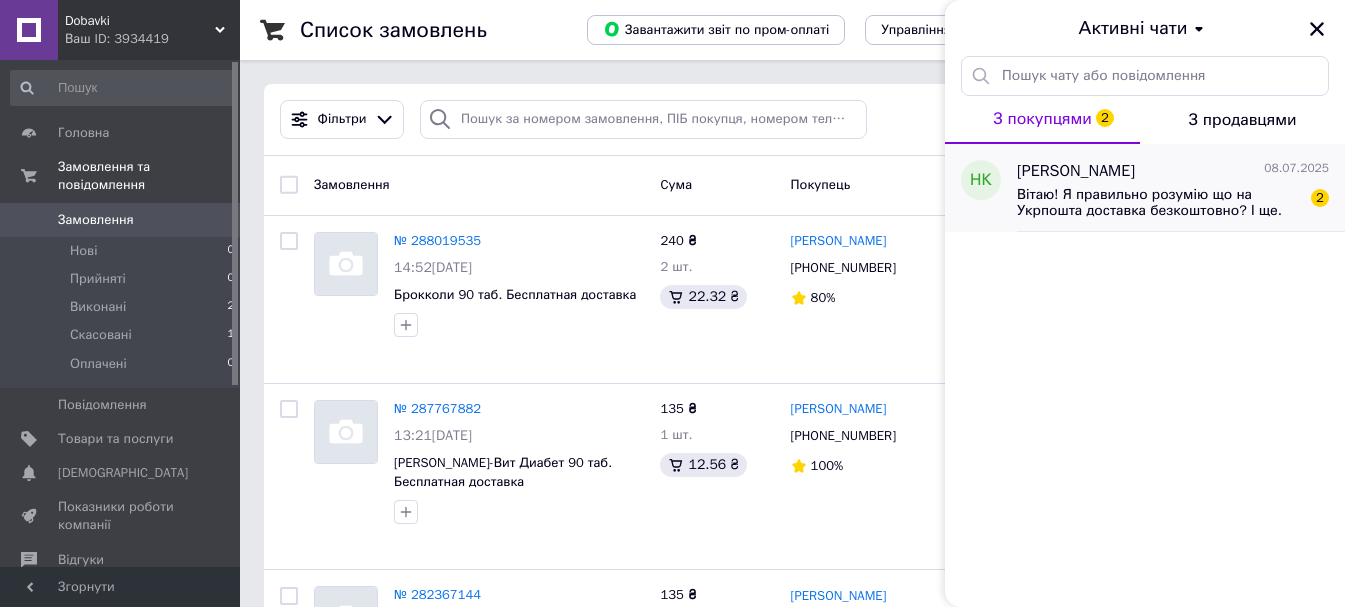 click on "Вітаю! Я правильно розумію що на Укрпошта доставка безкоштовно? І ще. Чи можу я замовити 2 упаковки пасифлора (це 240грн) а заплатити 250?(У вас вказано що замовлення від 250 грн)? Чи треба замовляти обов'язково 3? Завчасно дякую за відповідь" at bounding box center [1159, 203] 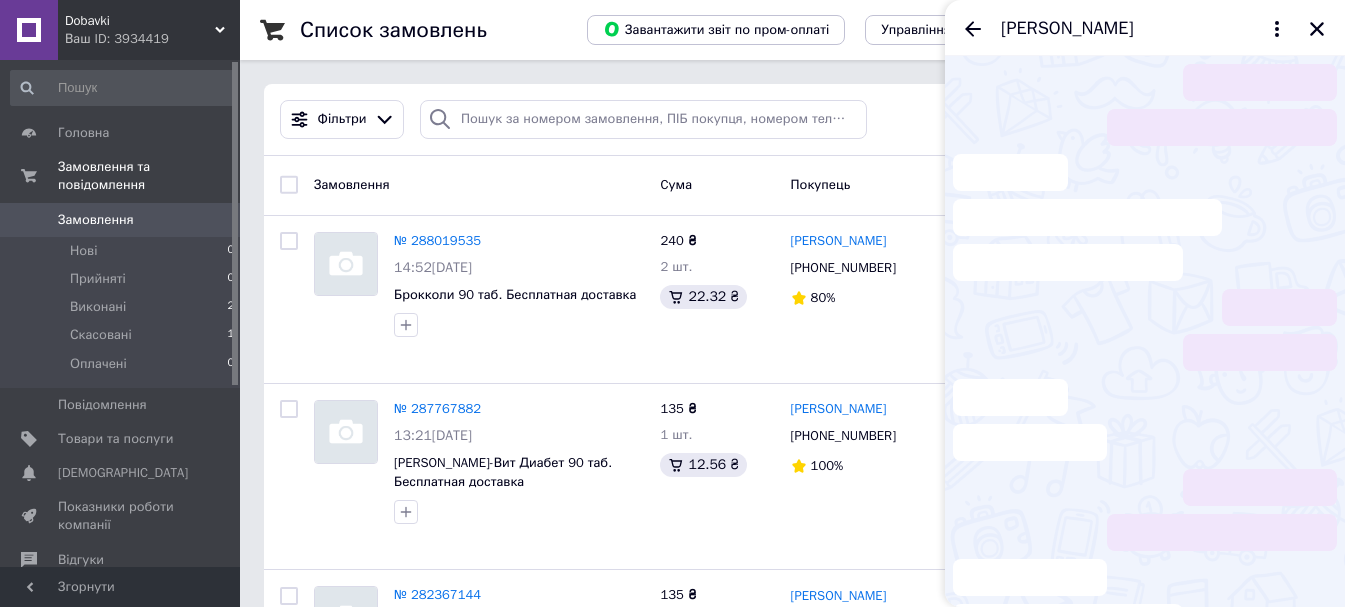 scroll, scrollTop: 48, scrollLeft: 0, axis: vertical 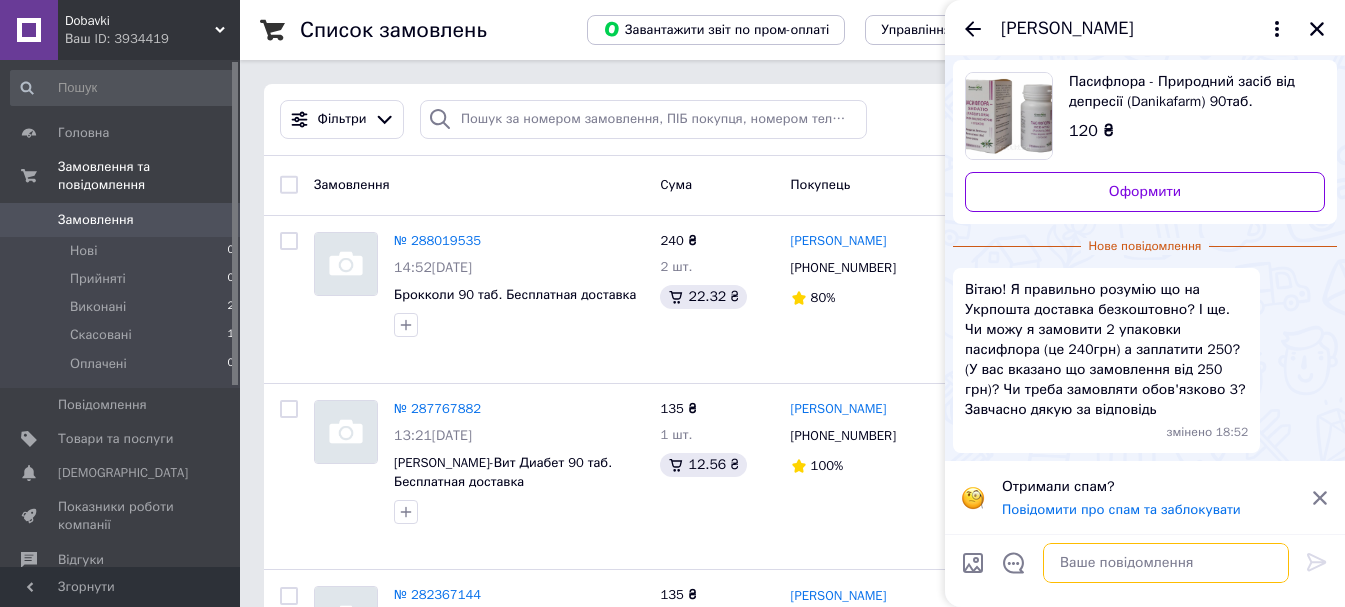 click at bounding box center (1166, 563) 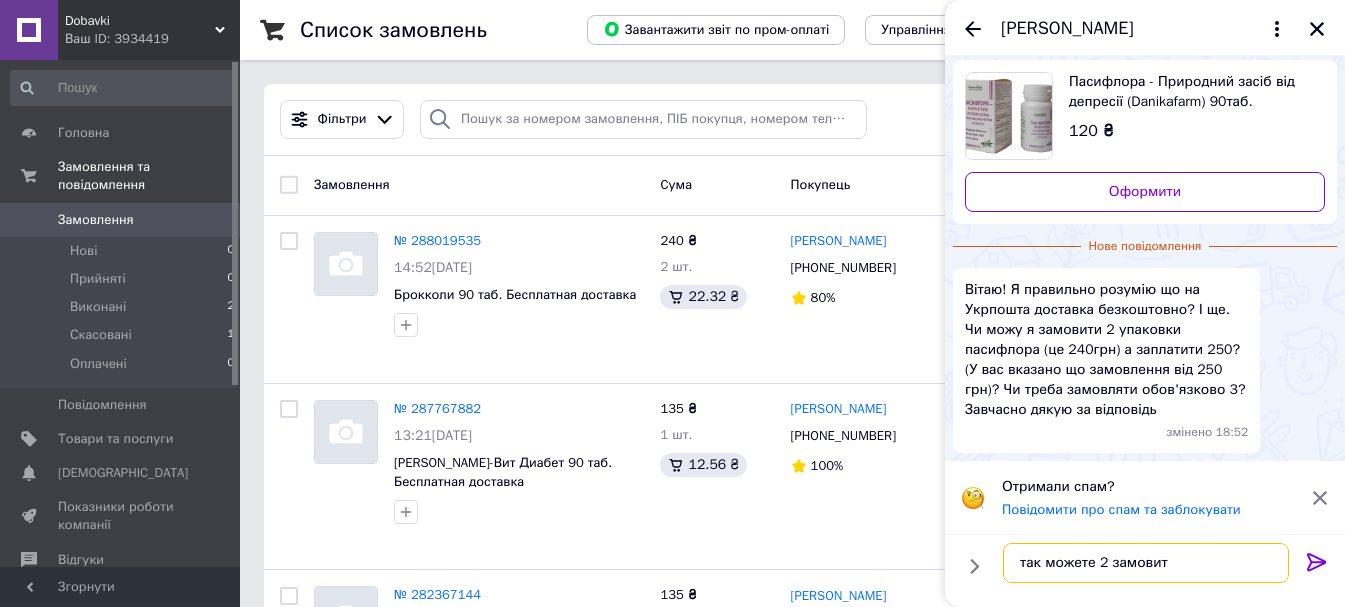 type on "так можете 2 замовити" 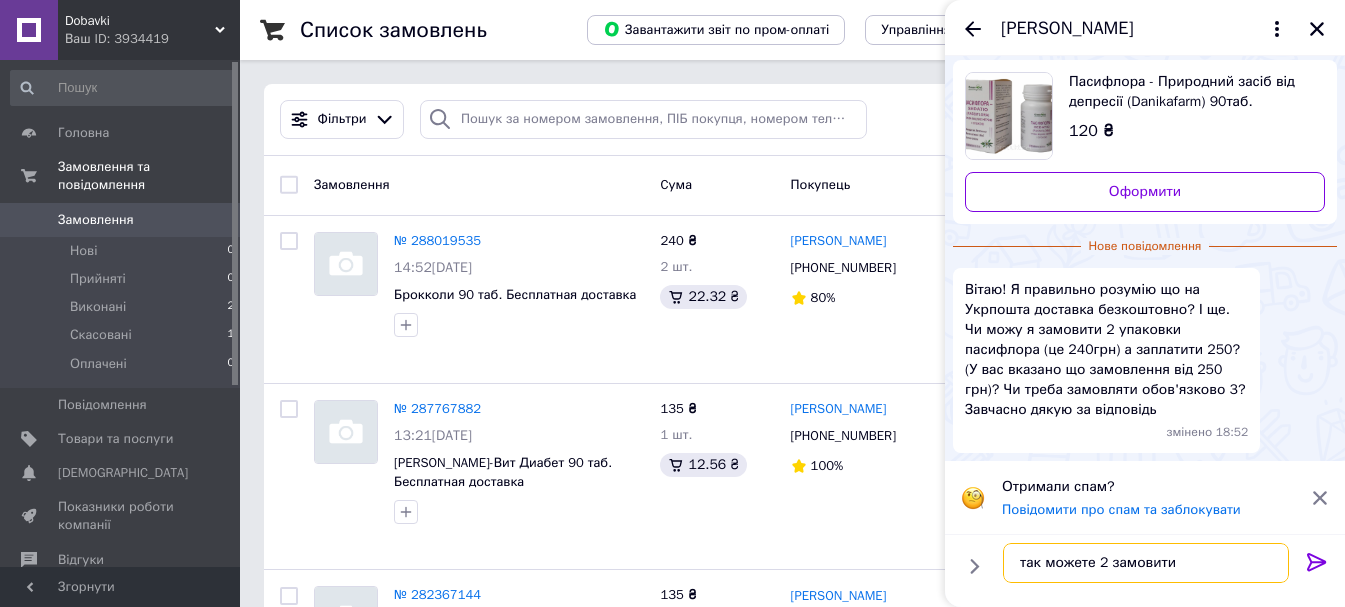 type 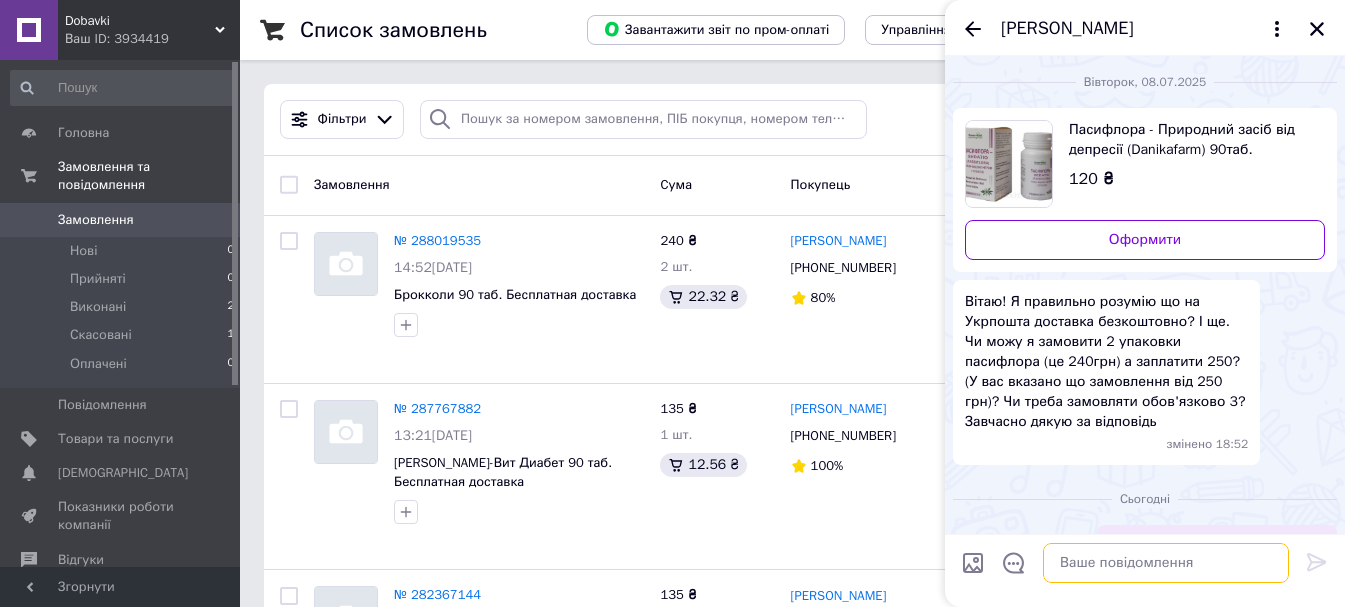 scroll, scrollTop: 44, scrollLeft: 0, axis: vertical 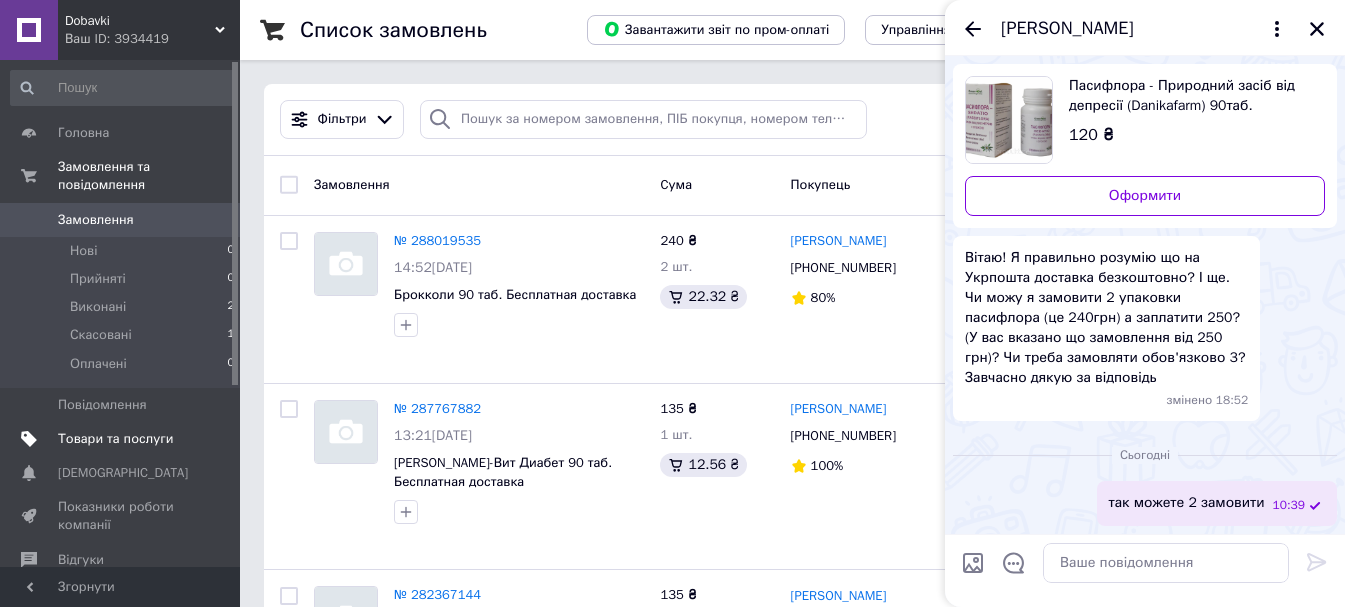 click on "Товари та послуги" at bounding box center [115, 439] 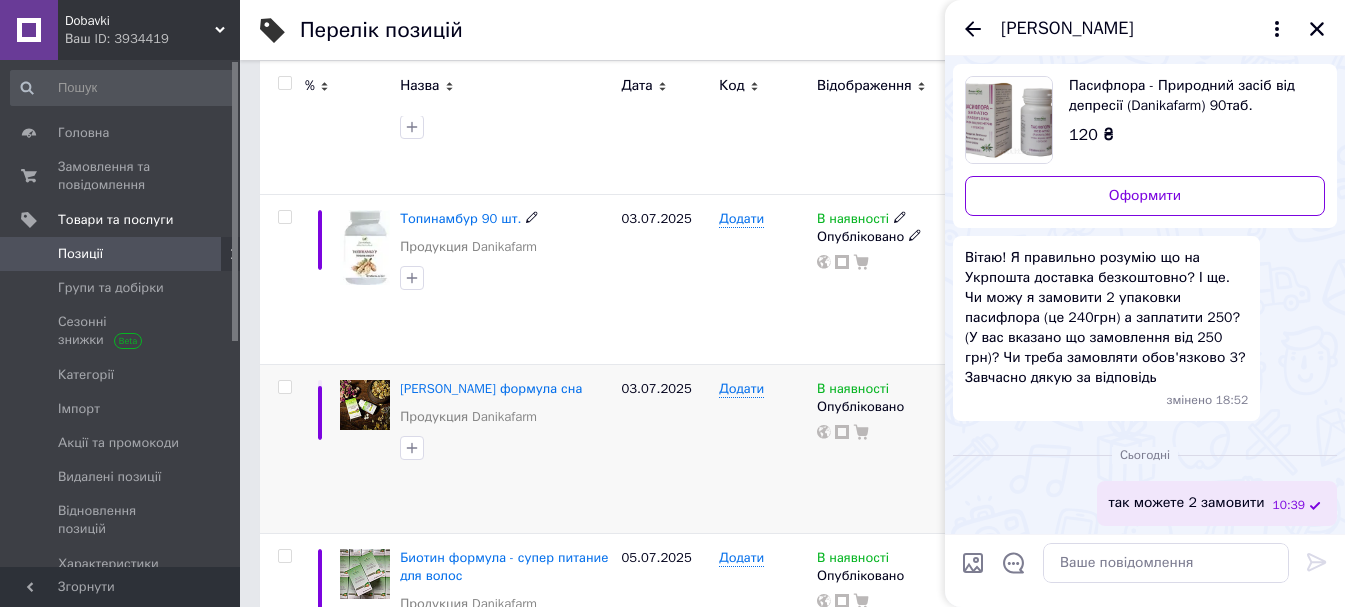 scroll, scrollTop: 800, scrollLeft: 0, axis: vertical 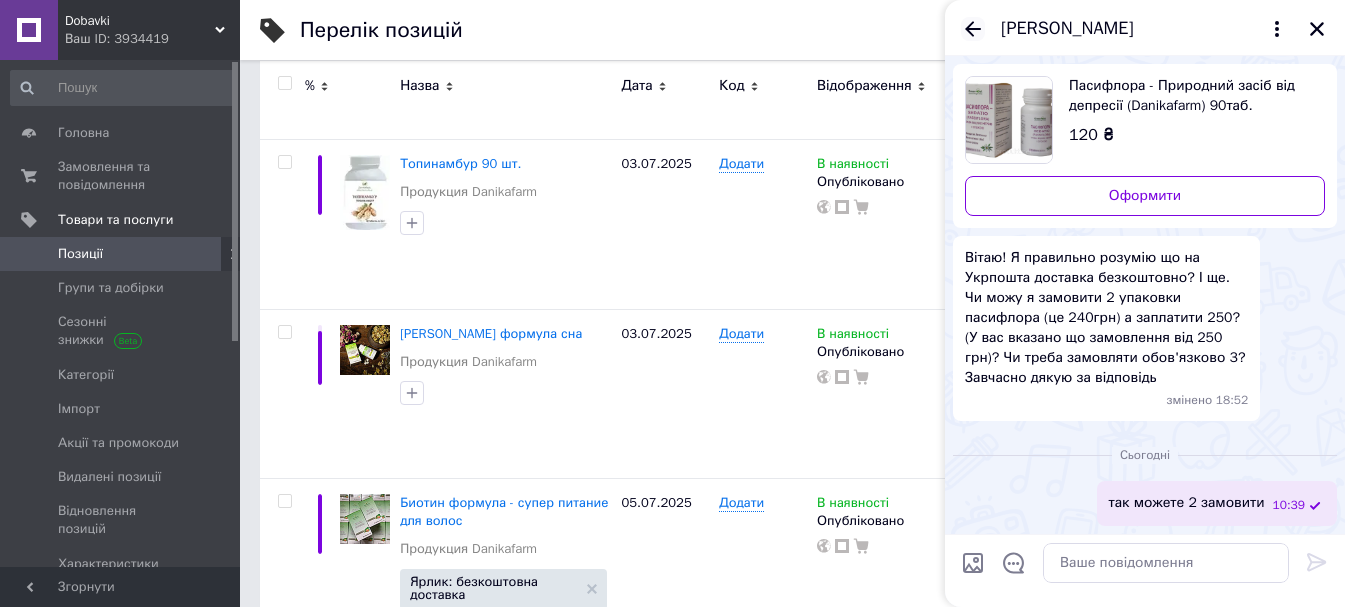 click 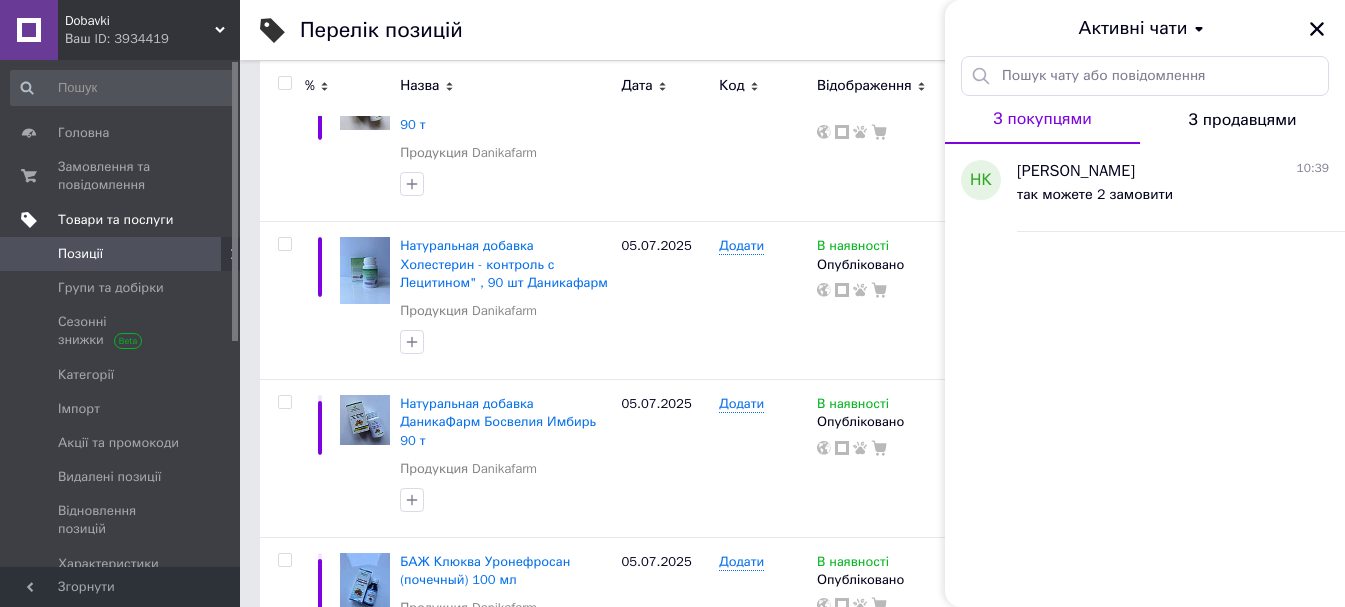 scroll, scrollTop: 2200, scrollLeft: 0, axis: vertical 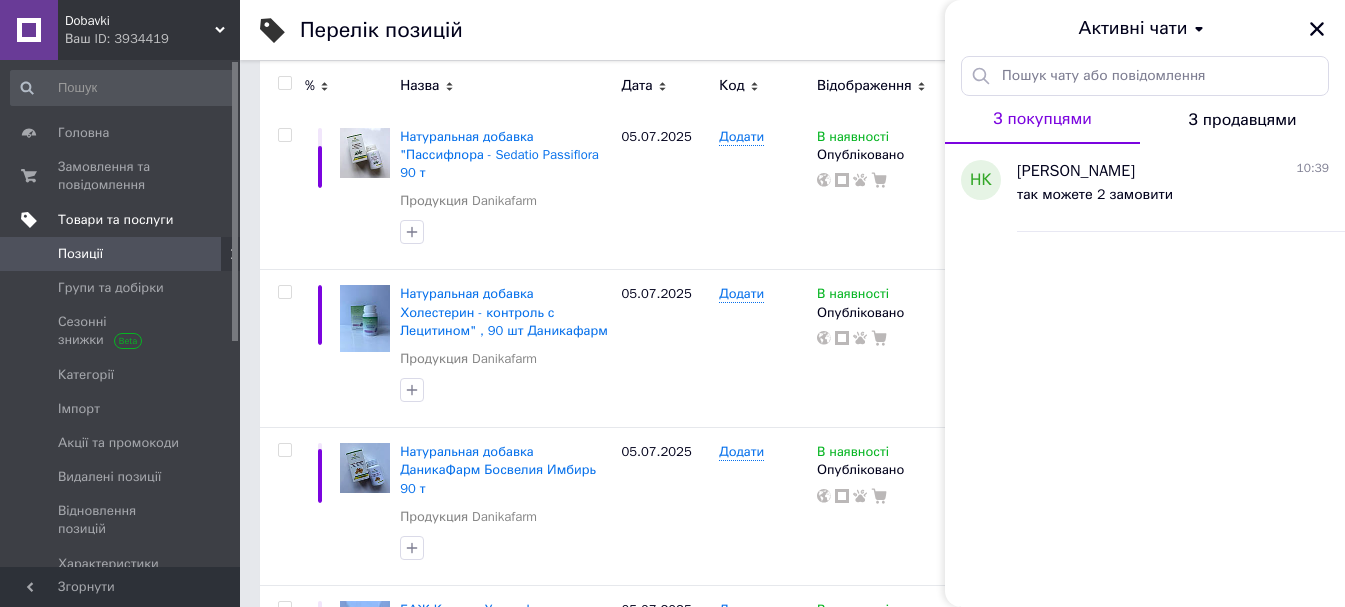 click on "Товари та послуги" at bounding box center [115, 220] 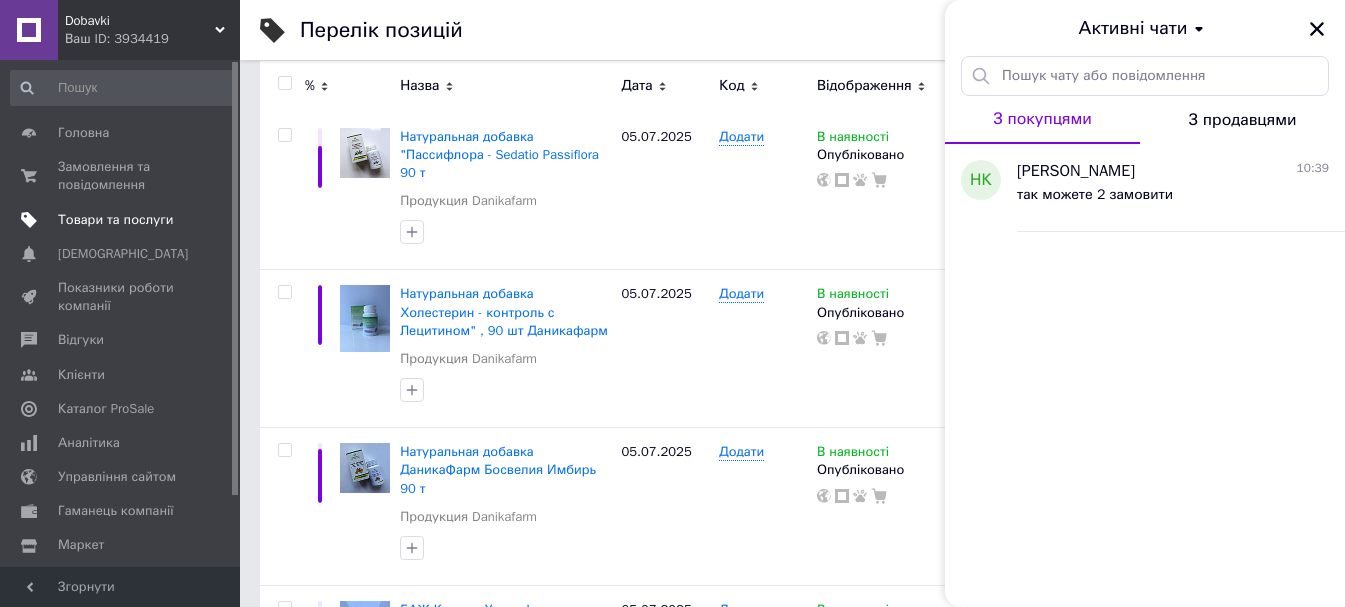 click on "Товари та послуги" at bounding box center (115, 220) 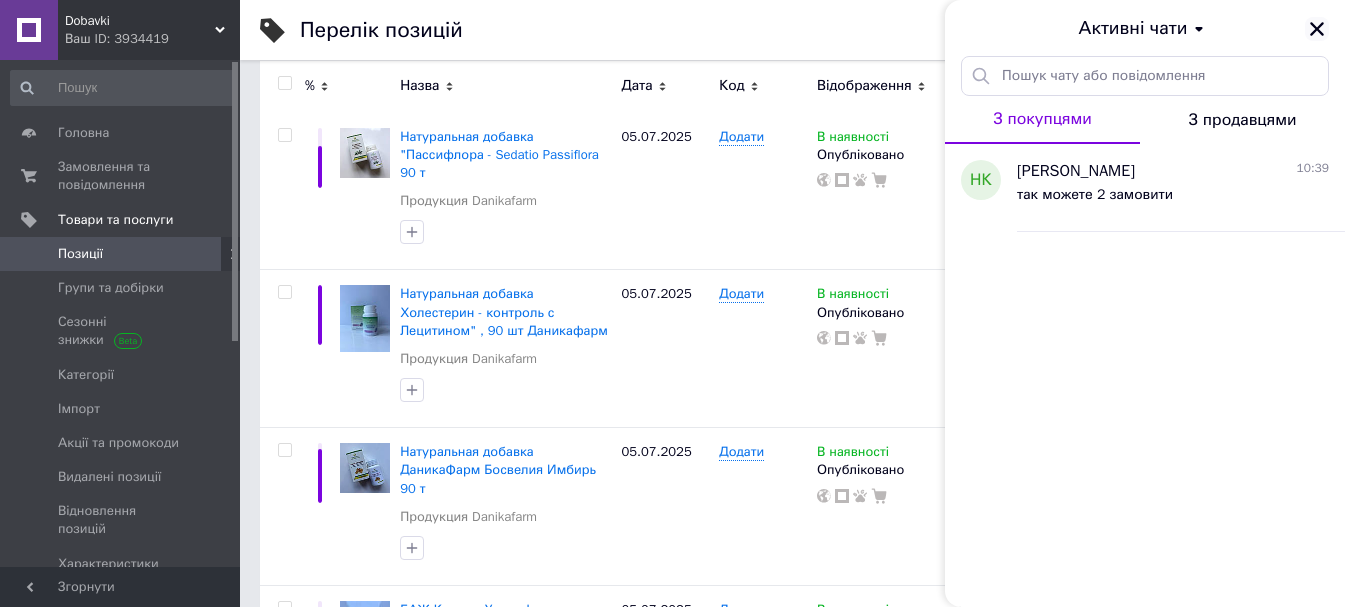 click 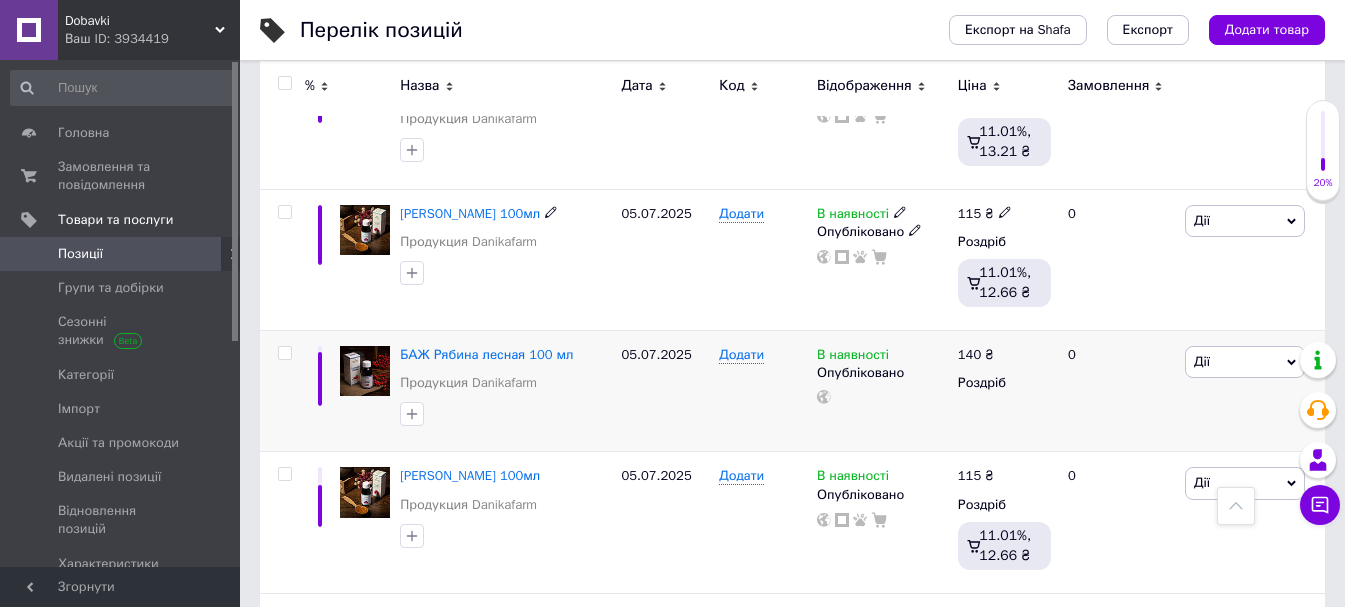 scroll, scrollTop: 4000, scrollLeft: 0, axis: vertical 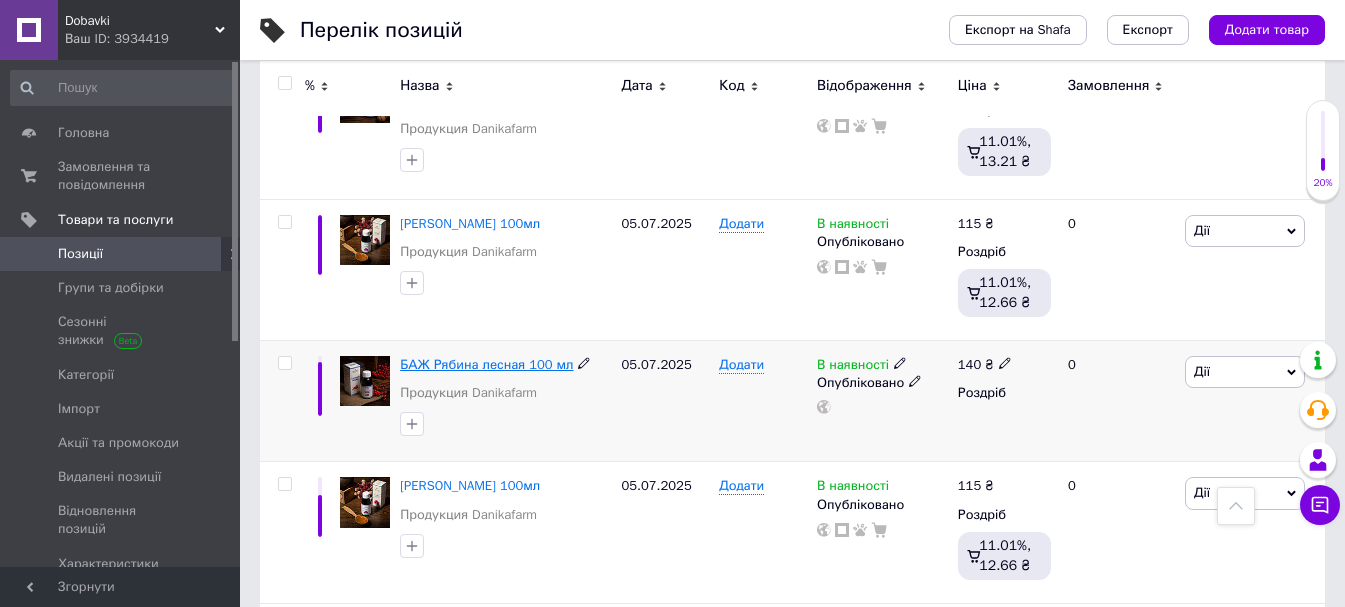 click on "БАЖ Рябина лесная 100 мл" at bounding box center [486, 364] 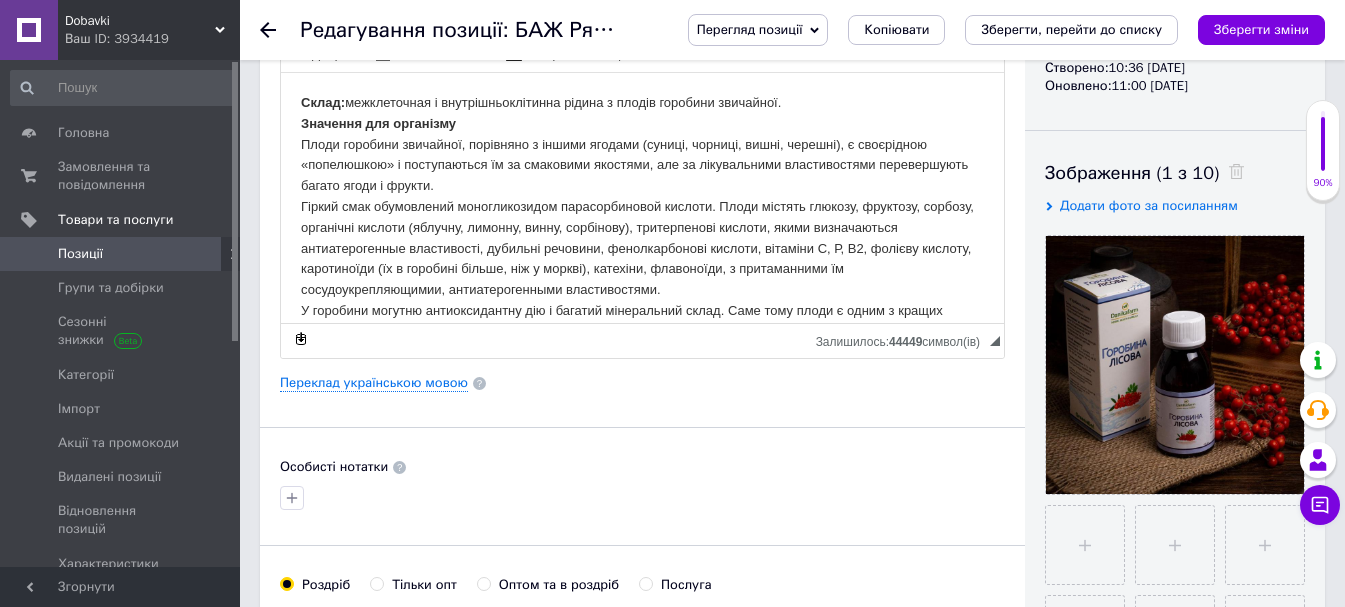scroll, scrollTop: 0, scrollLeft: 0, axis: both 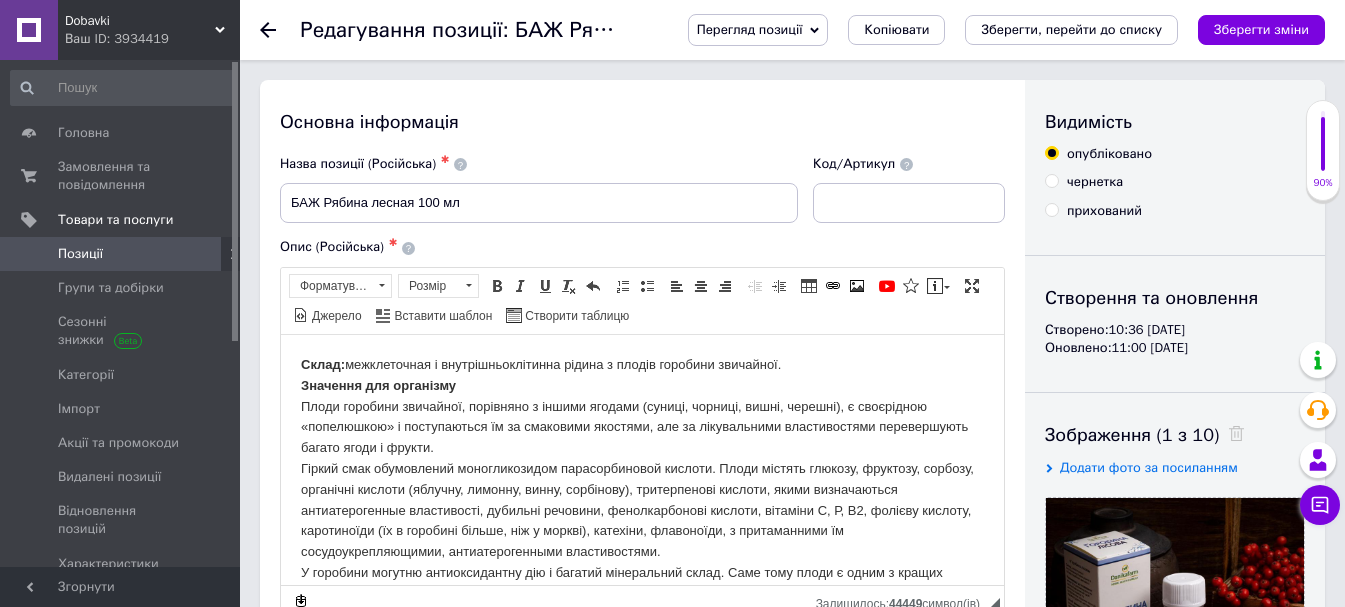 click on "Перегляд позиції" at bounding box center [758, 30] 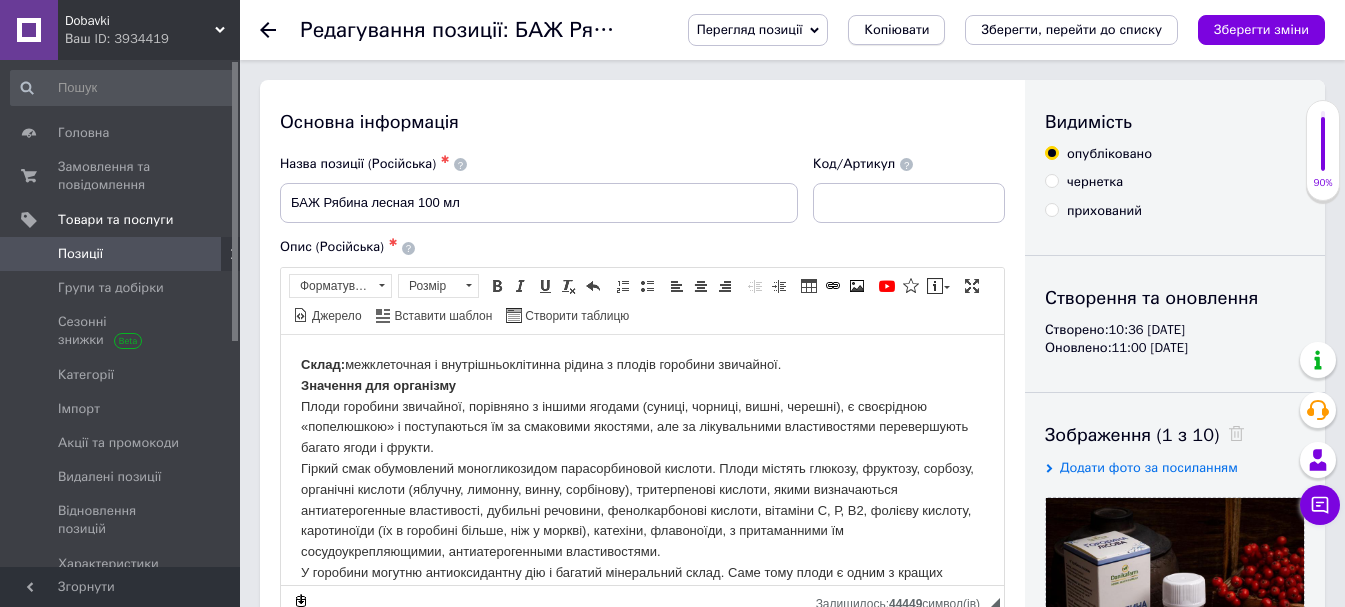 click on "Копіювати" at bounding box center [896, 30] 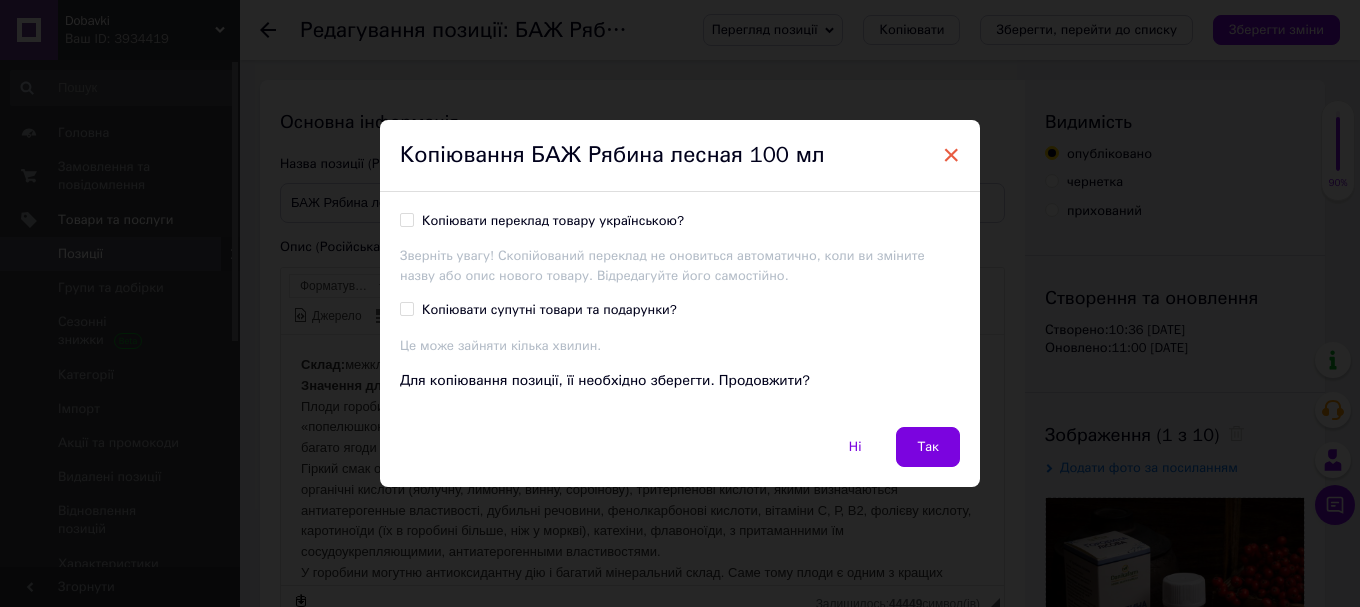 click on "×" at bounding box center [951, 155] 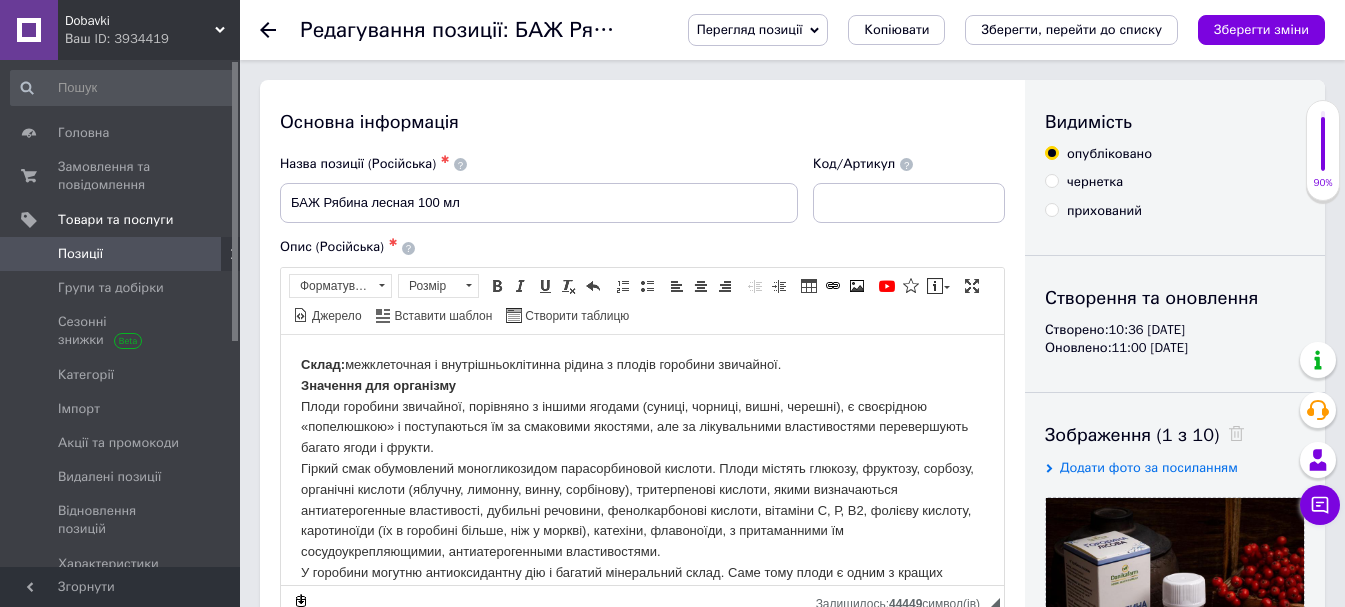 click 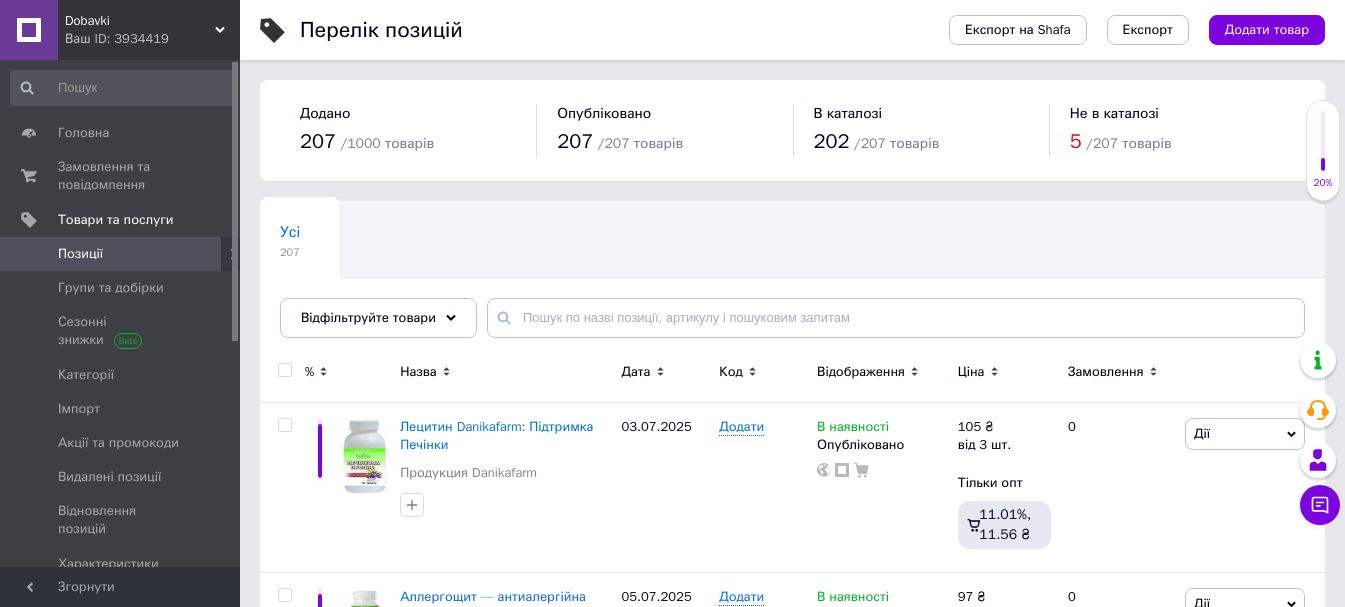 click on "5   / 207   товарів" at bounding box center [1177, 142] 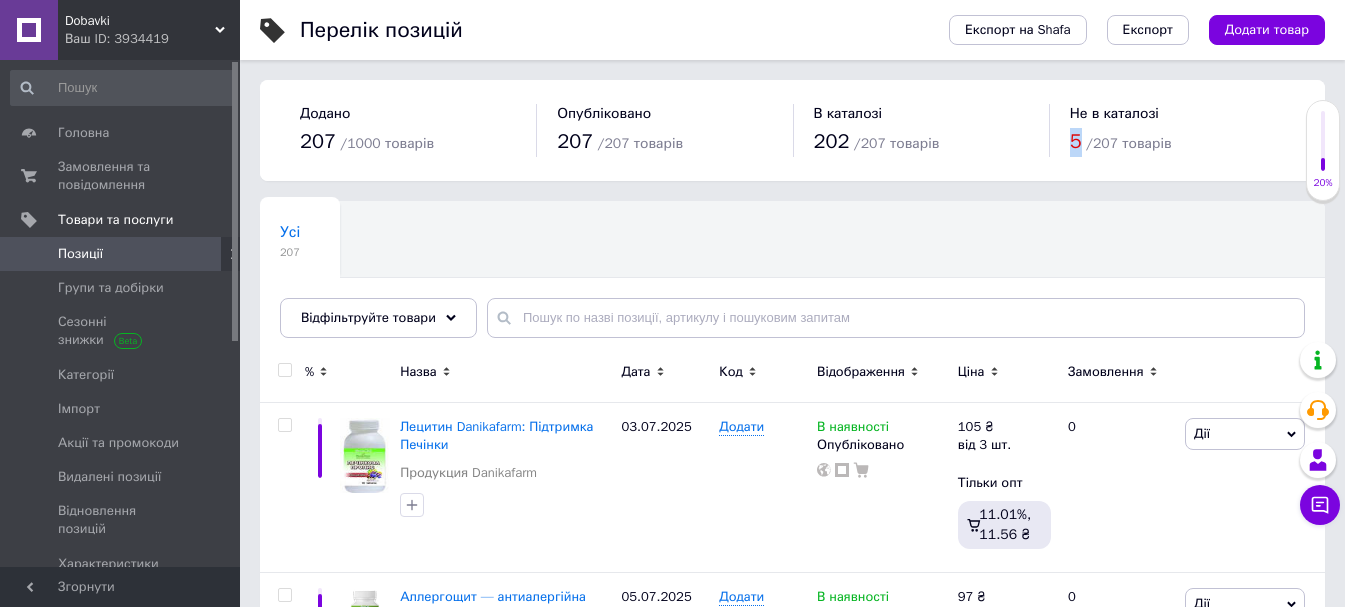 click on "5" at bounding box center (1076, 141) 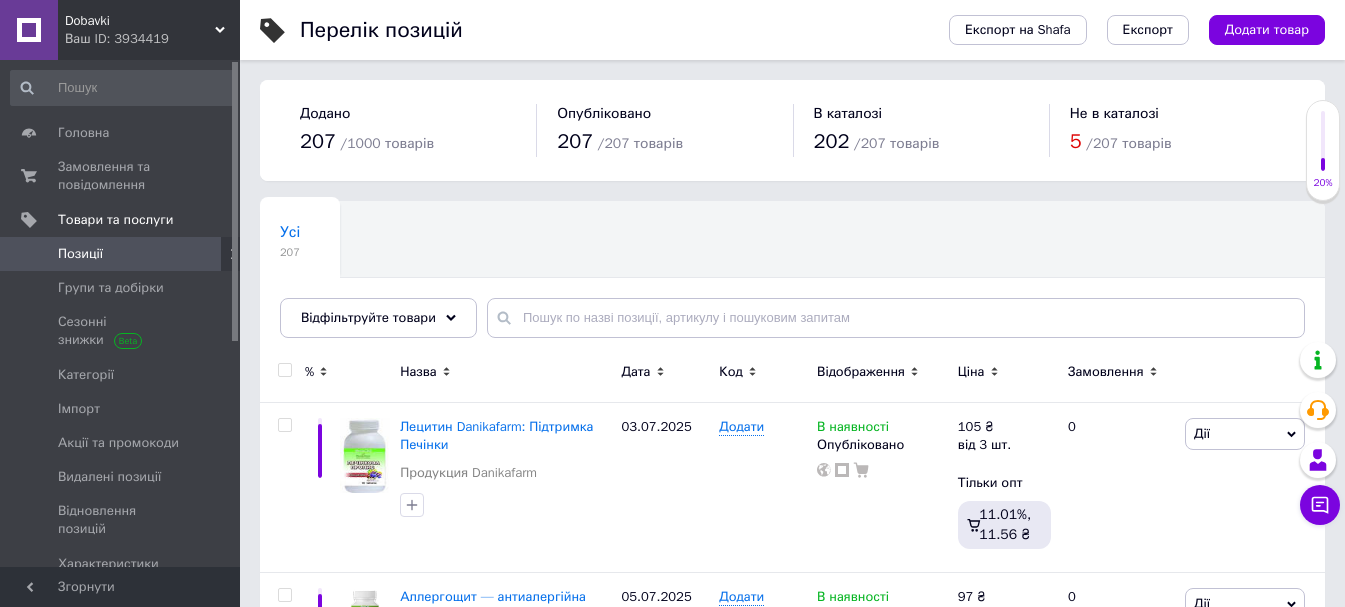 click on "Не в каталозі" at bounding box center (1114, 113) 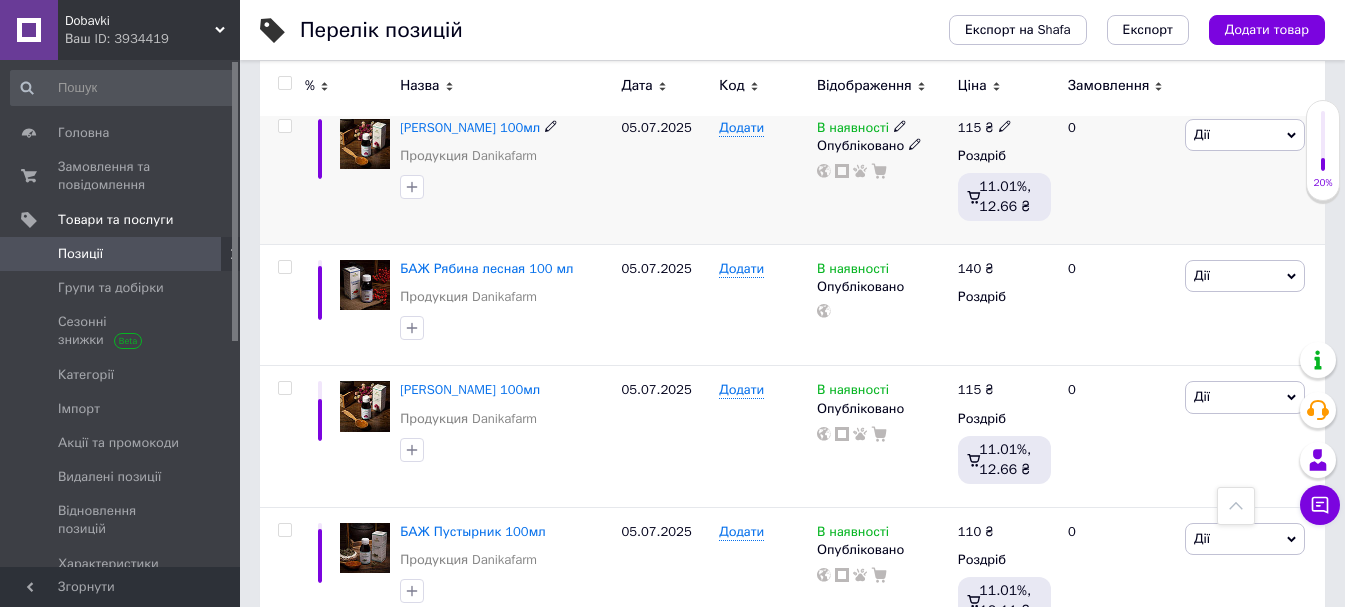 scroll, scrollTop: 4000, scrollLeft: 0, axis: vertical 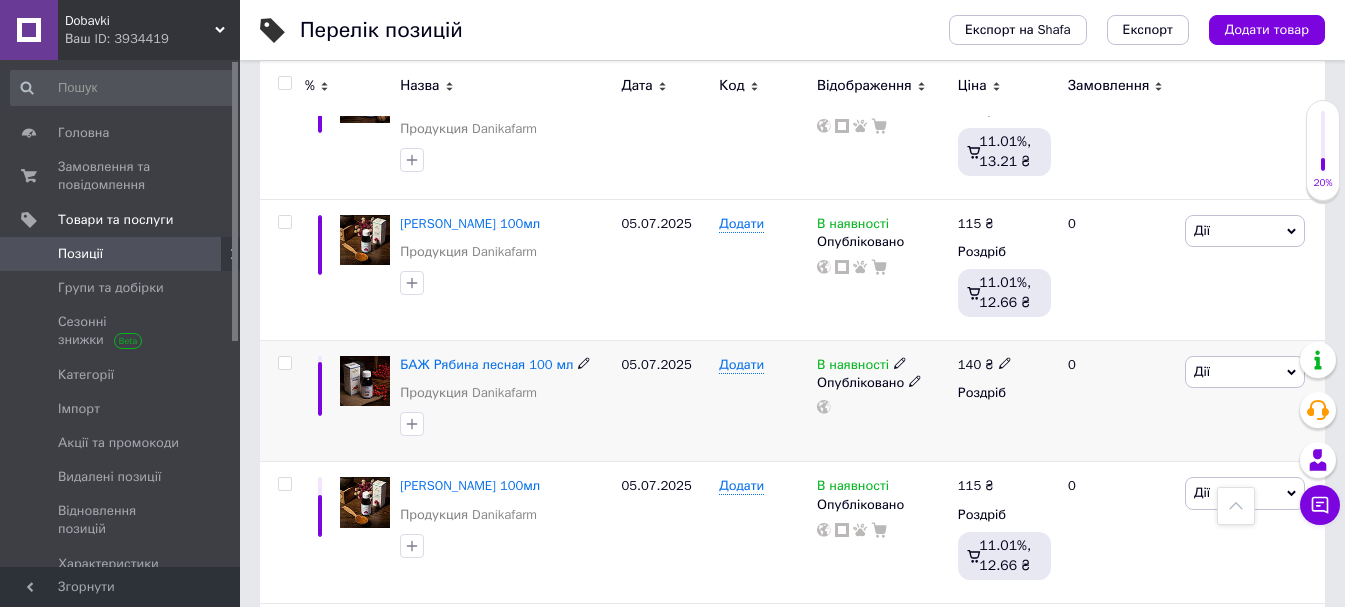 click 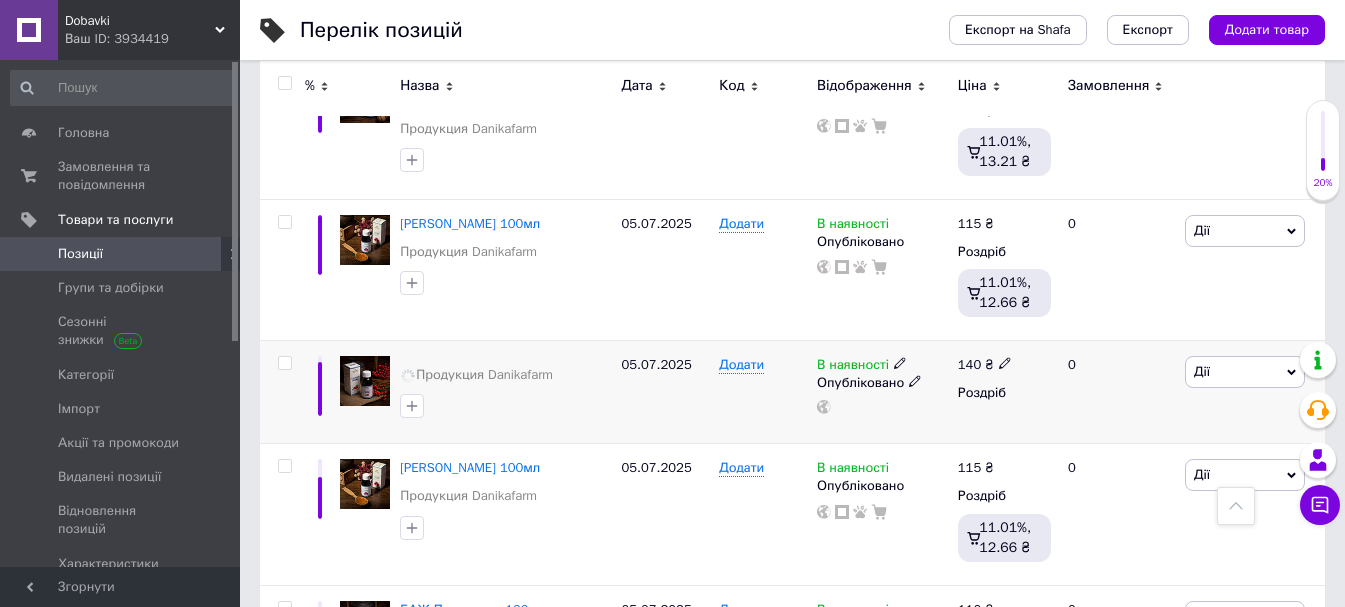 click on "05.07.2025" at bounding box center [666, 392] 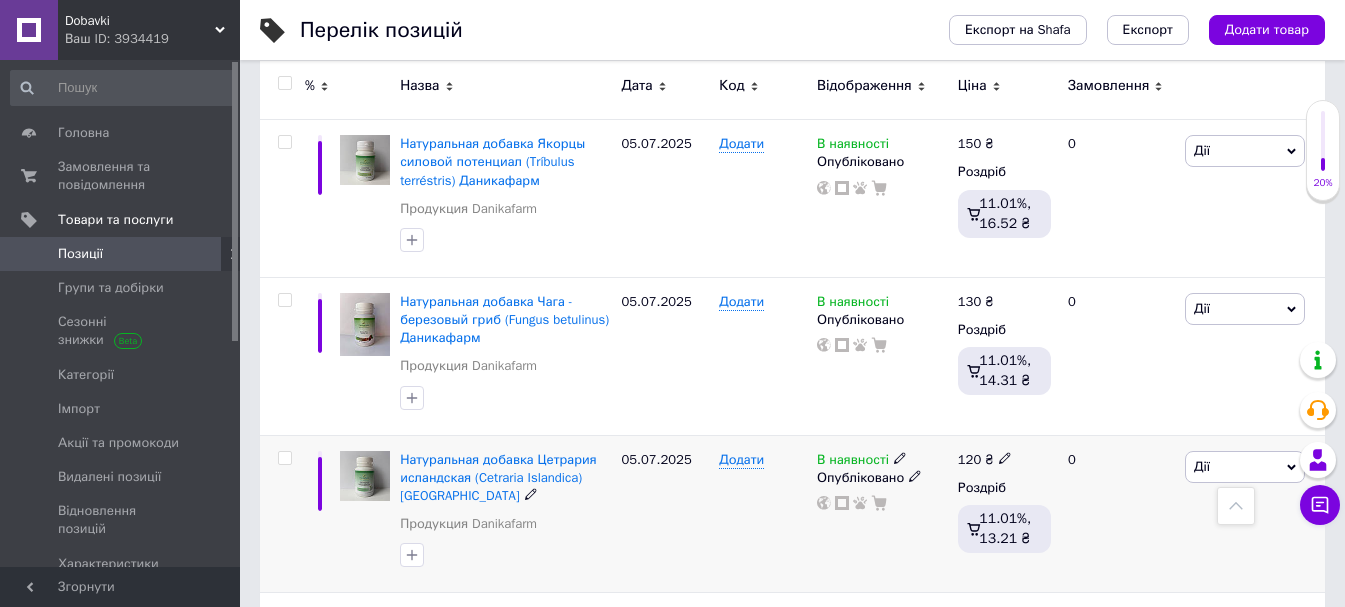 scroll, scrollTop: 5600, scrollLeft: 0, axis: vertical 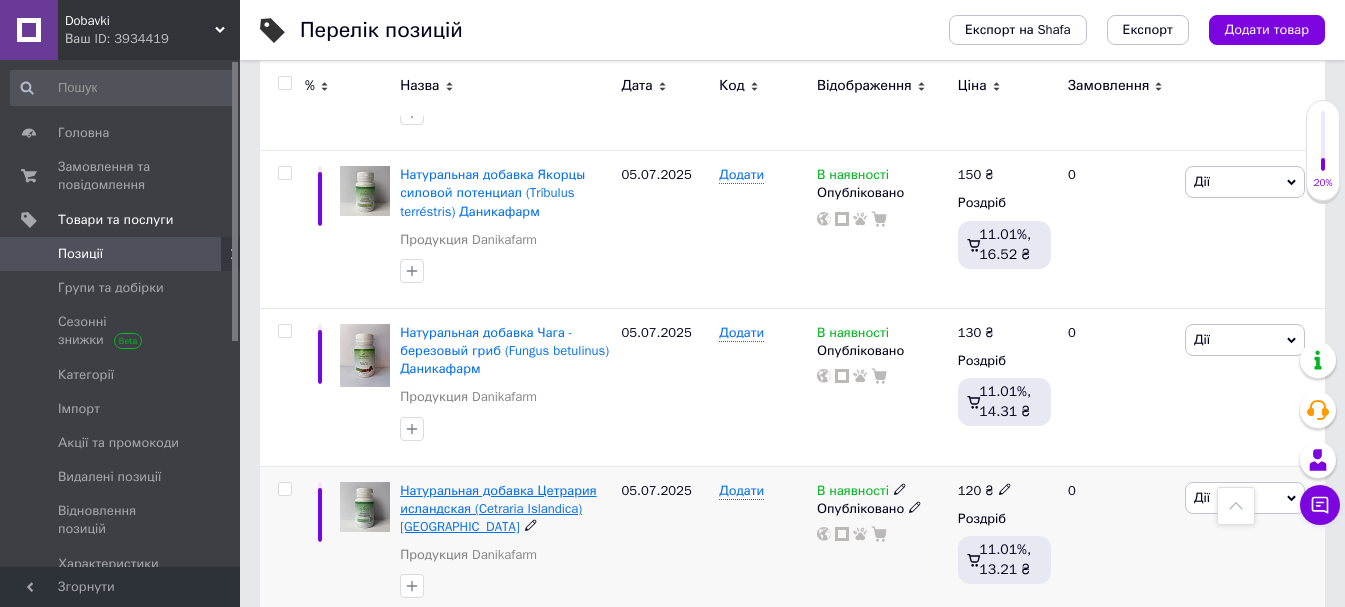 click on "Натуральная добавка Цетрария исландская (Cetraria Islandica) Даникафарм" at bounding box center [498, 508] 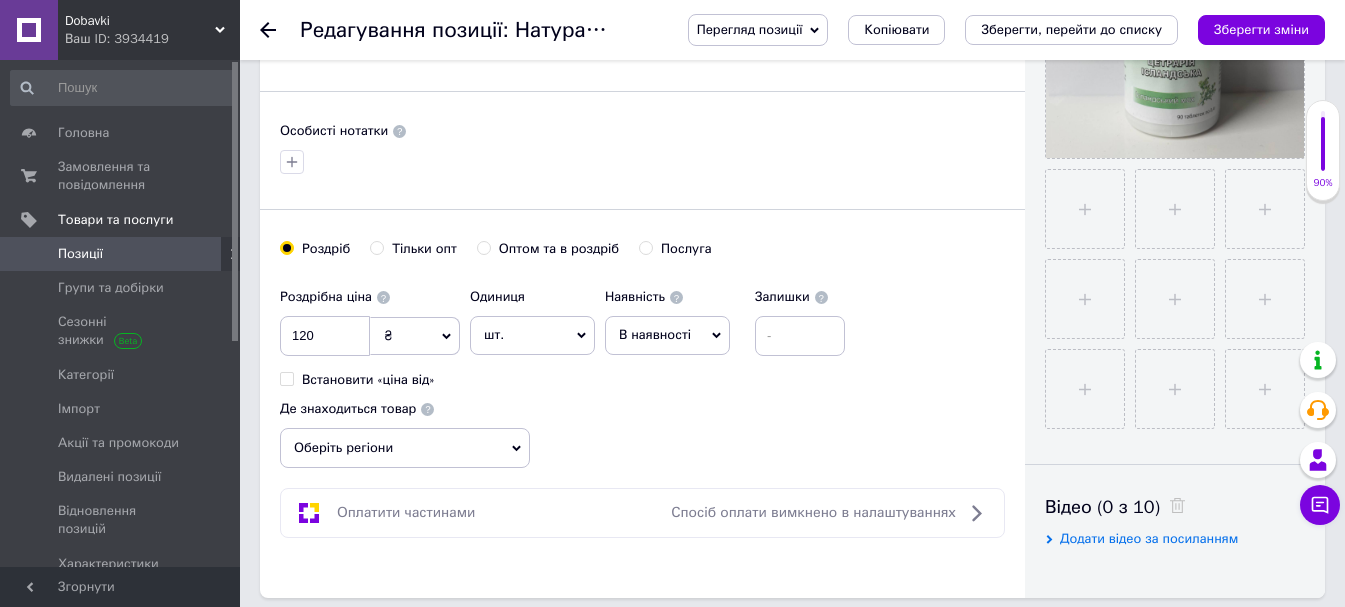 scroll, scrollTop: 700, scrollLeft: 0, axis: vertical 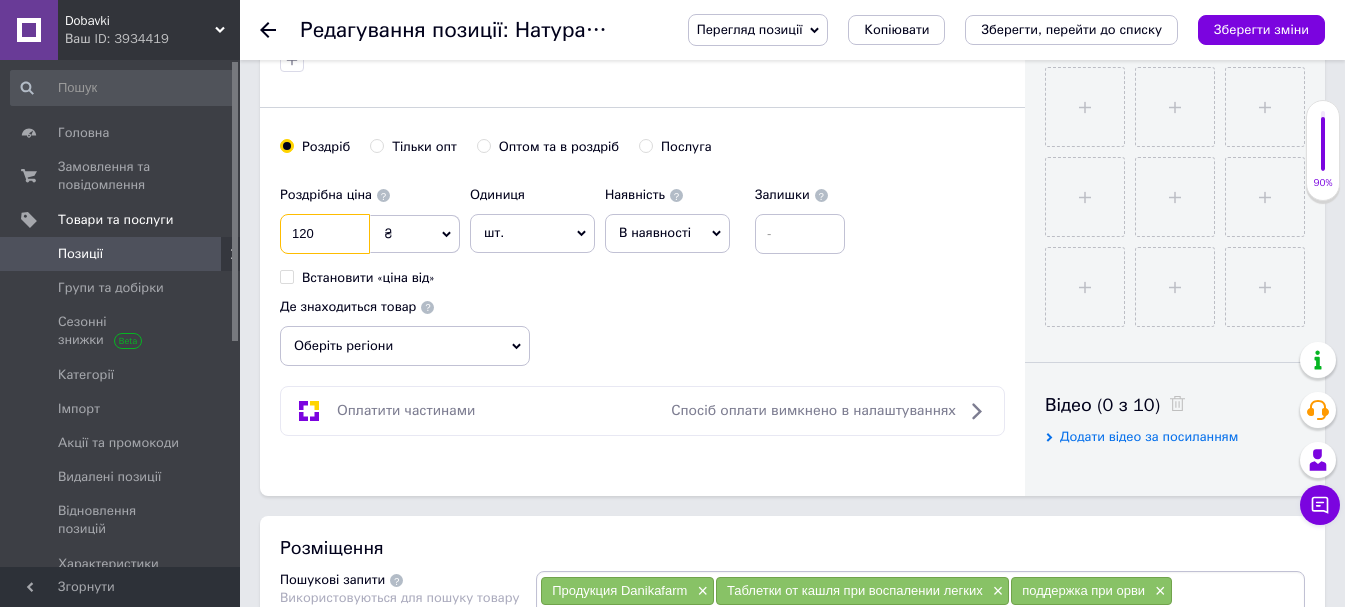 click on "120" at bounding box center (325, 234) 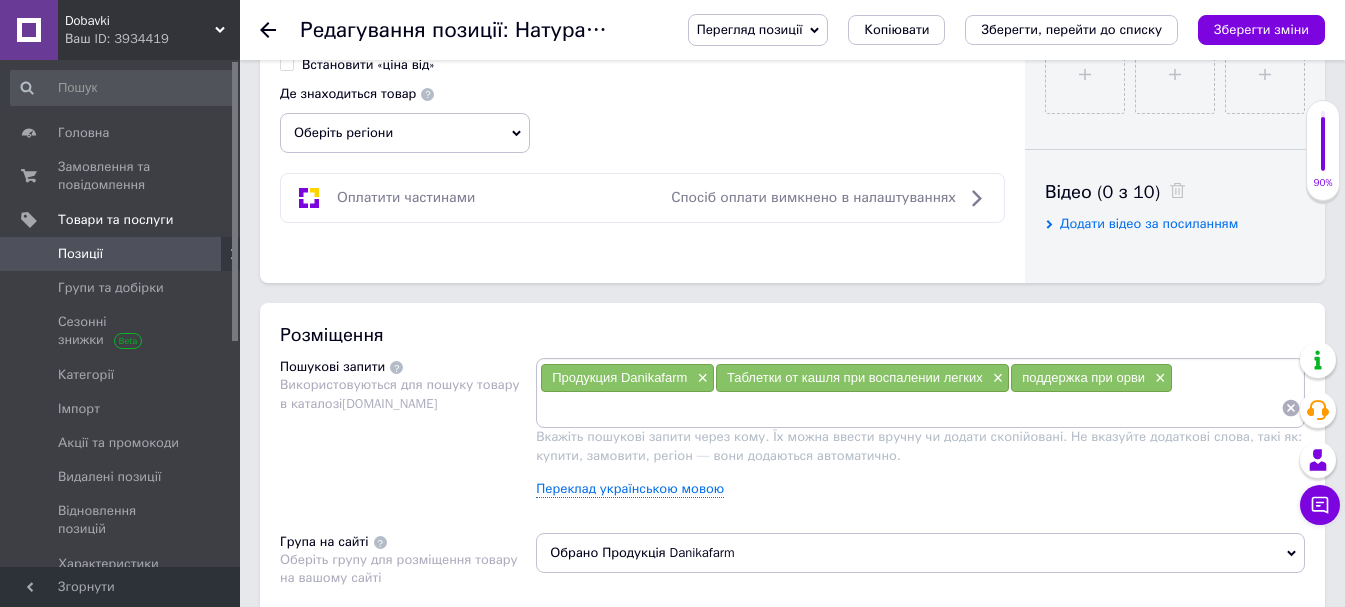 scroll, scrollTop: 900, scrollLeft: 0, axis: vertical 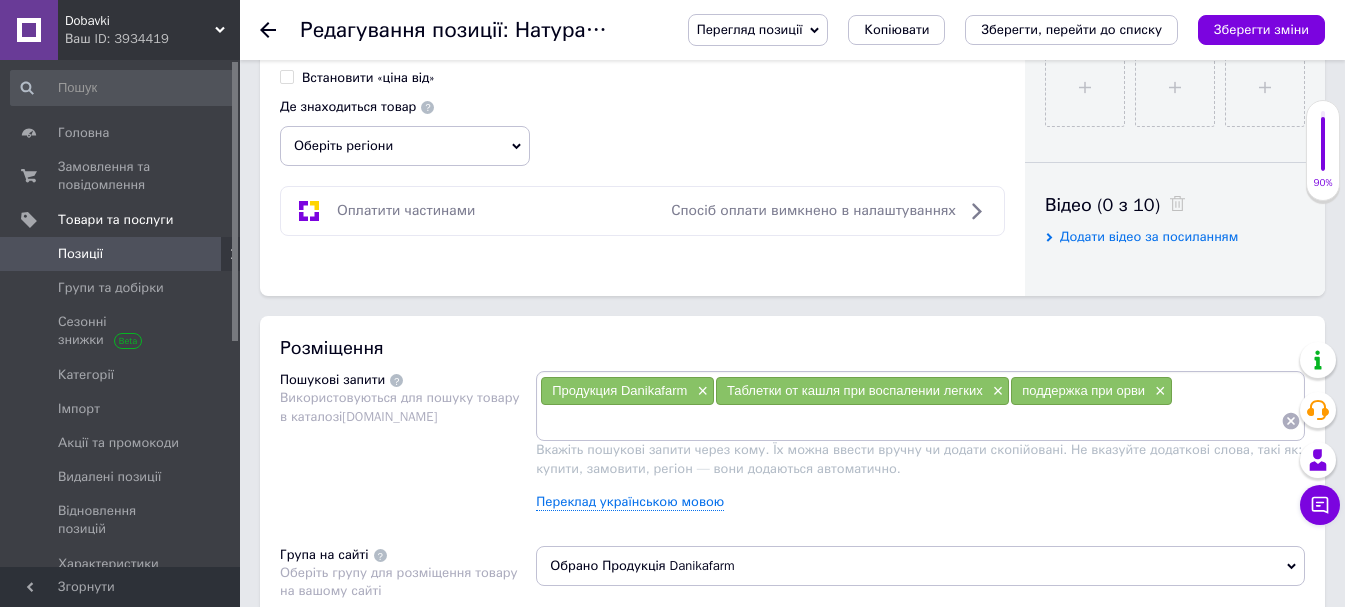click 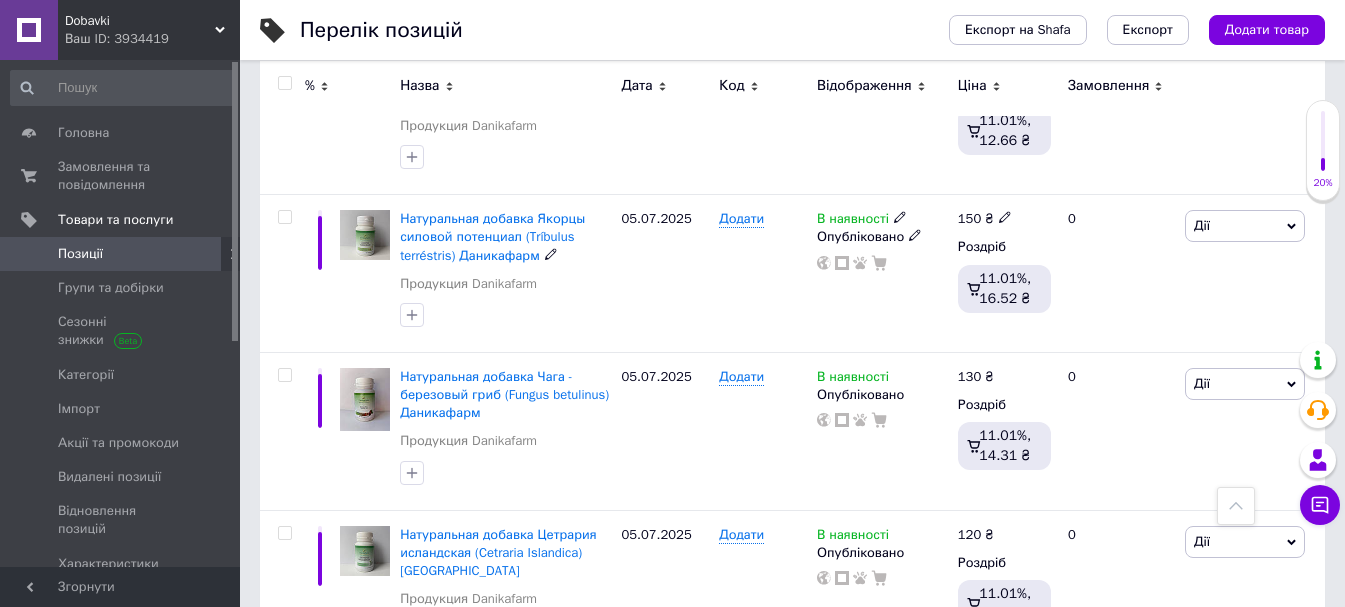 scroll, scrollTop: 5800, scrollLeft: 0, axis: vertical 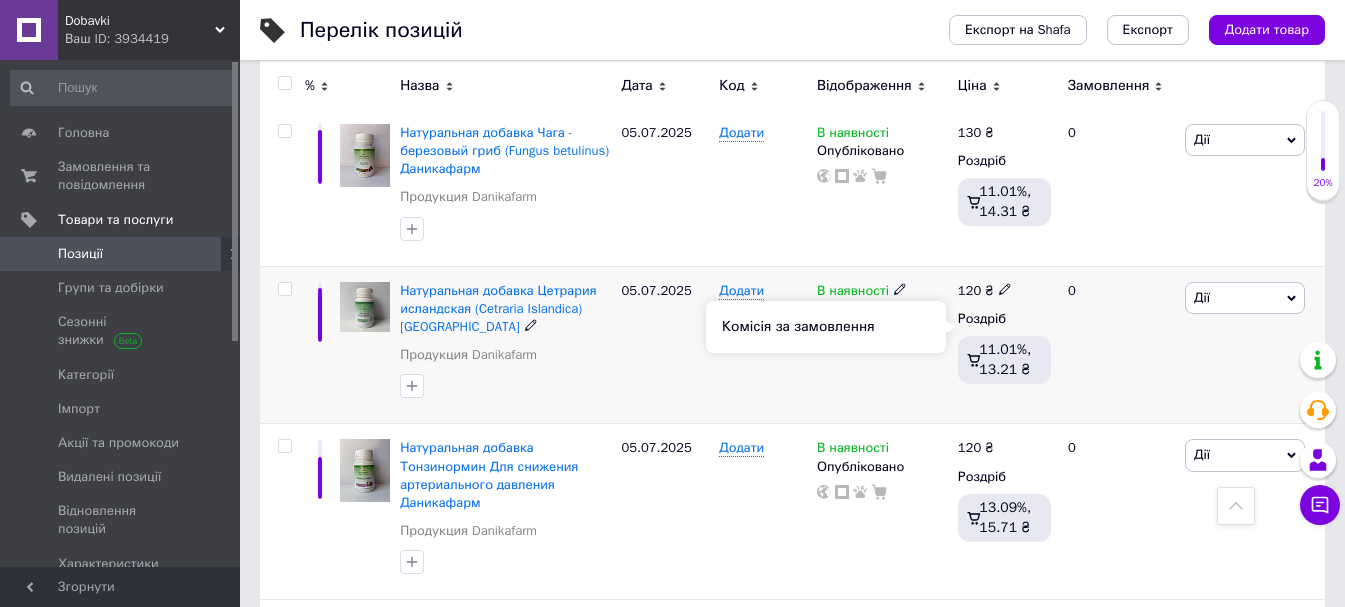 click on "11.01%, 13.21 ₴" at bounding box center (1005, 359) 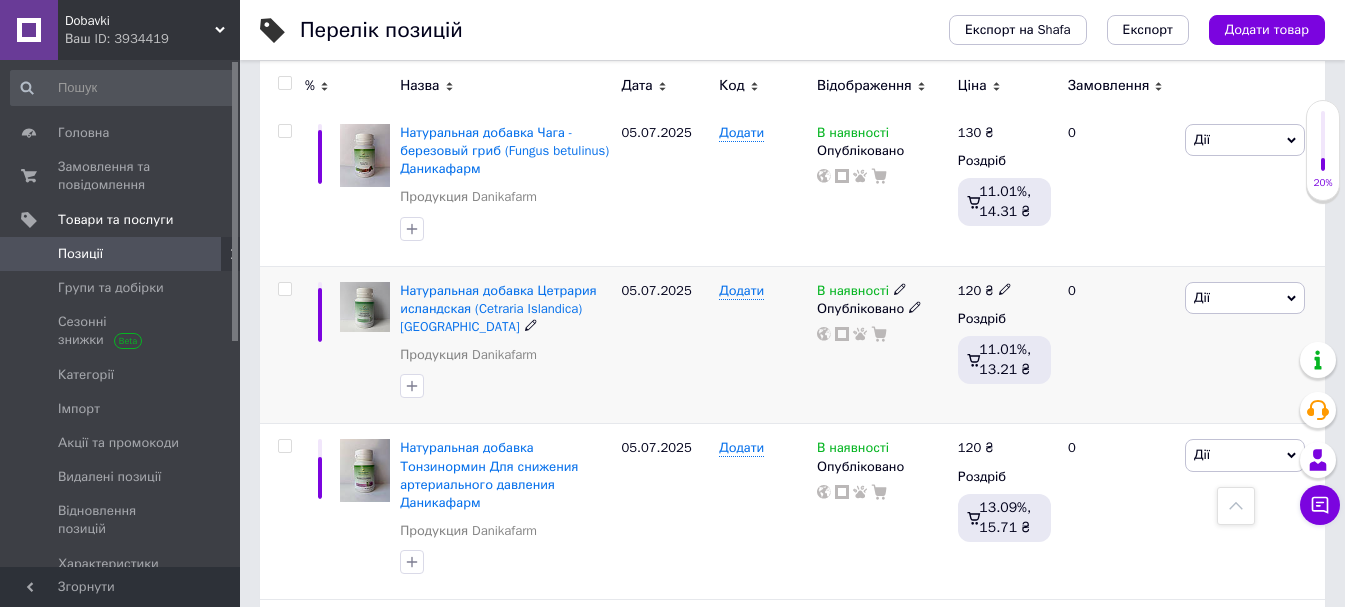 click on "Дії" at bounding box center (1245, 298) 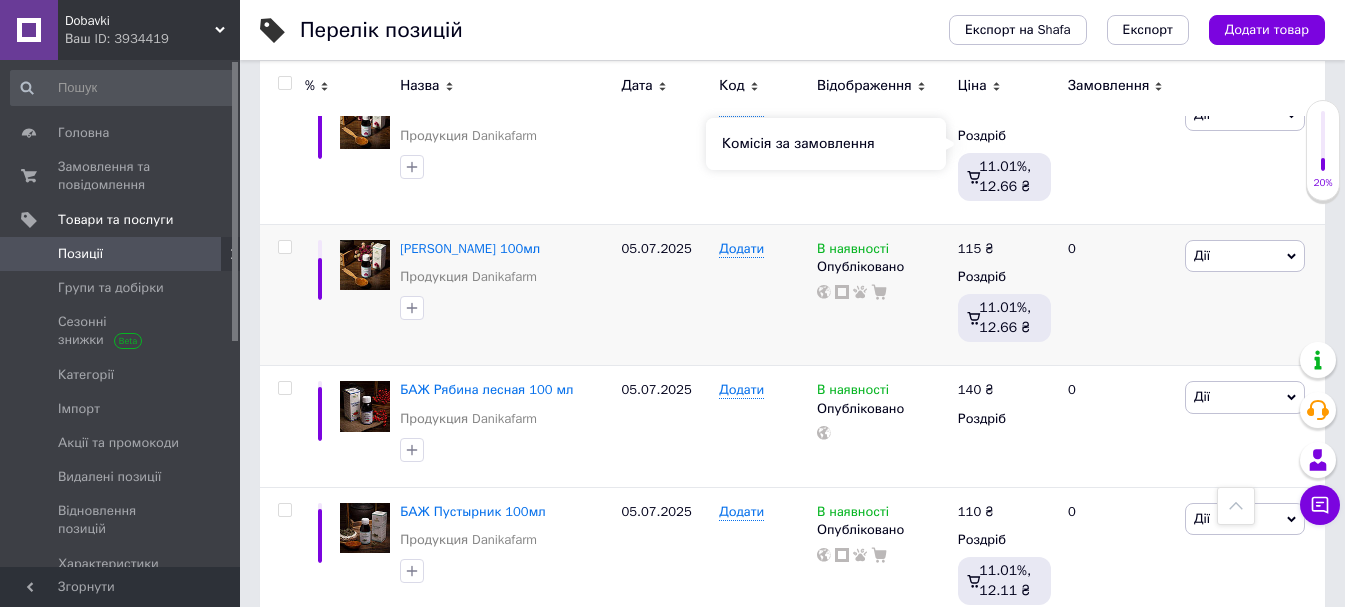 scroll, scrollTop: 4000, scrollLeft: 0, axis: vertical 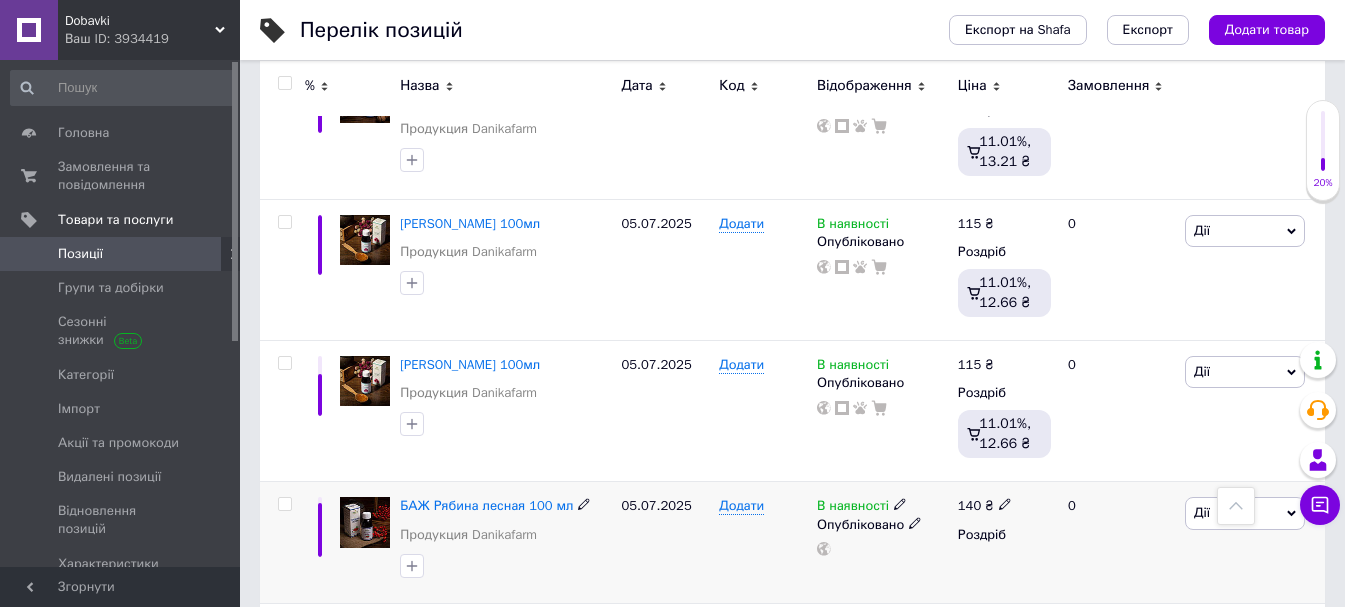 click on "Дії" at bounding box center (1245, 513) 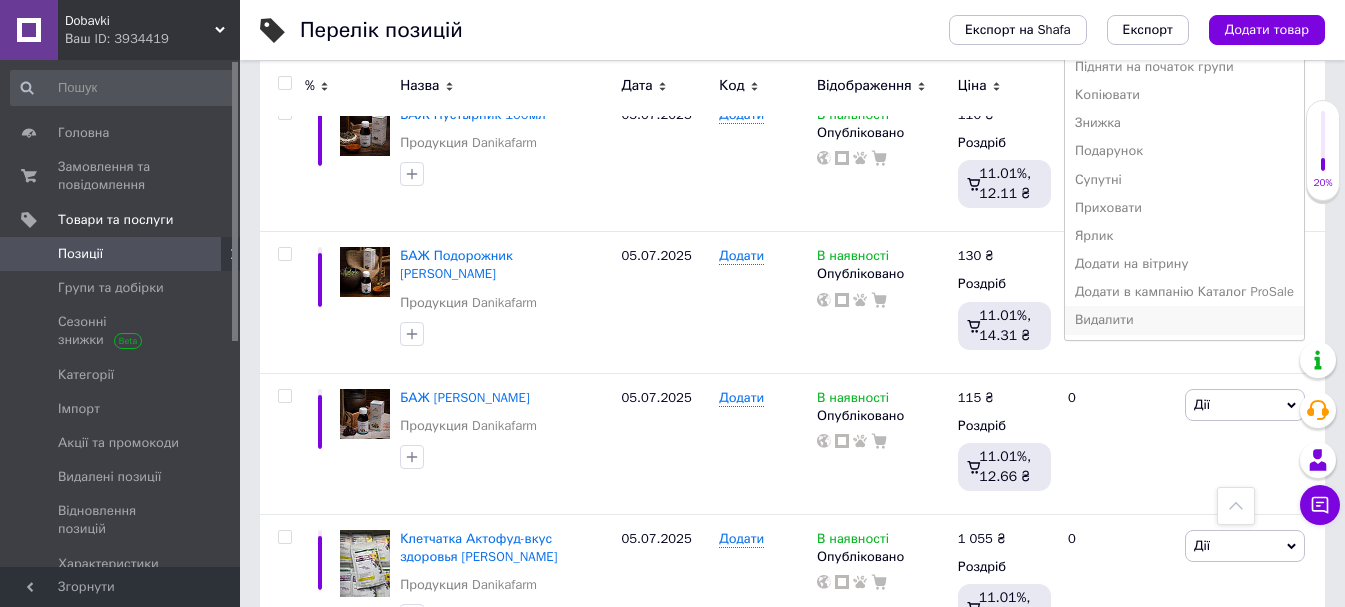 scroll, scrollTop: 4500, scrollLeft: 0, axis: vertical 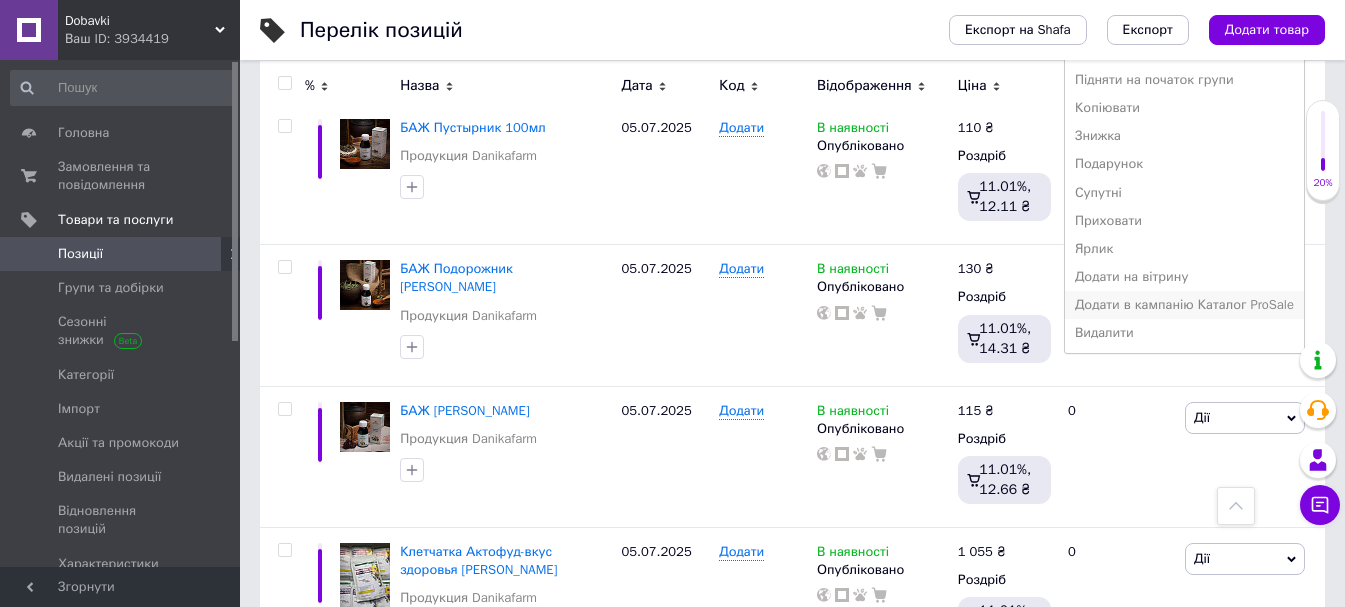 click on "Додати в кампанію Каталог ProSale" at bounding box center [1184, 305] 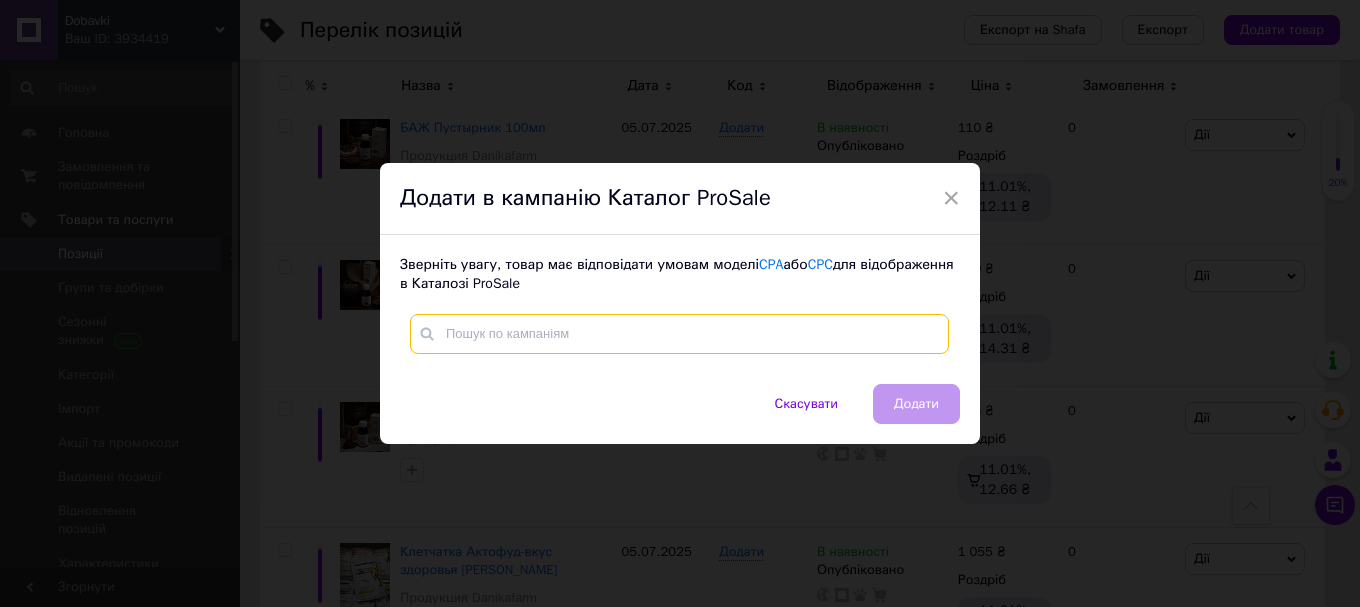 click at bounding box center (679, 334) 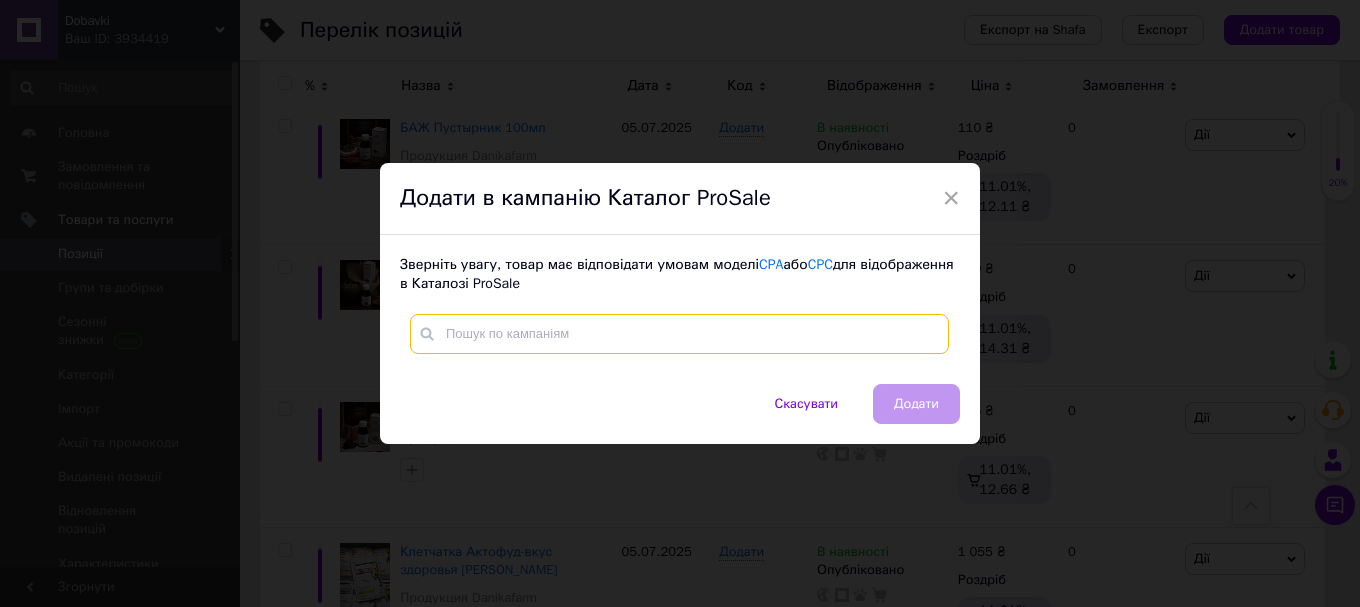 drag, startPoint x: 552, startPoint y: 326, endPoint x: 527, endPoint y: 328, distance: 25.079872 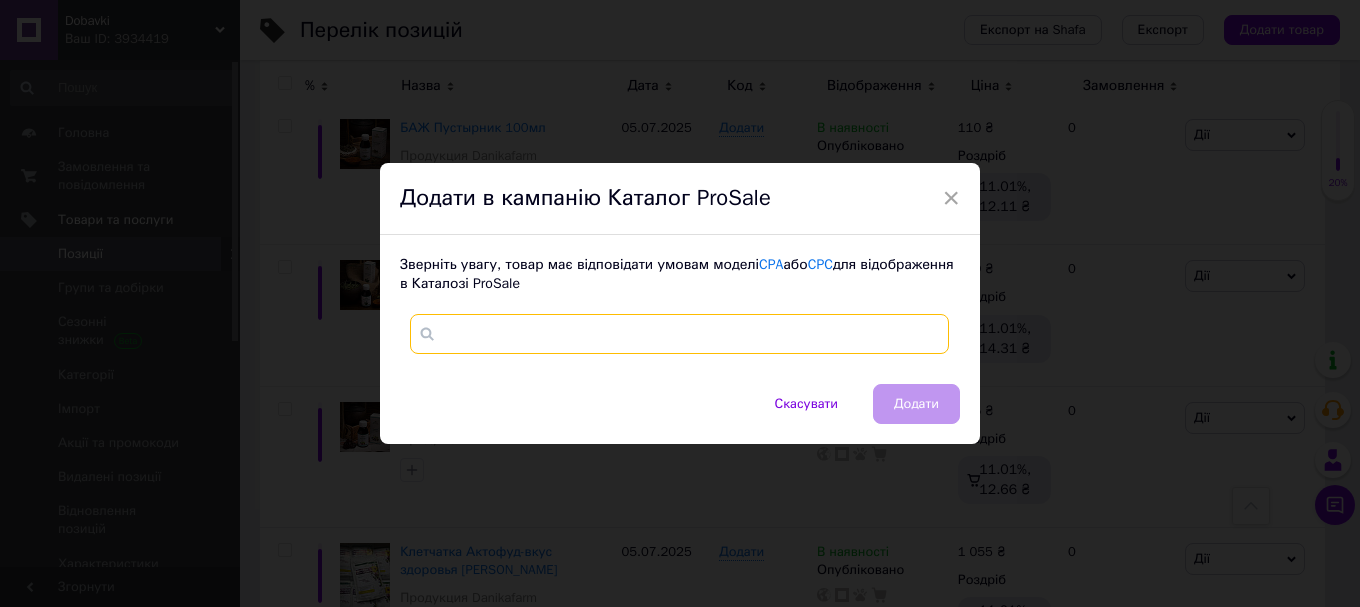 type 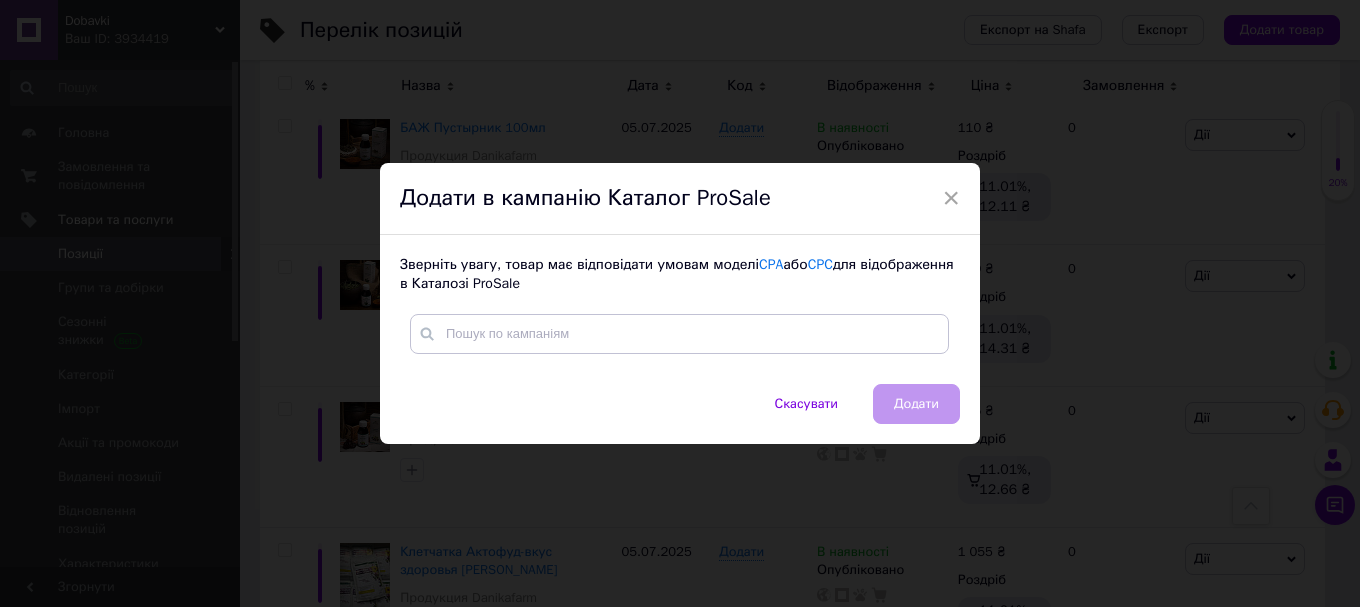 drag, startPoint x: 582, startPoint y: 312, endPoint x: 479, endPoint y: 325, distance: 103.81715 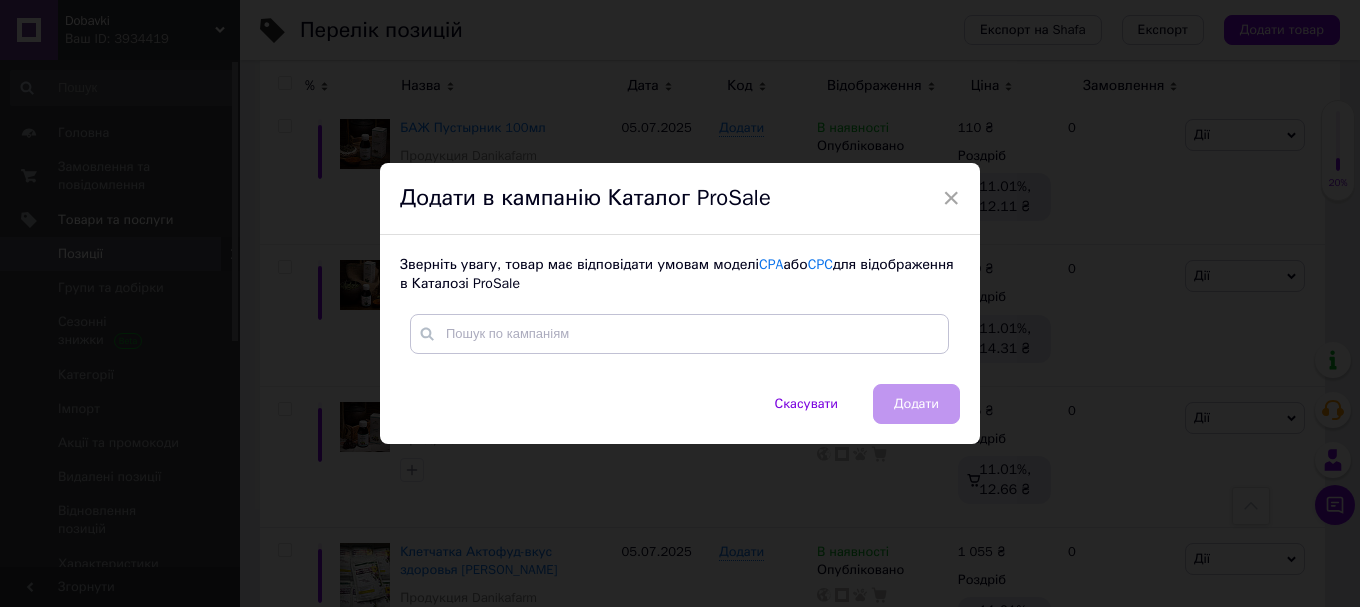 click on "Зверніть увагу , товар має відповідати умовам моделі  CPA
або  CPC  для відображення в Каталозі ProSale Створити мітку" at bounding box center [680, 309] 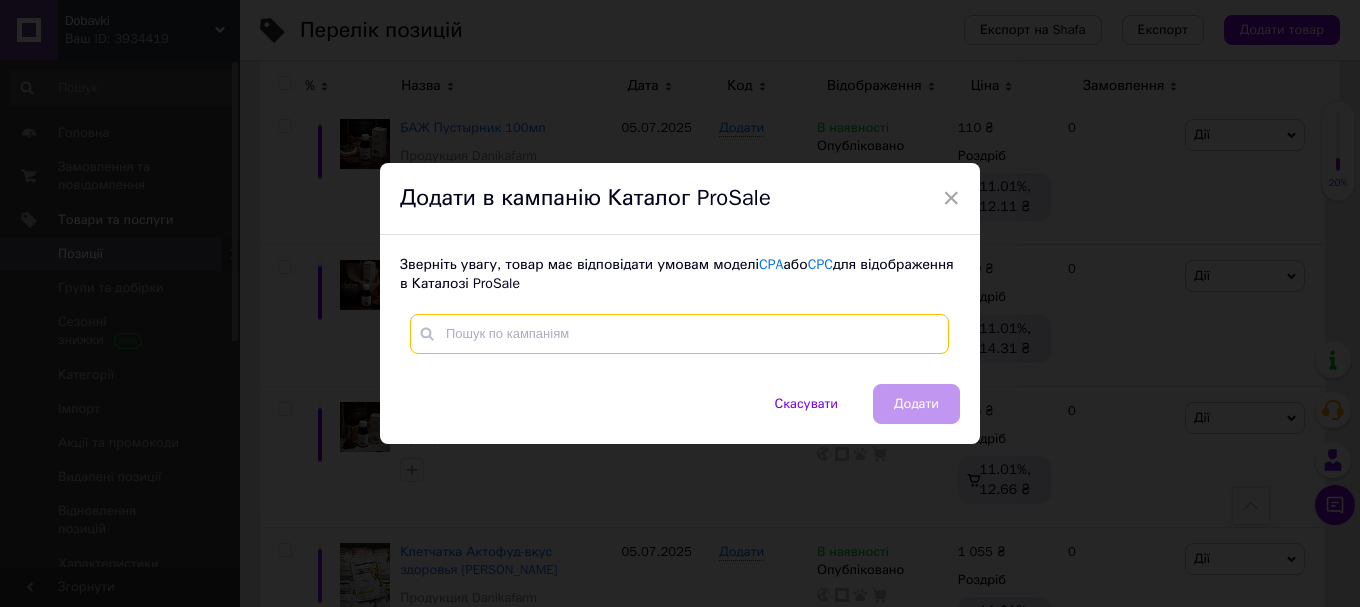 click at bounding box center (679, 334) 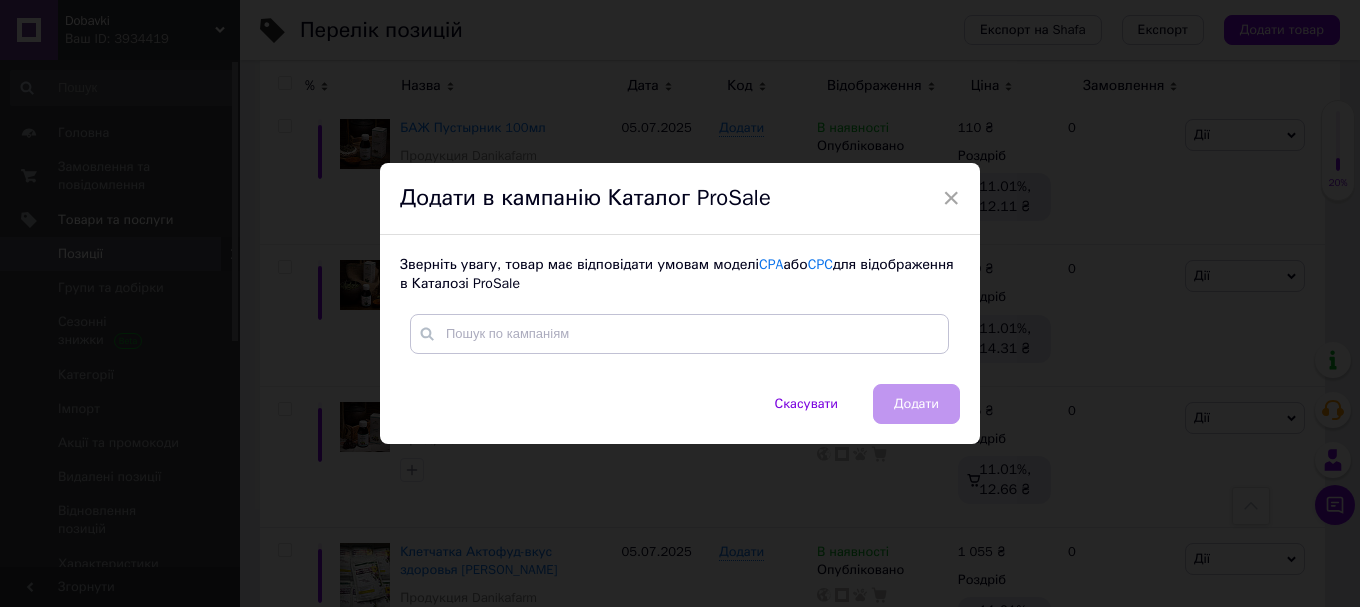 click at bounding box center (679, 334) 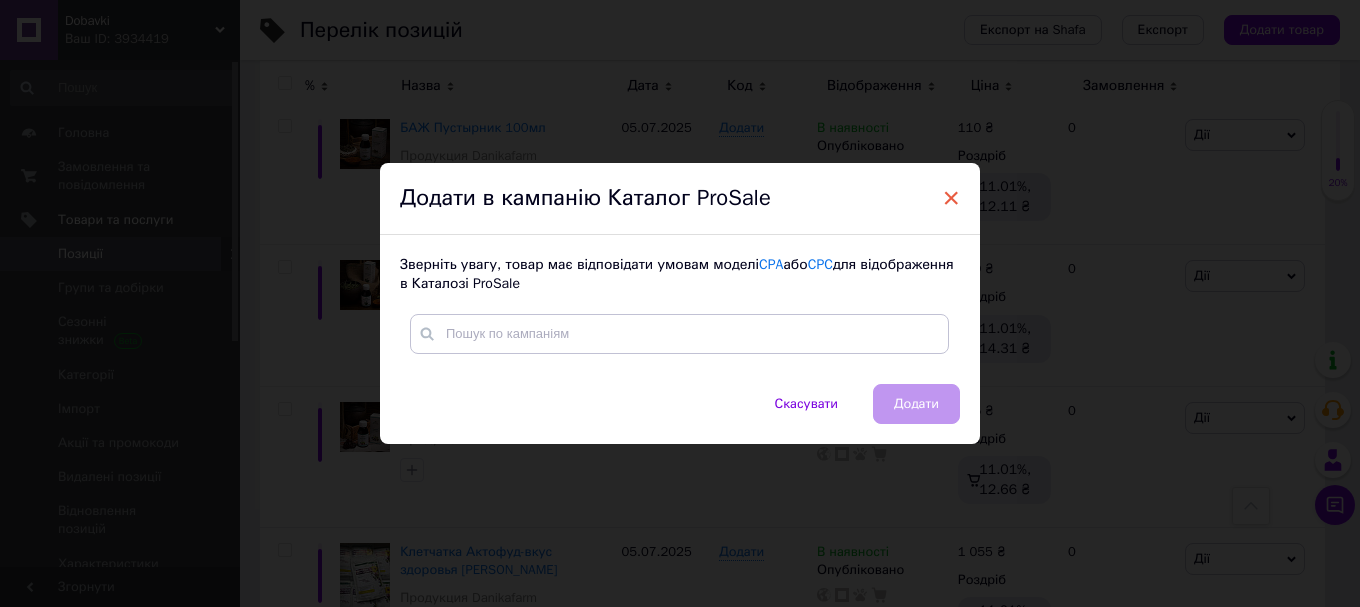 click on "×" at bounding box center [951, 198] 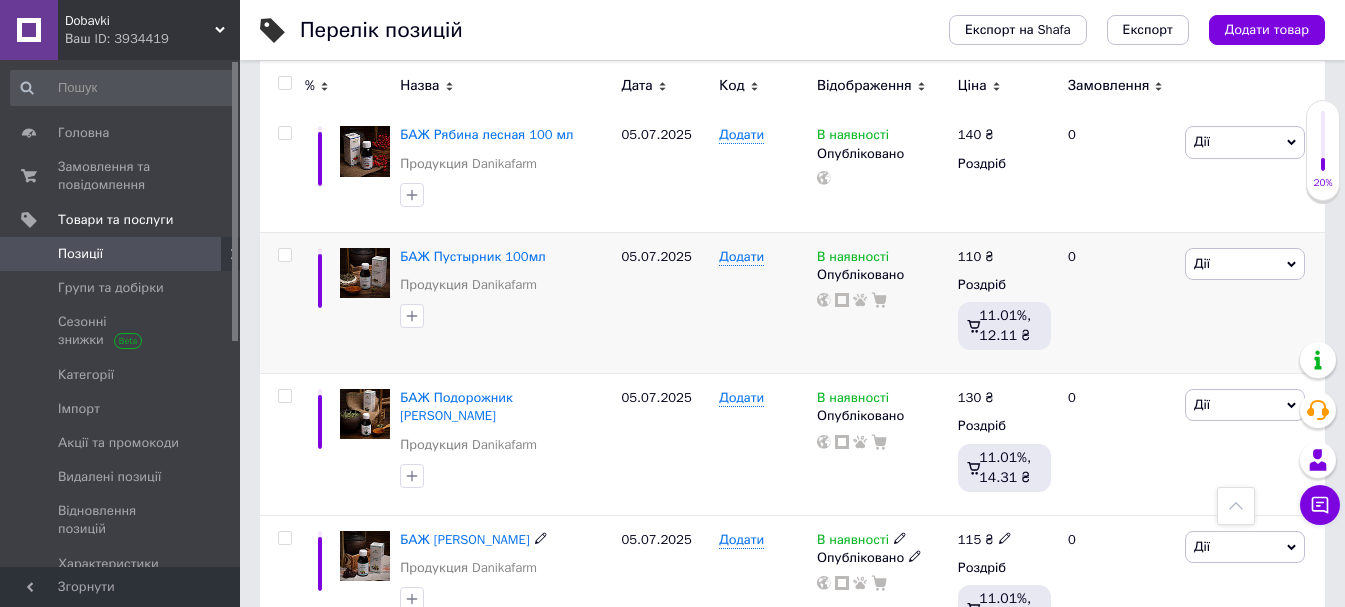scroll, scrollTop: 4200, scrollLeft: 0, axis: vertical 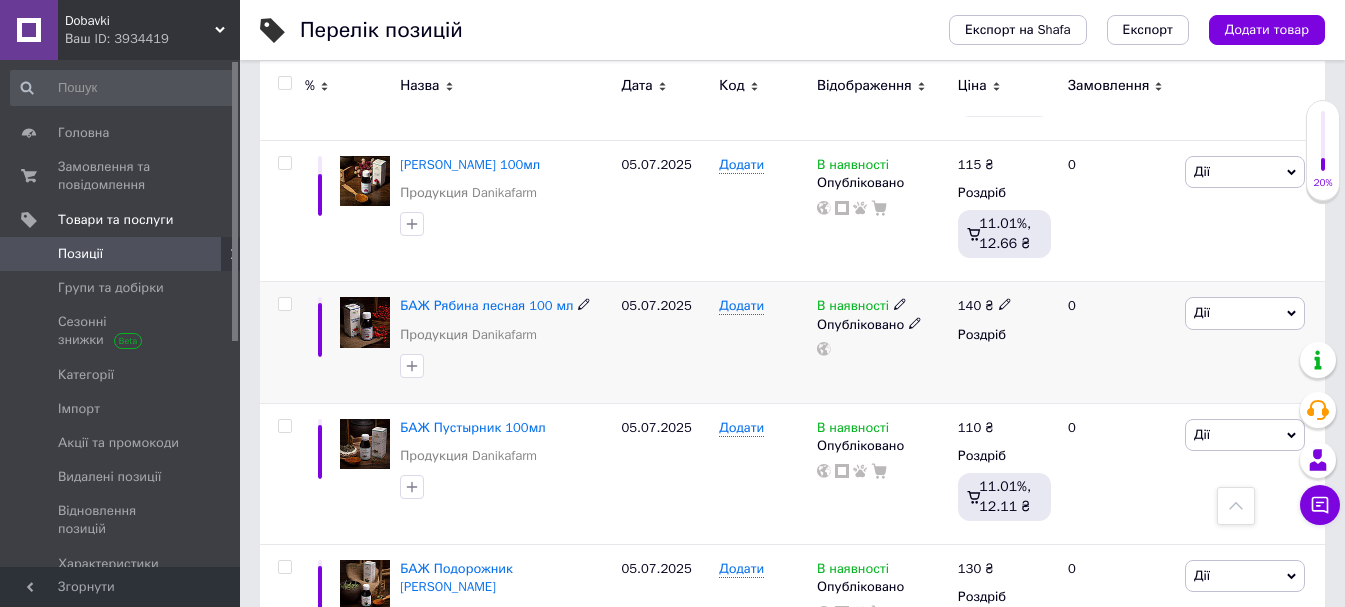 click on "Дії" at bounding box center [1245, 313] 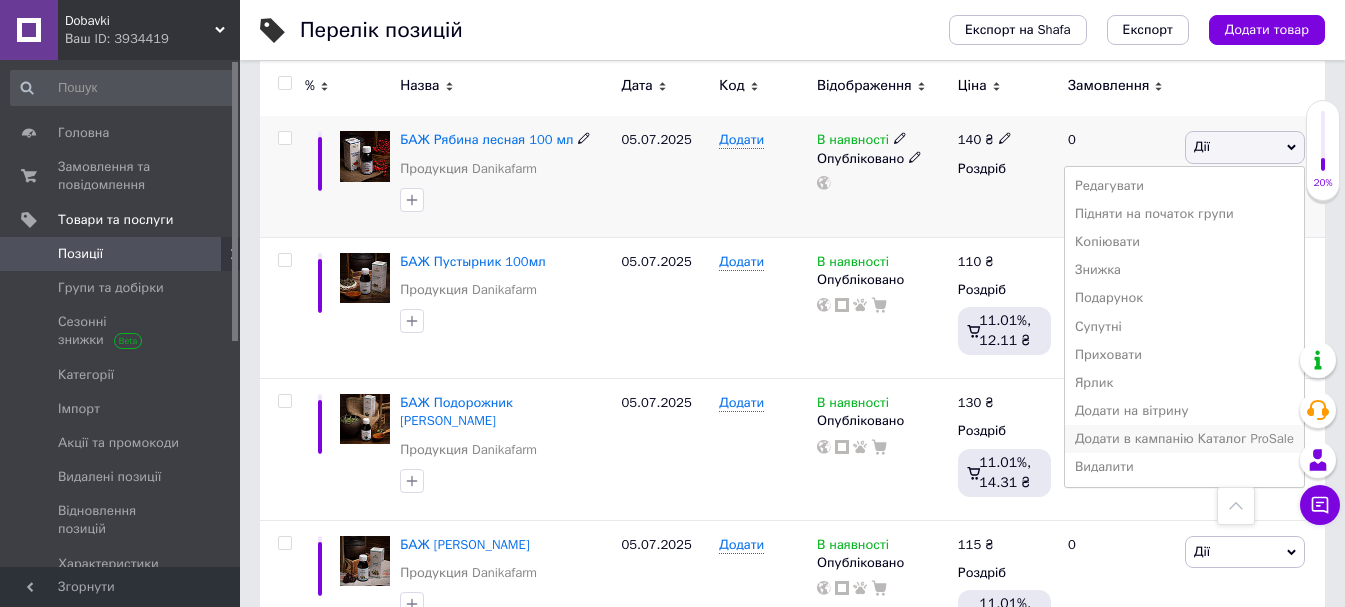 scroll, scrollTop: 4400, scrollLeft: 0, axis: vertical 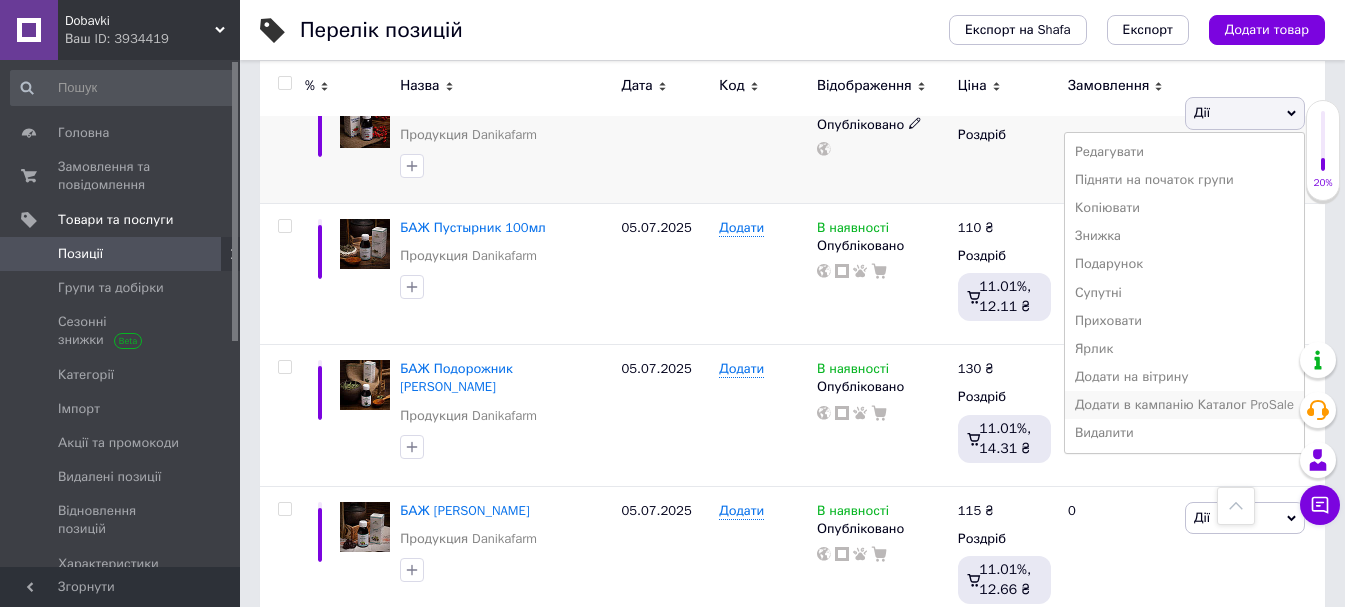 click on "Додати в кампанію Каталог ProSale" at bounding box center (1184, 405) 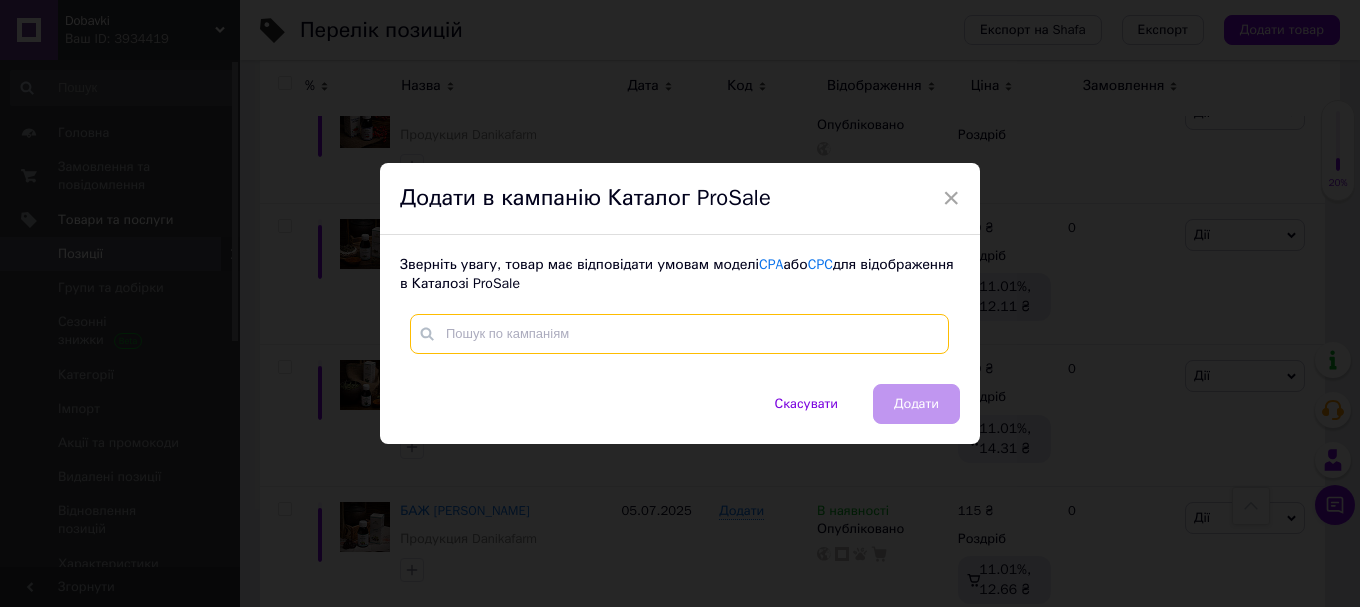 click at bounding box center [679, 334] 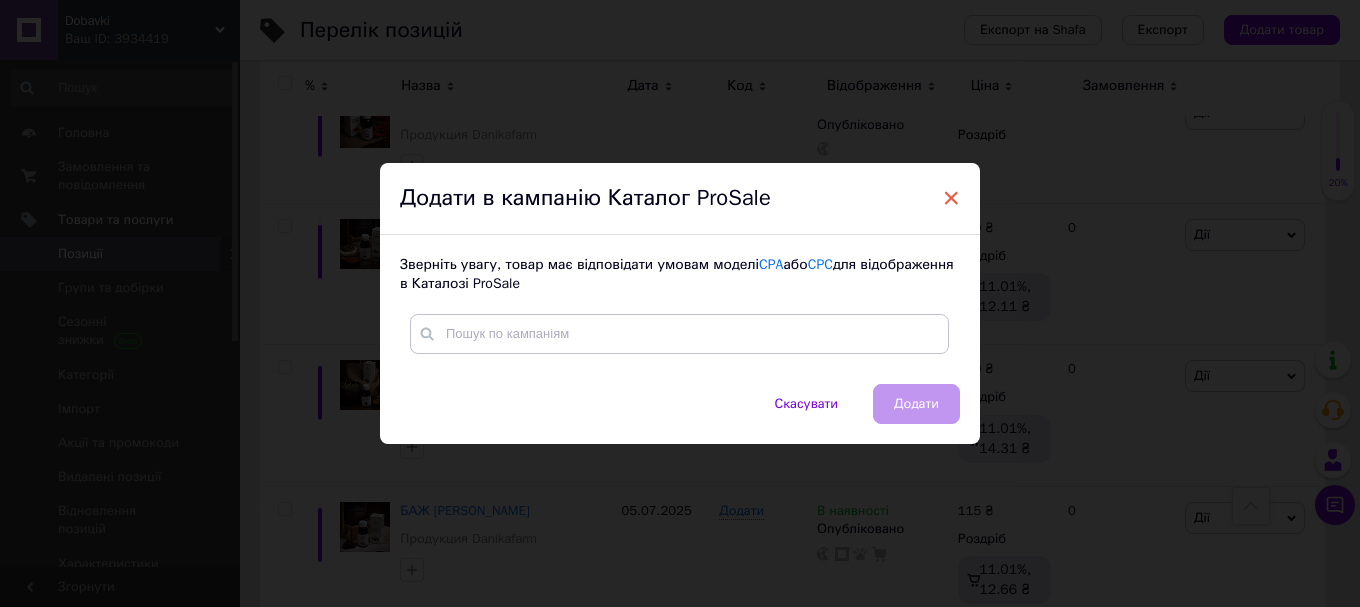 click on "×" at bounding box center (951, 198) 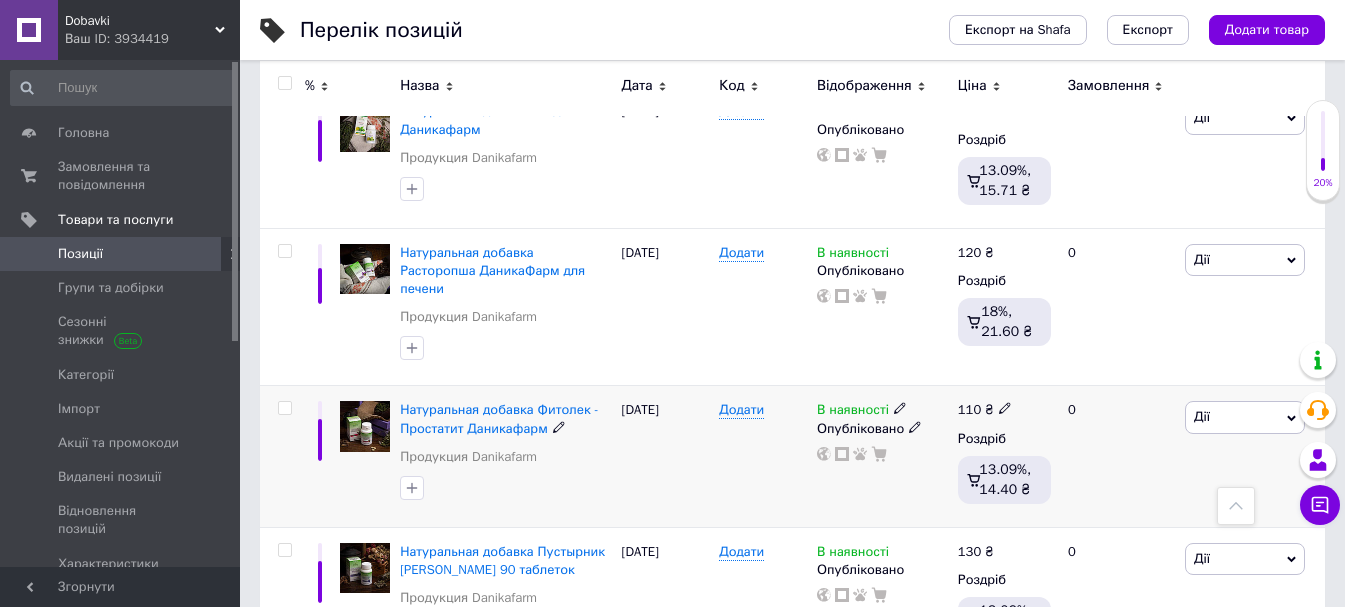 scroll, scrollTop: 8700, scrollLeft: 0, axis: vertical 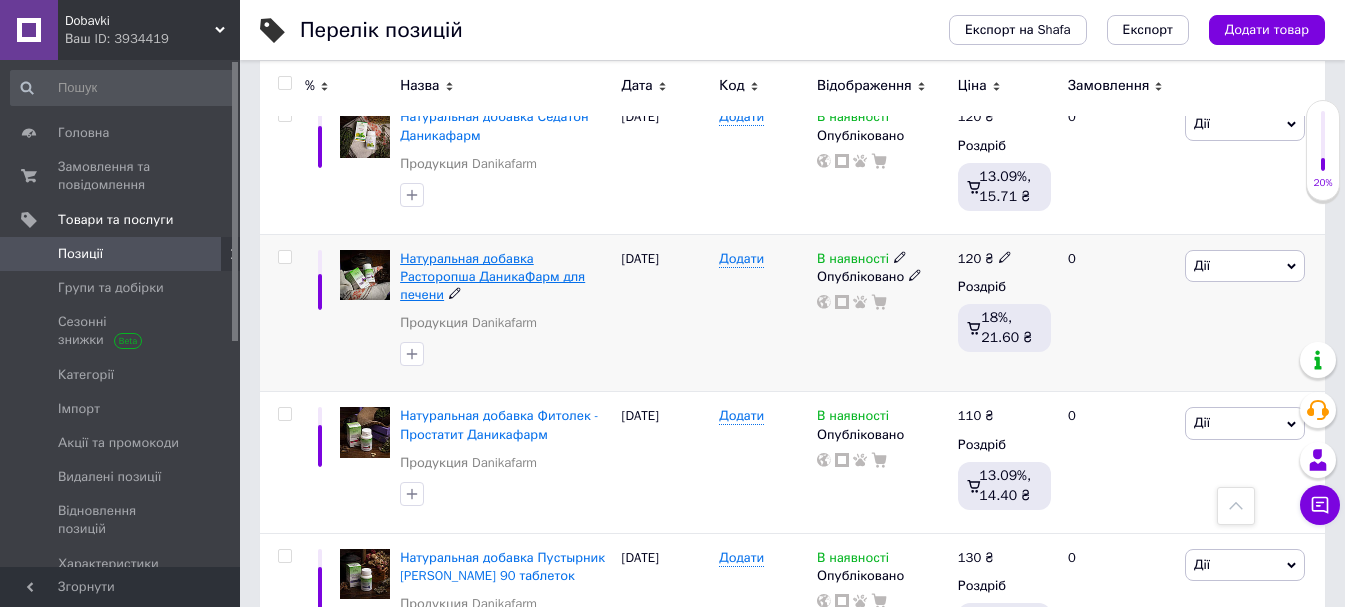 click on "Натуральная добавка Расторопша ДаникаФарм для печени" at bounding box center [492, 276] 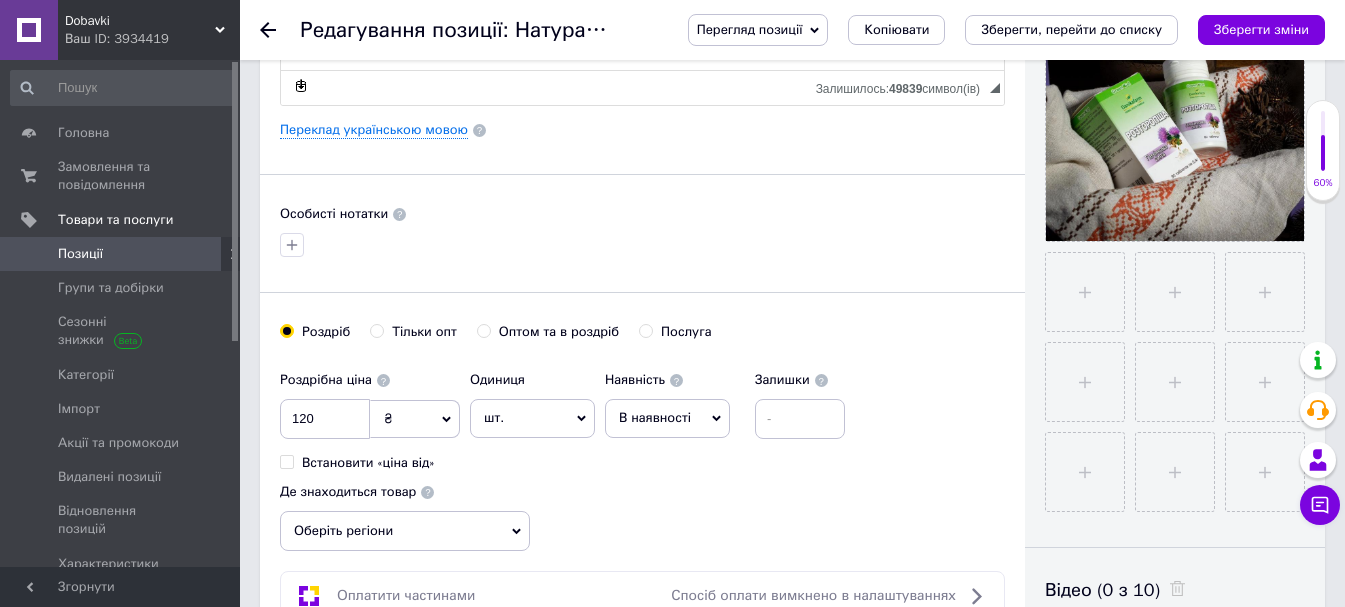 scroll, scrollTop: 400, scrollLeft: 0, axis: vertical 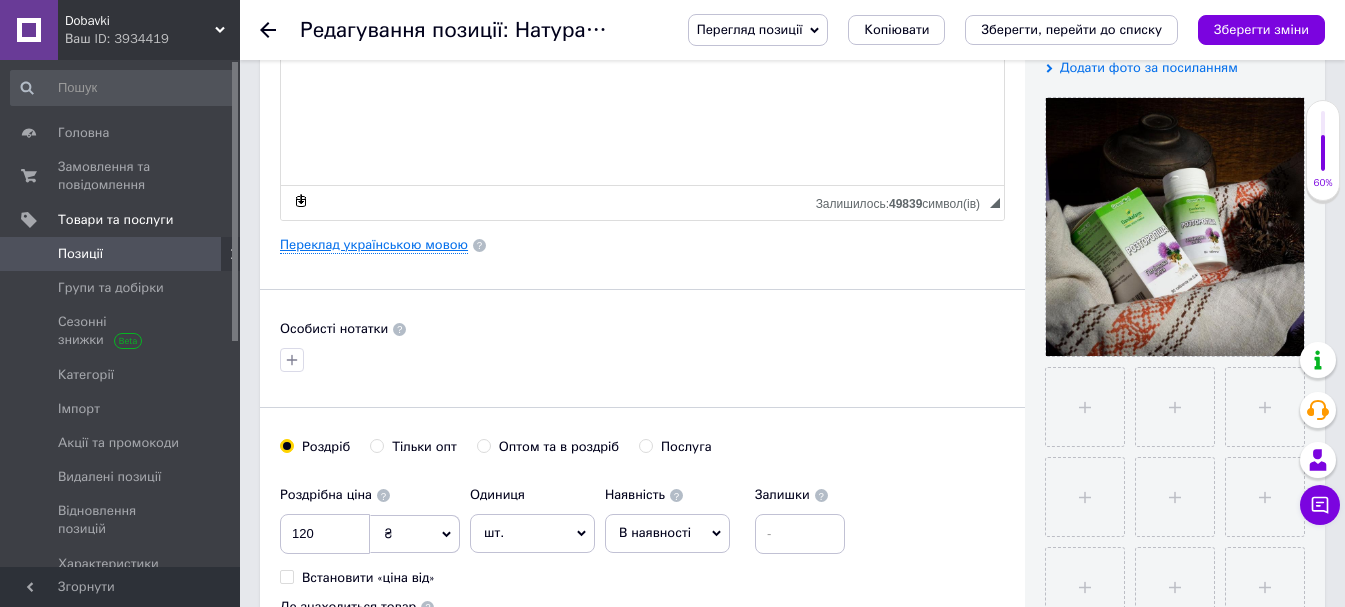 click on "Переклад українською мовою" at bounding box center (374, 245) 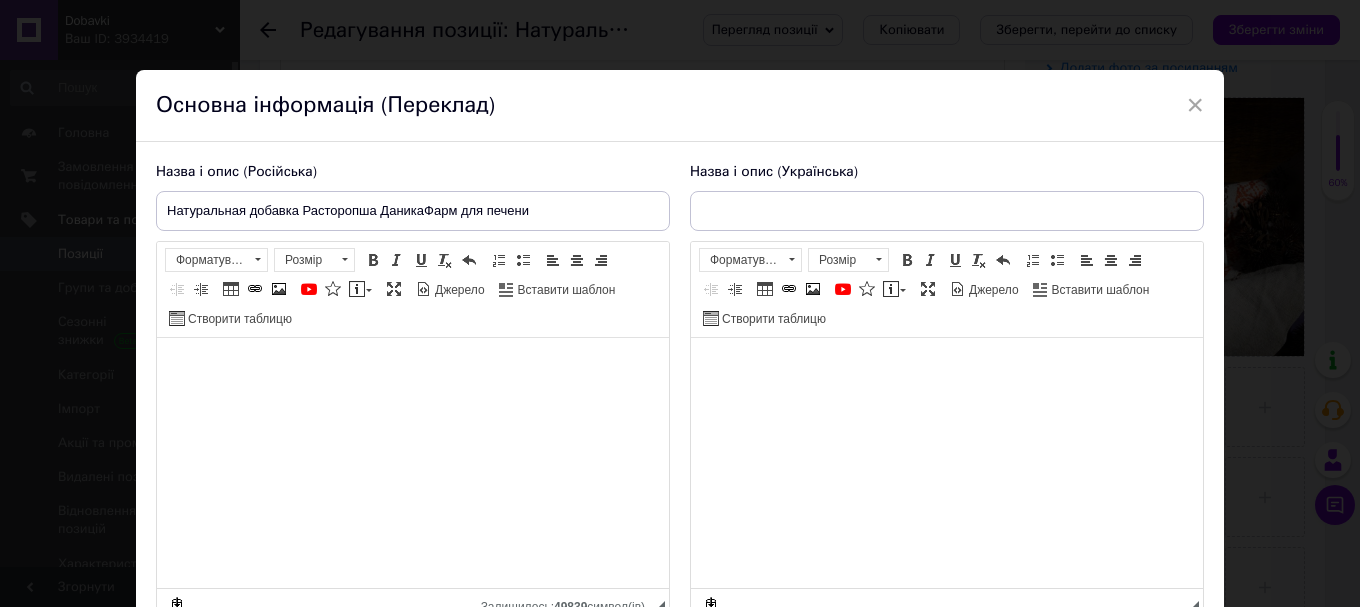 type on "Натуральна домішка Розторопша ДанікаФарм для печінки" 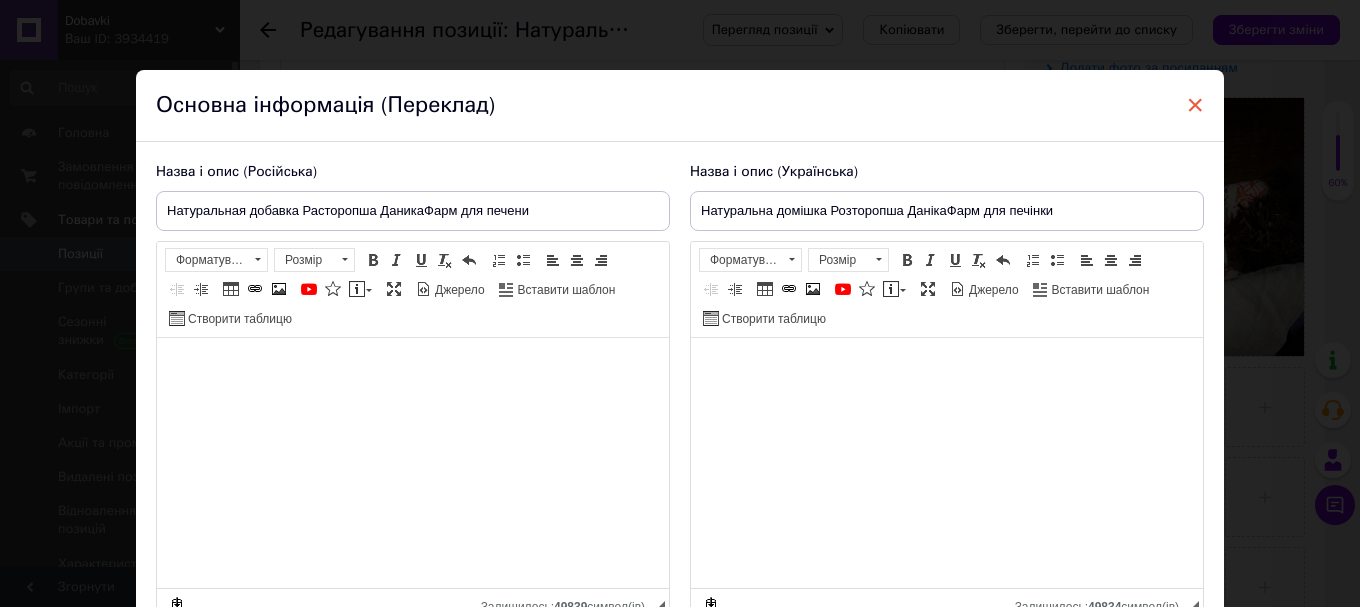 click on "×" at bounding box center [1195, 105] 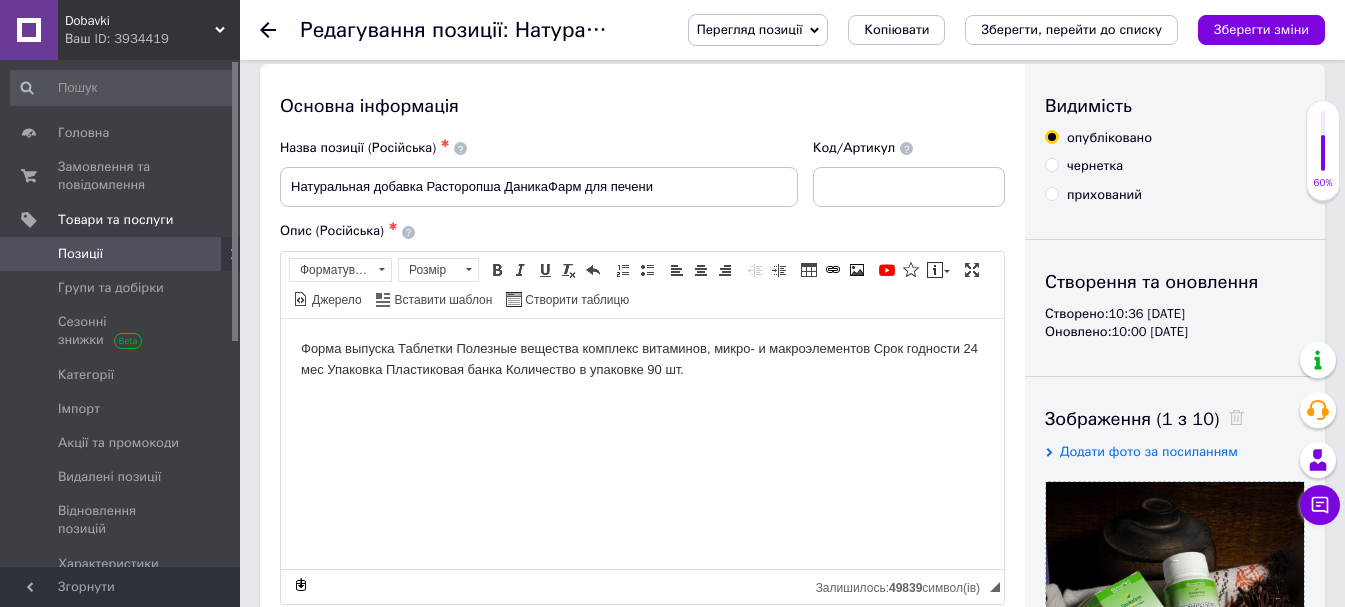 scroll, scrollTop: 0, scrollLeft: 0, axis: both 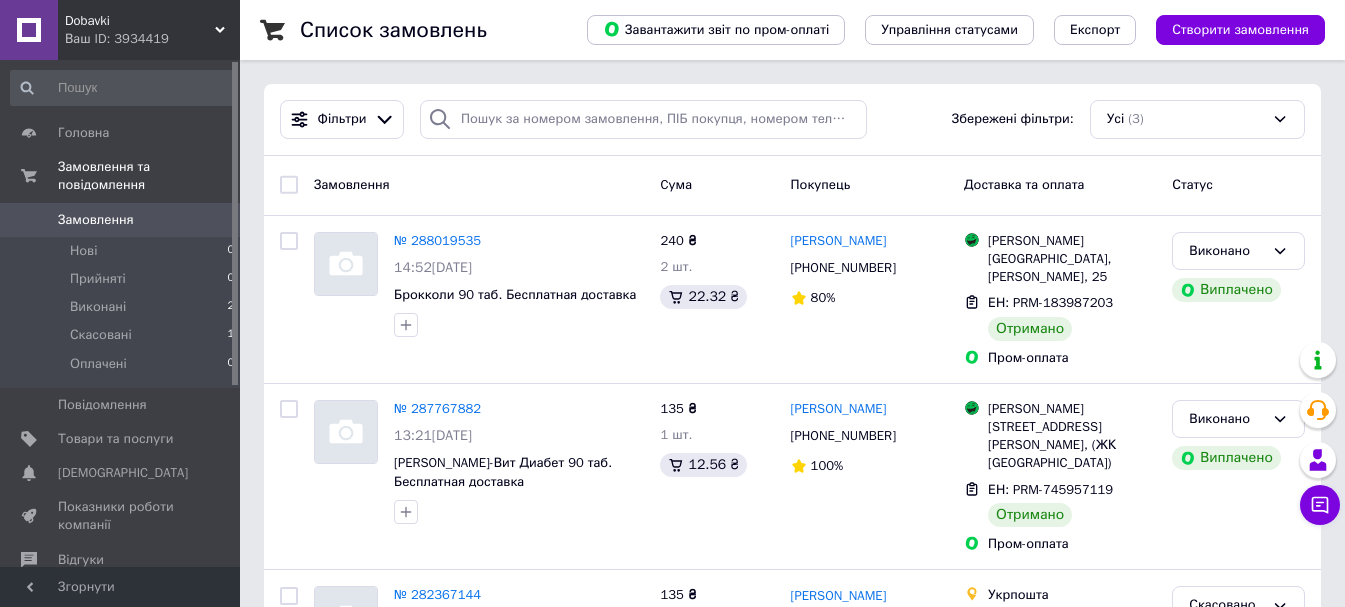 click on "Dobavki" at bounding box center [140, 21] 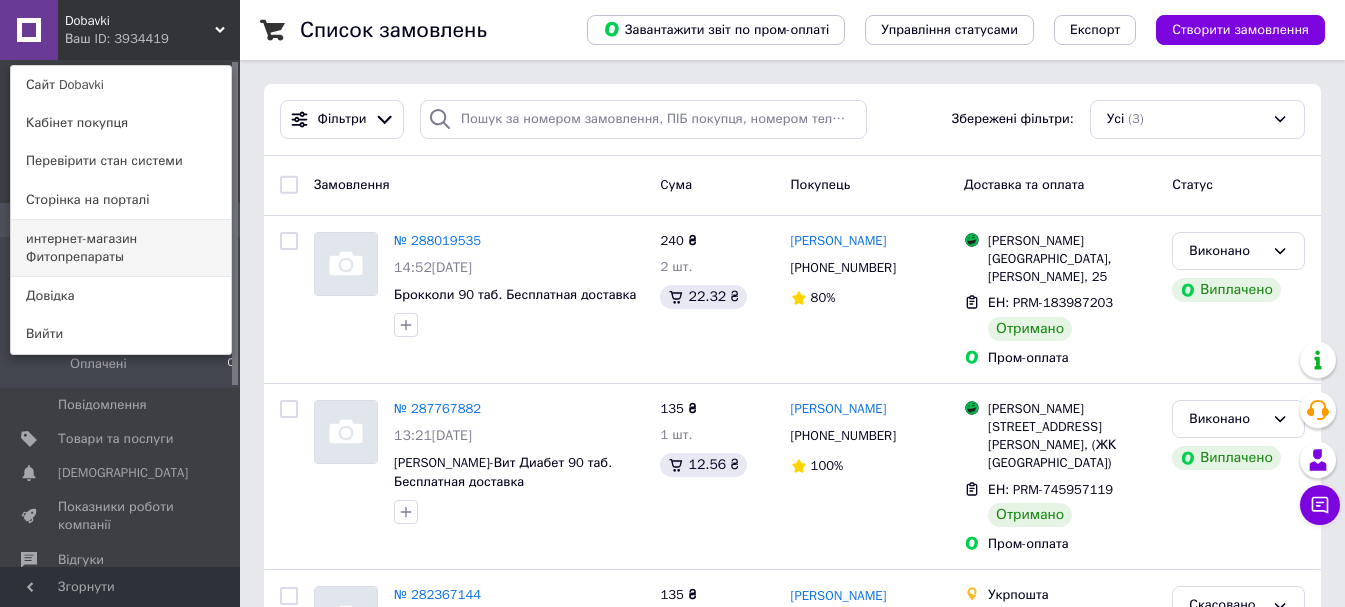 click on "интернет-магазин Фитопрепараты" at bounding box center (121, 248) 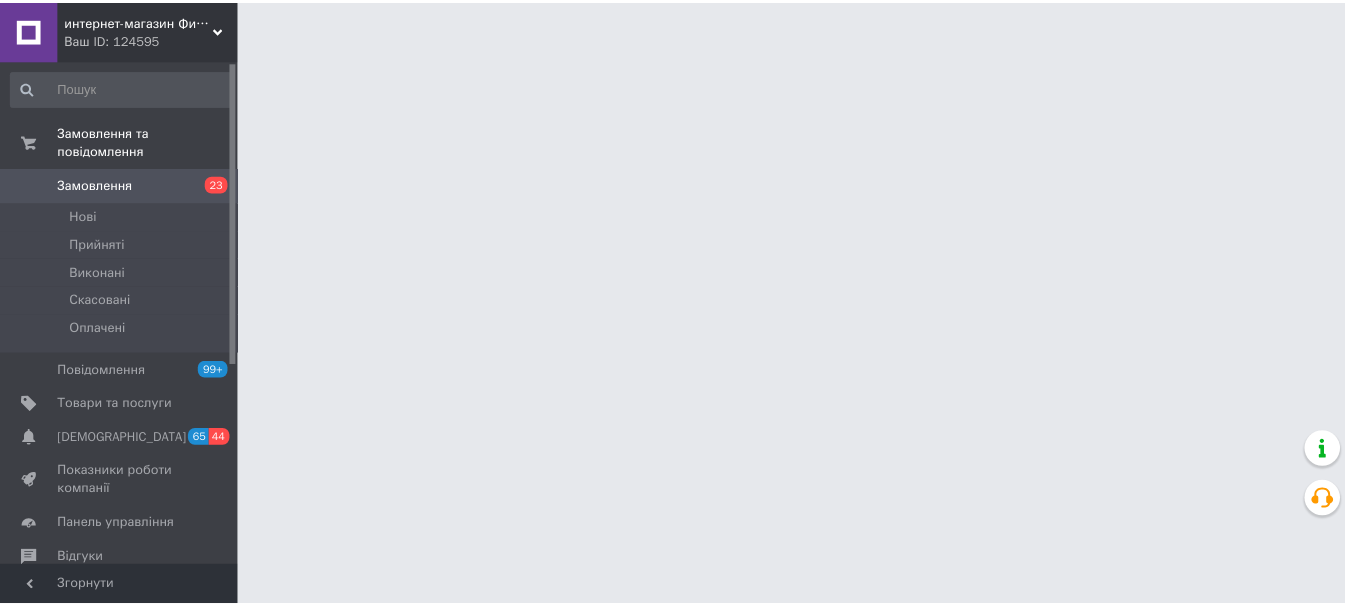 scroll, scrollTop: 0, scrollLeft: 0, axis: both 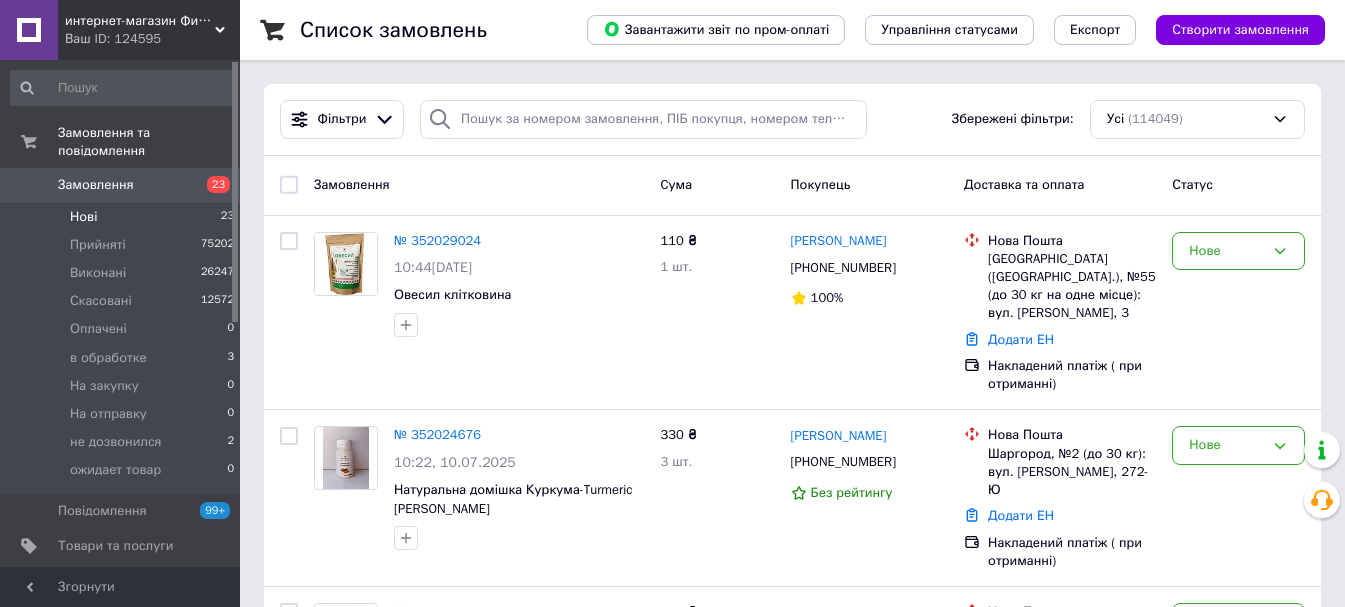 click on "Нові" at bounding box center (83, 217) 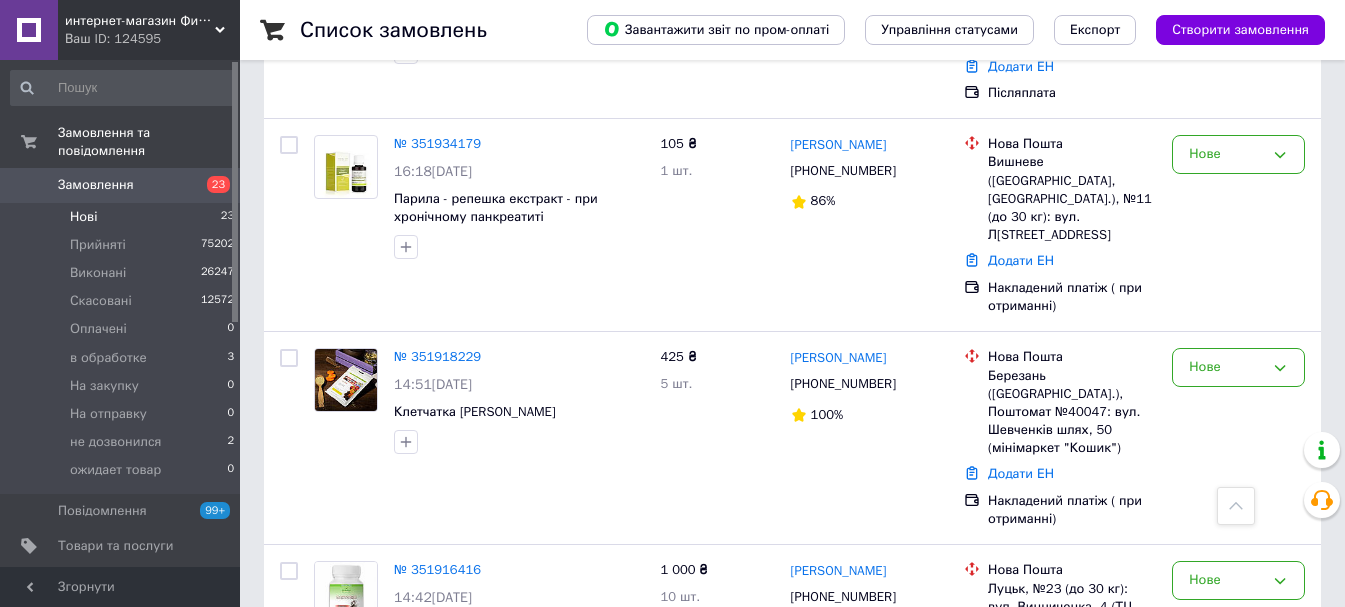 scroll, scrollTop: 3770, scrollLeft: 0, axis: vertical 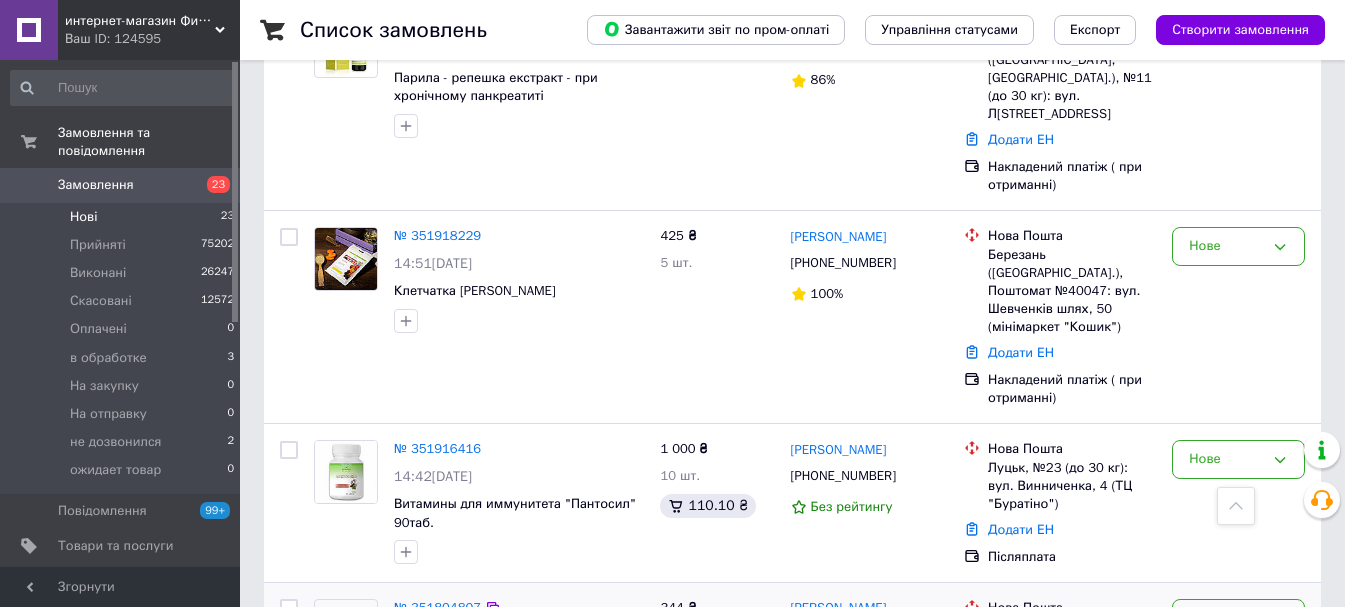 click on "Нове" at bounding box center (1226, 618) 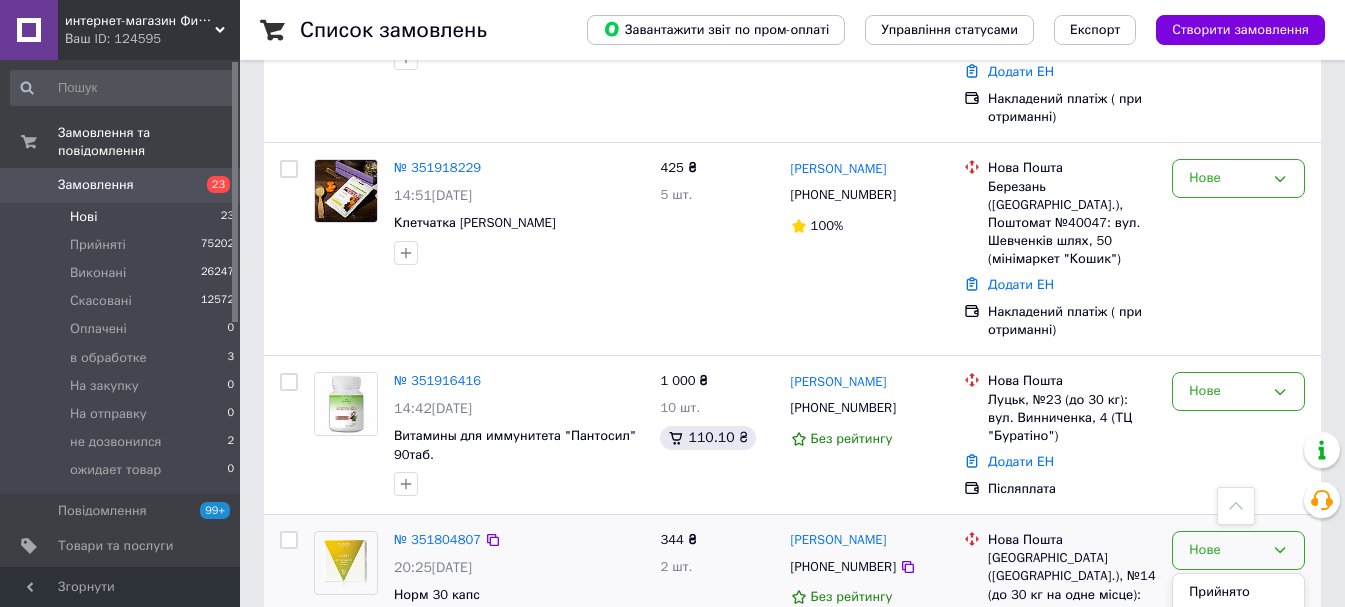 scroll, scrollTop: 3870, scrollLeft: 0, axis: vertical 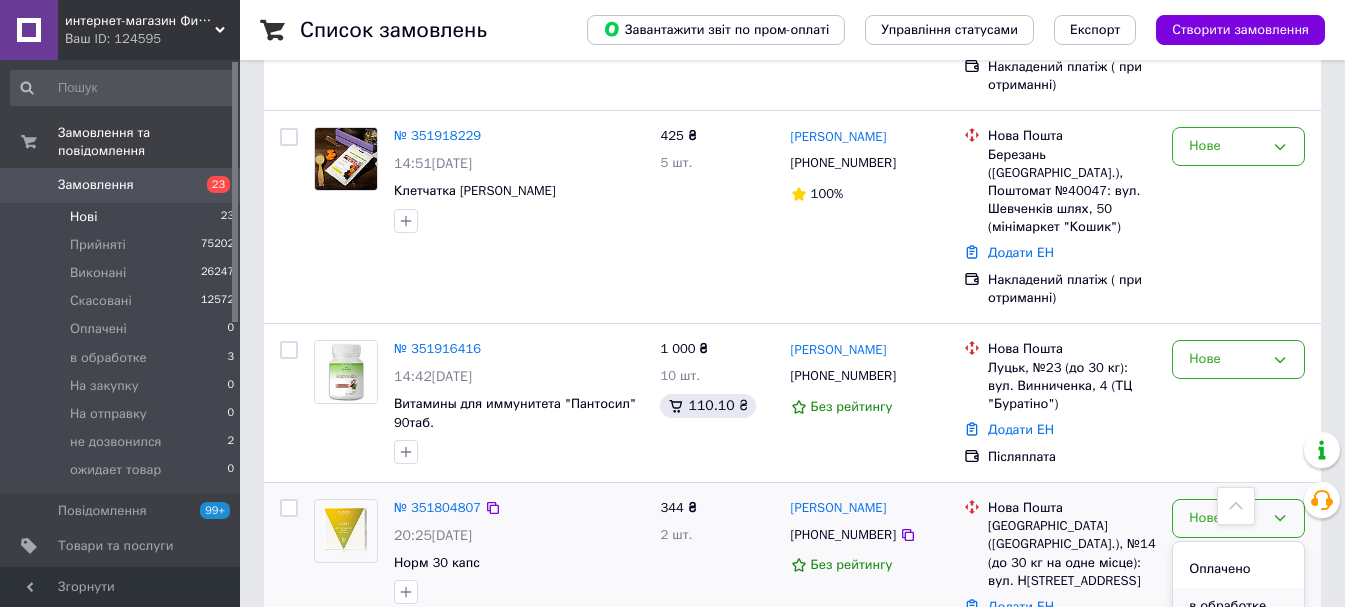 click on "в обработке" at bounding box center (1238, 606) 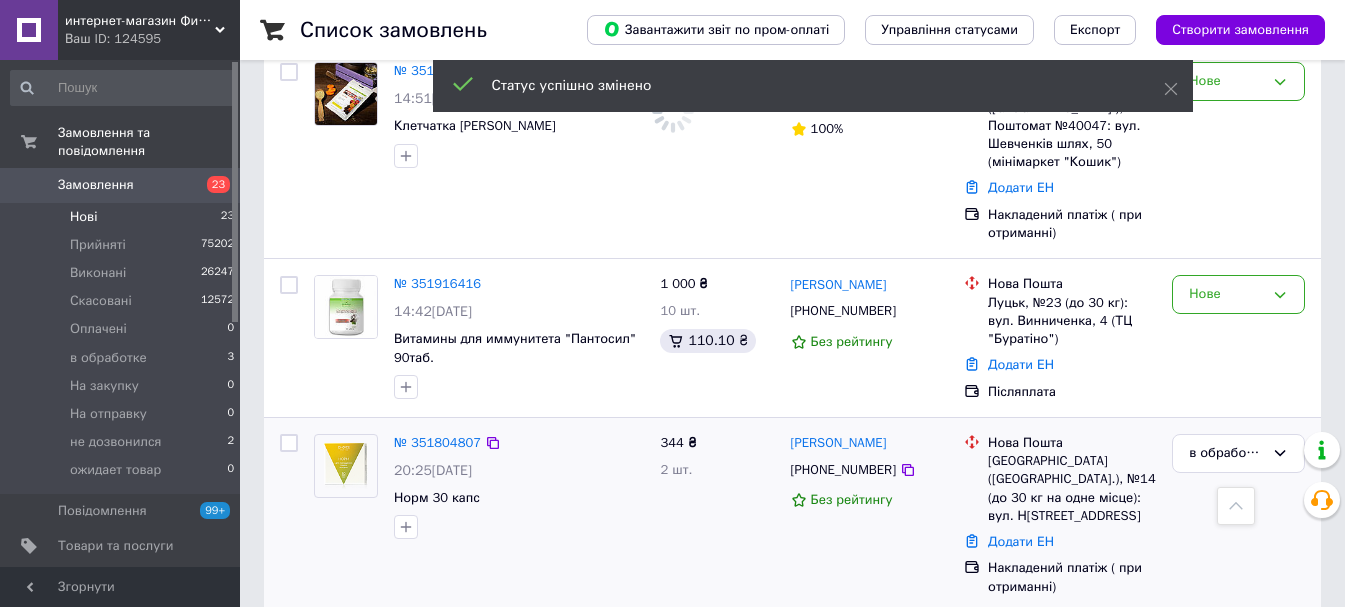 scroll, scrollTop: 3970, scrollLeft: 0, axis: vertical 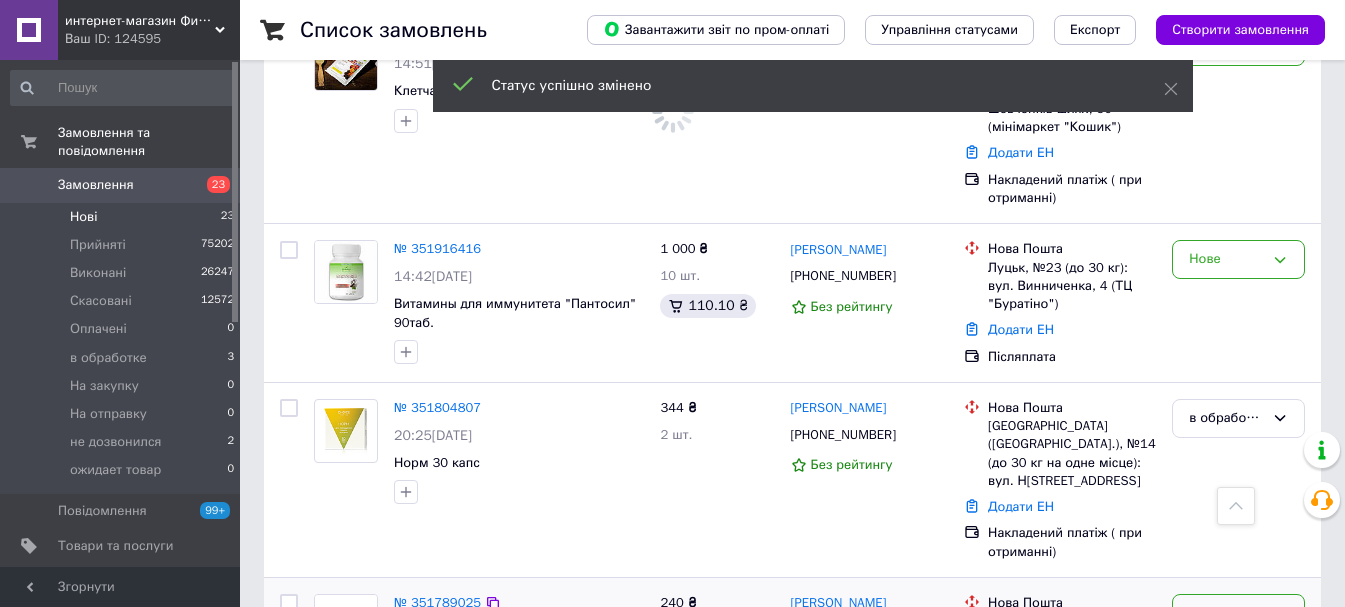 click on "Нове" at bounding box center (1226, 613) 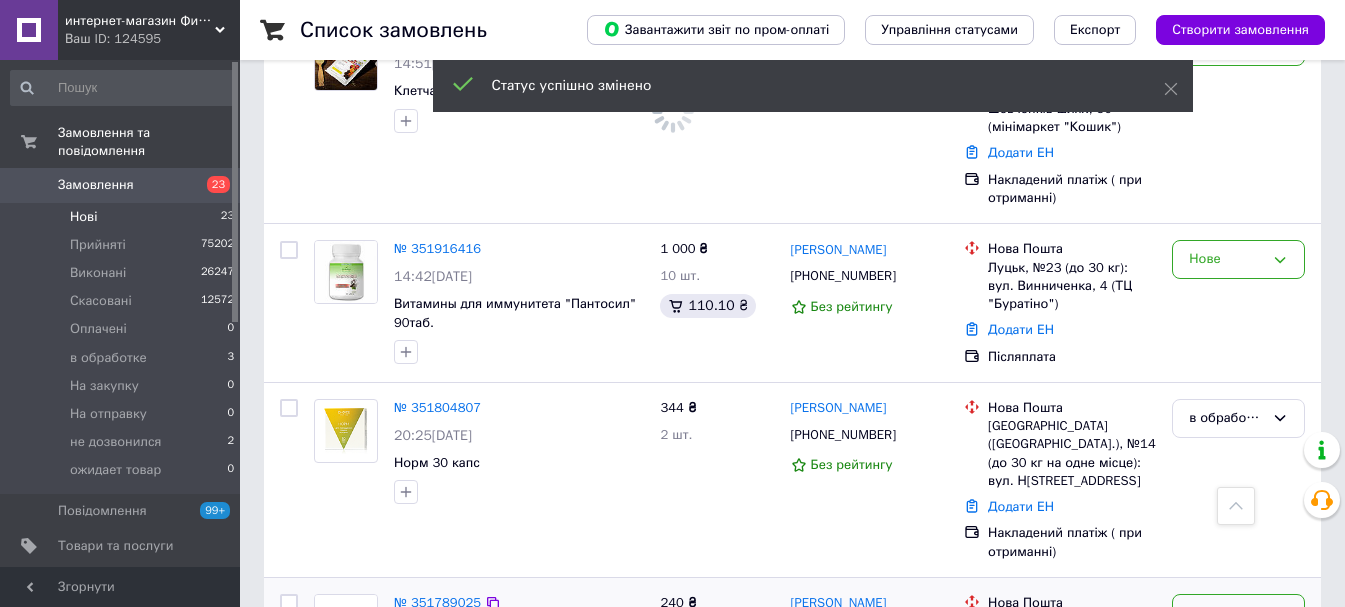 scroll, scrollTop: 100, scrollLeft: 0, axis: vertical 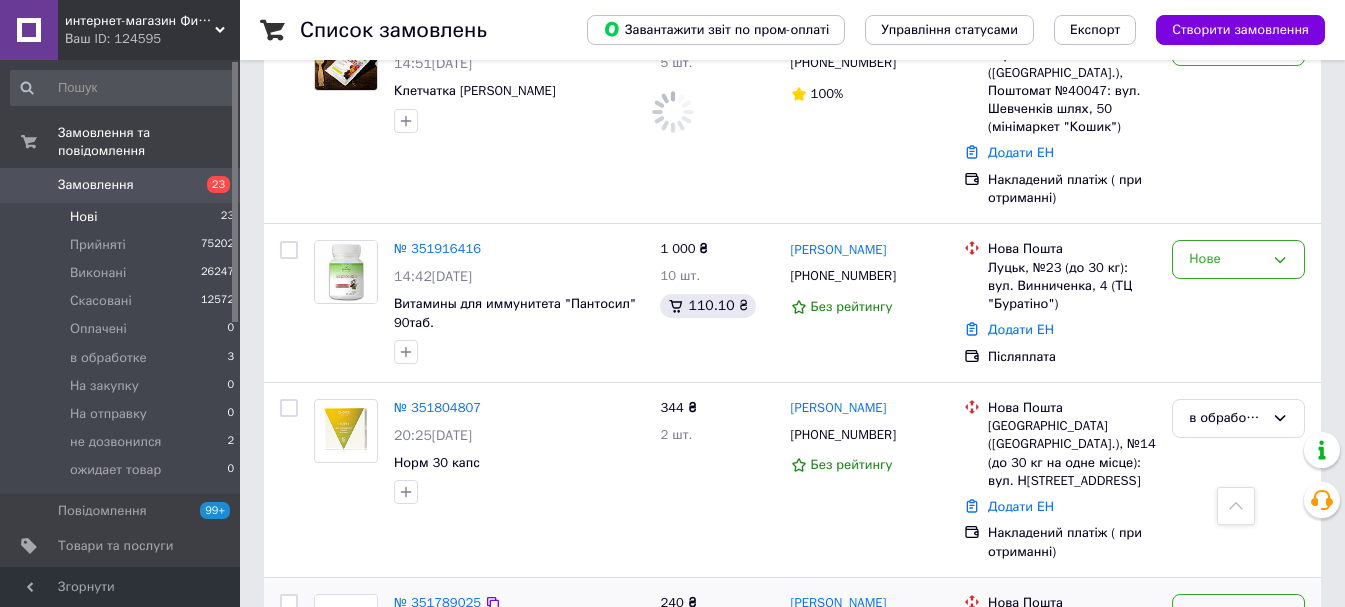 click on "в обработке" at bounding box center (1238, 701) 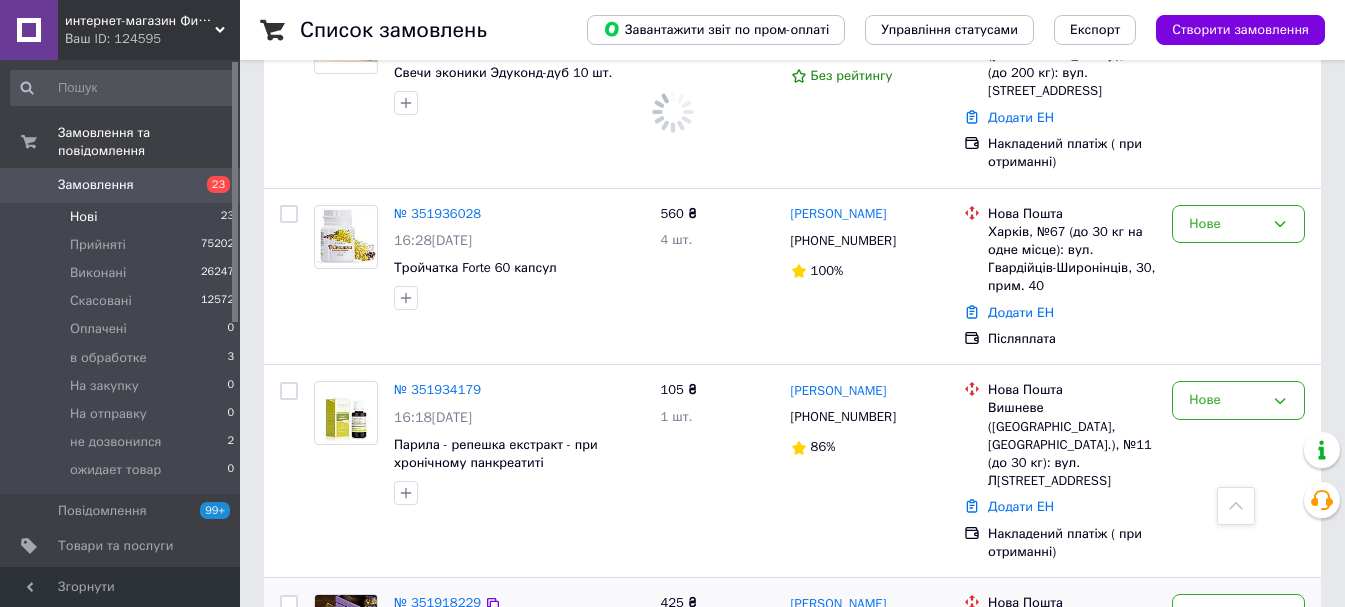 scroll, scrollTop: 3370, scrollLeft: 0, axis: vertical 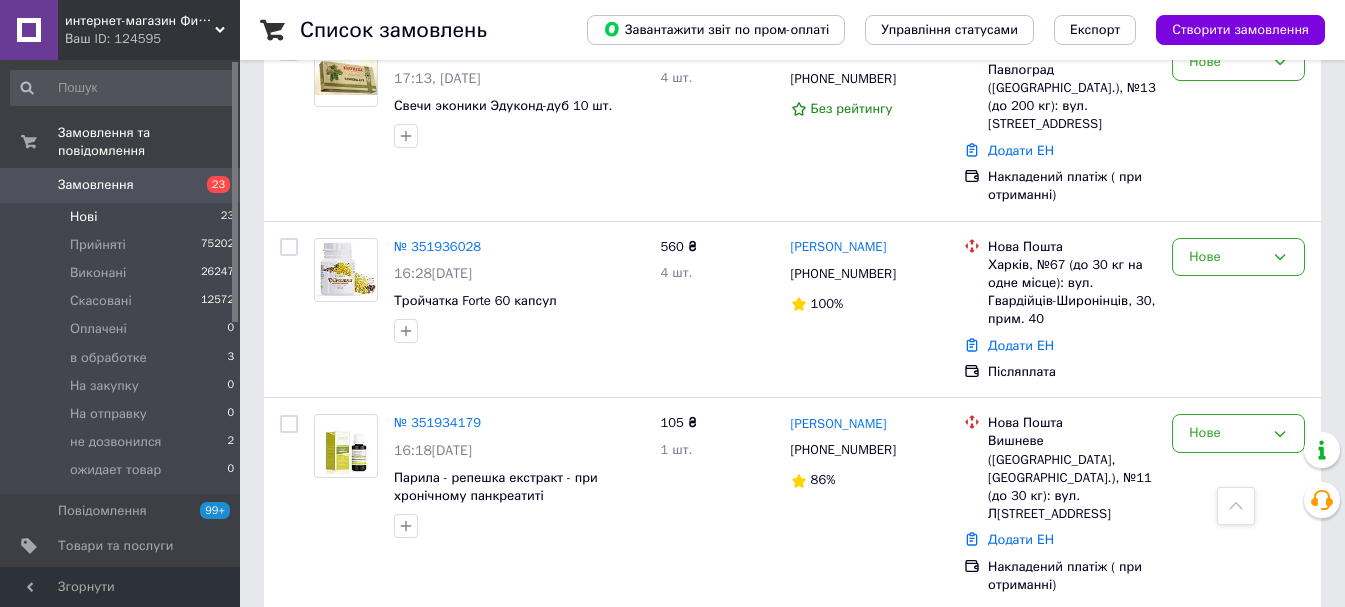 click on "№ 351918229" at bounding box center (437, 635) 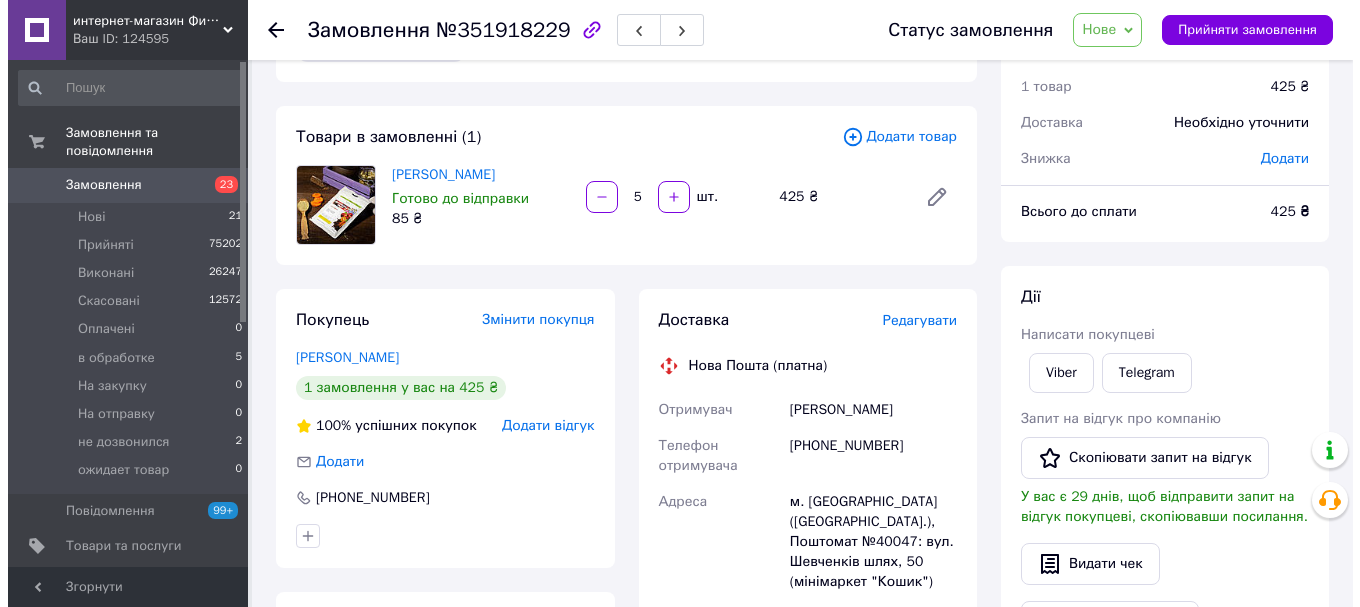 scroll, scrollTop: 100, scrollLeft: 0, axis: vertical 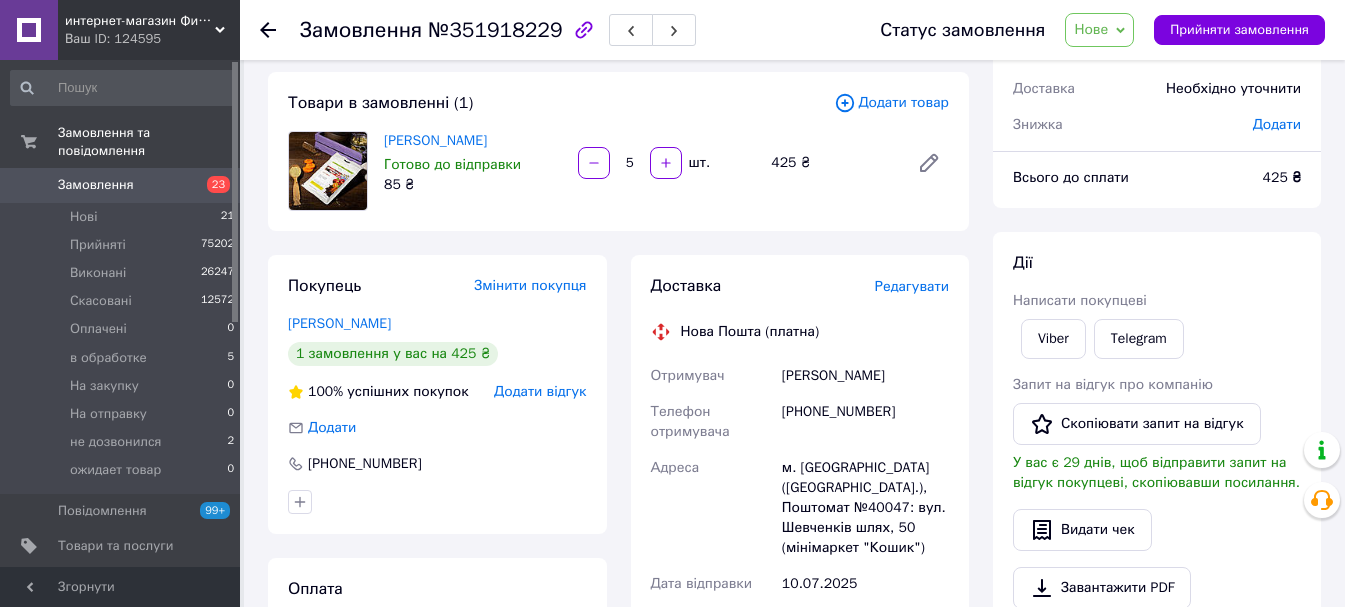 click on "Редагувати" at bounding box center [912, 286] 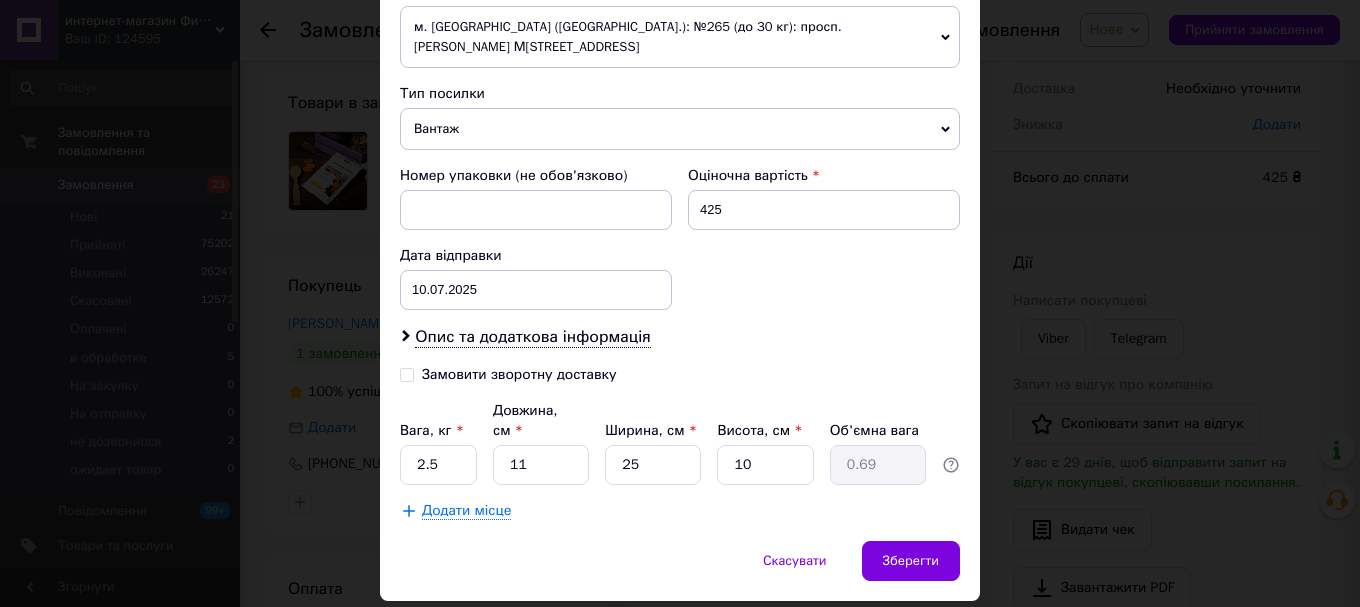 scroll, scrollTop: 657, scrollLeft: 0, axis: vertical 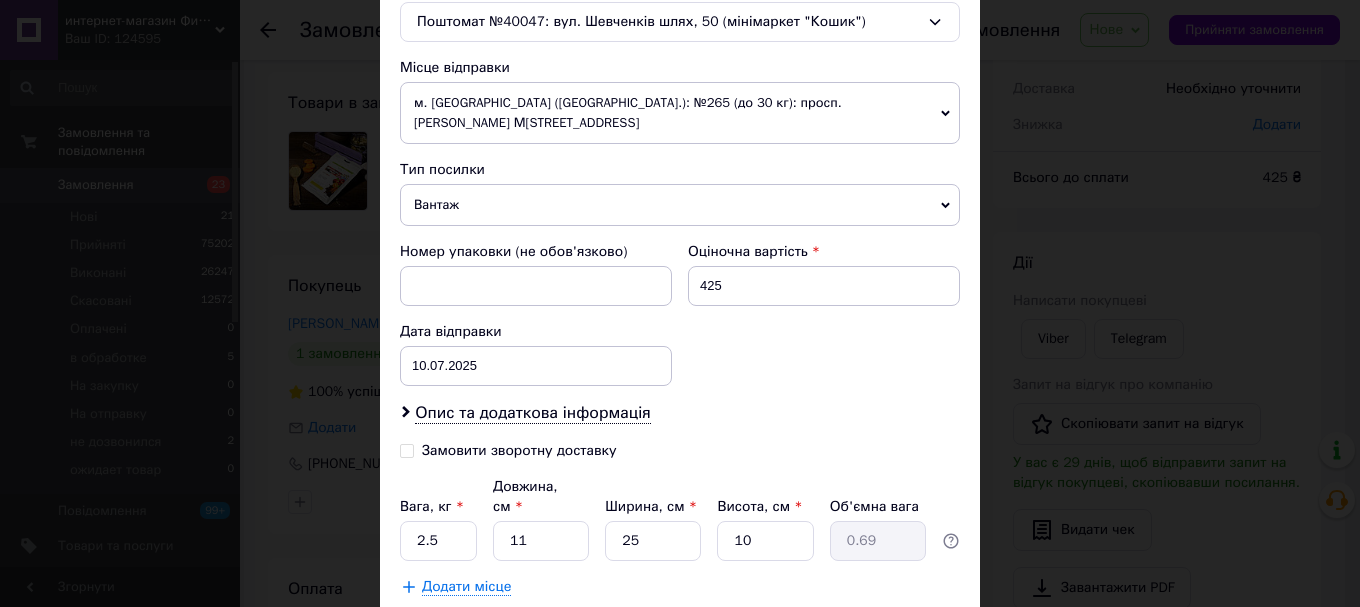 click on "Спосіб доставки Нова Пошта (платна) Платник Отримувач Відправник Прізвище отримувача ХІЛЬКО Ім'я отримувача Наталія По батькові отримувача Телефон отримувача +380668370838 Тип доставки В поштоматі У відділенні Кур'єром Місто м. Березань (Київська обл.) Поштомат Поштомат №40047: вул. Шевченків шлях, 50 (мінімаркет "Кошик") Місце відправки м. Київ (Київська обл.): №265 (до 30 кг): просп. Рокосовського Маршала, 3а с. Зазим'я: №1: вул. Широка, 17-А Додати ще місце відправки Тип посилки Вантаж Документи Номер упаковки (не обов'язково) Оціночна вартість 425 Дата відправки 10.07.2025 < 2025 >" at bounding box center [680, 45] 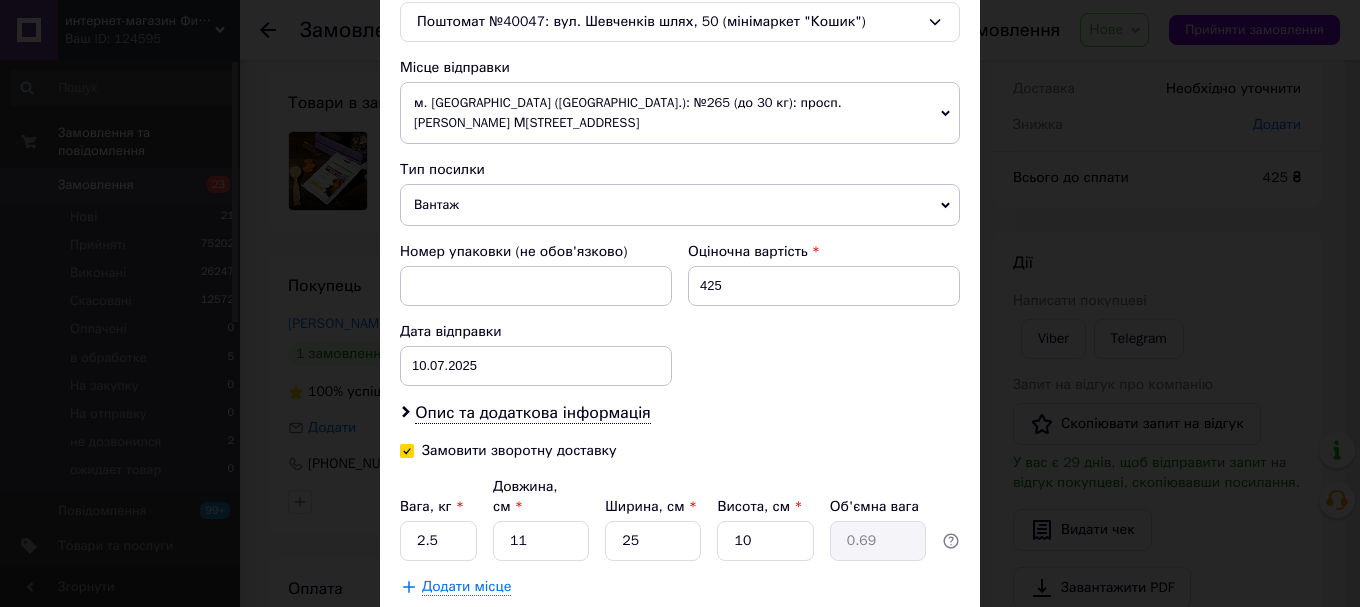 checkbox on "true" 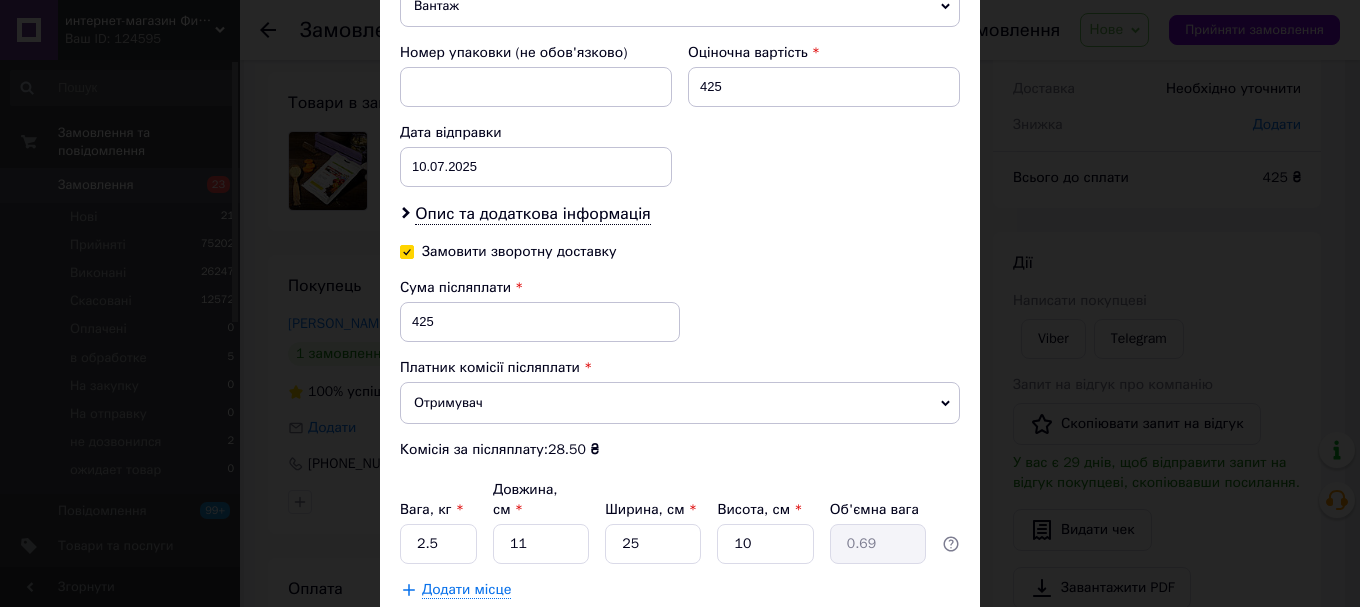 scroll, scrollTop: 857, scrollLeft: 0, axis: vertical 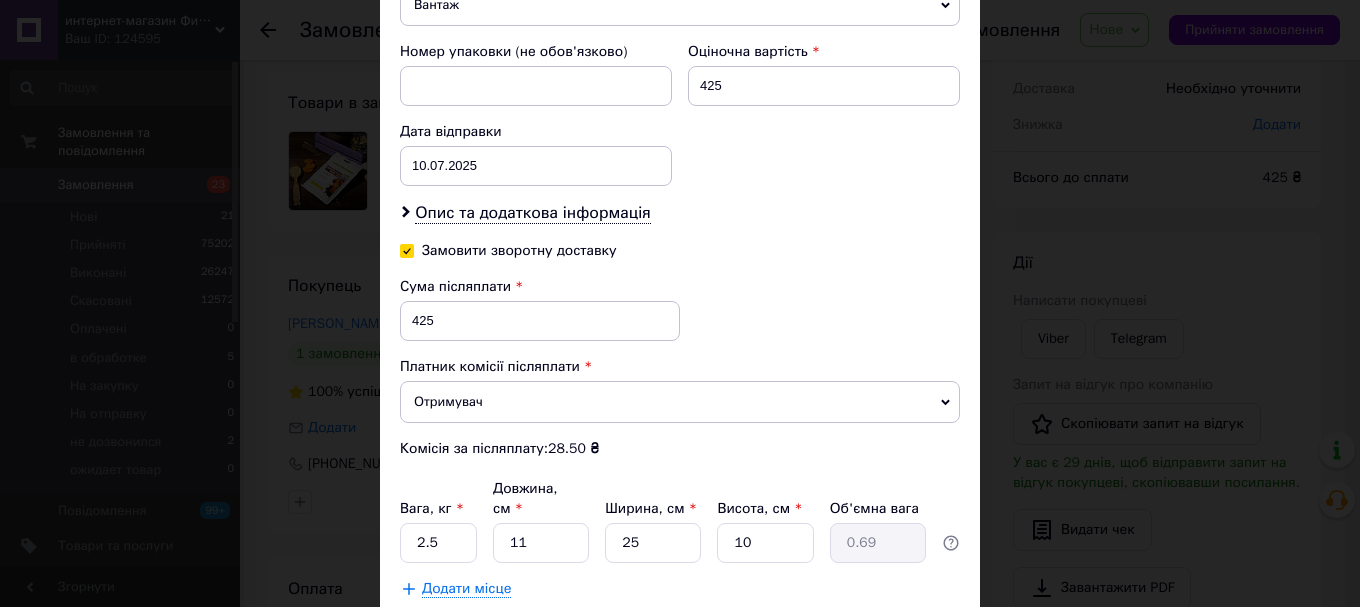 click on "Отримувач" at bounding box center (680, 402) 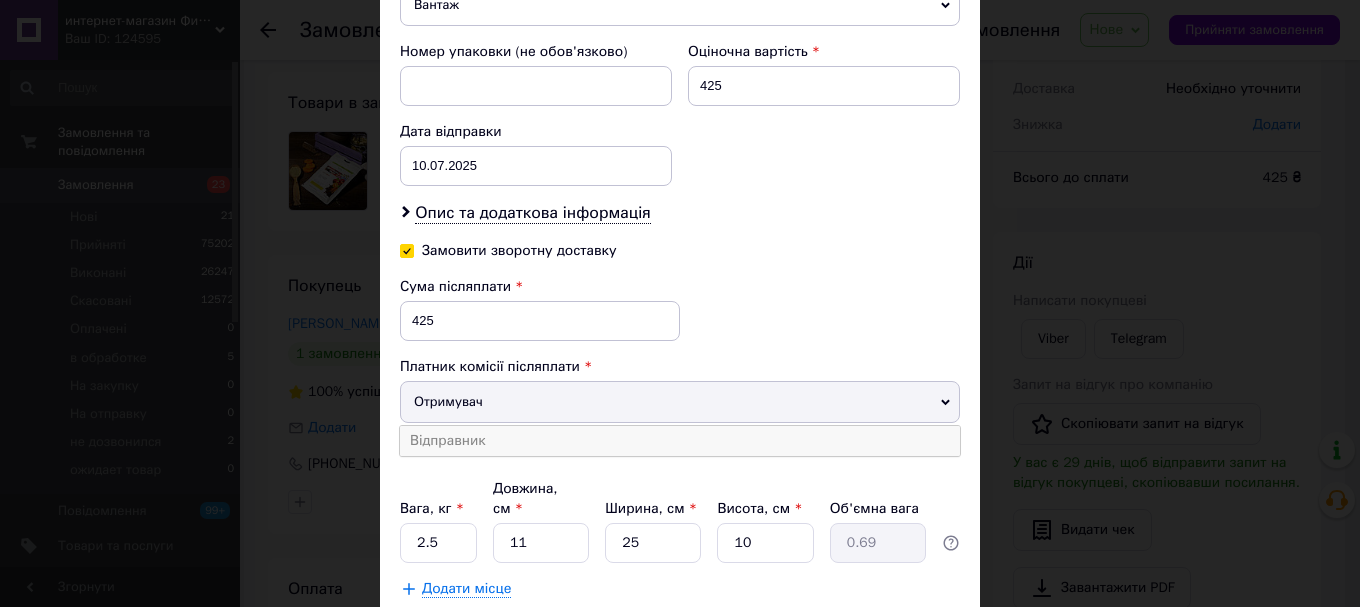click on "Відправник" at bounding box center (680, 441) 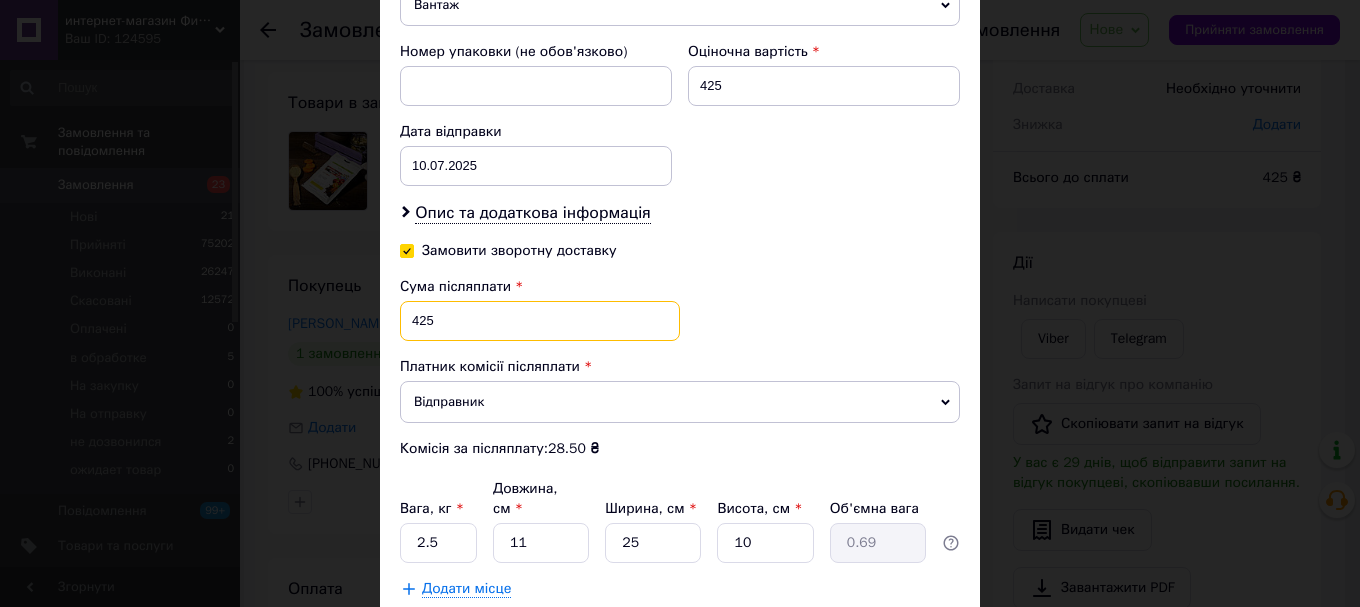 click on "425" at bounding box center [540, 321] 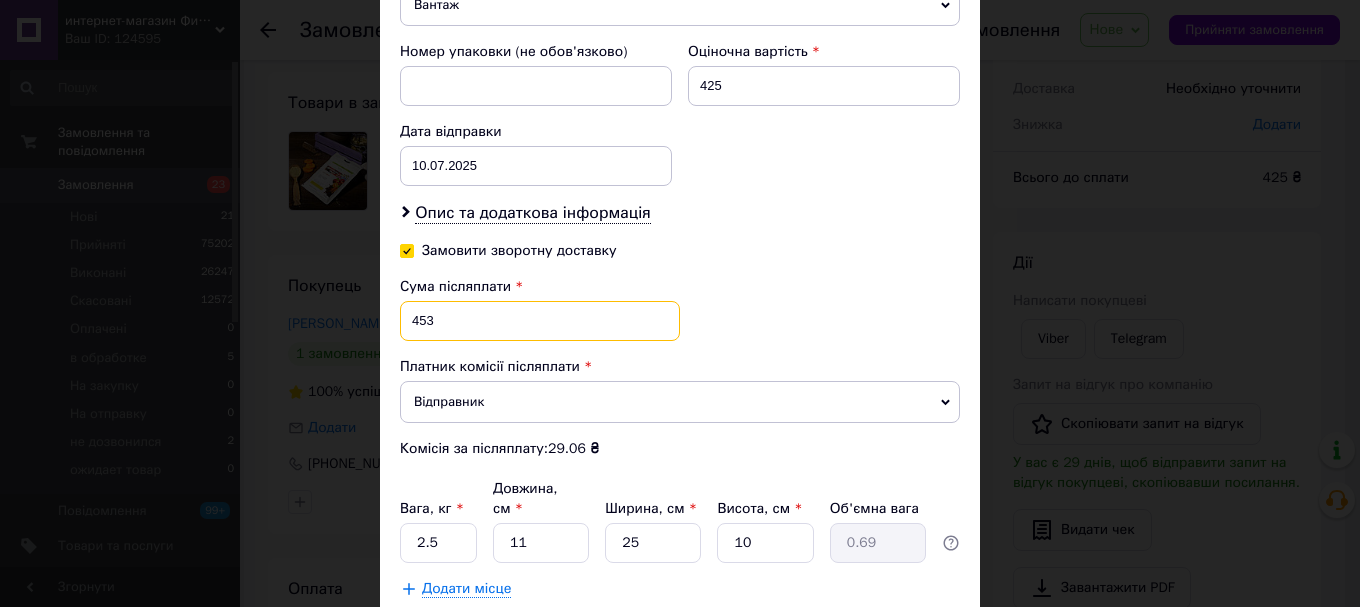 type on "453" 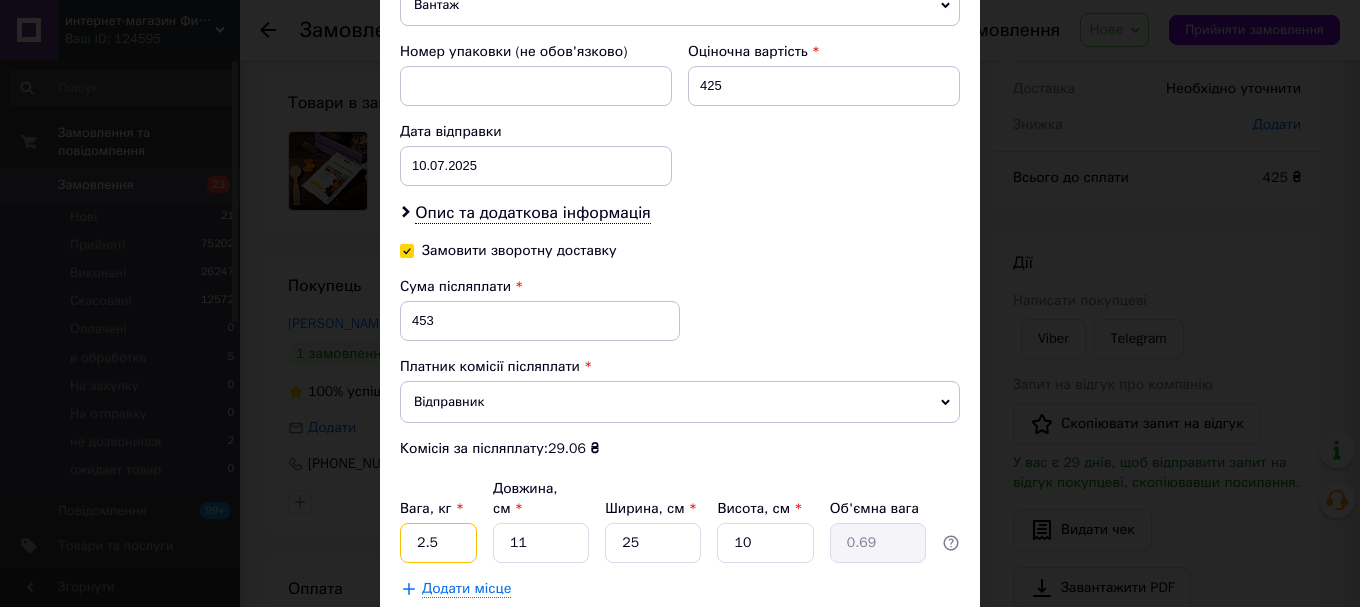 click on "2.5" at bounding box center (438, 543) 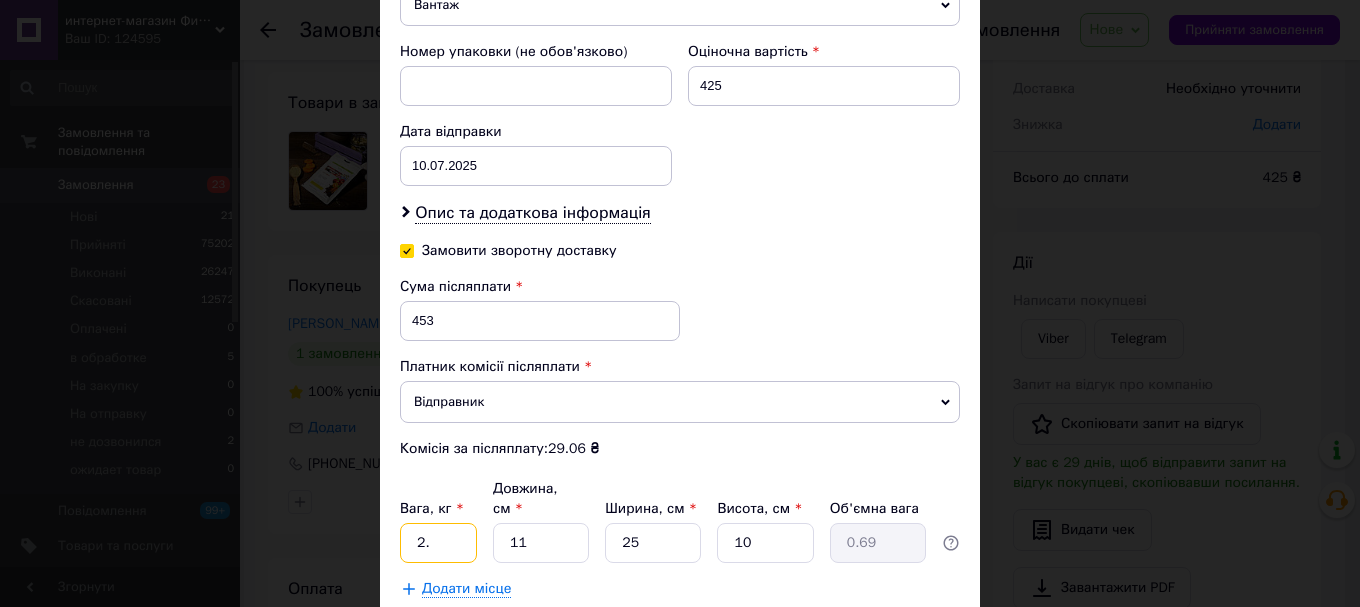 type on "2" 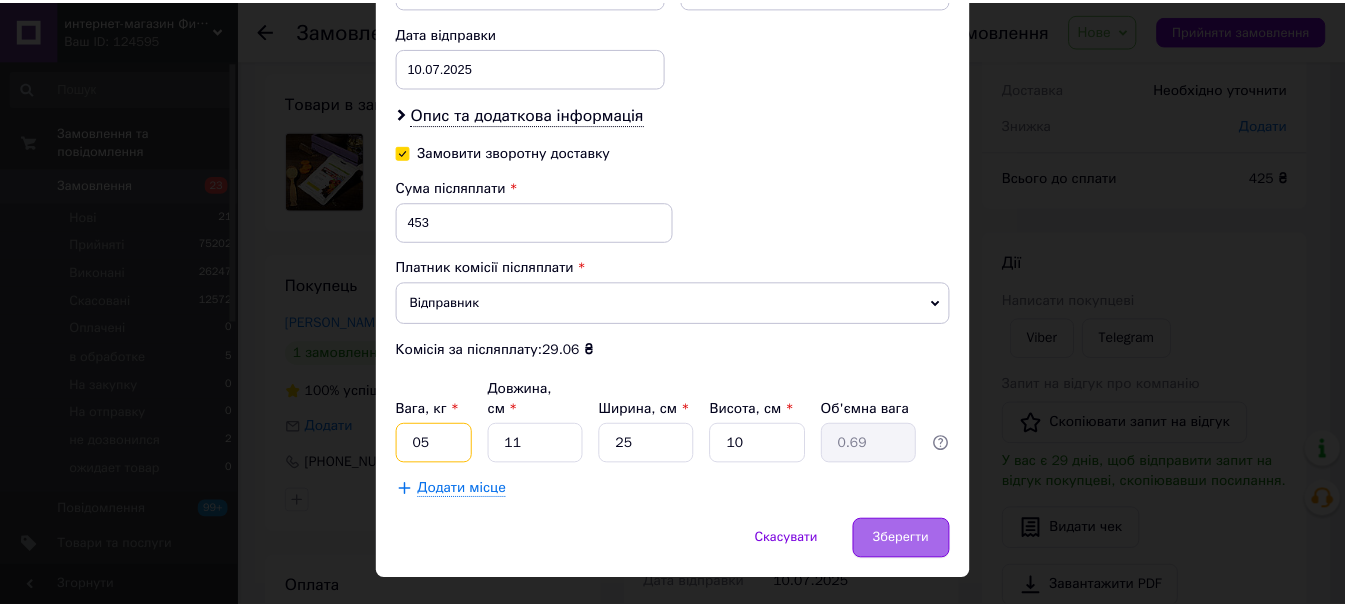scroll, scrollTop: 957, scrollLeft: 0, axis: vertical 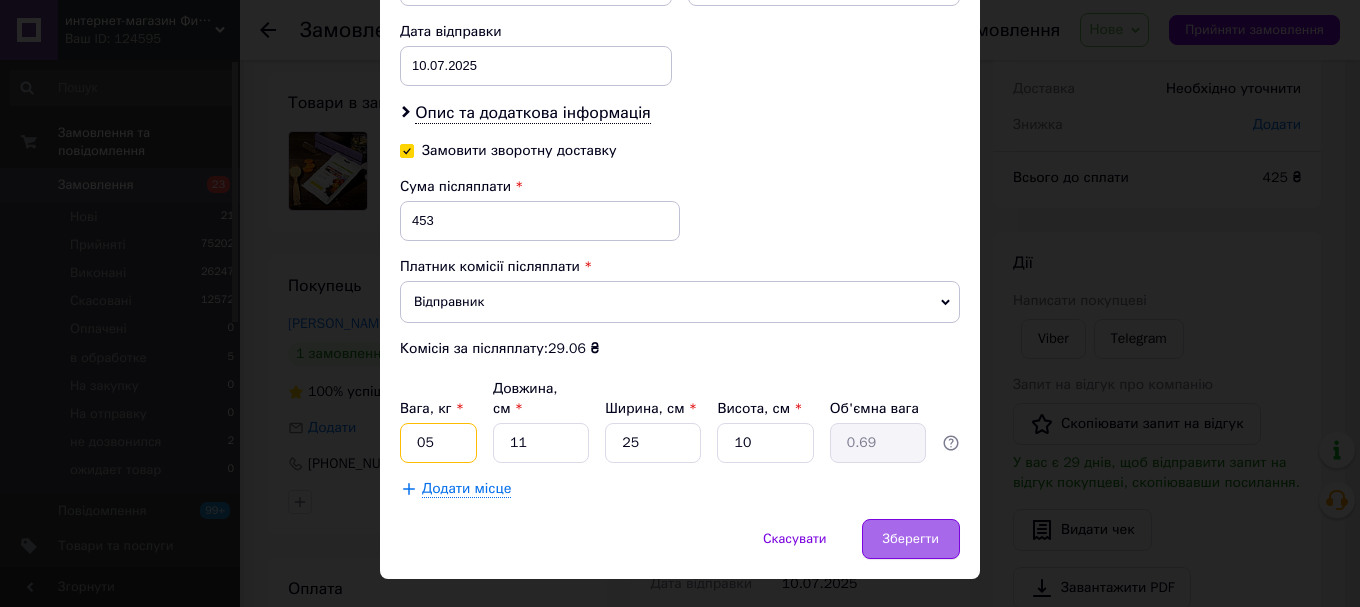 type on "05" 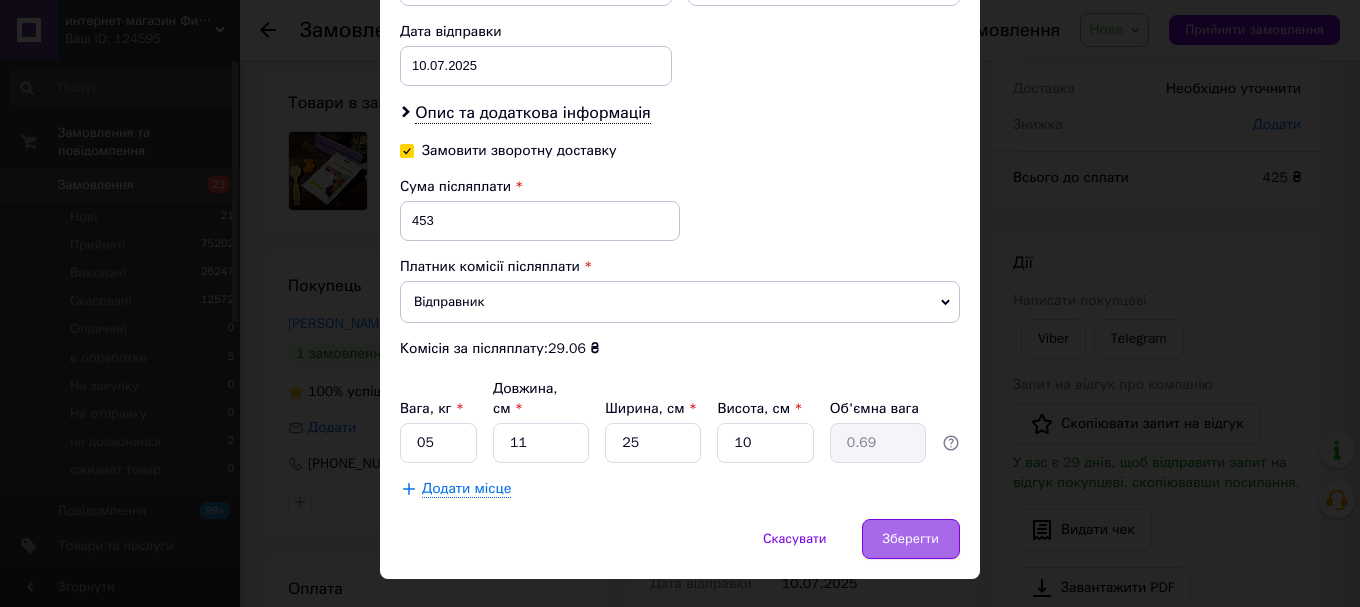 click on "Зберегти" at bounding box center [911, 539] 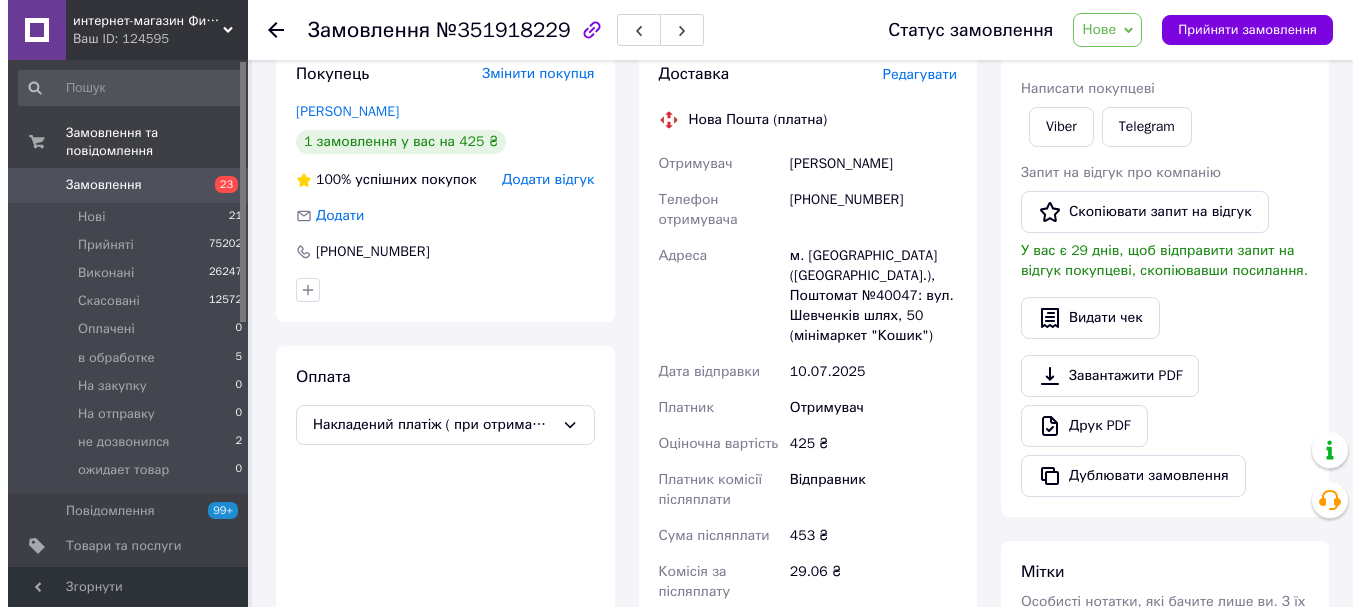 scroll, scrollTop: 200, scrollLeft: 0, axis: vertical 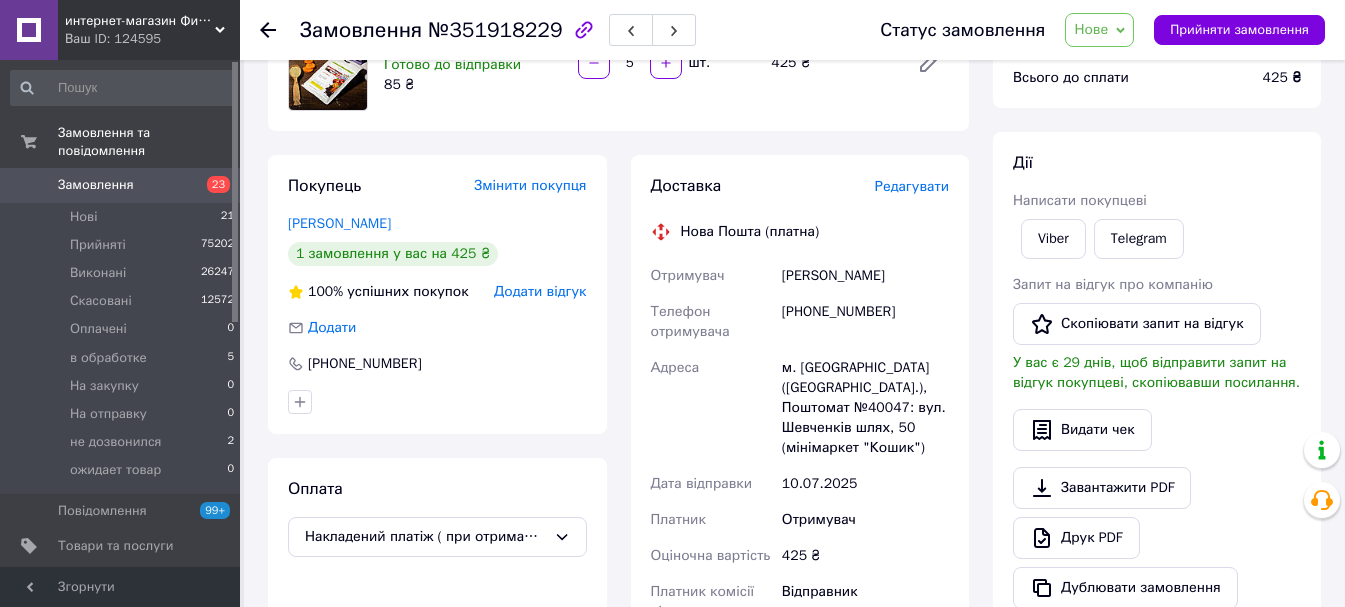 click on "Редагувати" at bounding box center (912, 186) 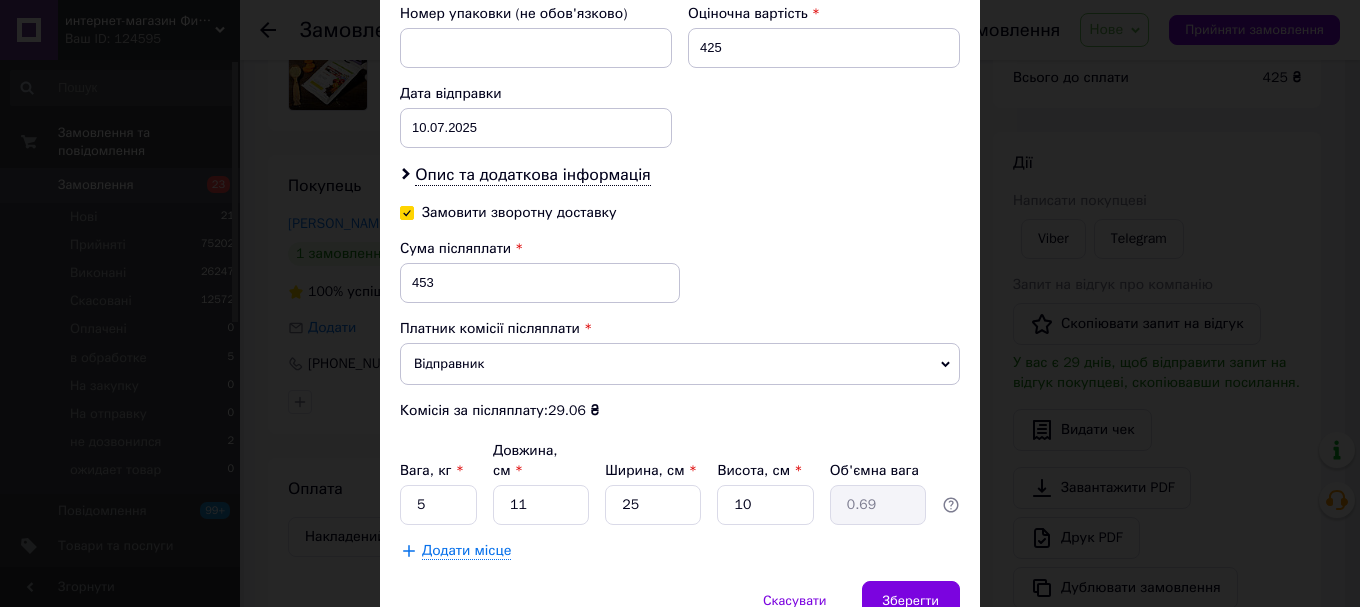 scroll, scrollTop: 859, scrollLeft: 0, axis: vertical 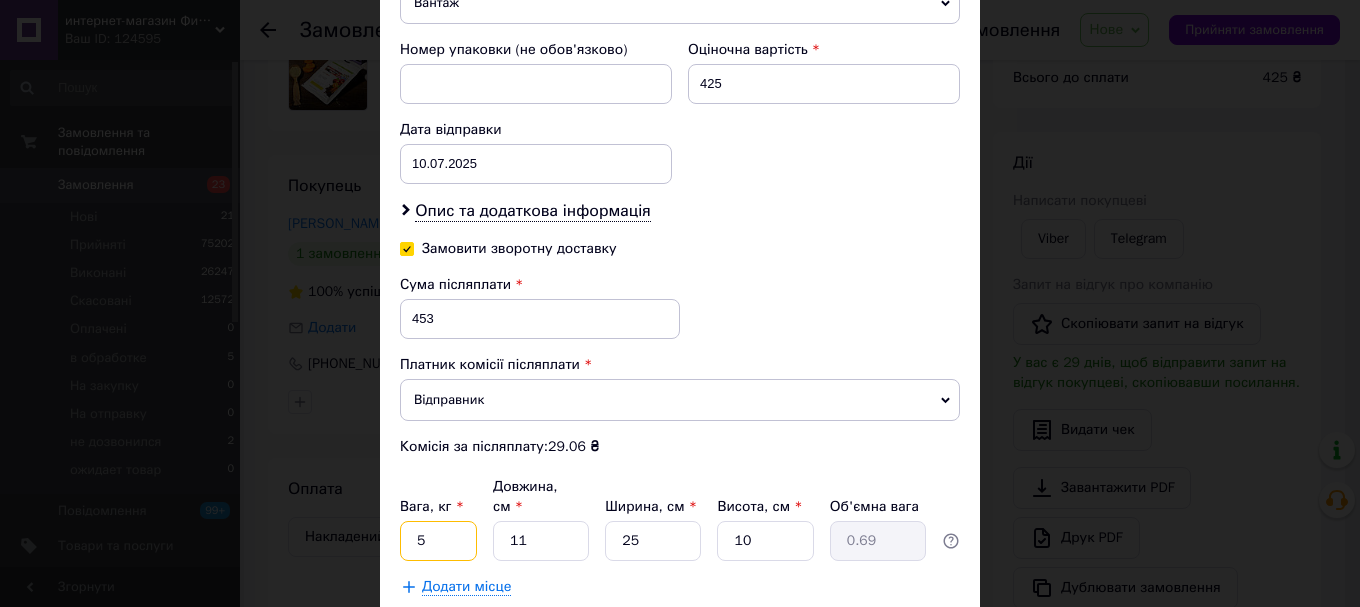 click on "5" at bounding box center [438, 541] 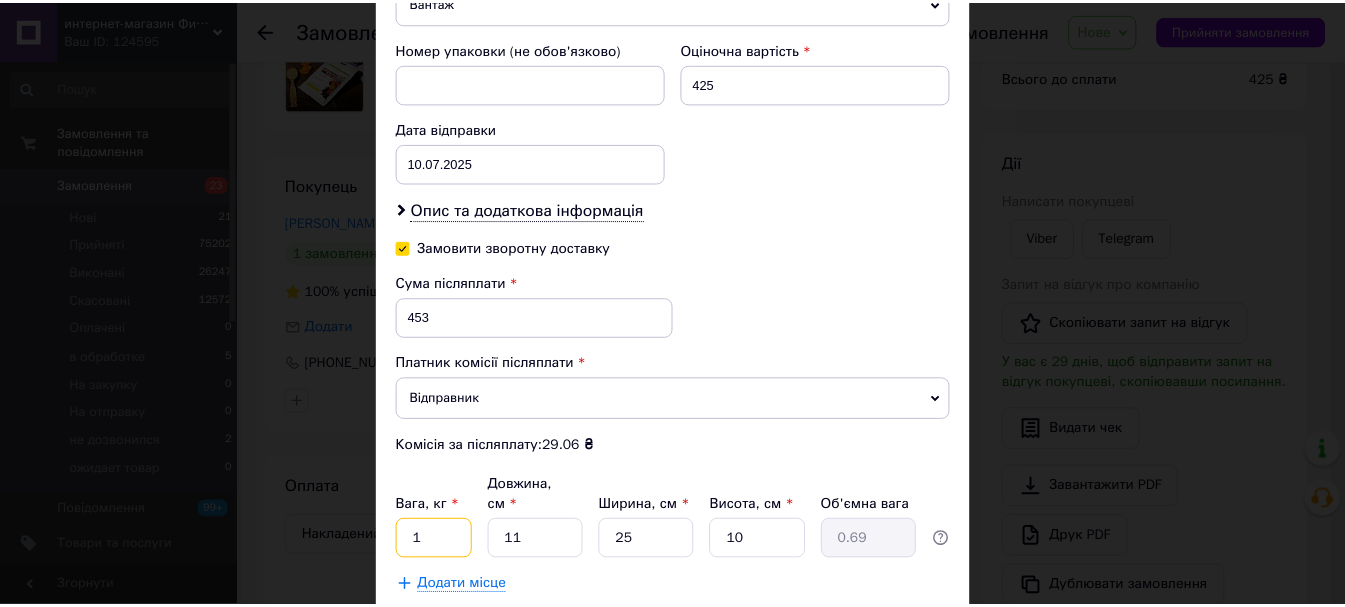 scroll, scrollTop: 959, scrollLeft: 0, axis: vertical 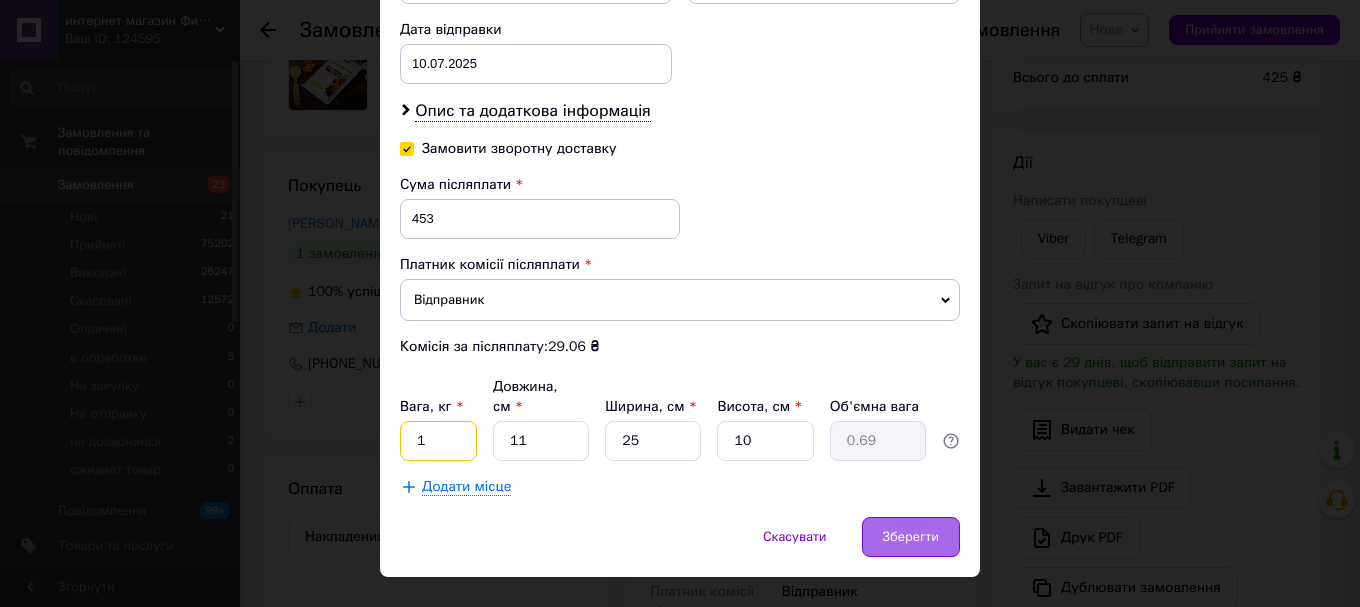 type on "1" 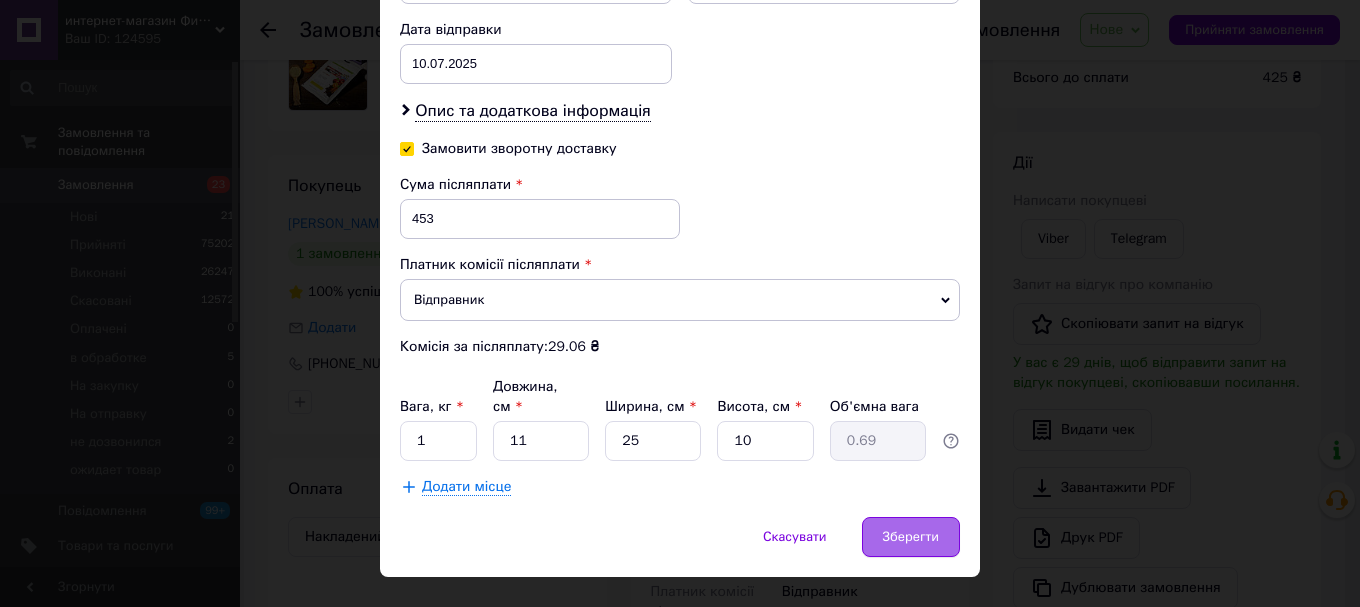 click on "Зберегти" at bounding box center (911, 537) 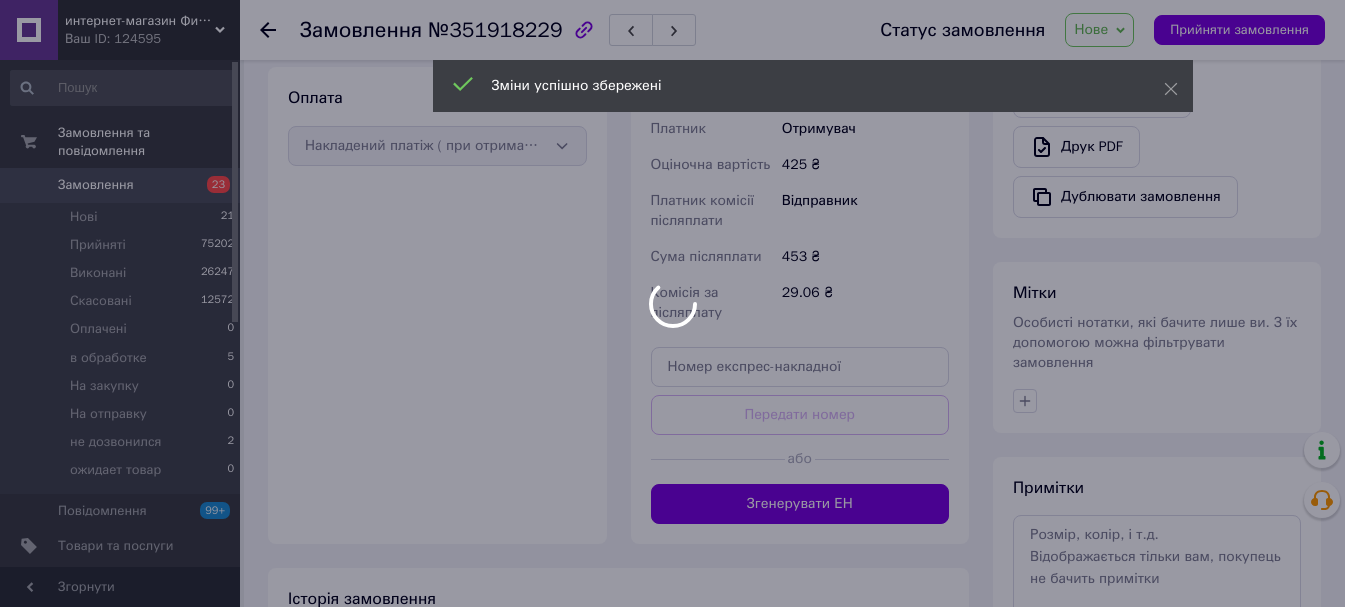 scroll, scrollTop: 600, scrollLeft: 0, axis: vertical 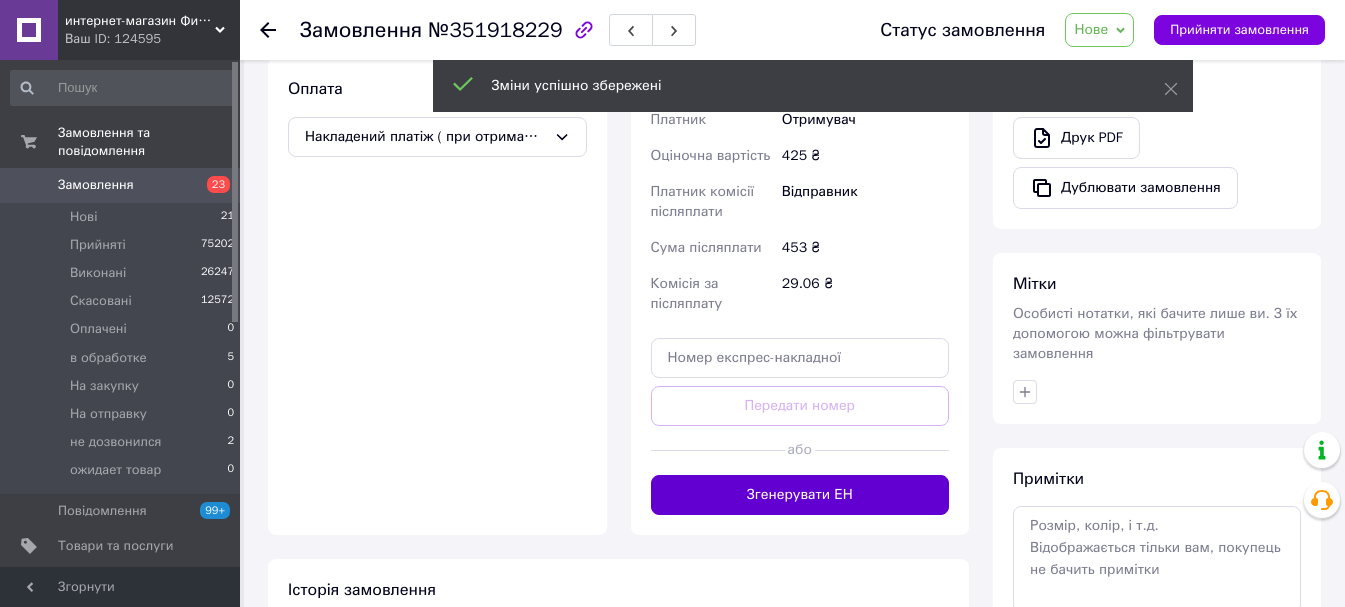 click on "Згенерувати ЕН" at bounding box center (800, 495) 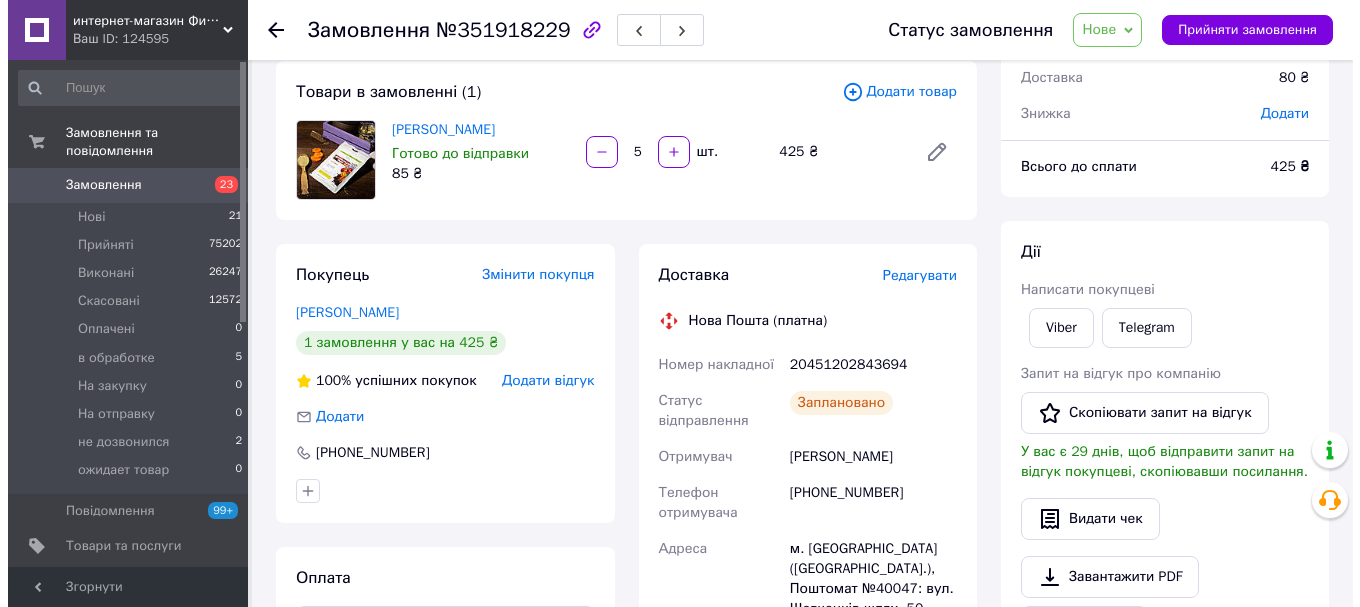 scroll, scrollTop: 100, scrollLeft: 0, axis: vertical 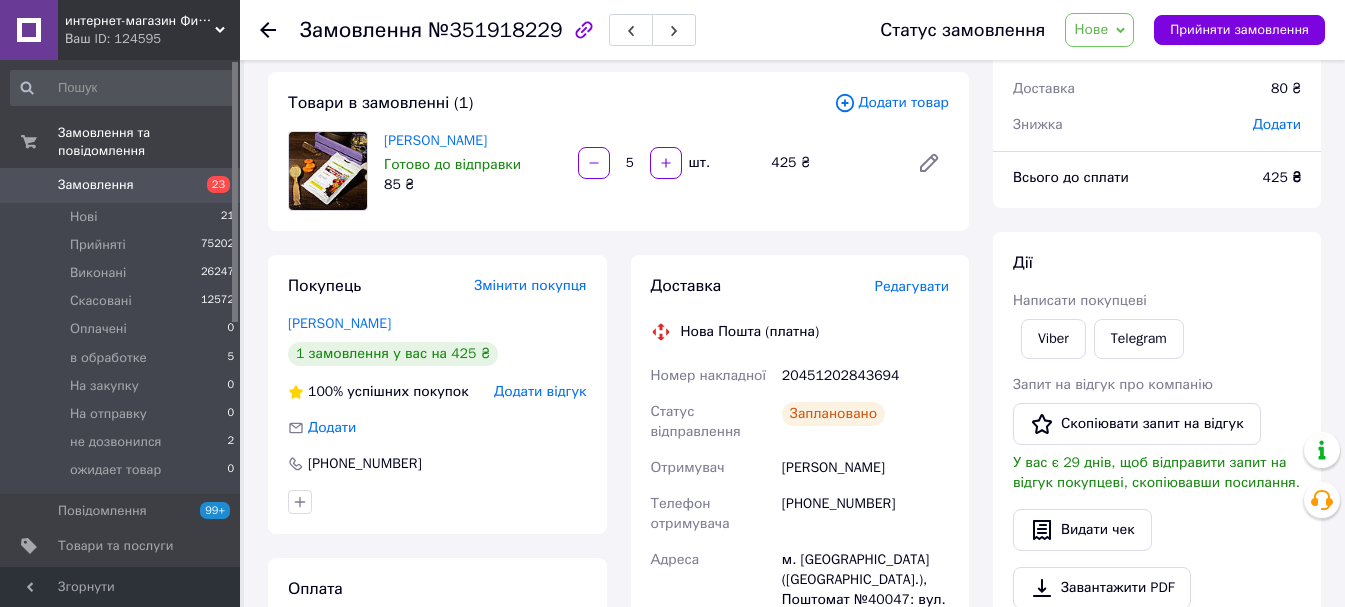 click on "Доставка Редагувати" at bounding box center [800, 286] 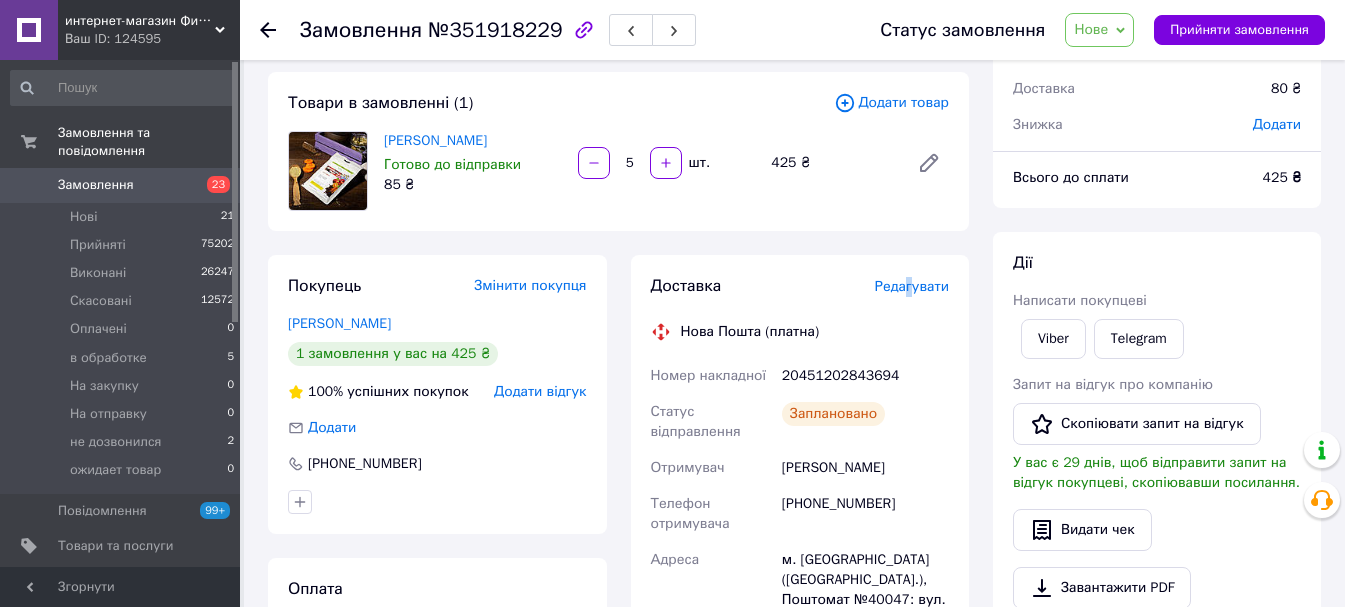 click on "Редагувати" at bounding box center [912, 286] 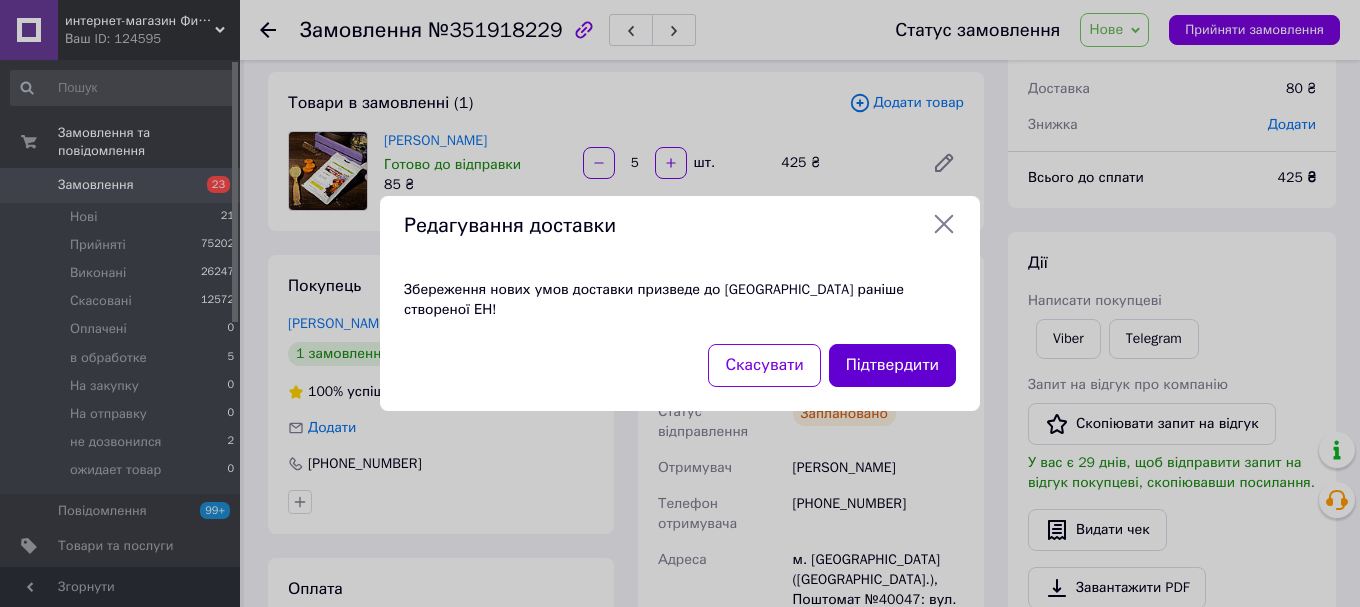 click on "Підтвердити" at bounding box center [892, 365] 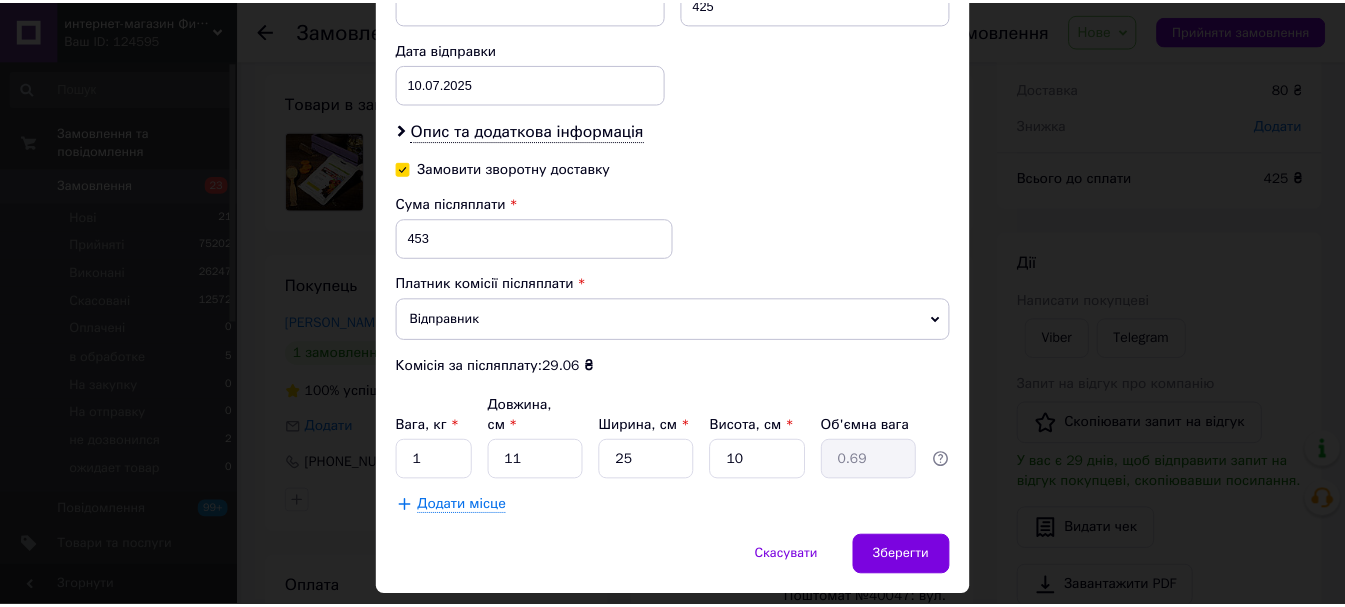 scroll, scrollTop: 959, scrollLeft: 0, axis: vertical 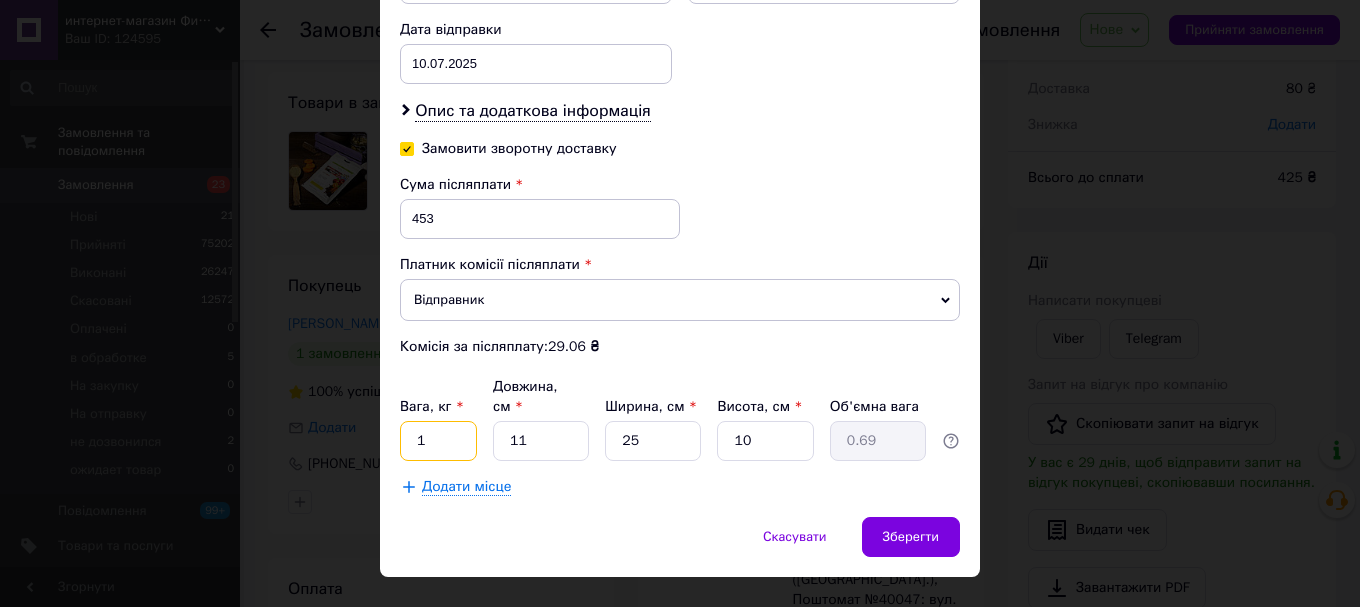 click on "1" at bounding box center [438, 441] 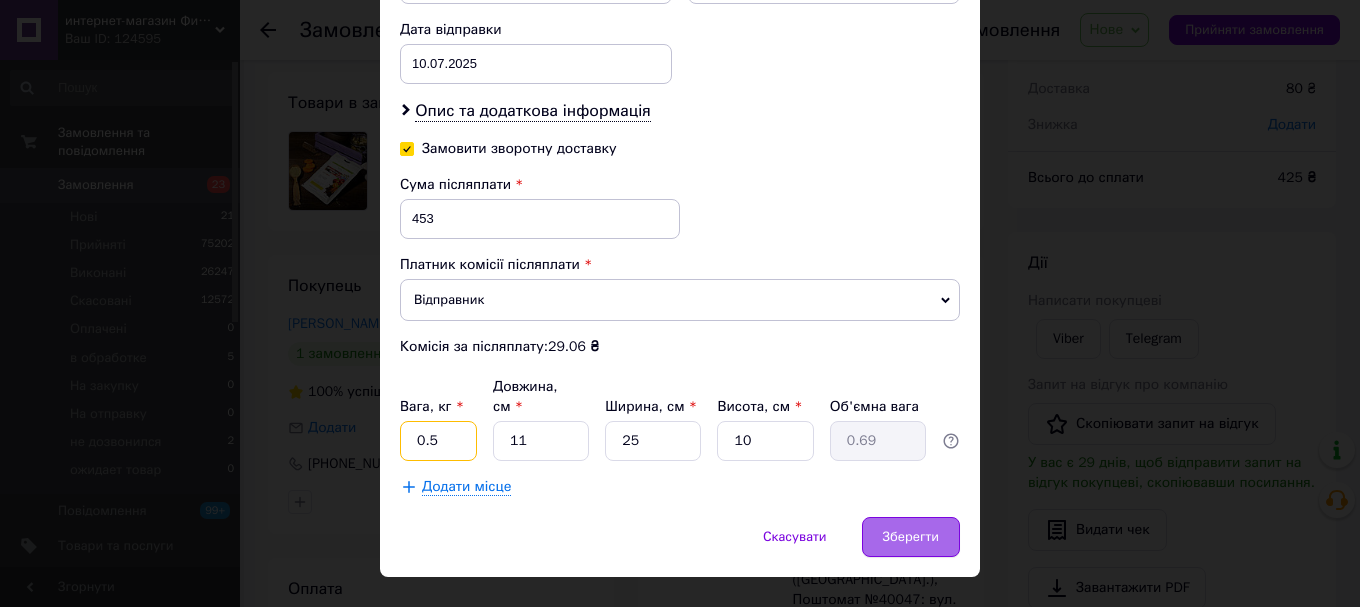 type on "0.5" 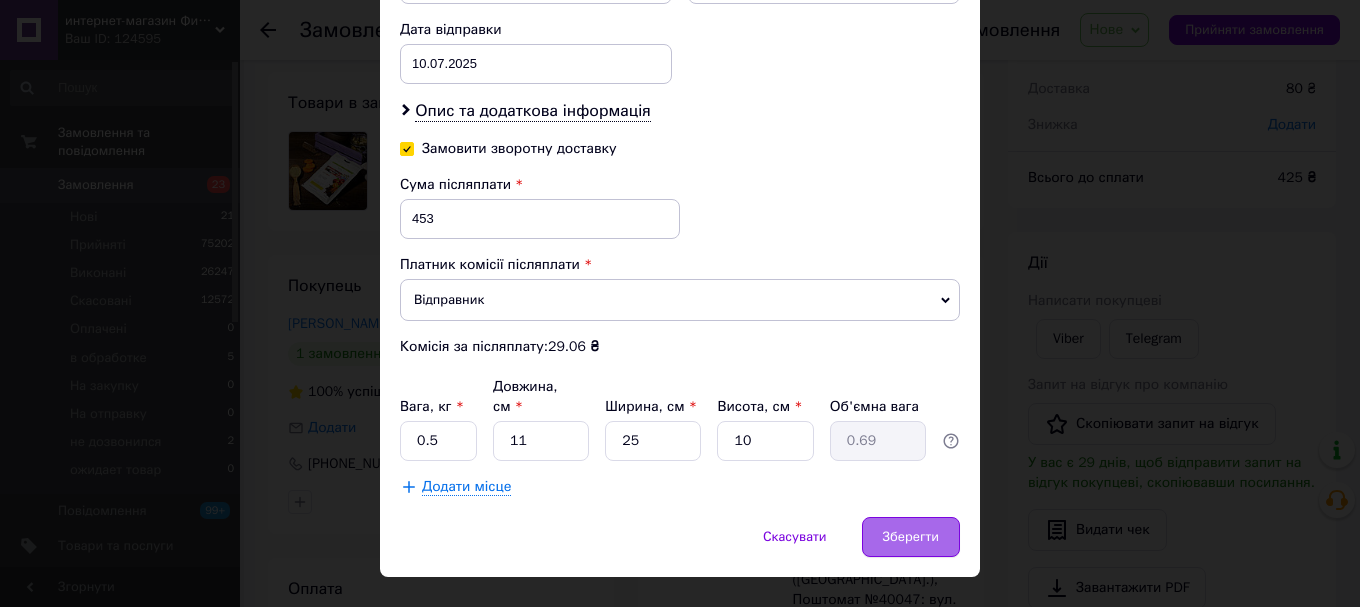 click on "Зберегти" at bounding box center (911, 537) 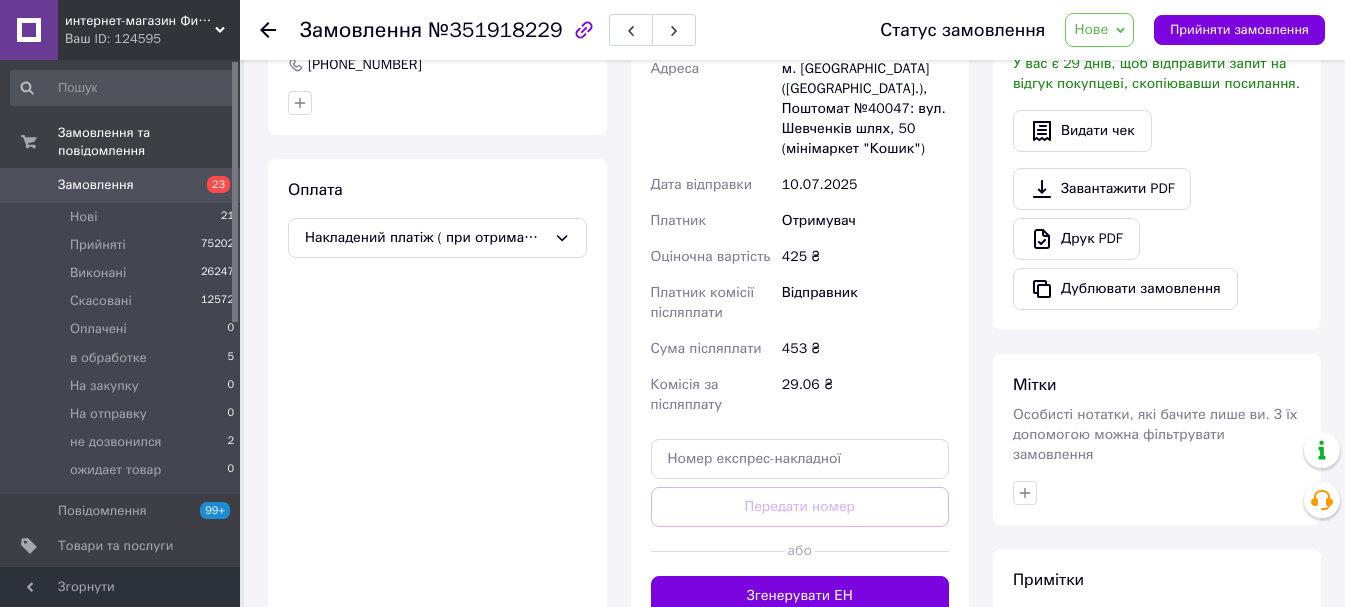 scroll, scrollTop: 500, scrollLeft: 0, axis: vertical 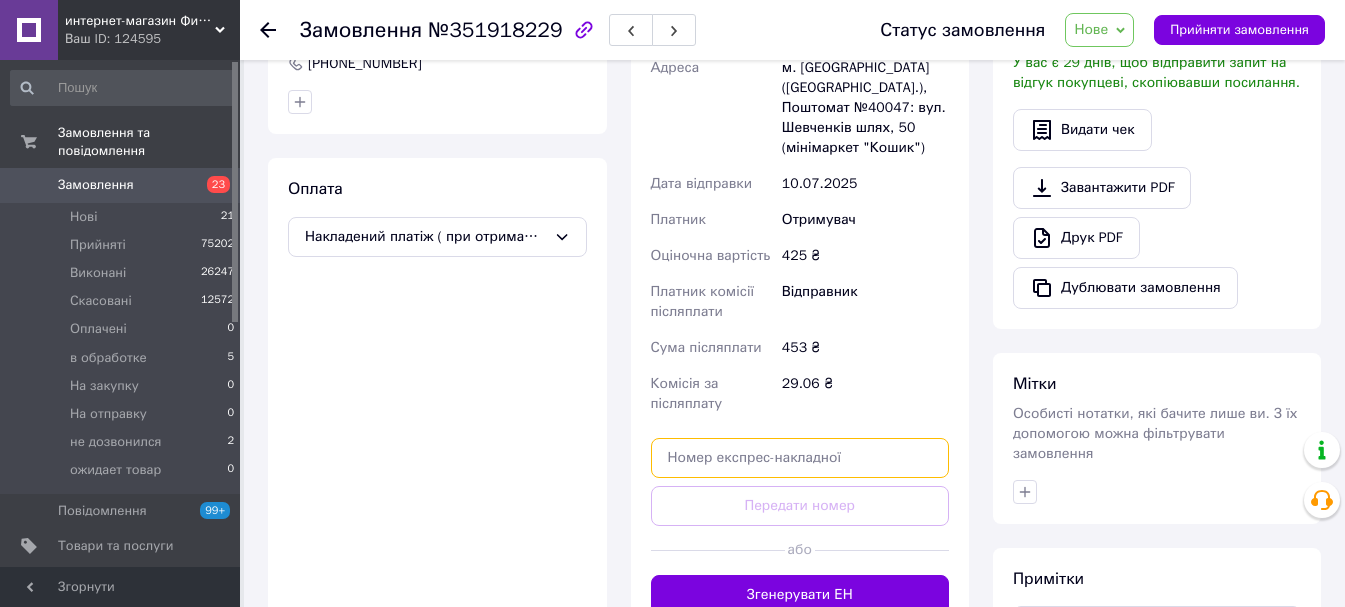 click at bounding box center [800, 458] 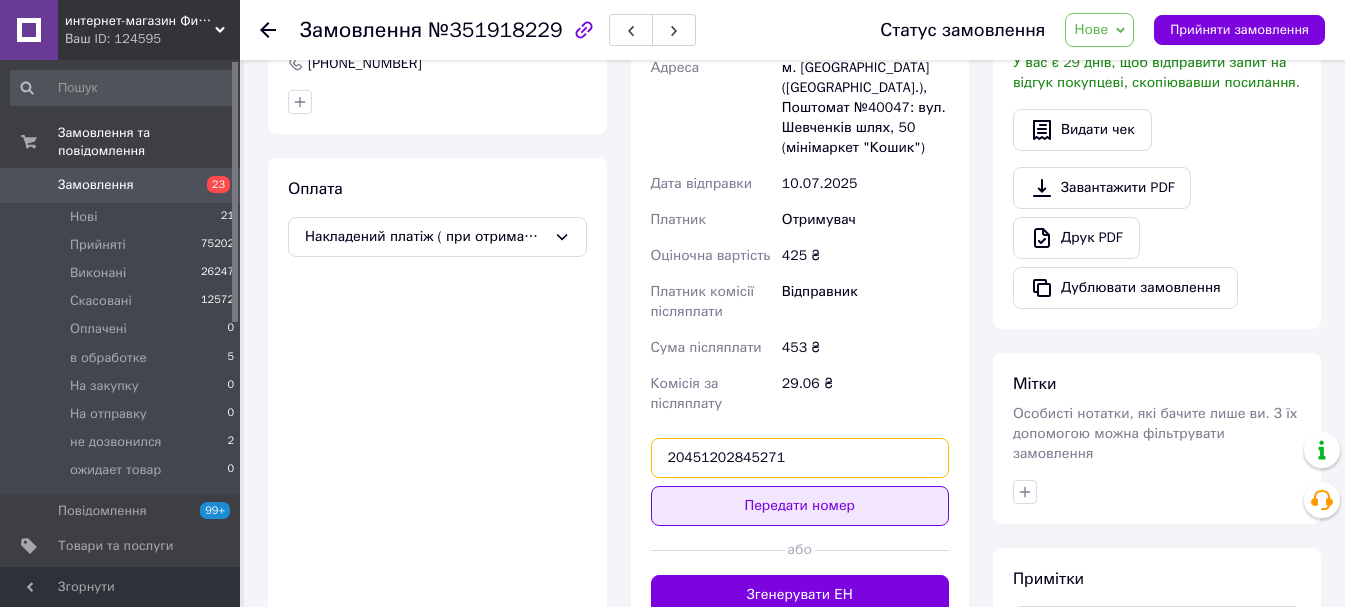 type on "20451202845271" 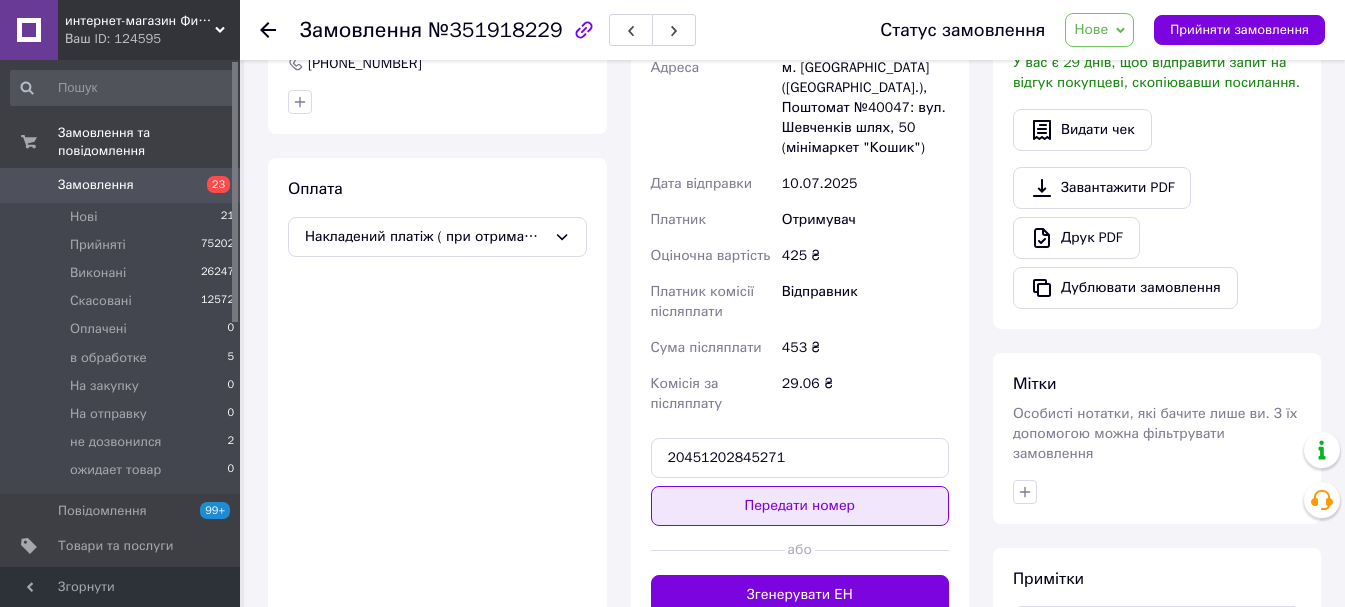 click on "Передати номер" at bounding box center [800, 506] 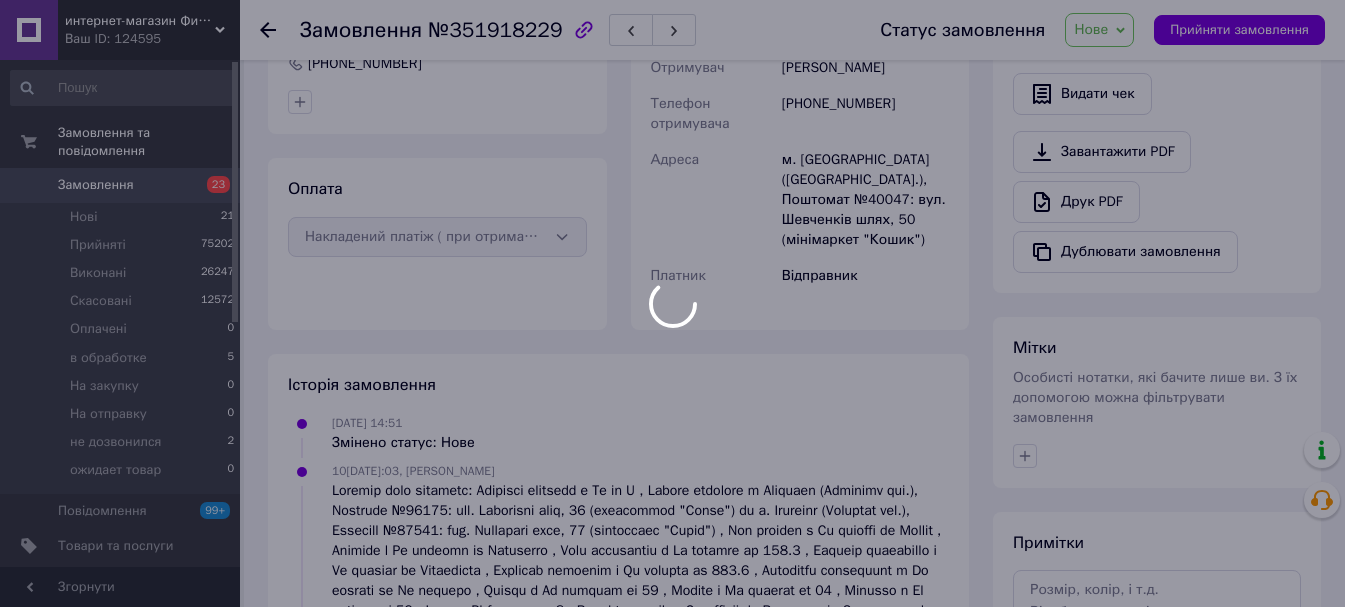click at bounding box center [672, 303] 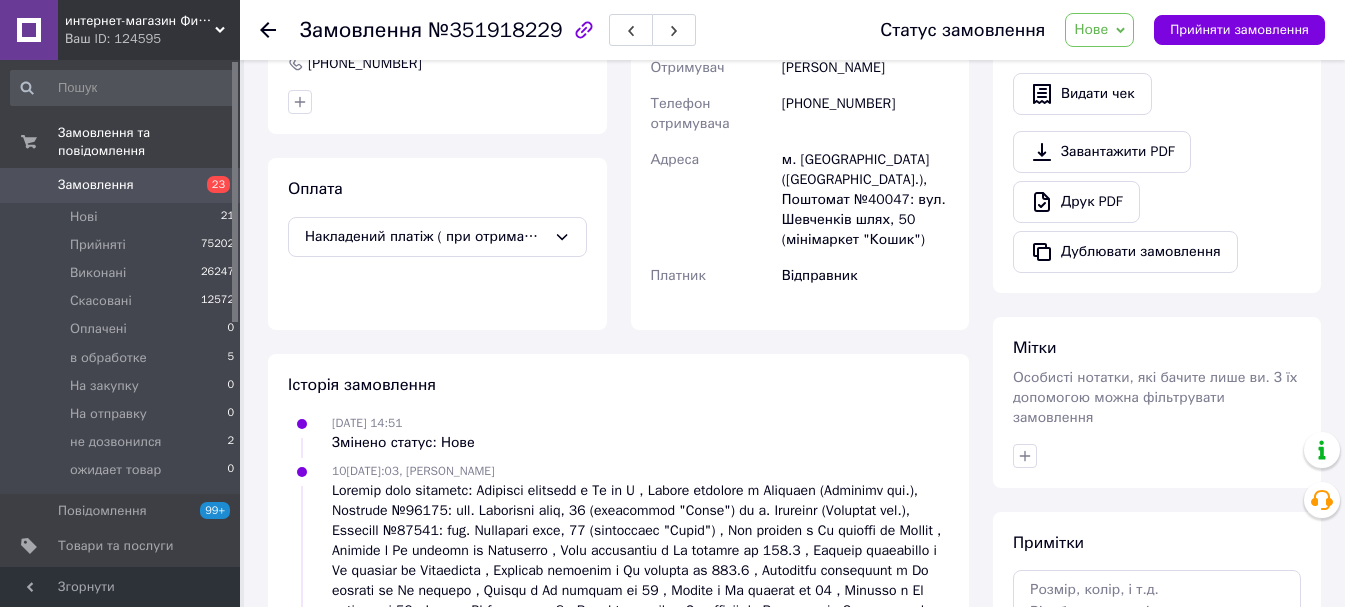 click on "Нове" at bounding box center [1099, 30] 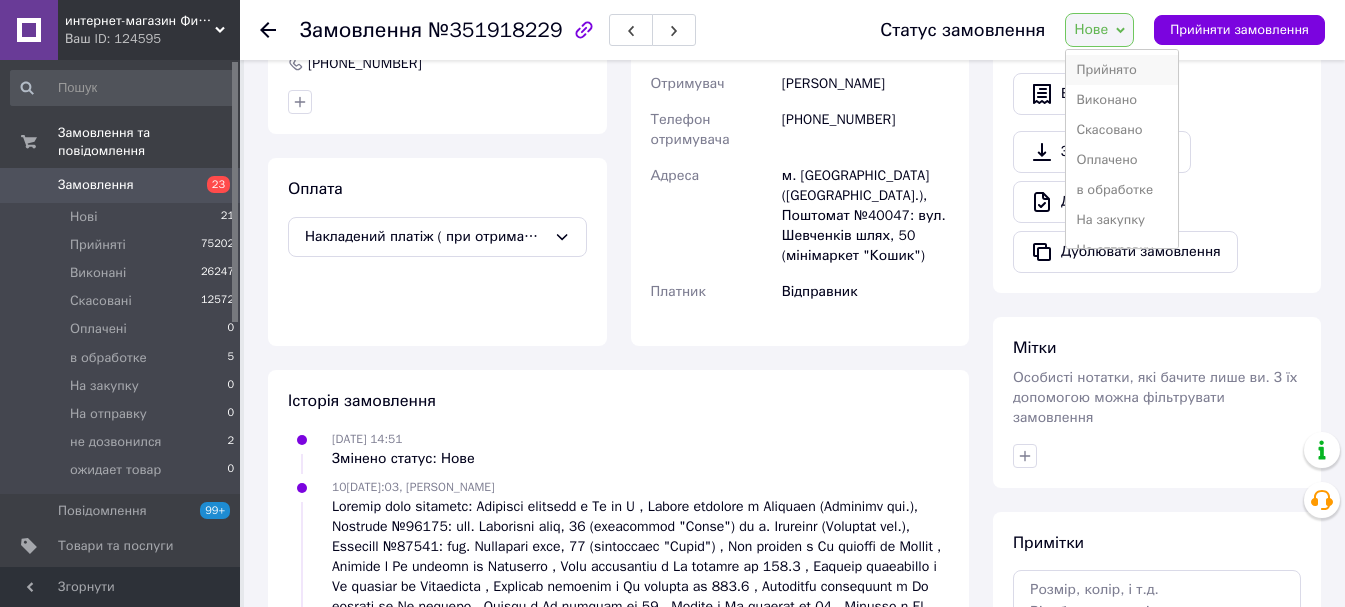 click on "Прийнято" at bounding box center (1122, 70) 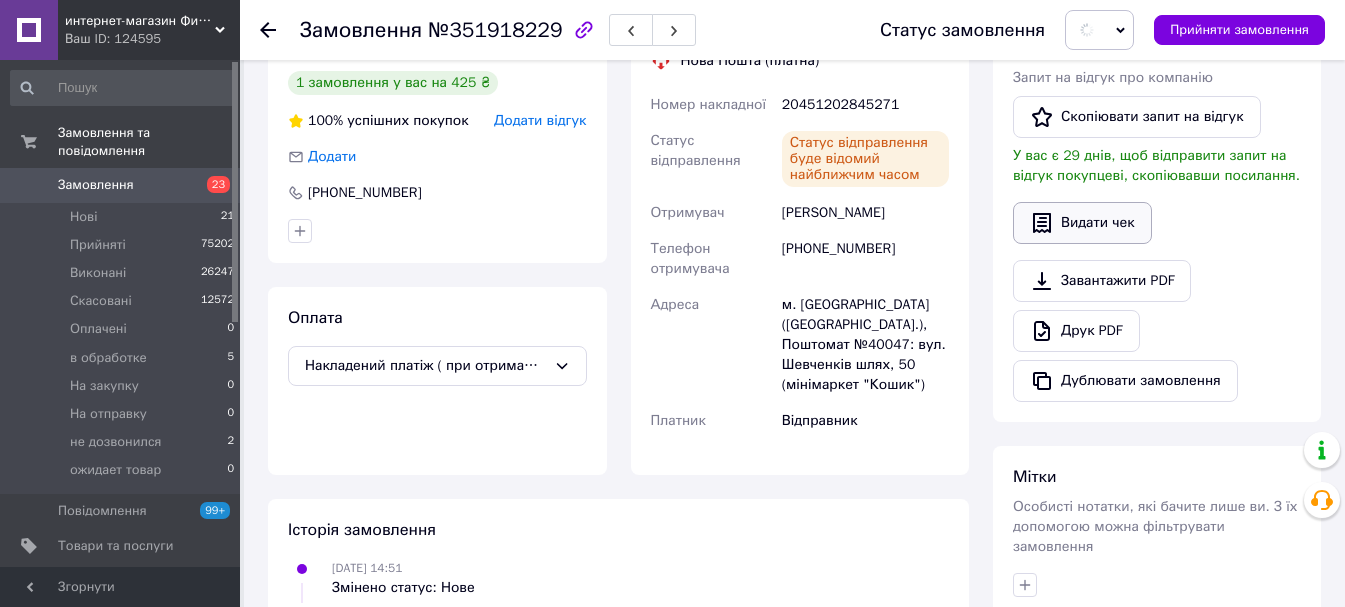 scroll, scrollTop: 0, scrollLeft: 0, axis: both 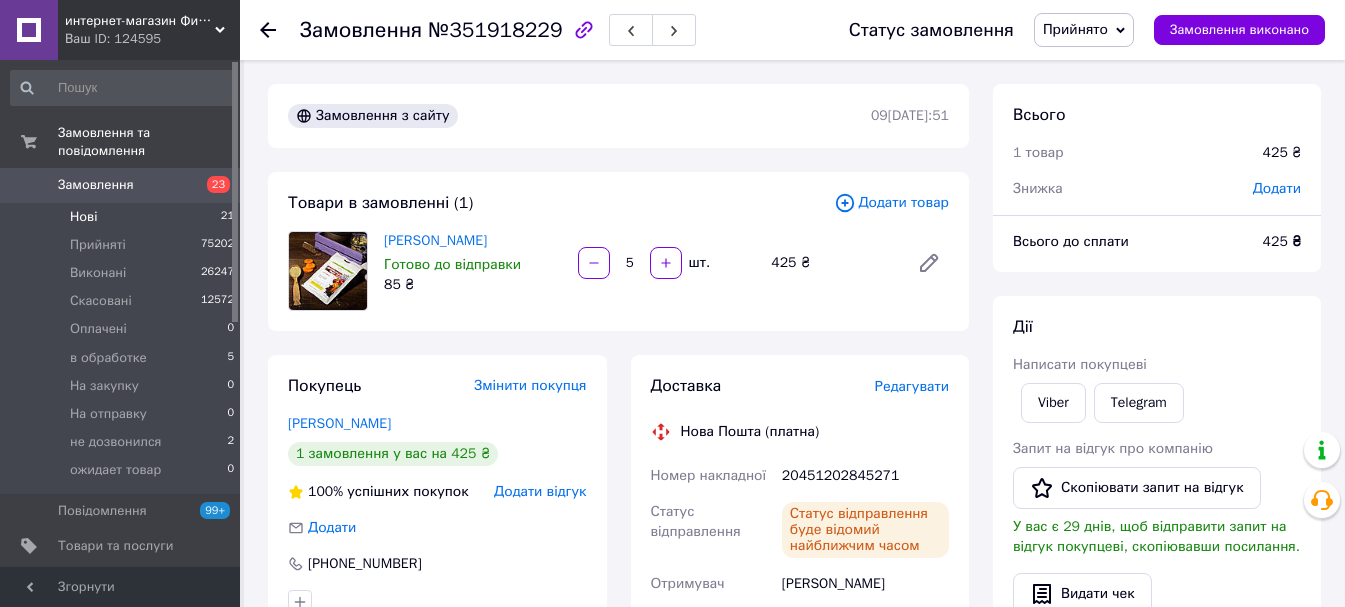 click on "Нові" at bounding box center [83, 217] 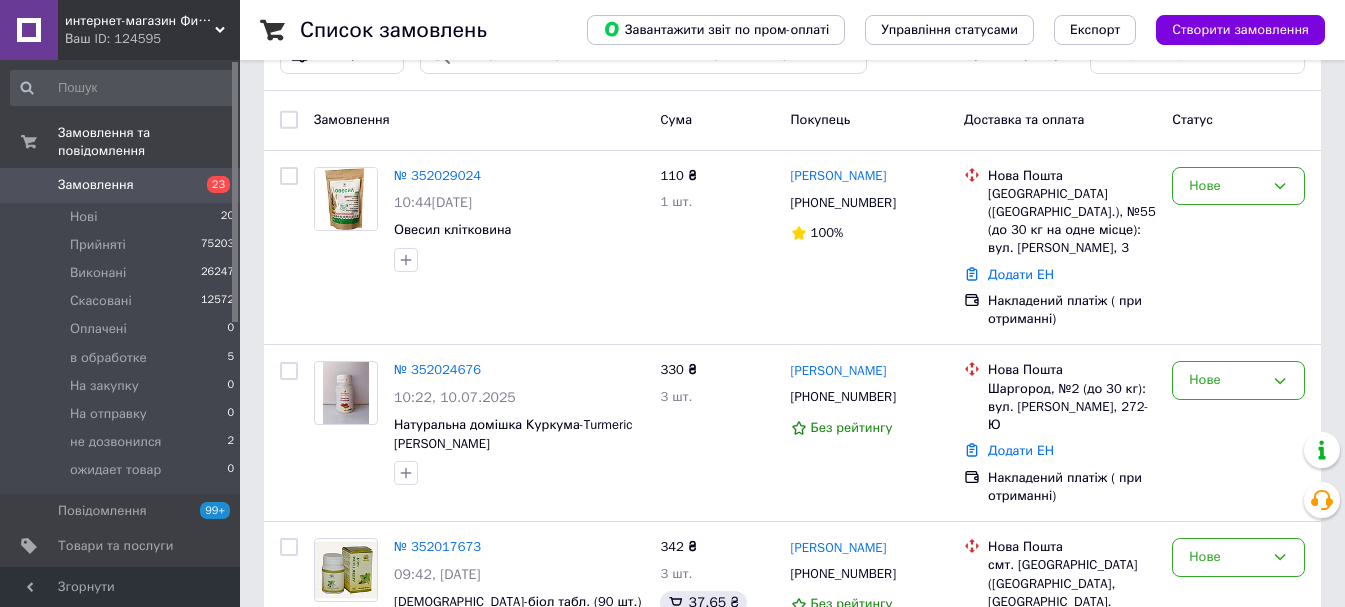 scroll, scrollTop: 100, scrollLeft: 0, axis: vertical 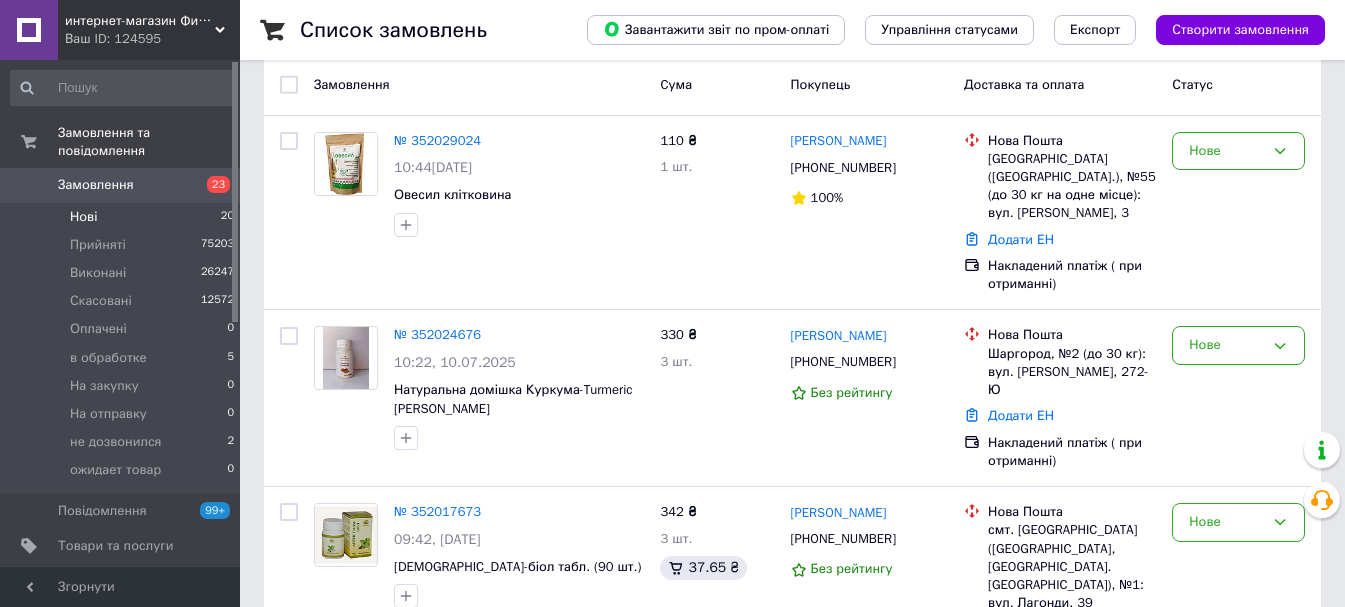 click on "Нові 20" at bounding box center (123, 217) 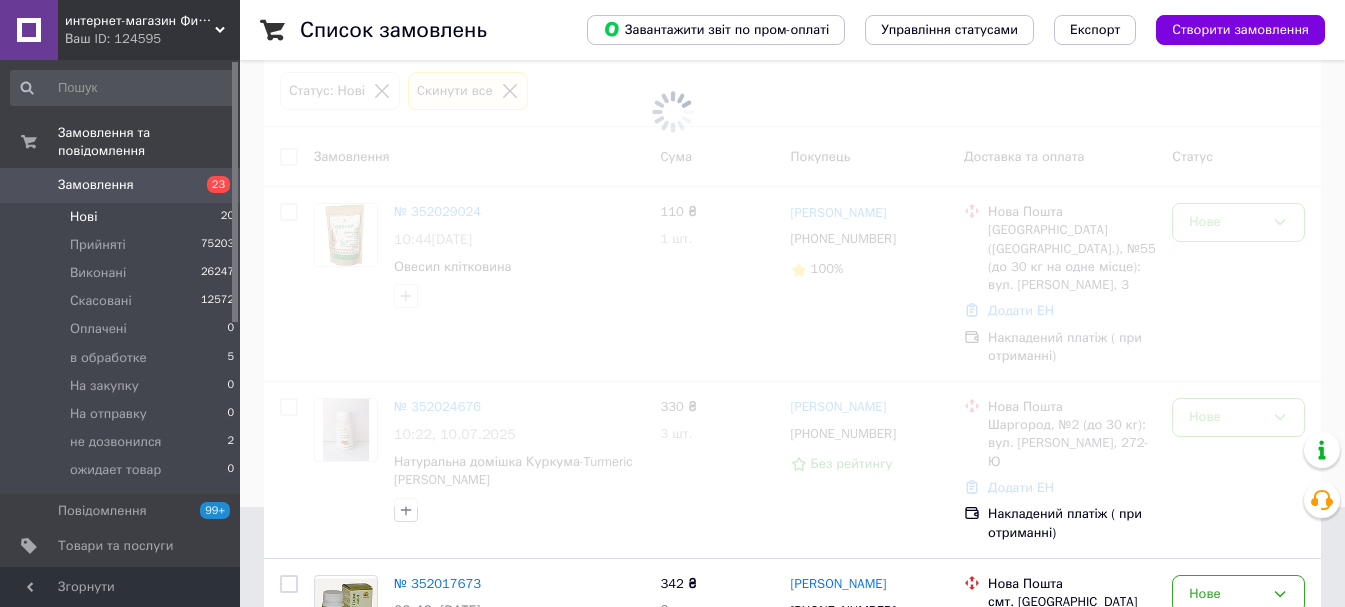 scroll, scrollTop: 0, scrollLeft: 0, axis: both 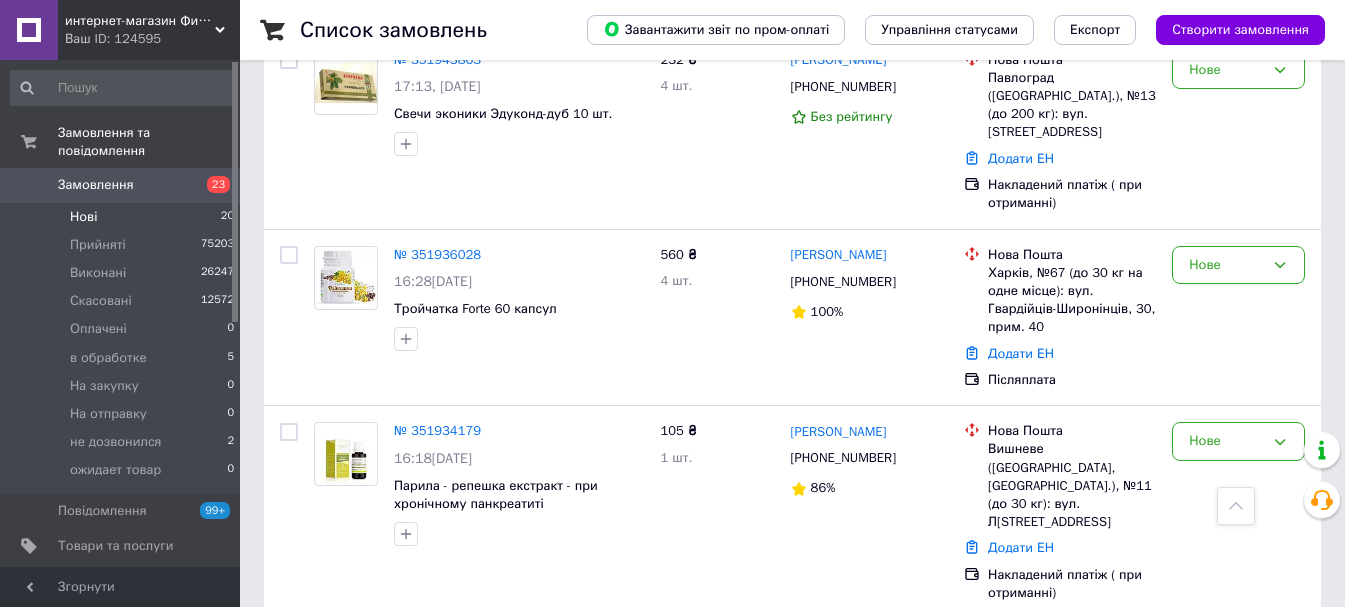 click on "№ 351916416" at bounding box center (437, 643) 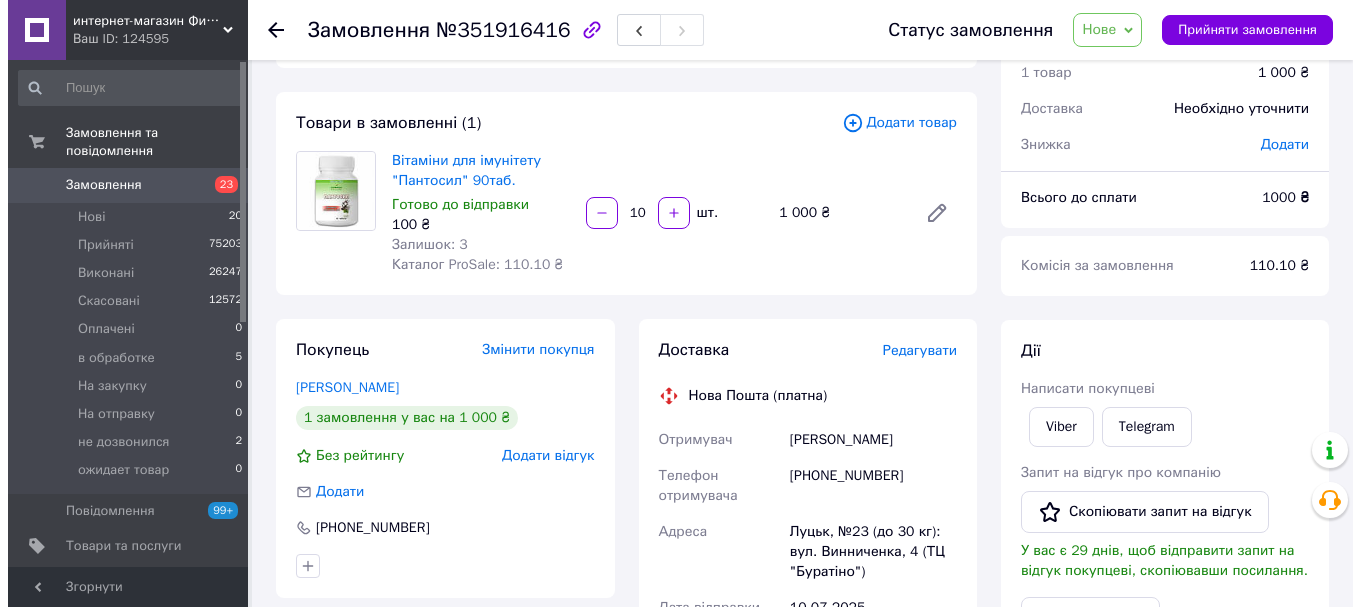 scroll, scrollTop: 78, scrollLeft: 0, axis: vertical 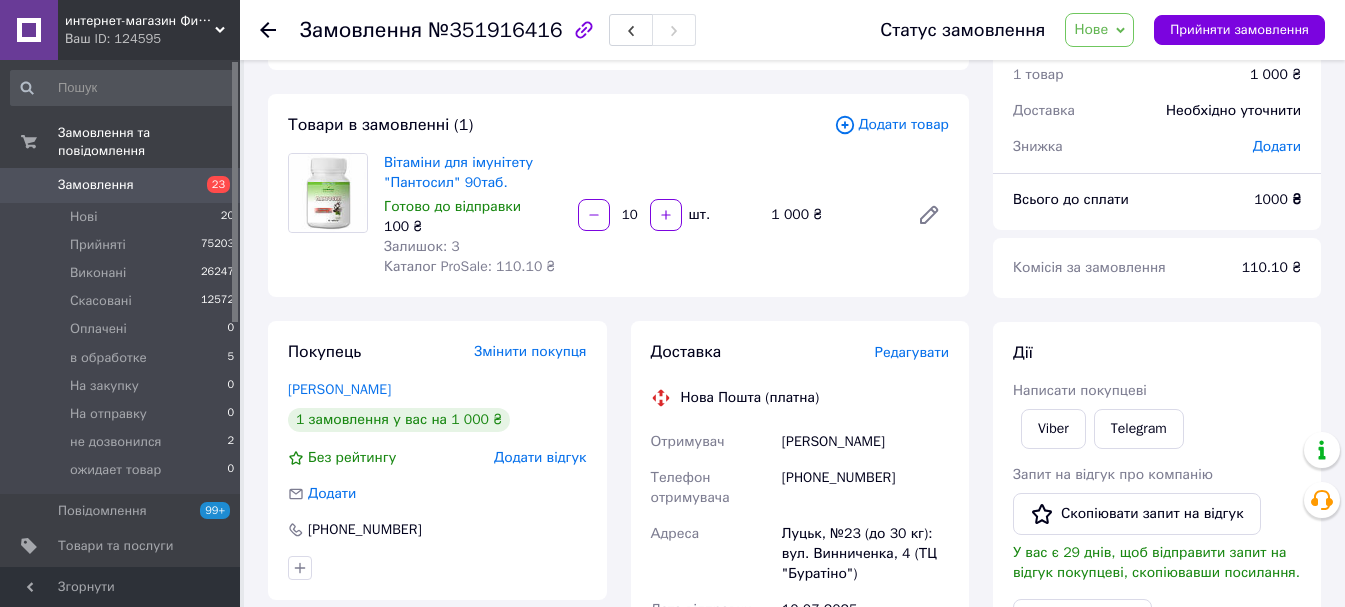 click on "Редагувати" at bounding box center [912, 352] 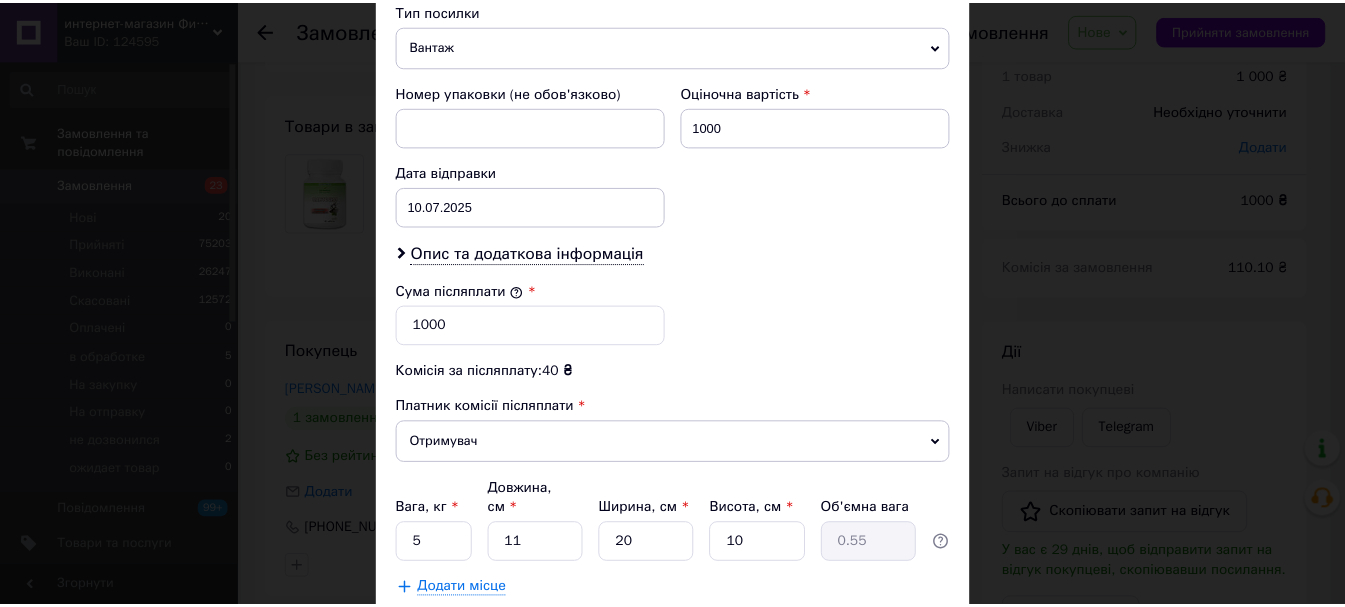 scroll, scrollTop: 919, scrollLeft: 0, axis: vertical 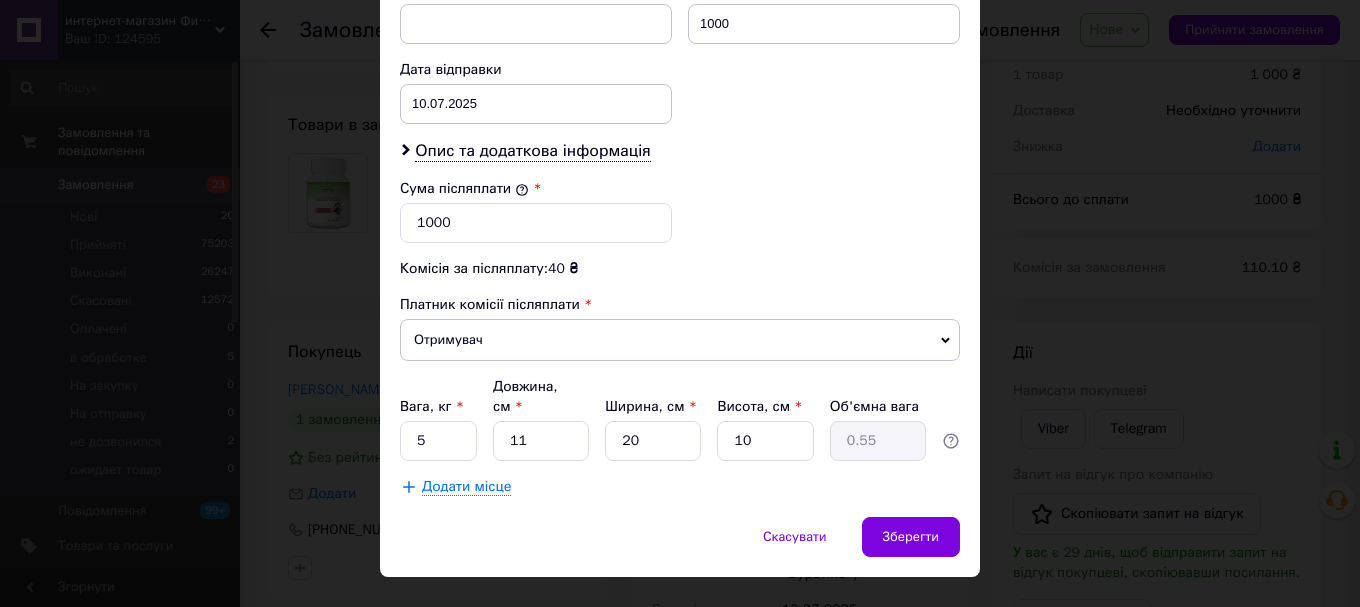 click on "Отримувач" at bounding box center (680, 340) 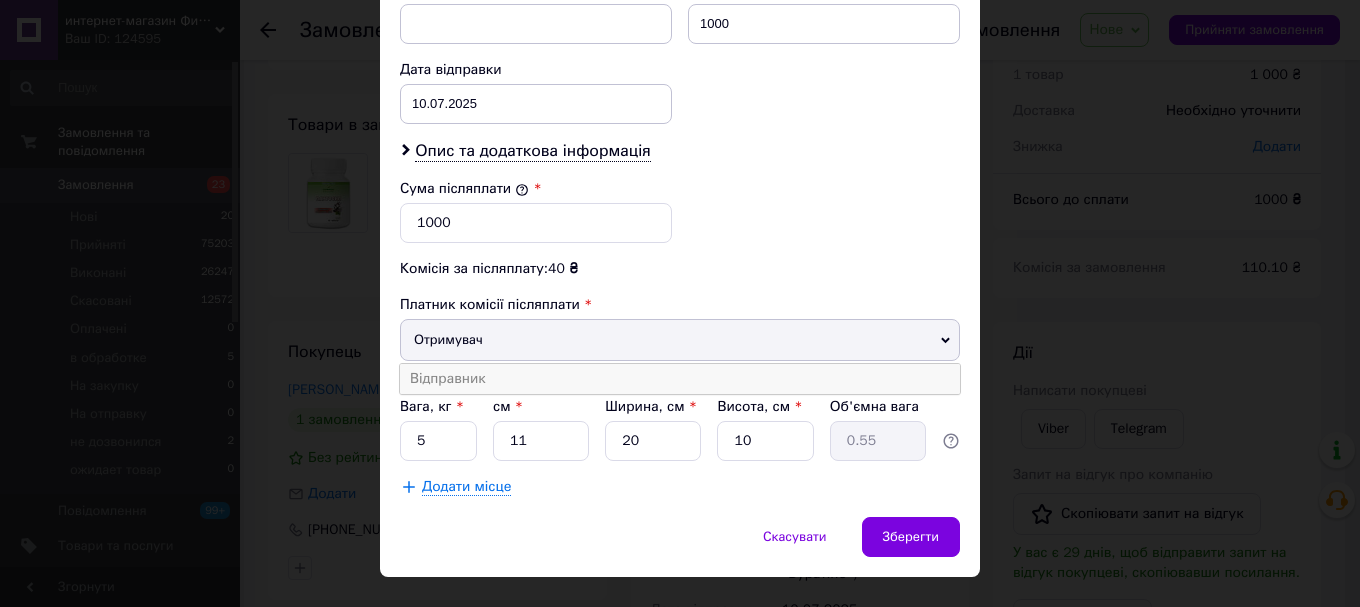 click on "Відправник" at bounding box center [680, 379] 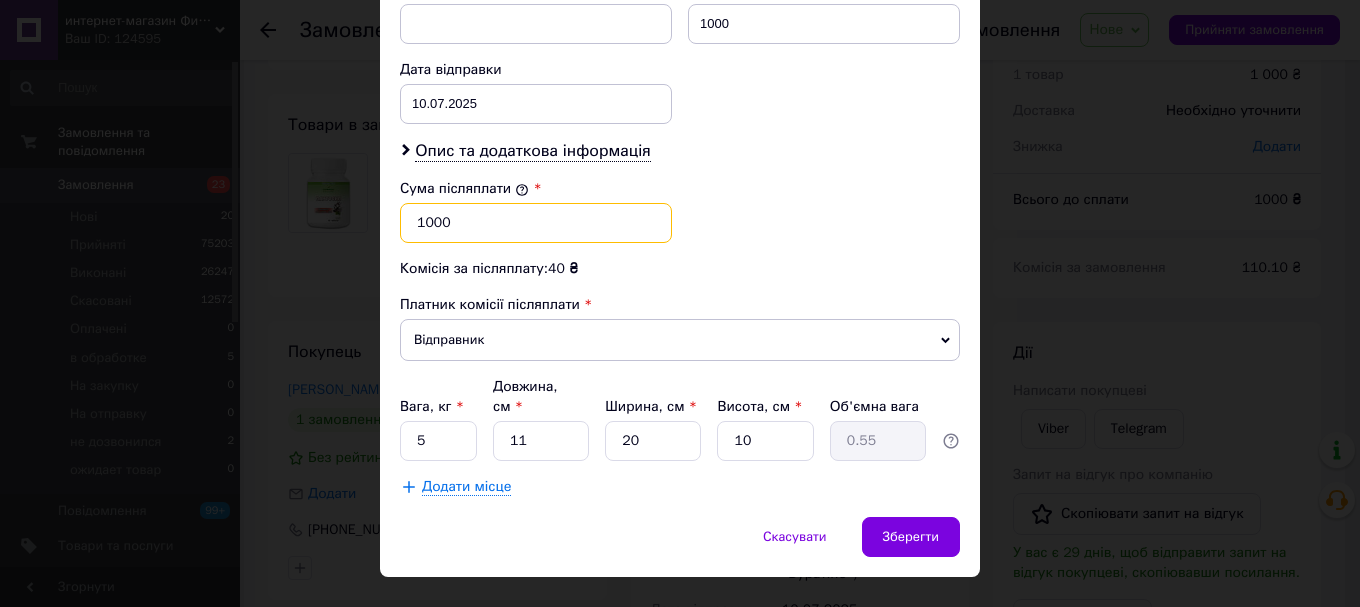 click on "1000" at bounding box center (536, 223) 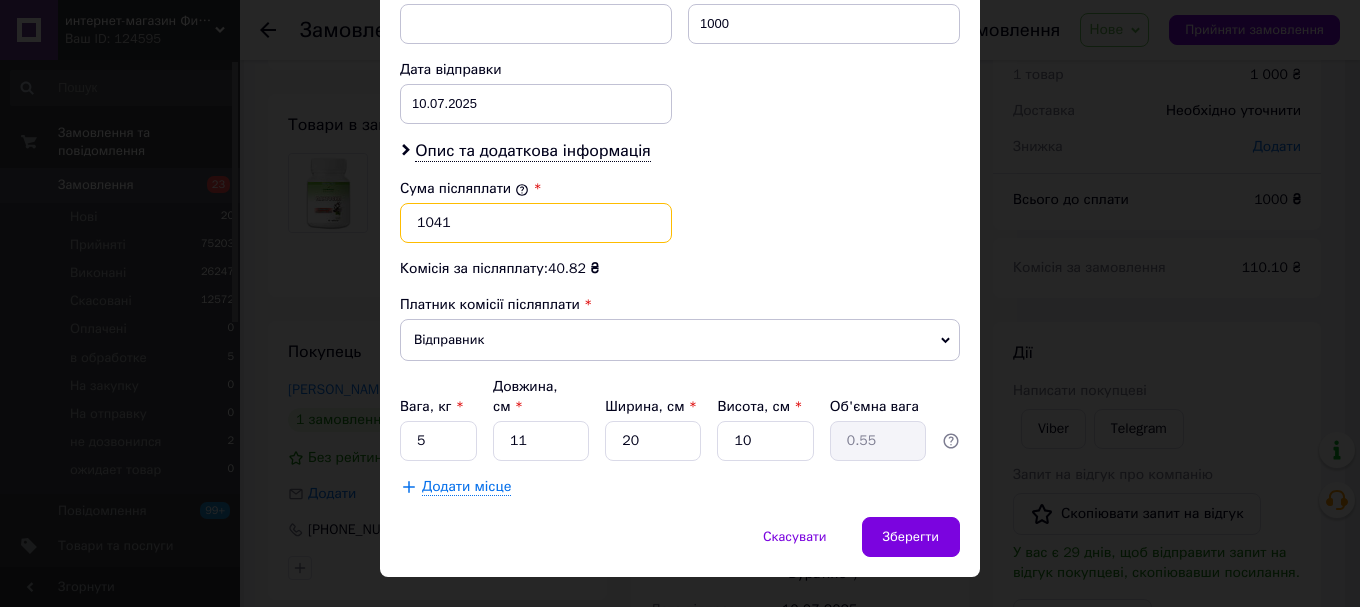 type on "1041" 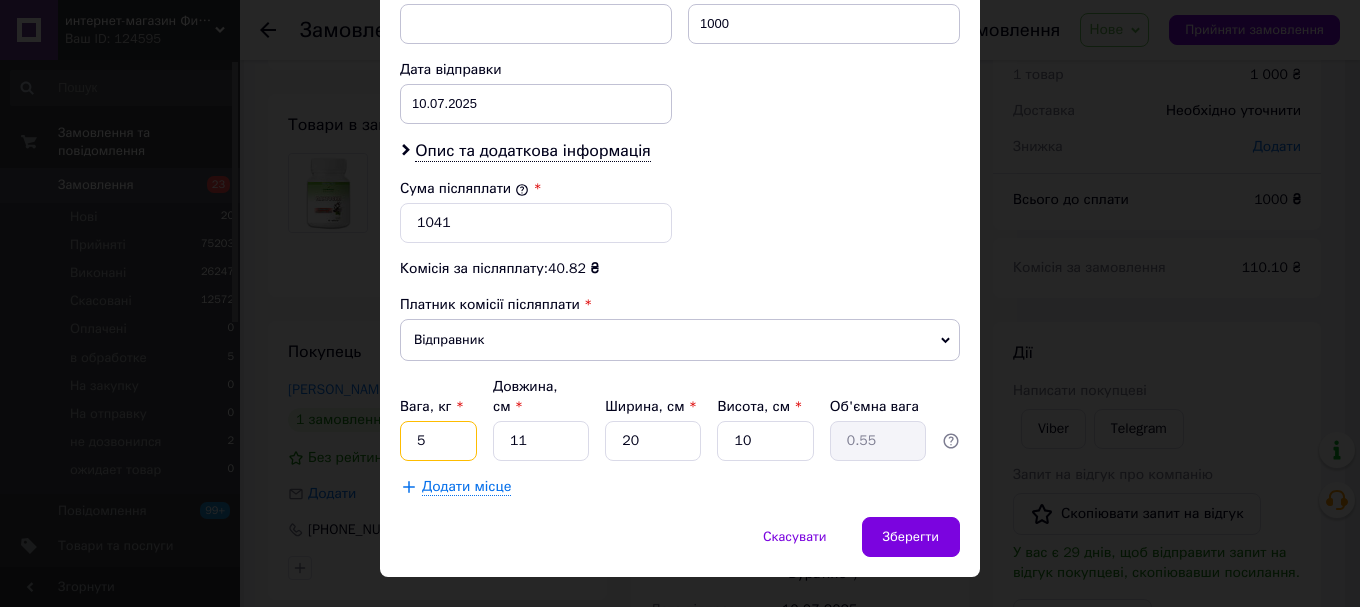 click on "5" at bounding box center (438, 441) 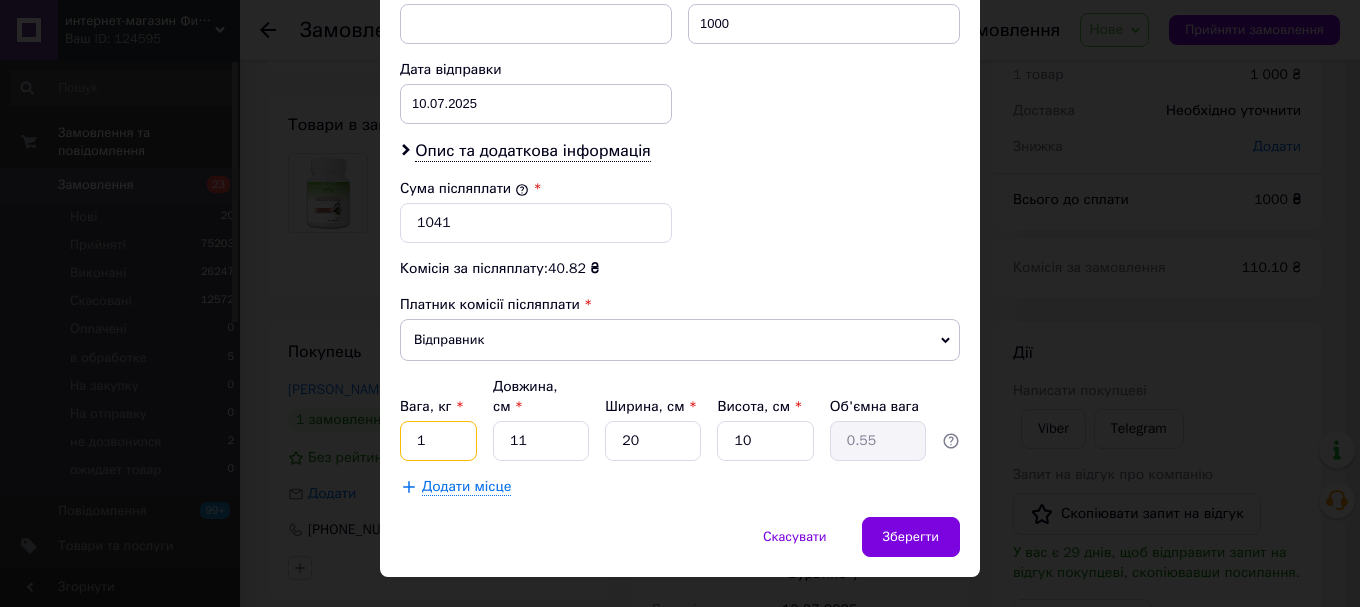 type on "1" 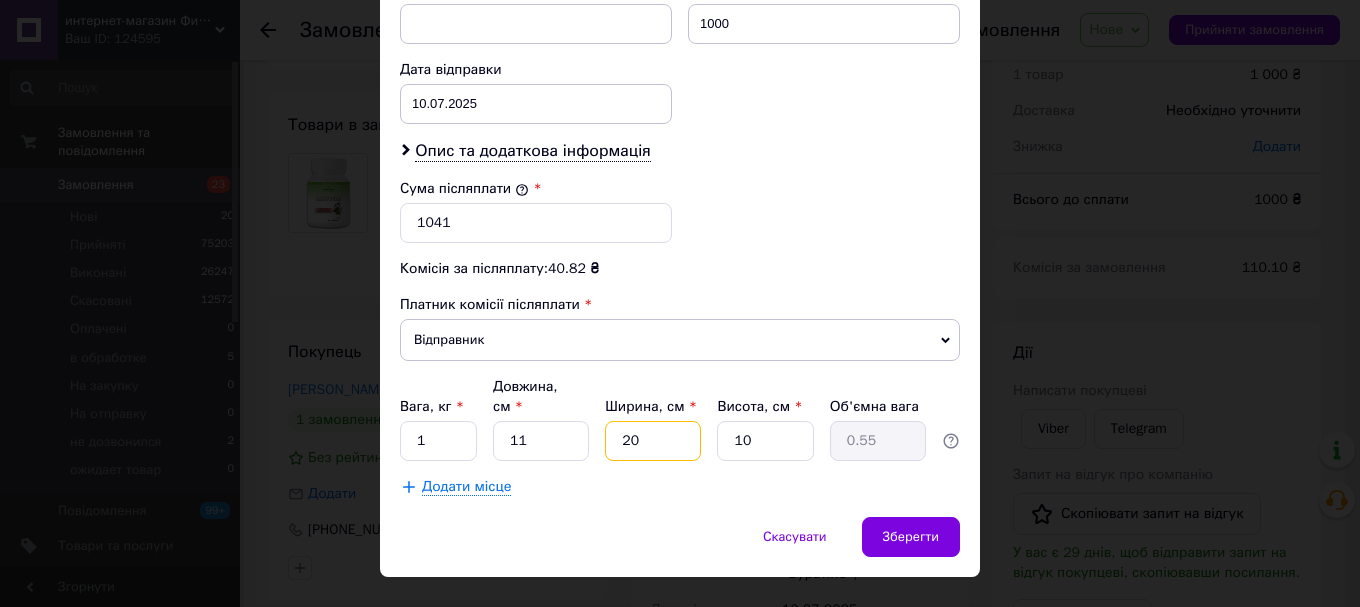 click on "20" at bounding box center [653, 441] 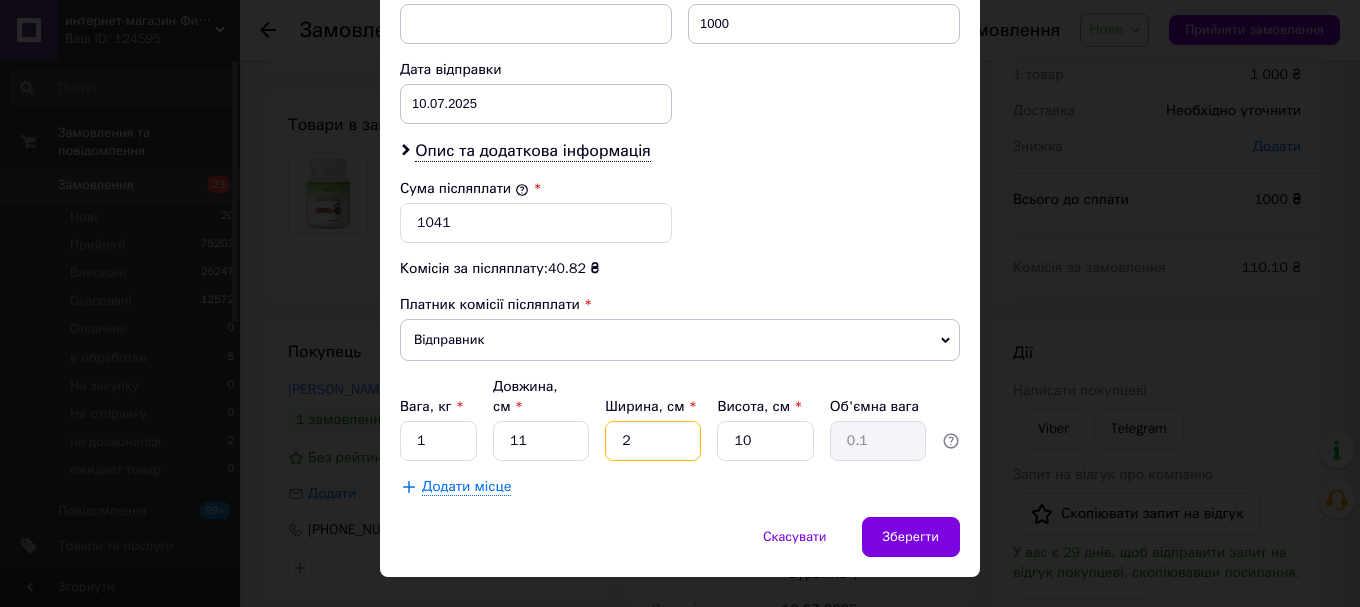 type 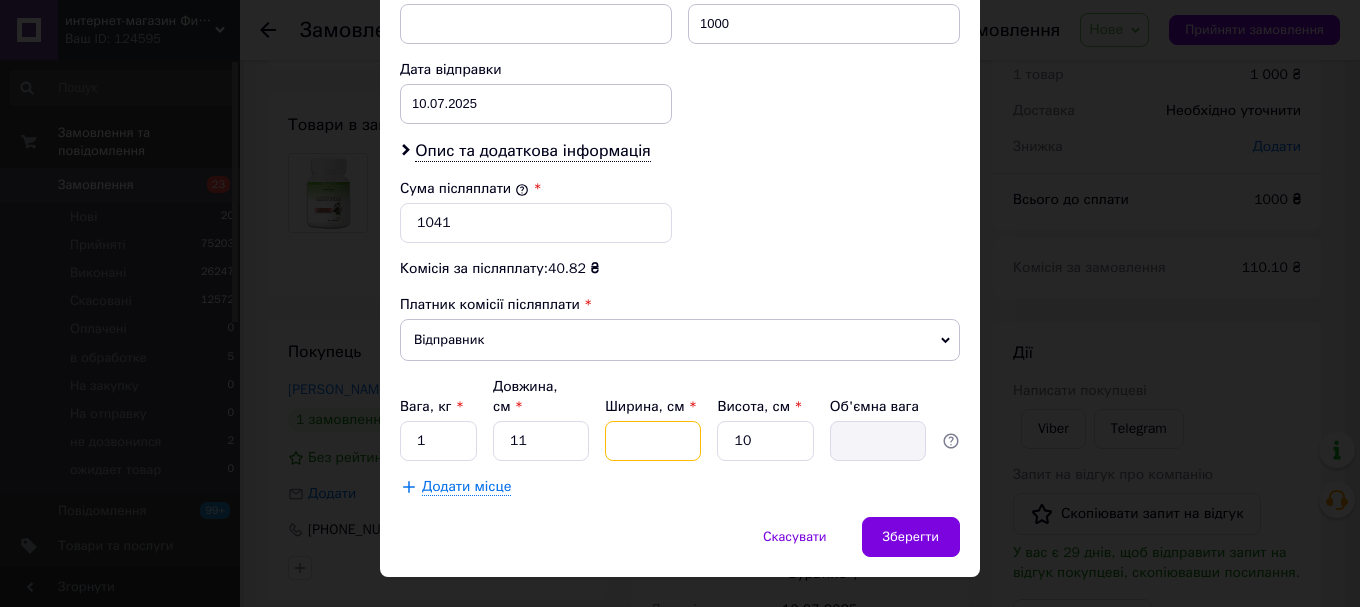 type on "3" 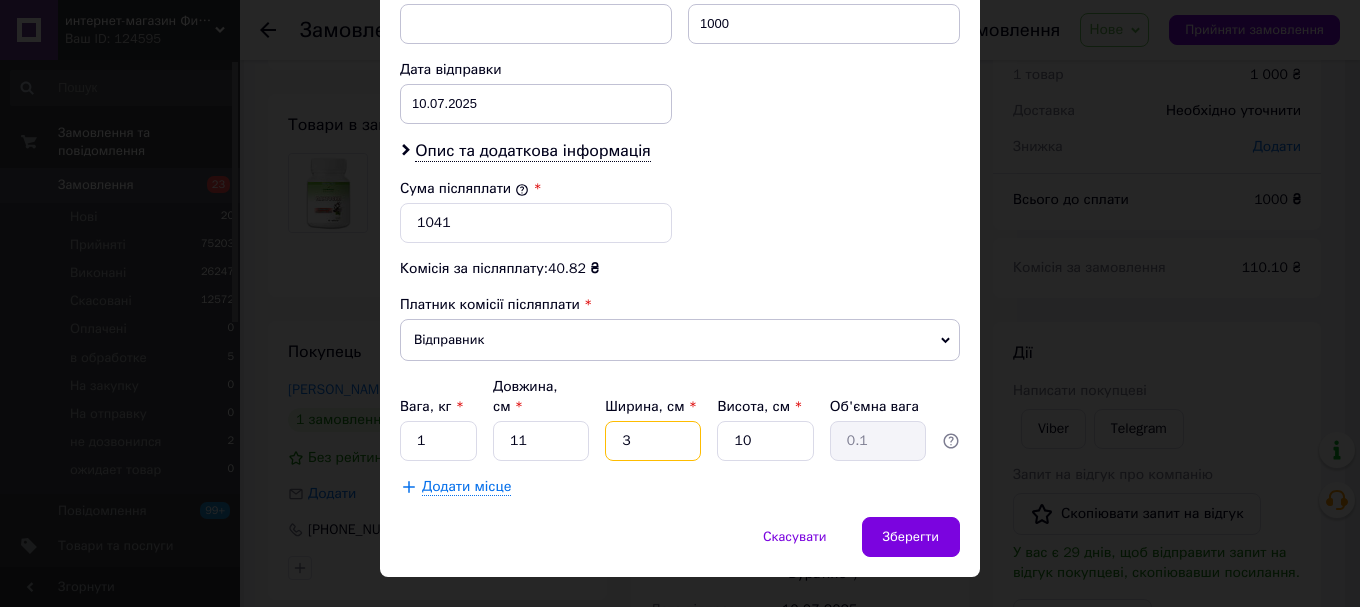 type on "33" 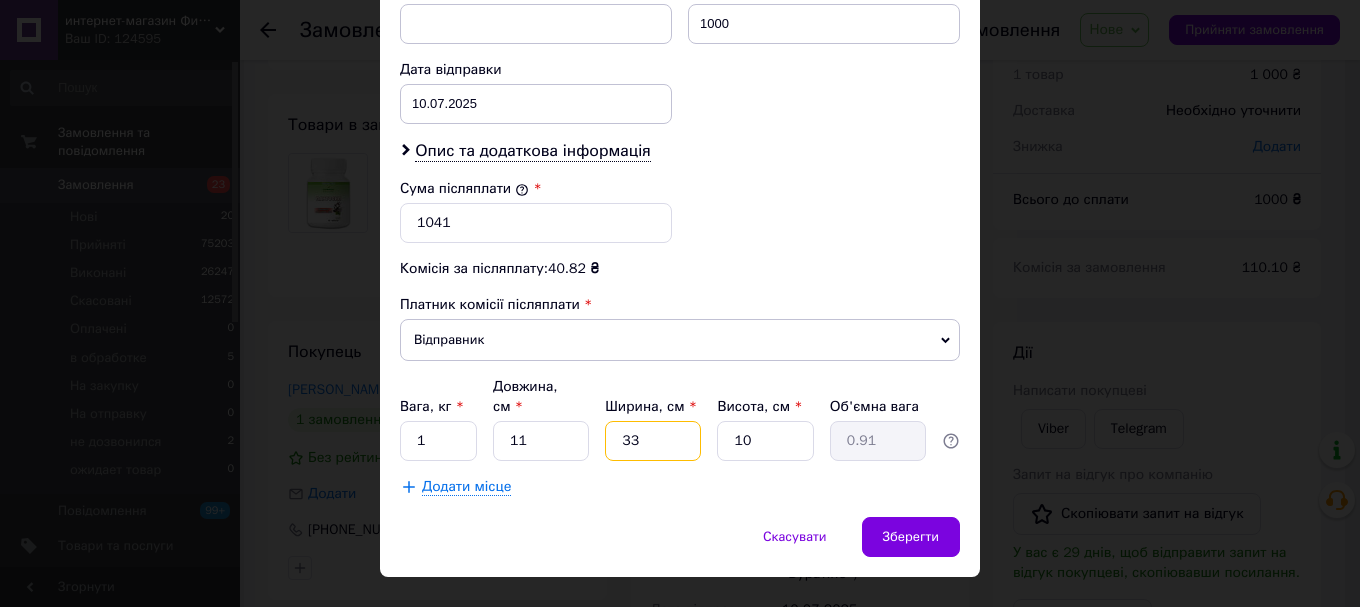 type on "33" 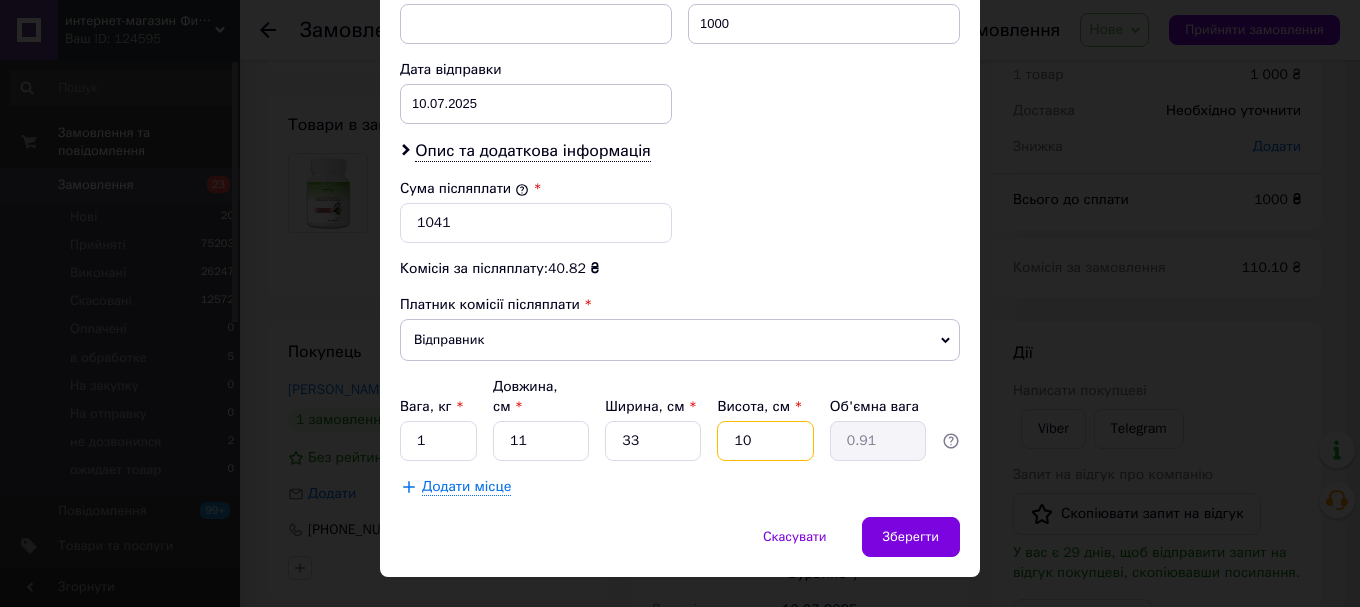 click on "10" at bounding box center (765, 441) 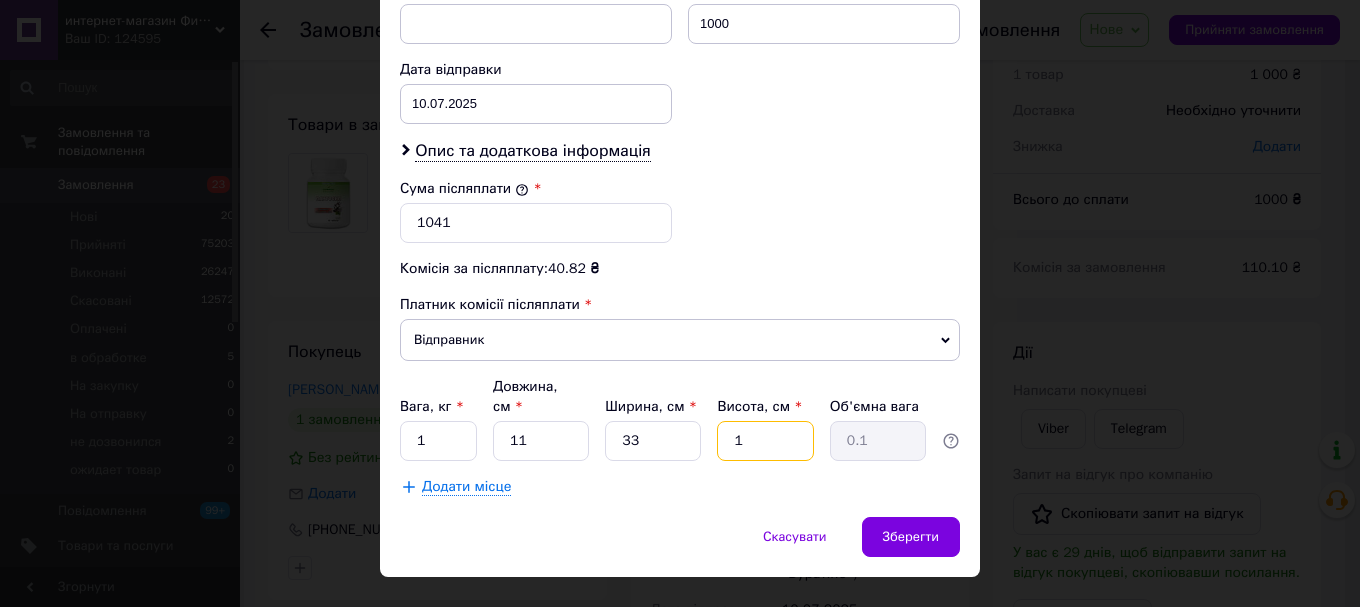 type on "12" 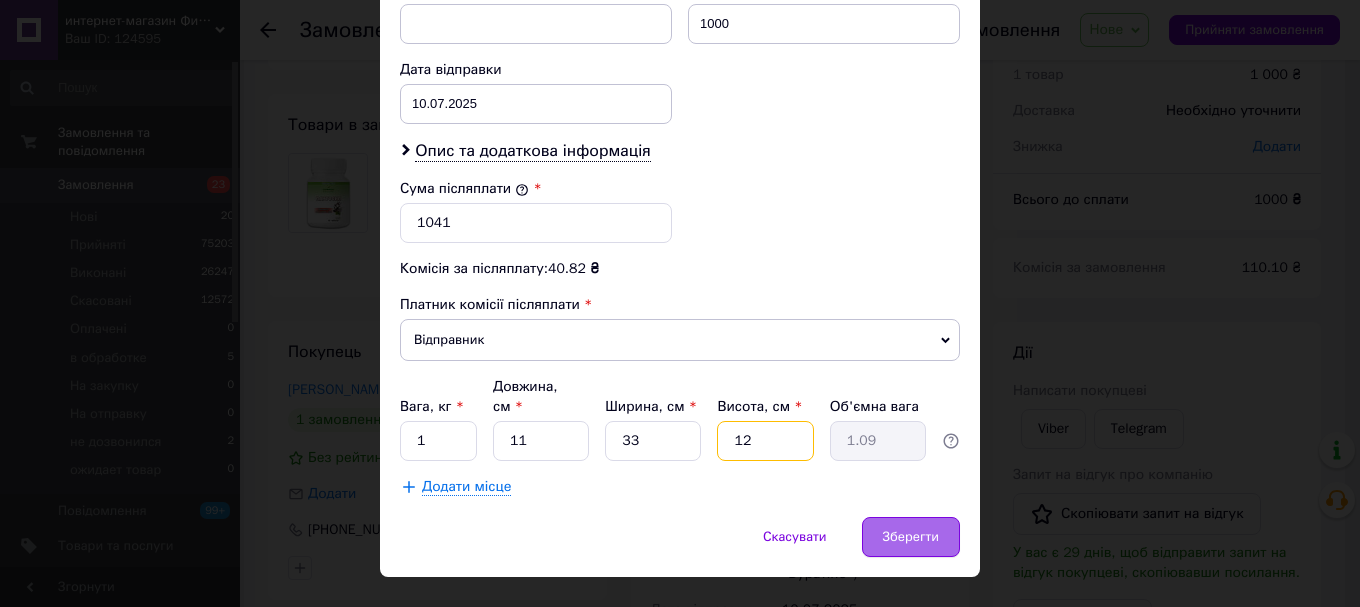 type on "12" 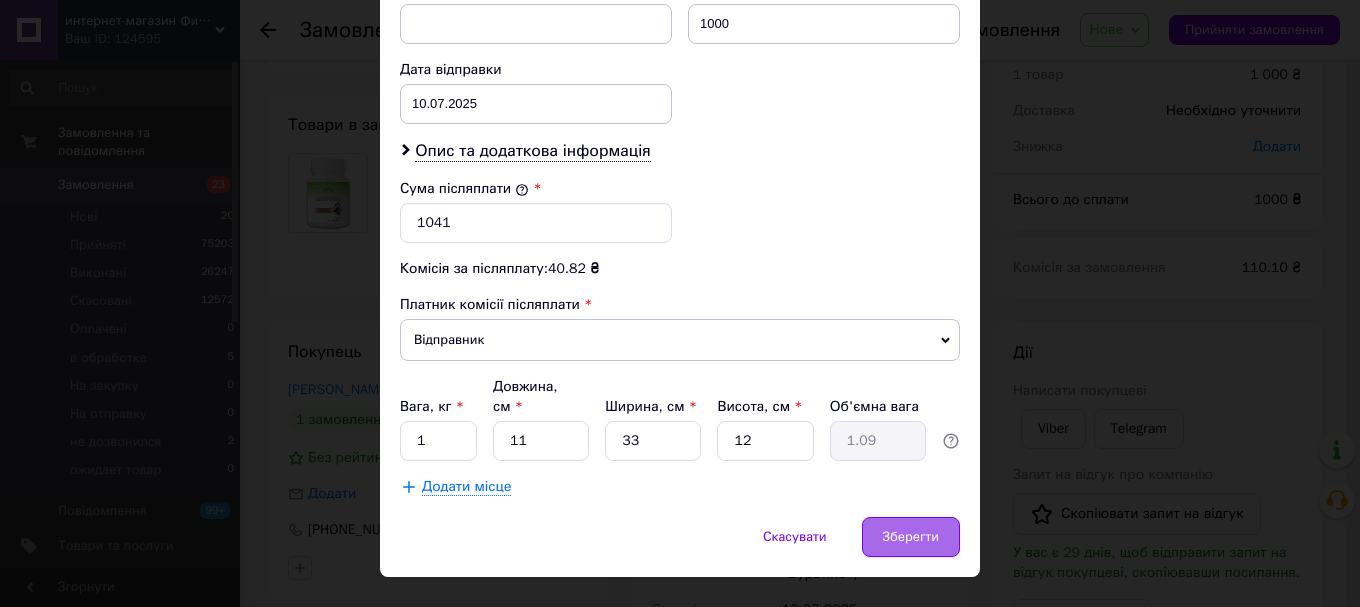 click on "Зберегти" at bounding box center [911, 537] 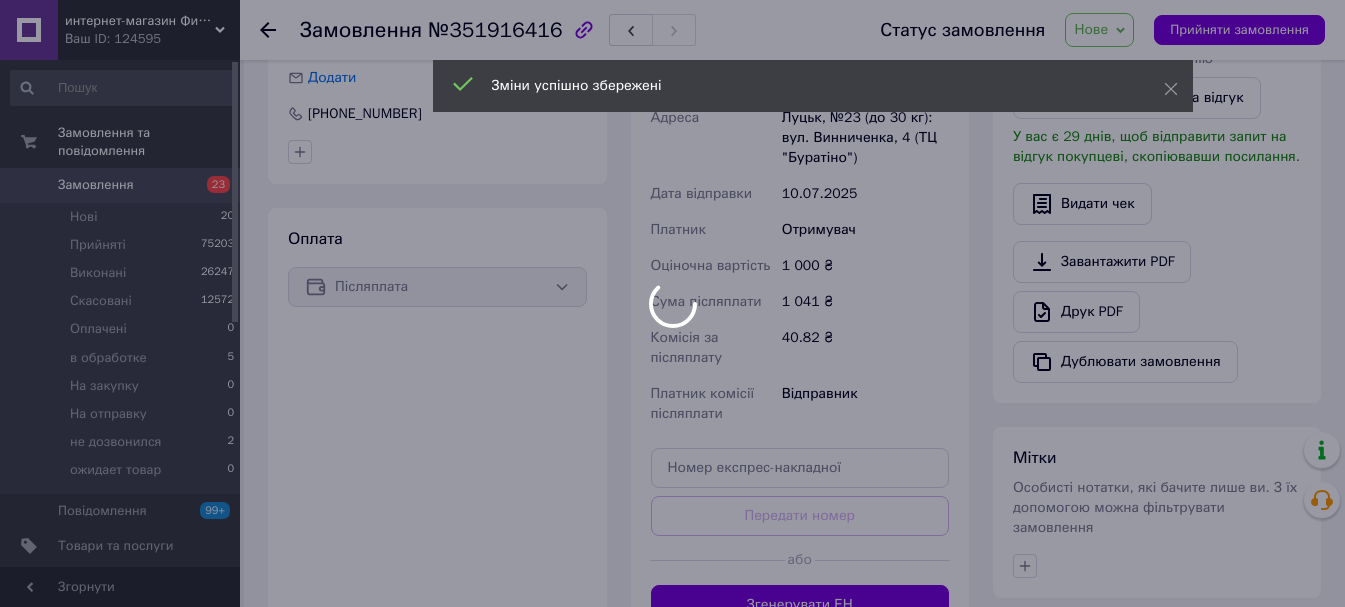 scroll, scrollTop: 678, scrollLeft: 0, axis: vertical 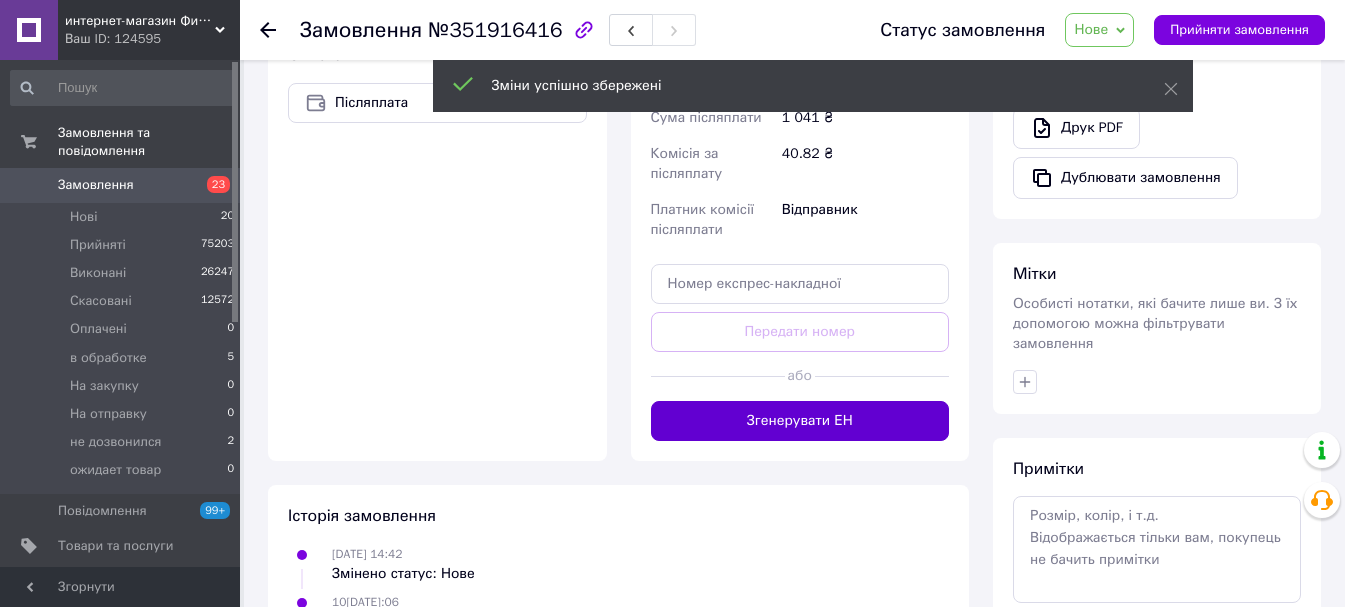 click on "Згенерувати ЕН" at bounding box center (800, 421) 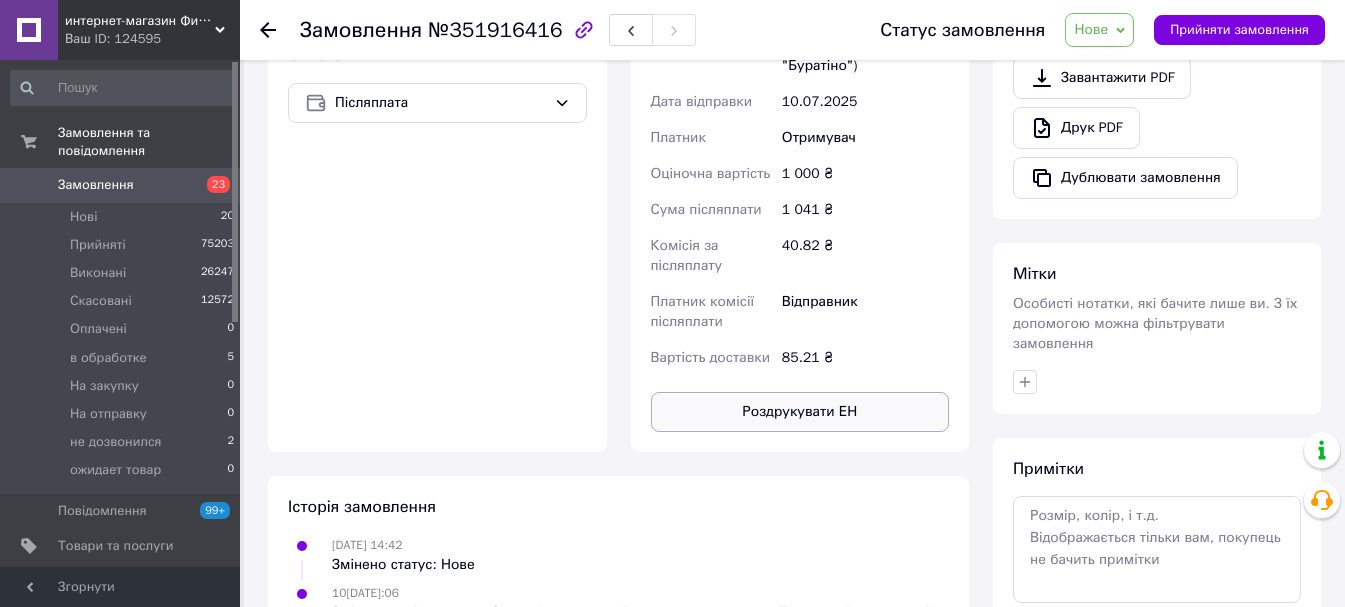 click on "Роздрукувати ЕН" at bounding box center [800, 412] 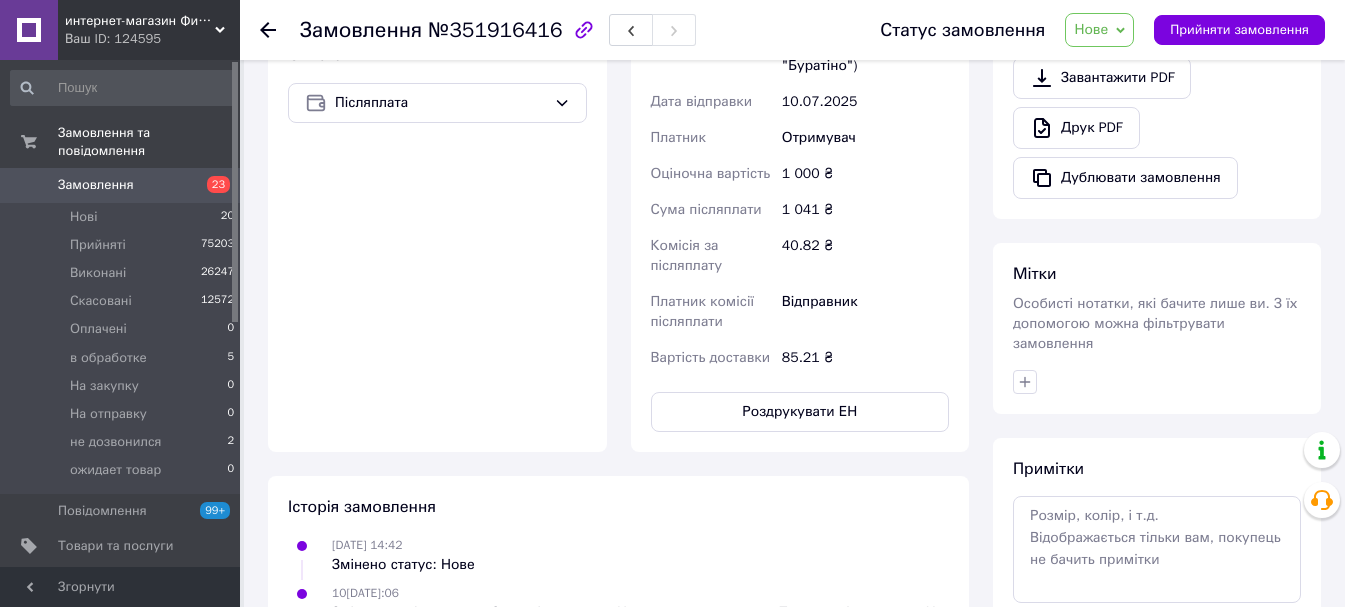 click on "Нове" at bounding box center [1099, 30] 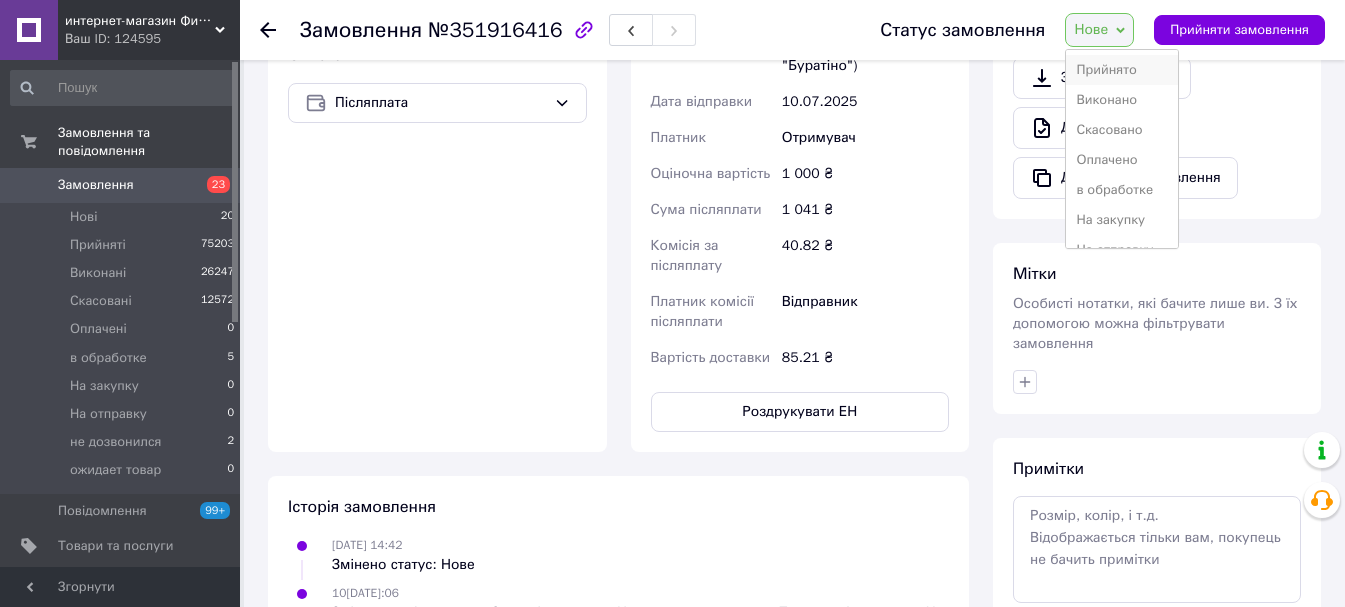 click on "Прийнято" at bounding box center [1122, 70] 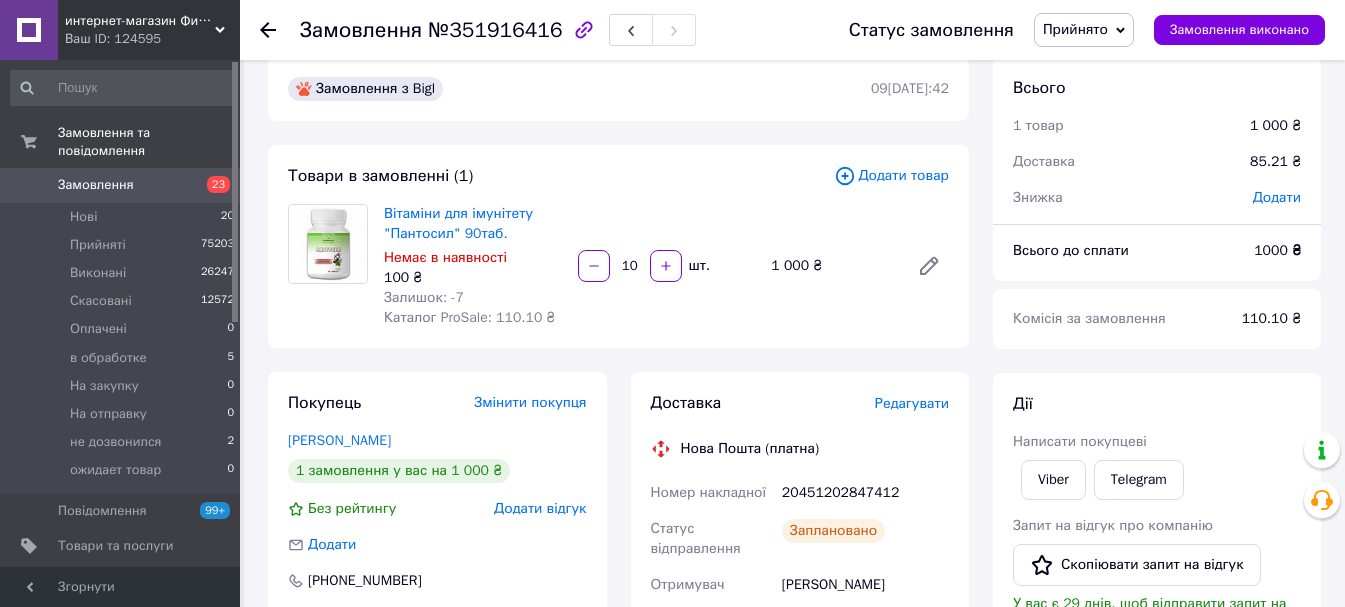 scroll, scrollTop: 0, scrollLeft: 0, axis: both 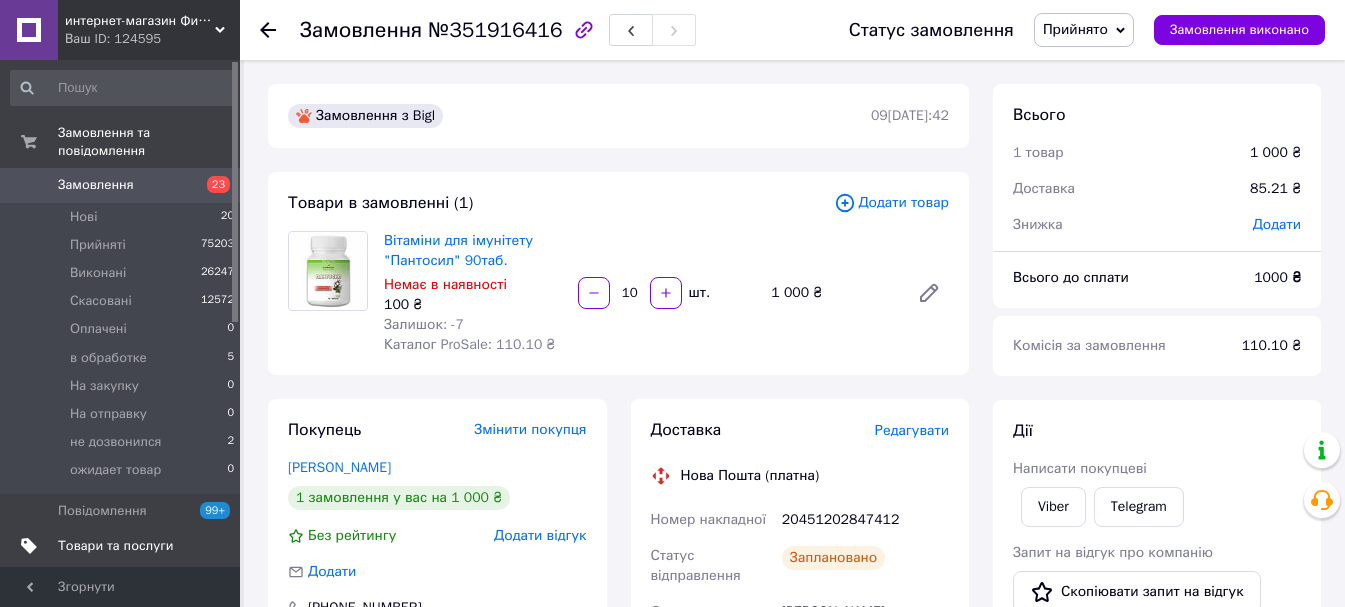 click on "Товари та послуги" at bounding box center (115, 546) 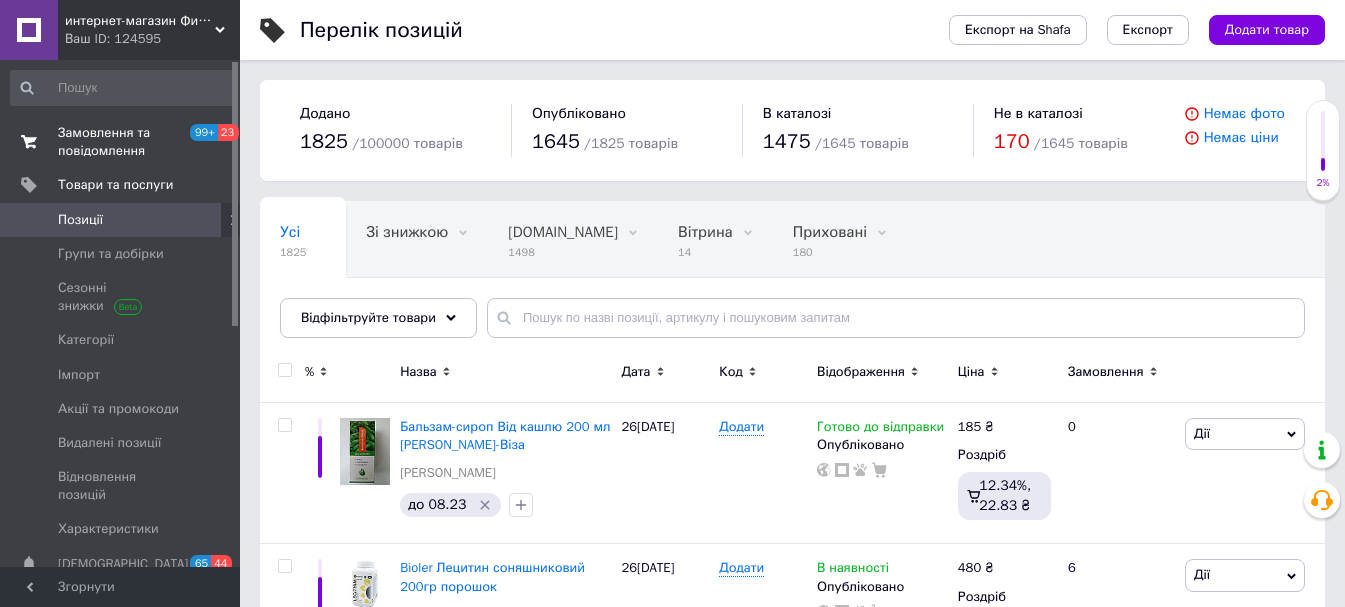click on "Замовлення та повідомлення" at bounding box center [121, 142] 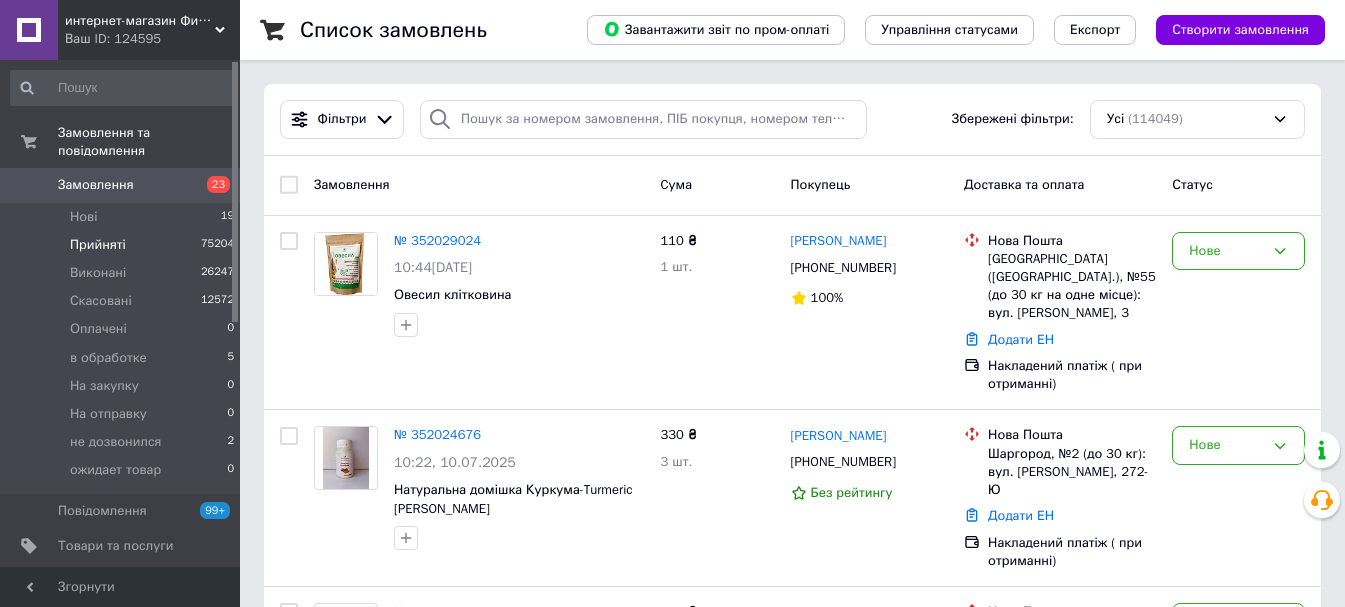 click on "Прийняті" at bounding box center [98, 245] 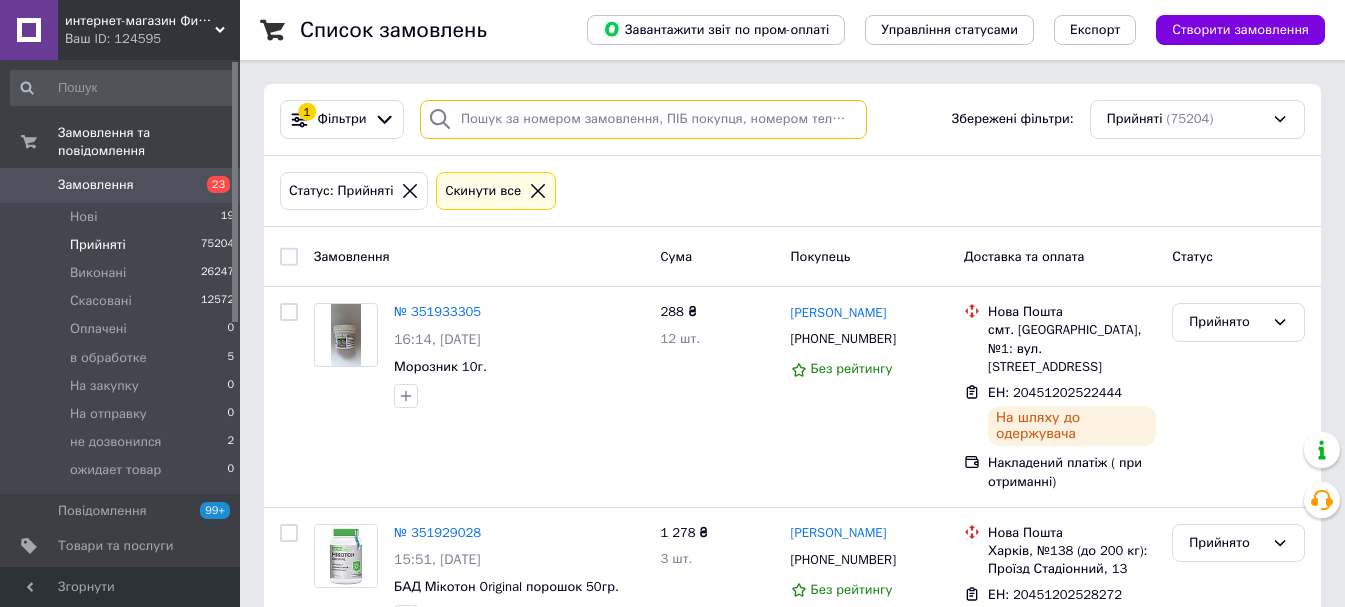 click at bounding box center [643, 119] 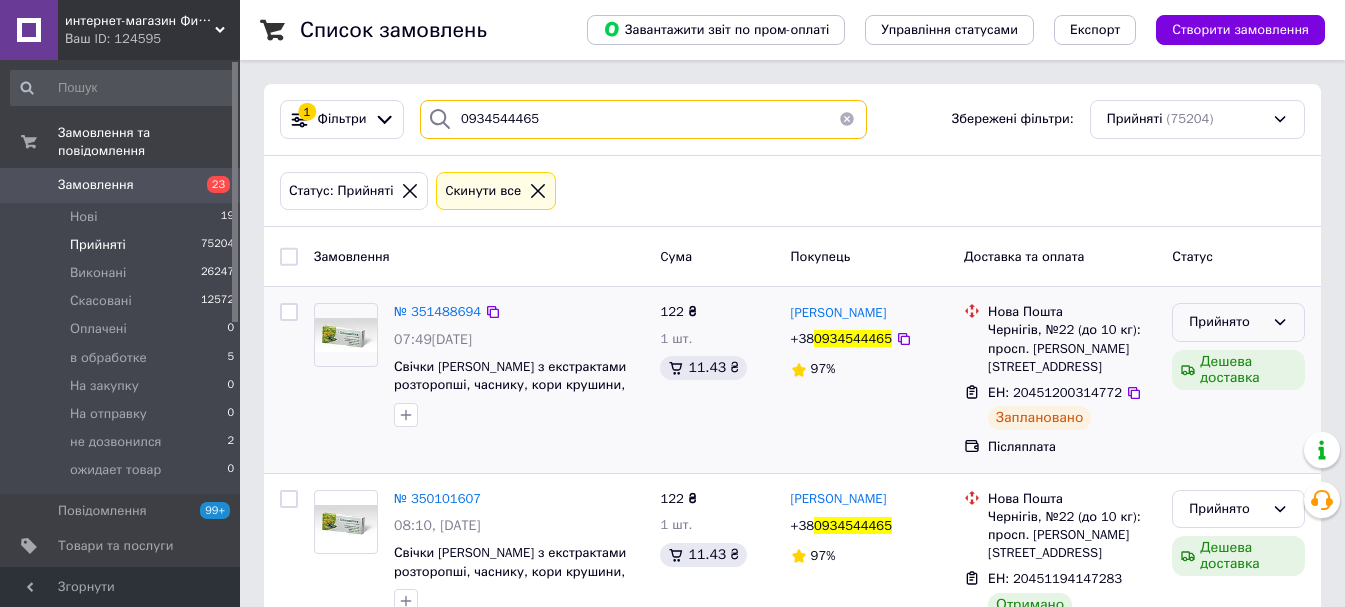 type on "0934544465" 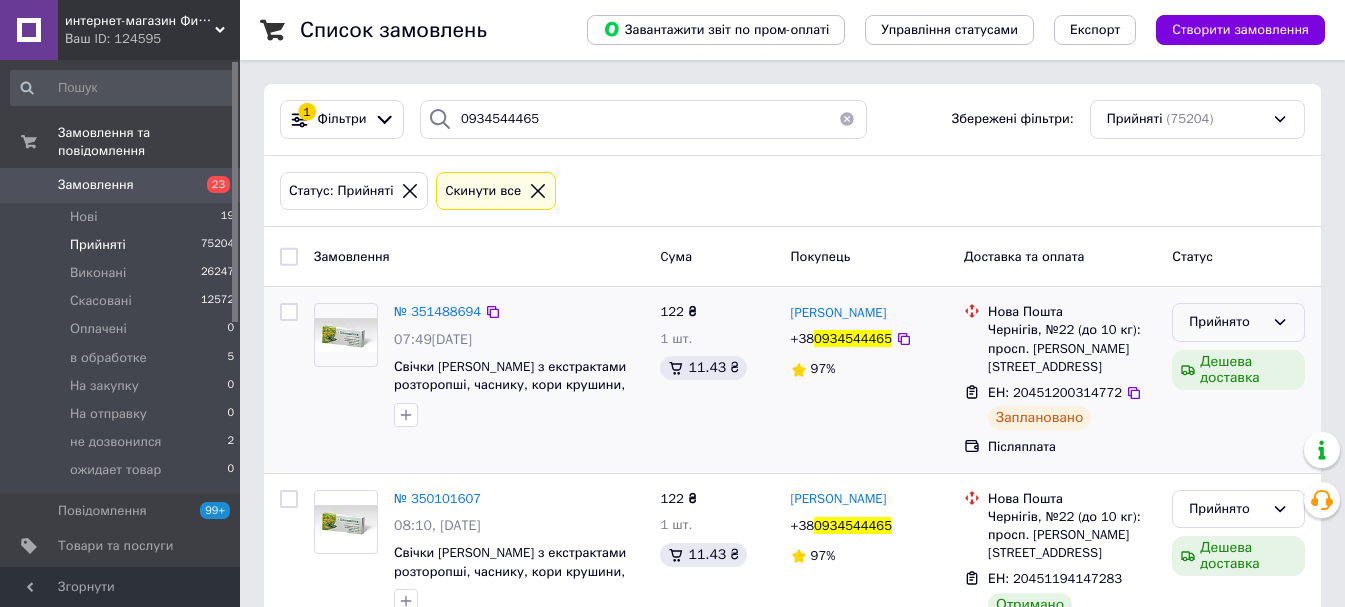 click on "Прийнято" at bounding box center [1238, 322] 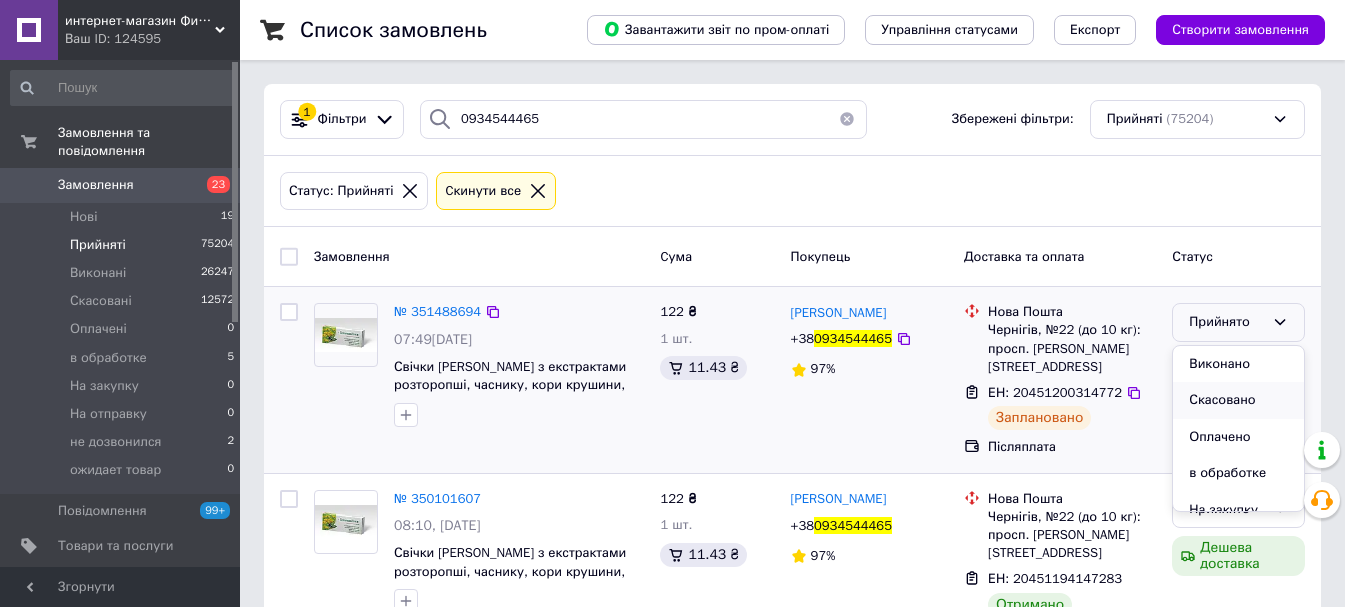 click on "Скасовано" at bounding box center [1238, 400] 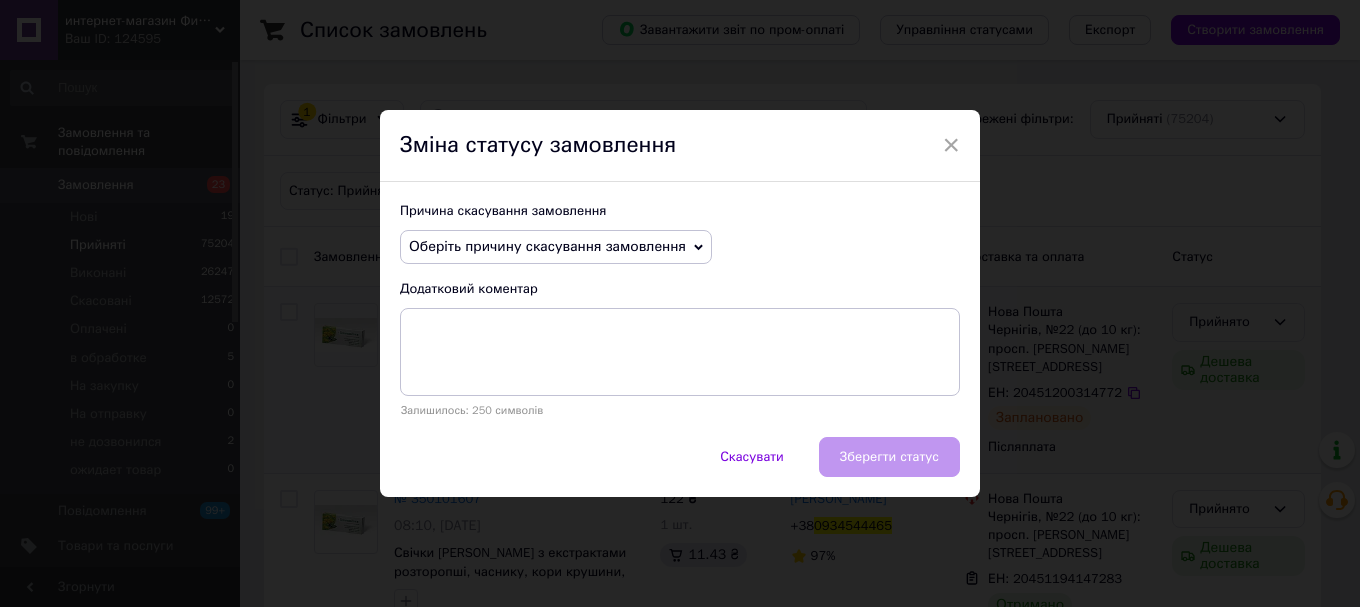 click on "Оберіть причину скасування замовлення" at bounding box center [547, 246] 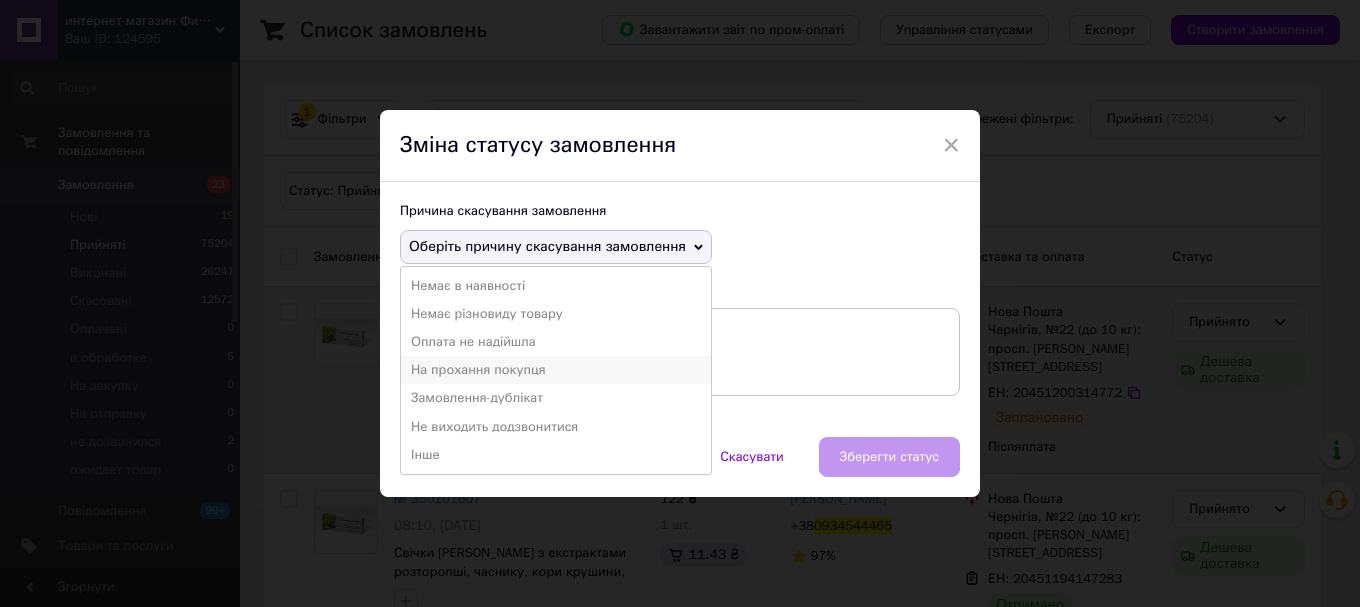 click on "На прохання покупця" at bounding box center (556, 370) 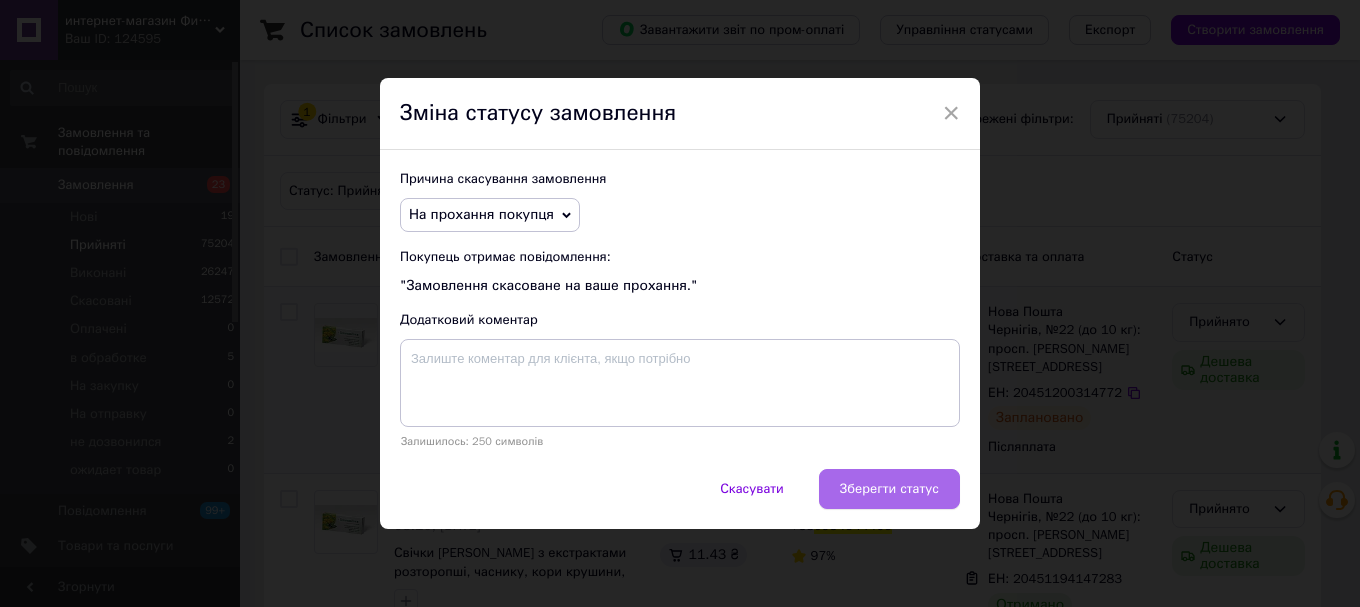 click on "Зберегти статус" at bounding box center (889, 489) 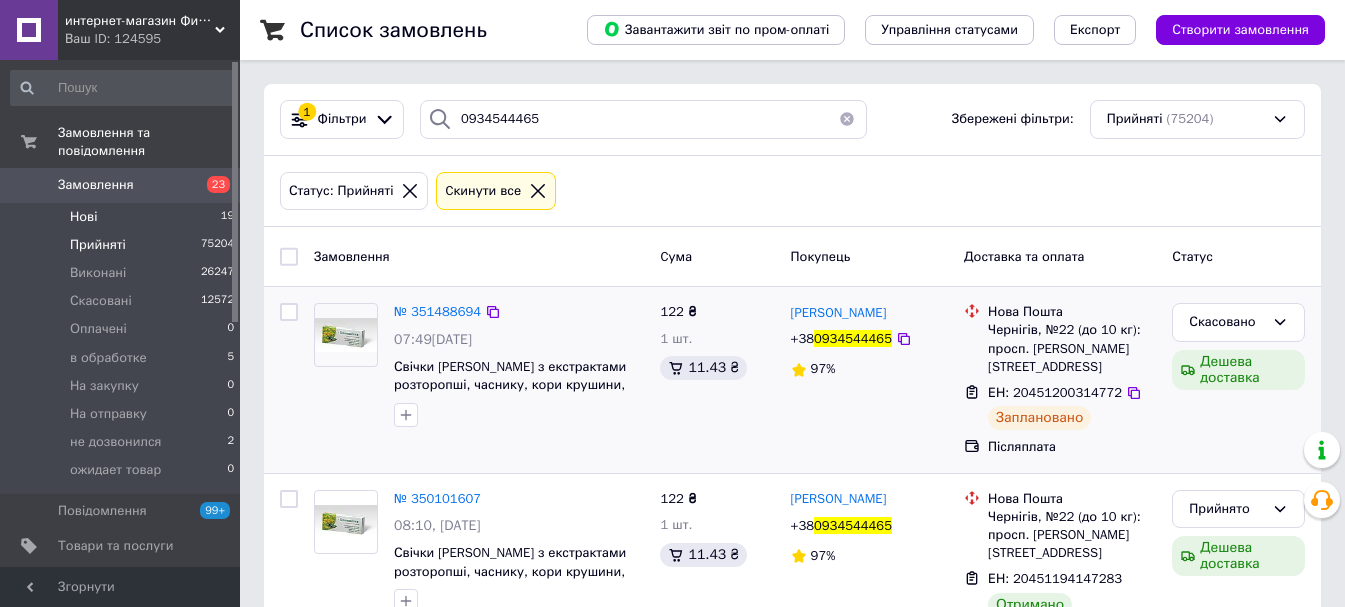 click on "Нові 19" at bounding box center [123, 217] 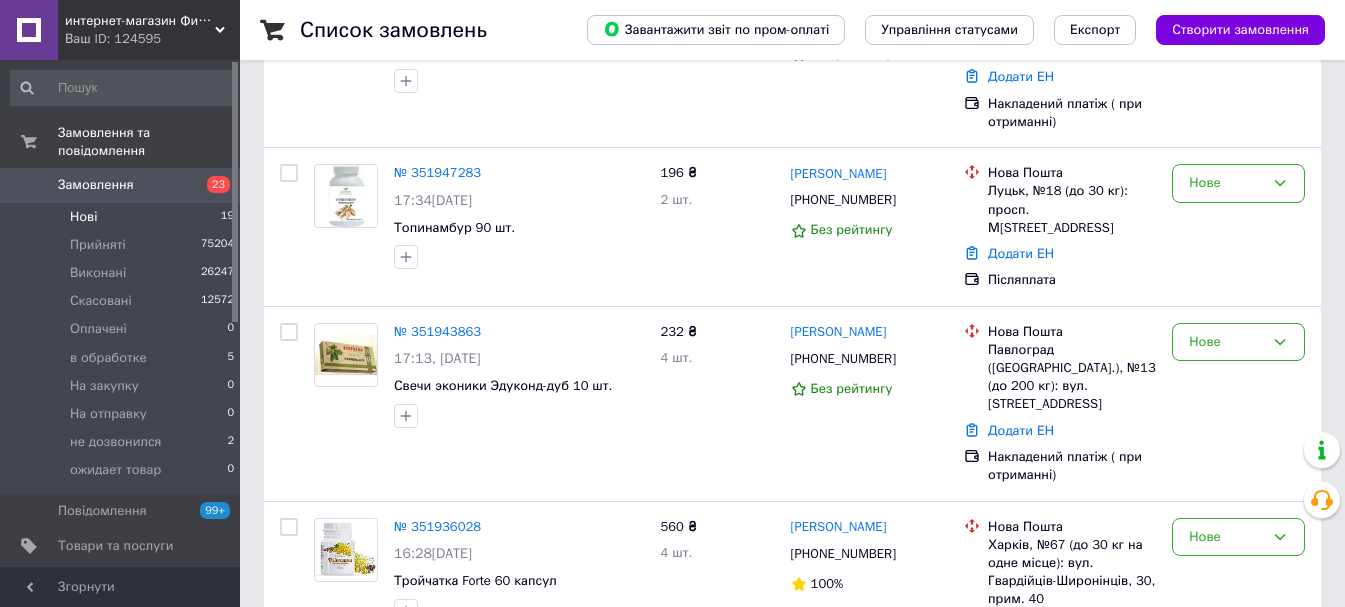 scroll, scrollTop: 3203, scrollLeft: 0, axis: vertical 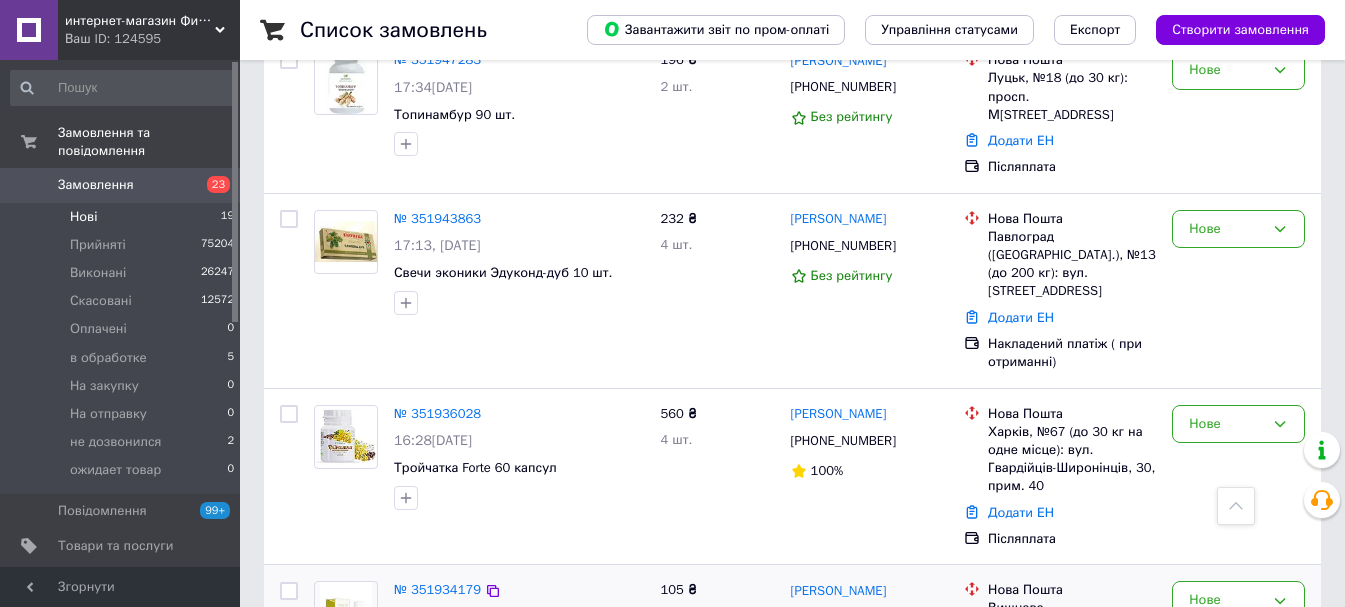 click on "№ 351934179 16:18, 09.07.2025 Парила - репешка екстракт - при хронічному панкреатиті" at bounding box center (519, 643) 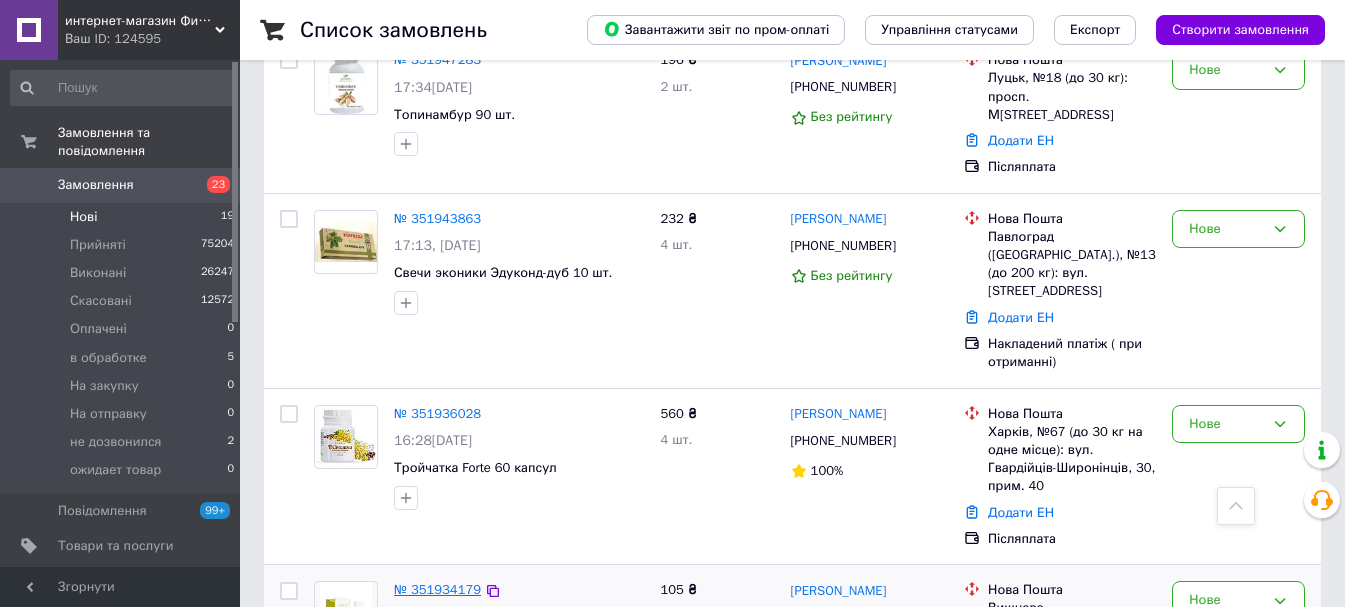 click on "№ 351934179" at bounding box center (437, 589) 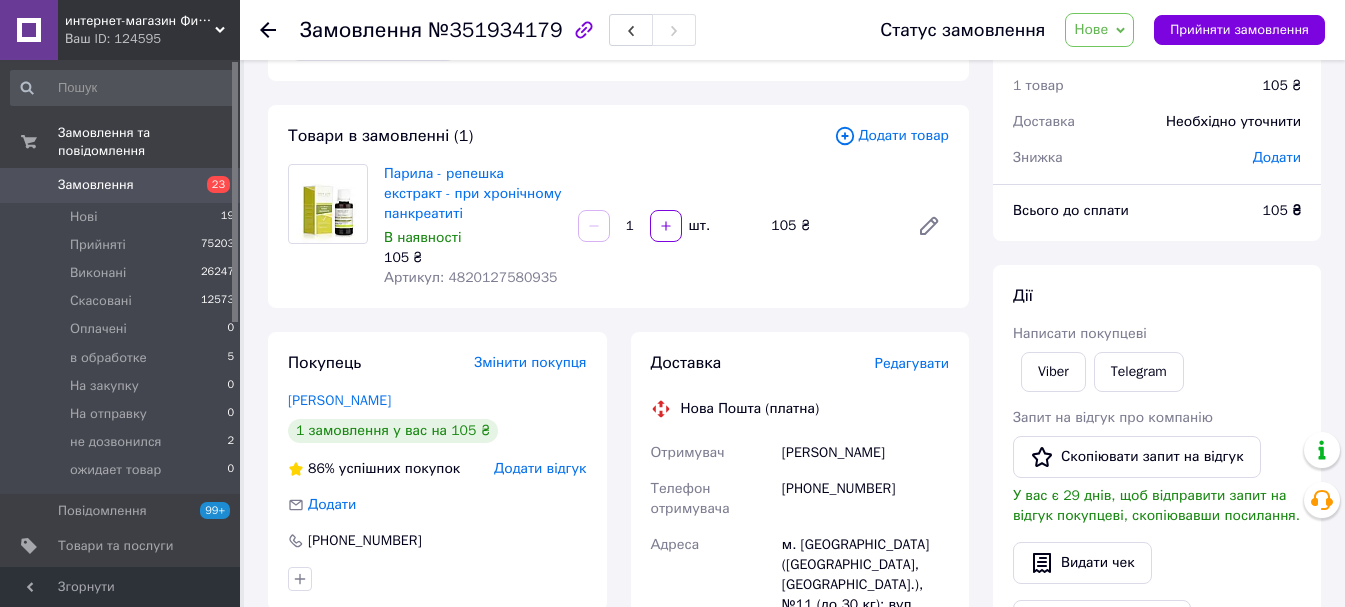 scroll, scrollTop: 100, scrollLeft: 0, axis: vertical 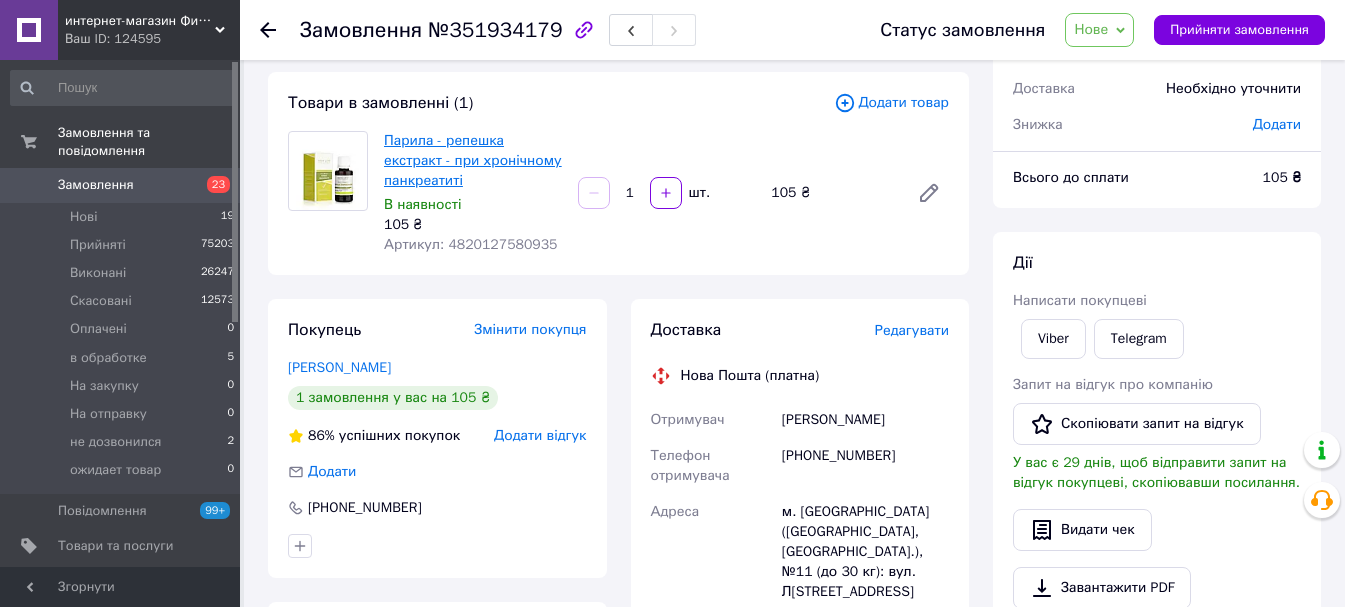 click on "Парила - репешка екстракт - при хронічному панкреатиті" at bounding box center [473, 160] 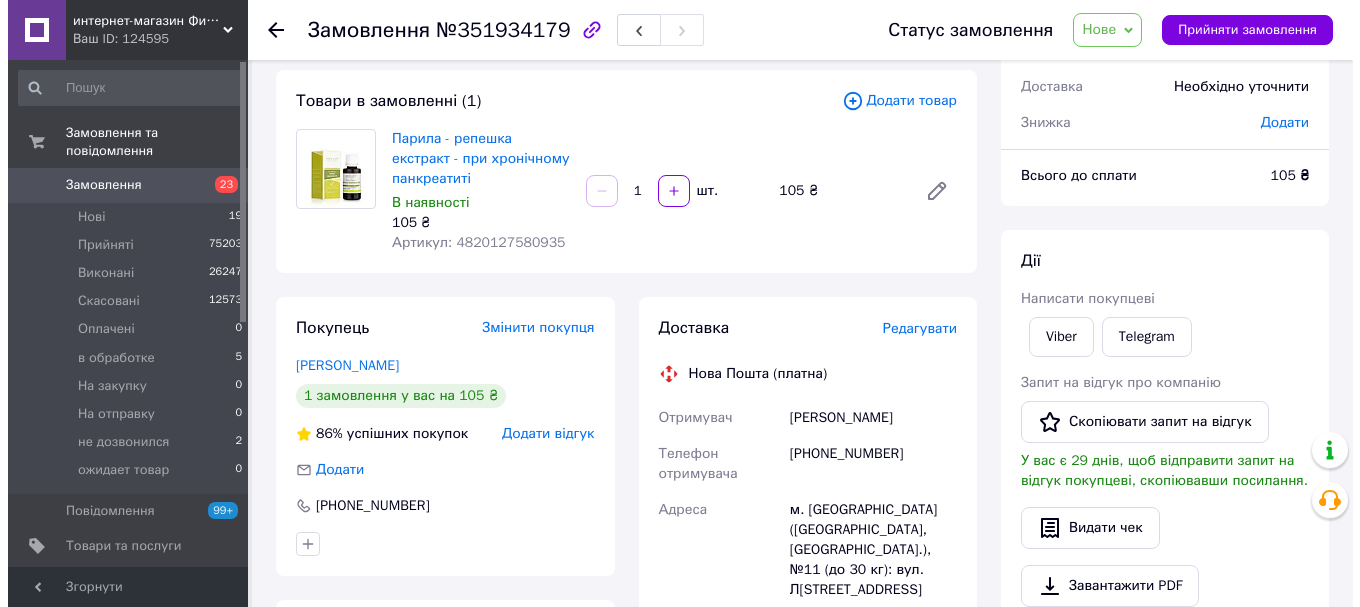 scroll, scrollTop: 100, scrollLeft: 0, axis: vertical 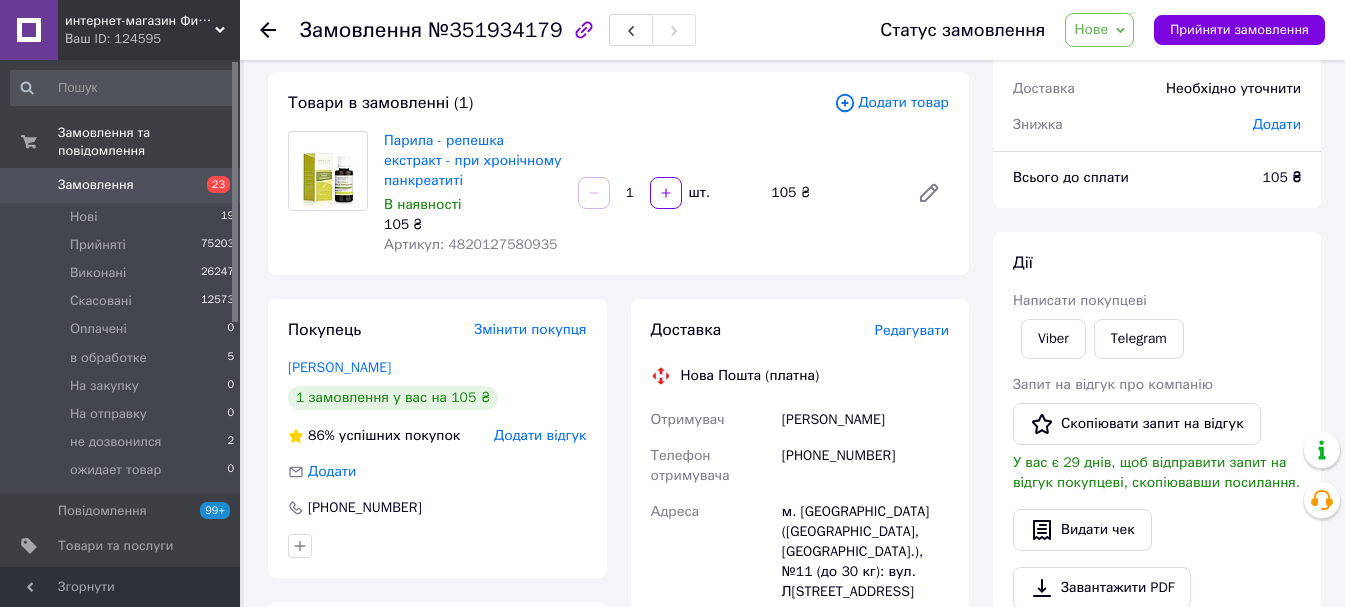 click on "Редагувати" at bounding box center (912, 330) 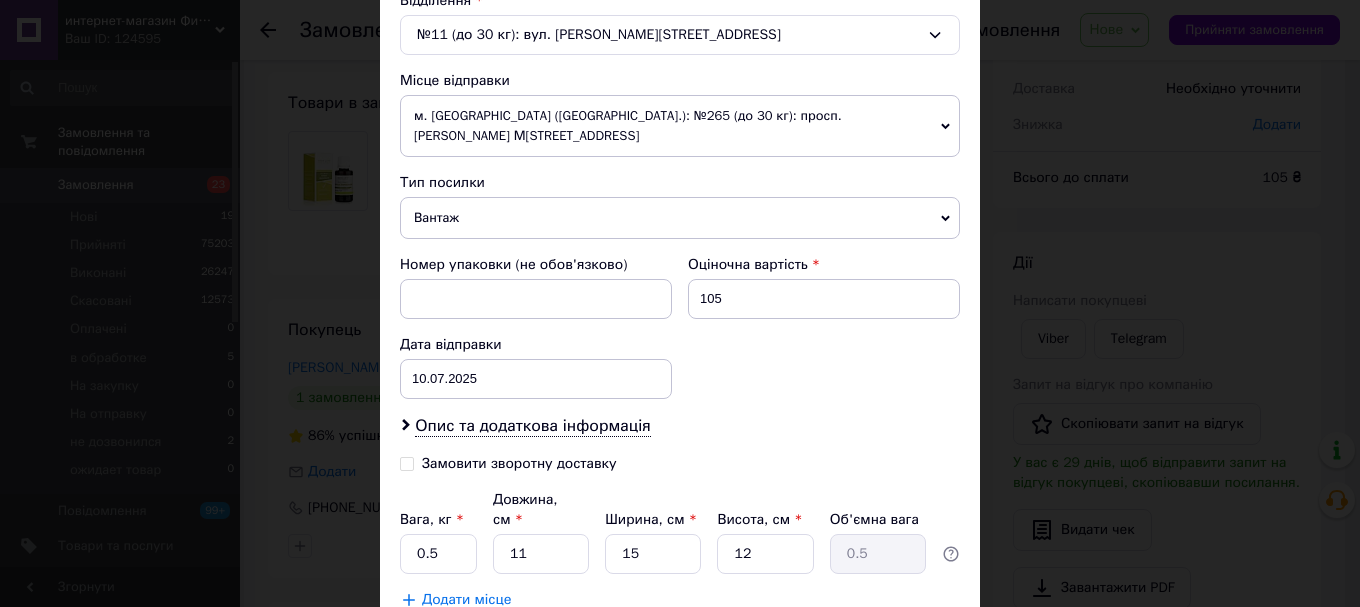 scroll, scrollTop: 700, scrollLeft: 0, axis: vertical 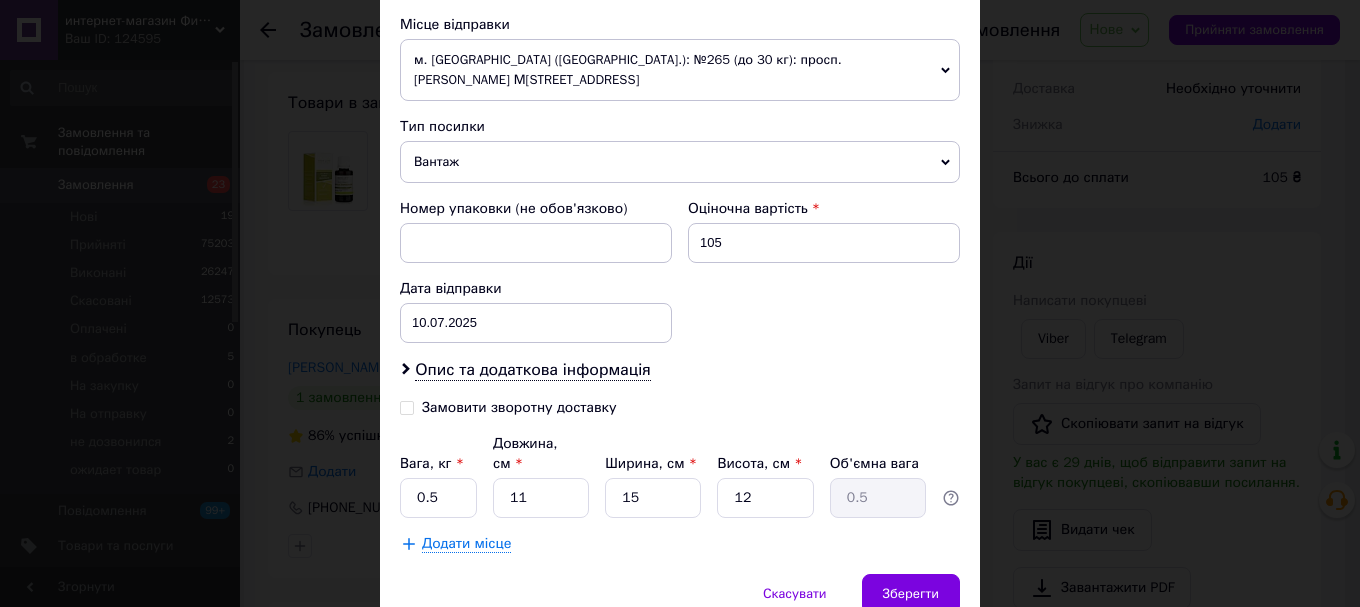 drag, startPoint x: 401, startPoint y: 382, endPoint x: 416, endPoint y: 385, distance: 15.297058 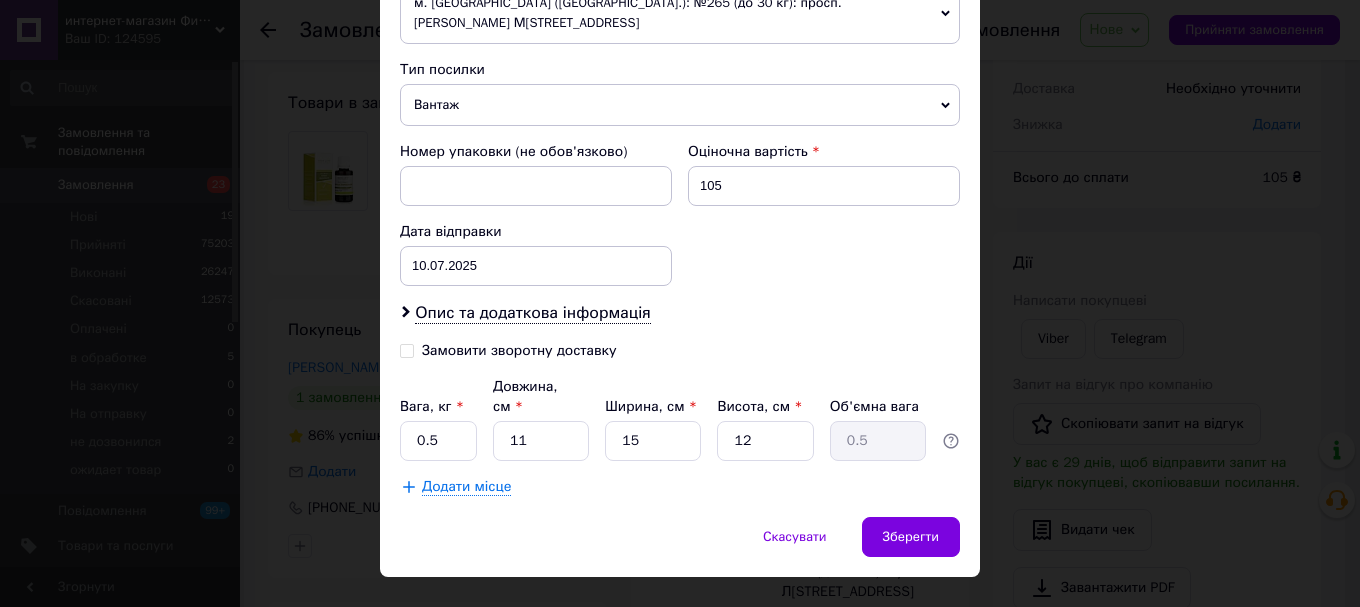 click on "Замовити зворотну доставку" at bounding box center [407, 349] 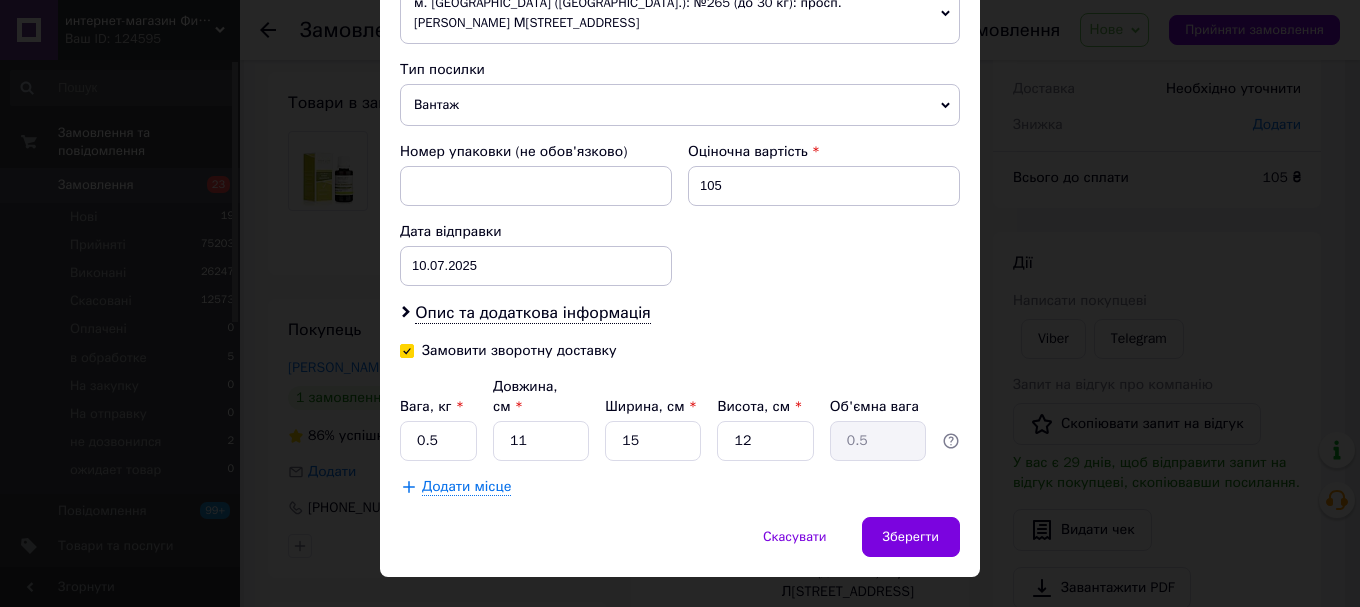 checkbox on "true" 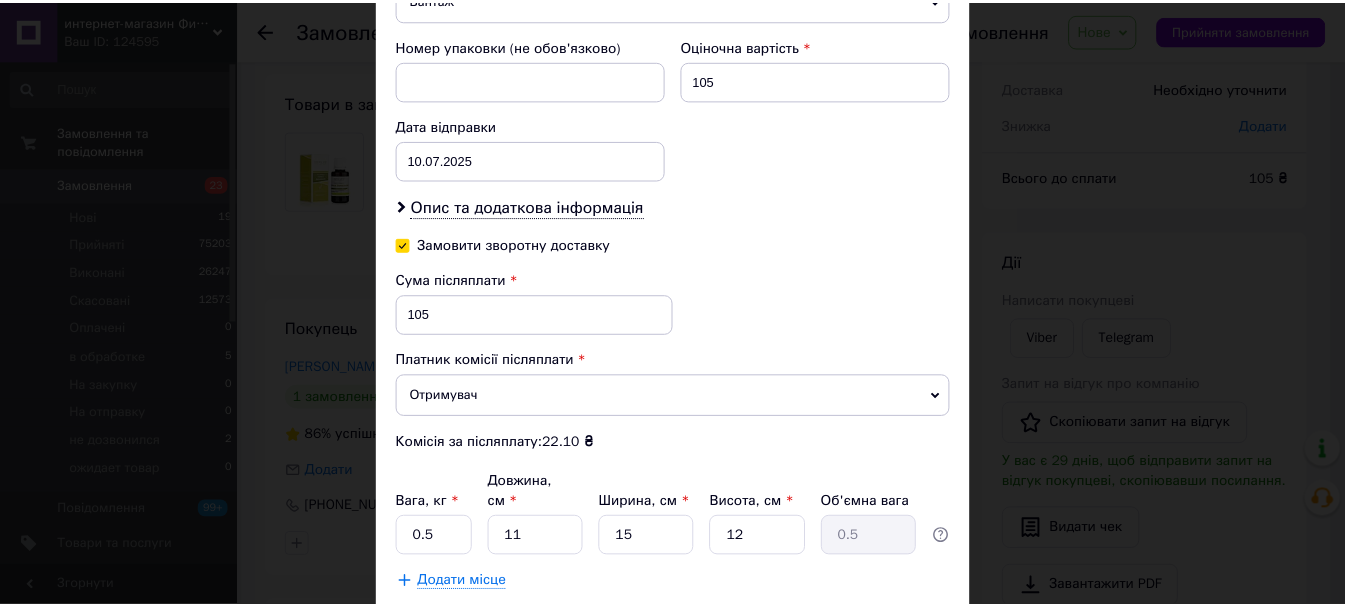 scroll, scrollTop: 957, scrollLeft: 0, axis: vertical 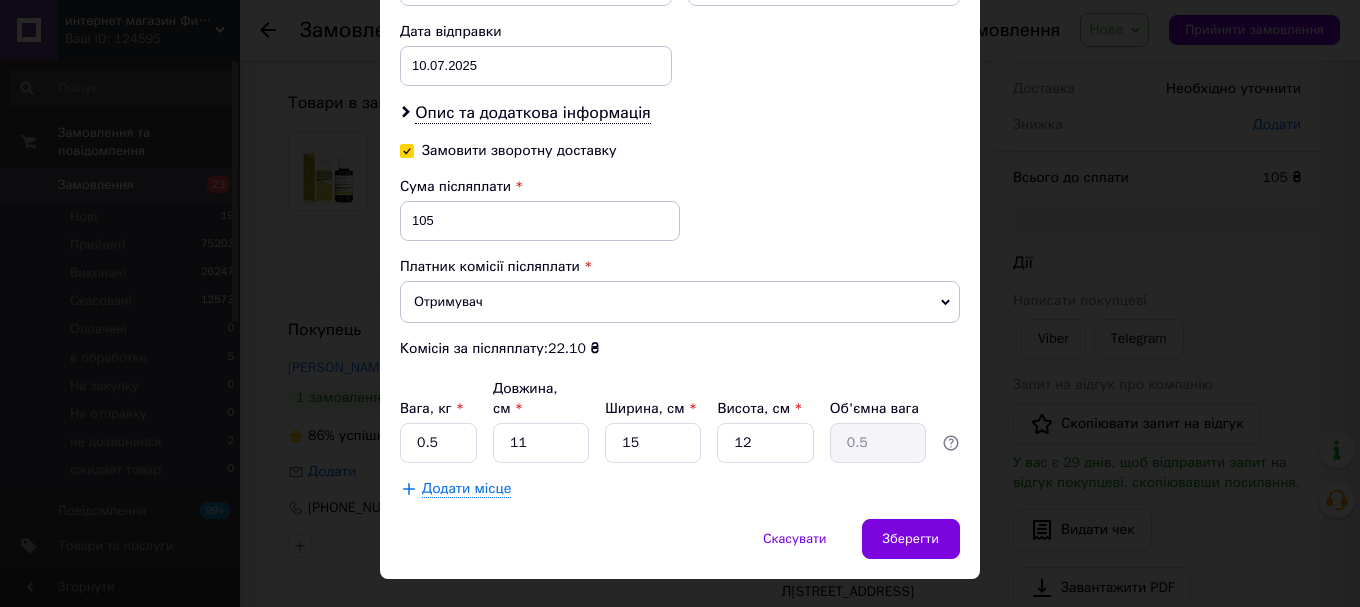 click on "Отримувач" at bounding box center [680, 302] 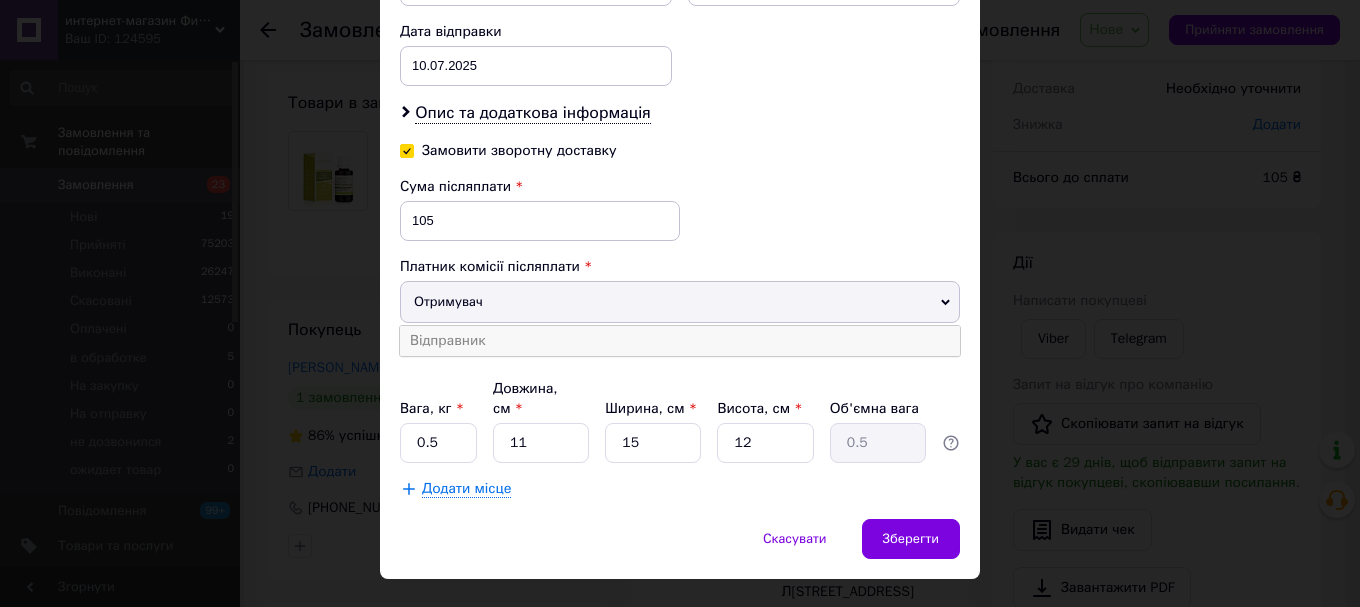 click on "Відправник" at bounding box center (680, 341) 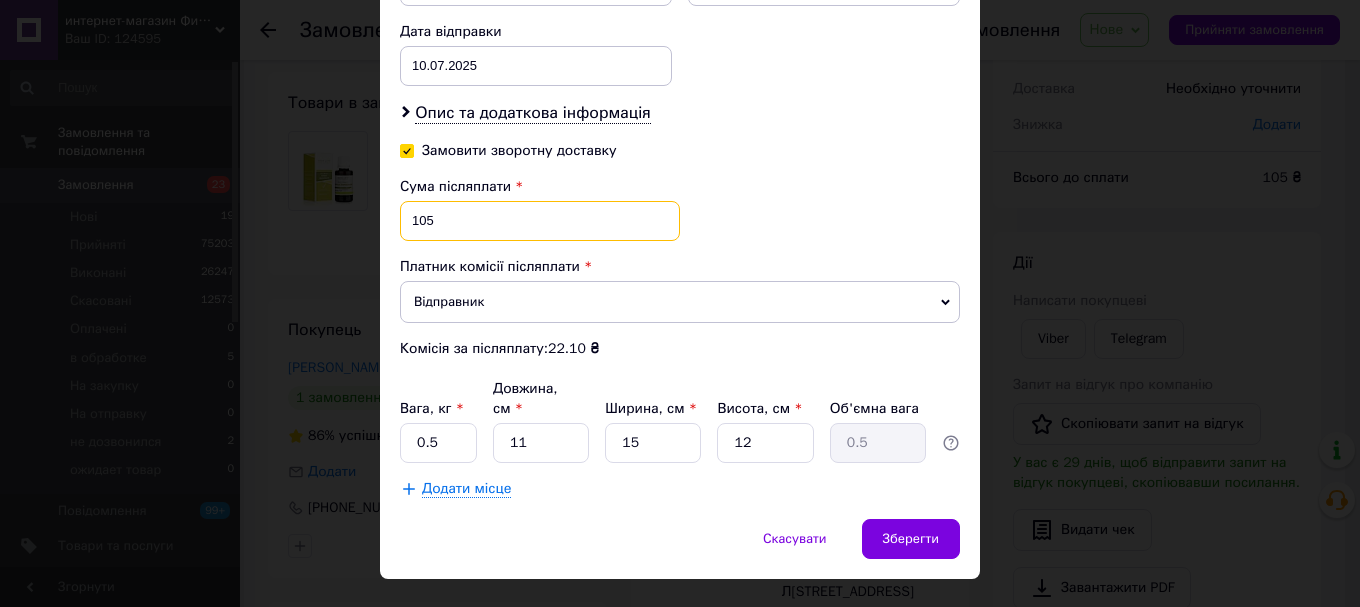 click on "105" at bounding box center (540, 221) 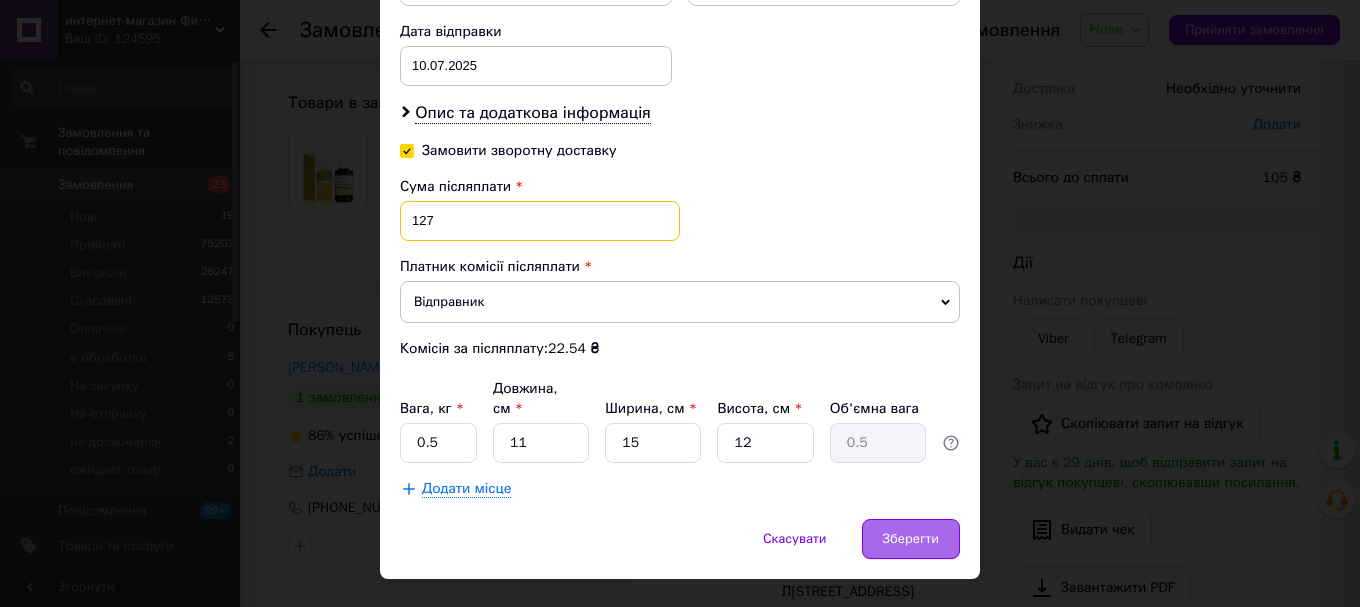 type on "127" 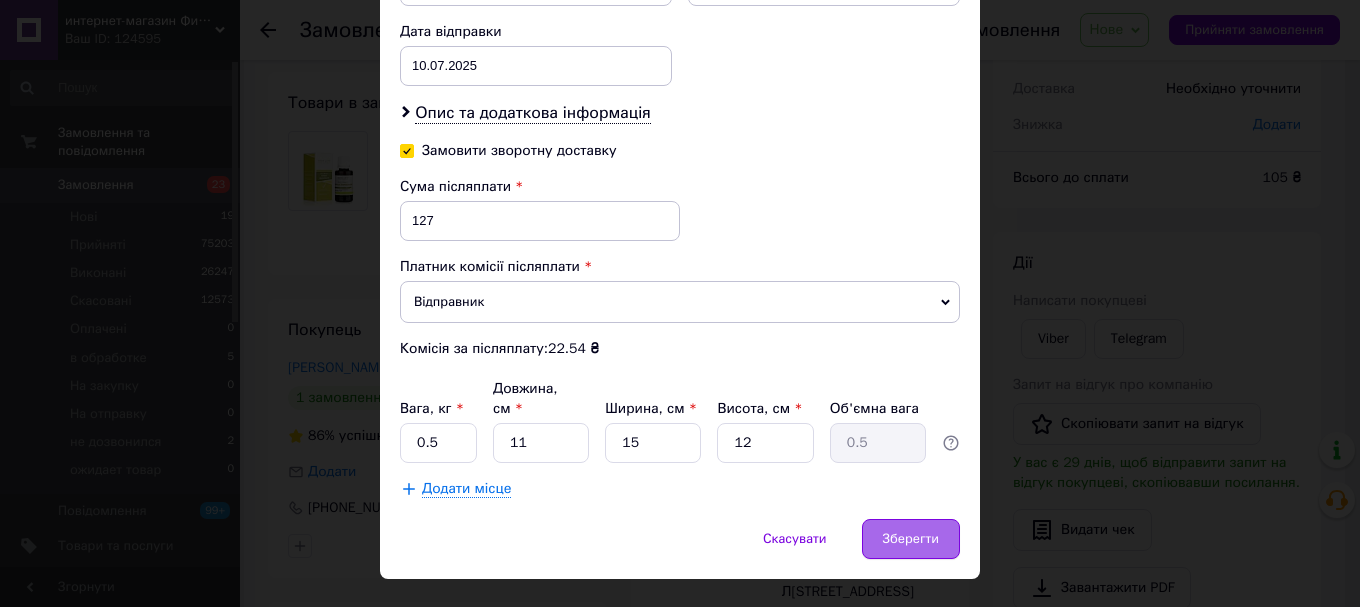 drag, startPoint x: 910, startPoint y: 505, endPoint x: 924, endPoint y: 505, distance: 14 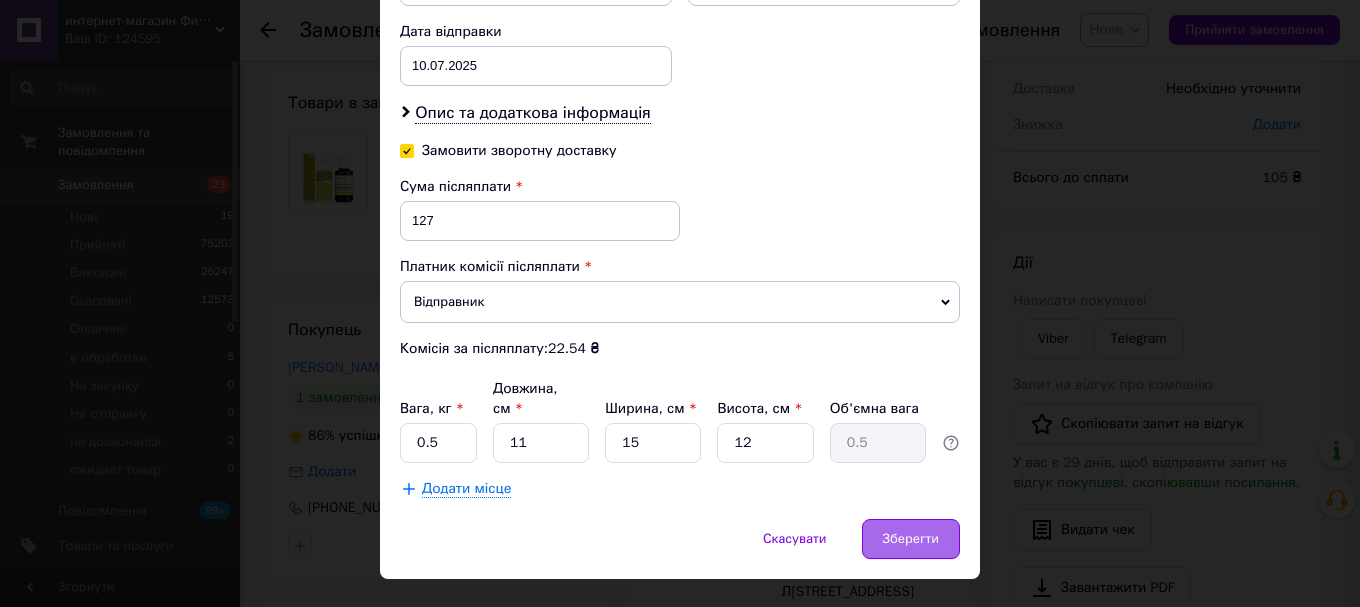 click on "Зберегти" at bounding box center (911, 539) 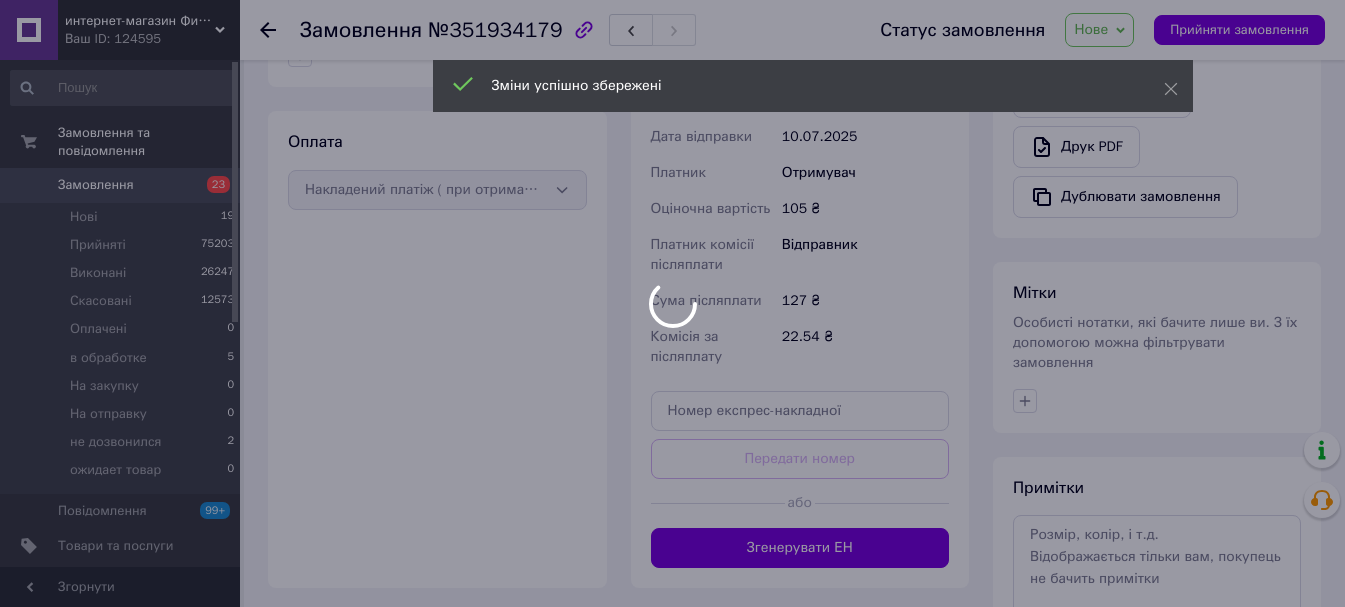 scroll, scrollTop: 600, scrollLeft: 0, axis: vertical 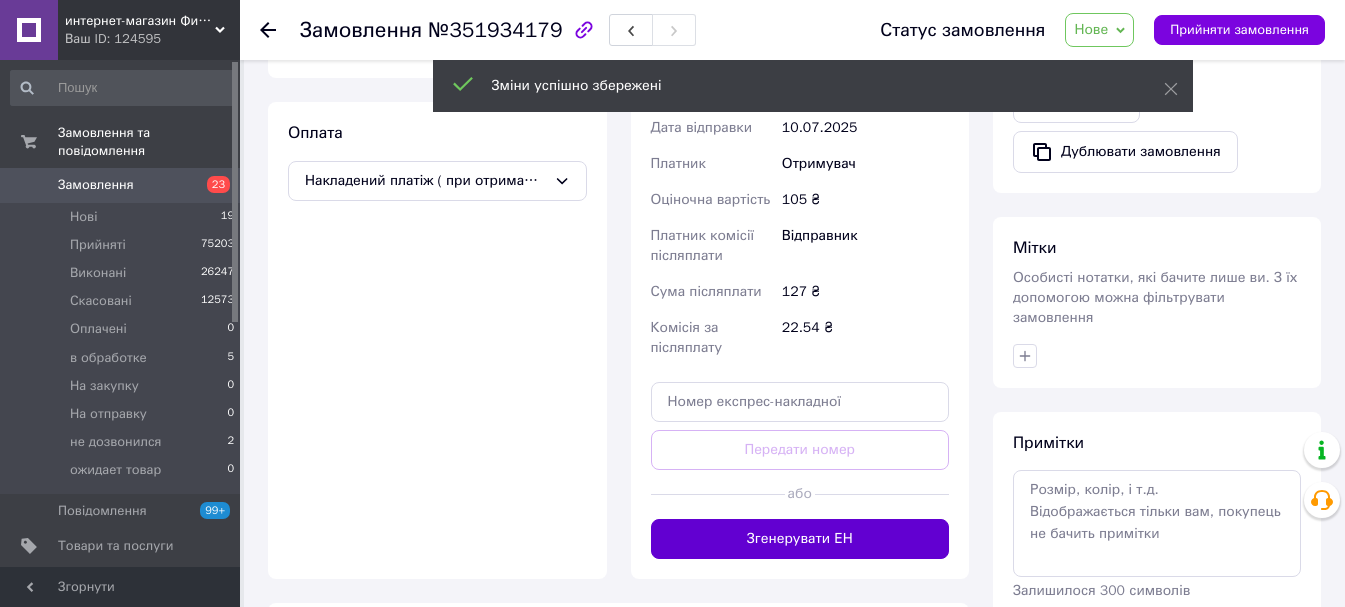click on "Згенерувати ЕН" at bounding box center (800, 539) 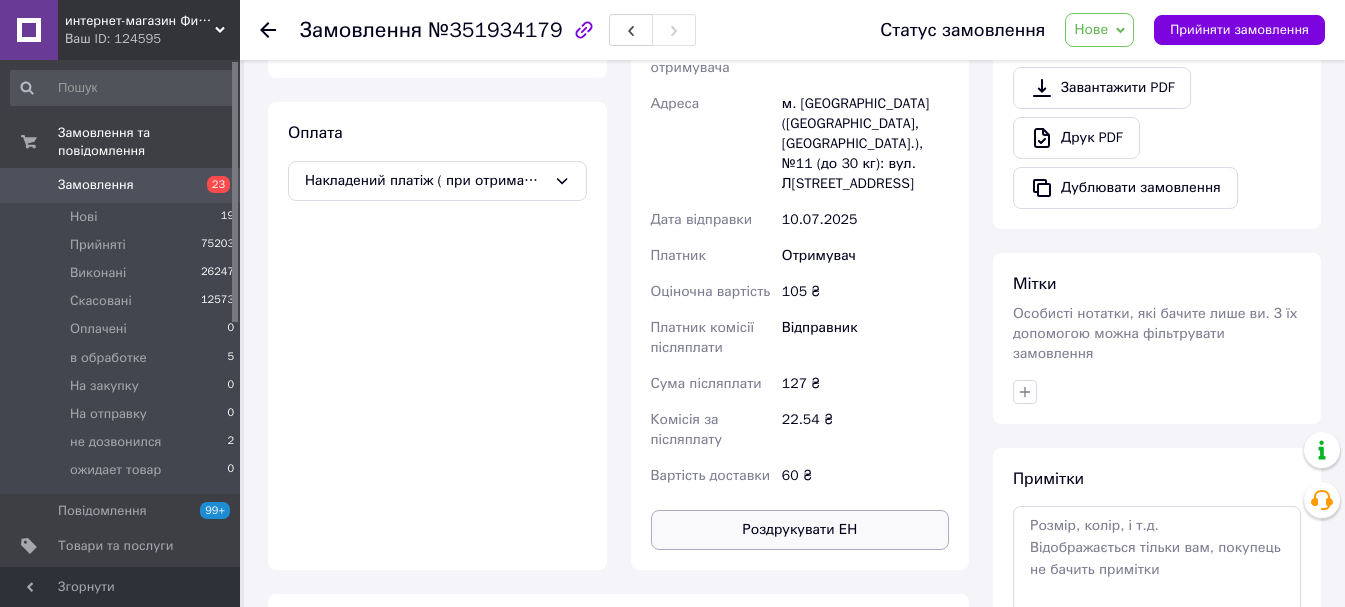 click on "Роздрукувати ЕН" at bounding box center [800, 530] 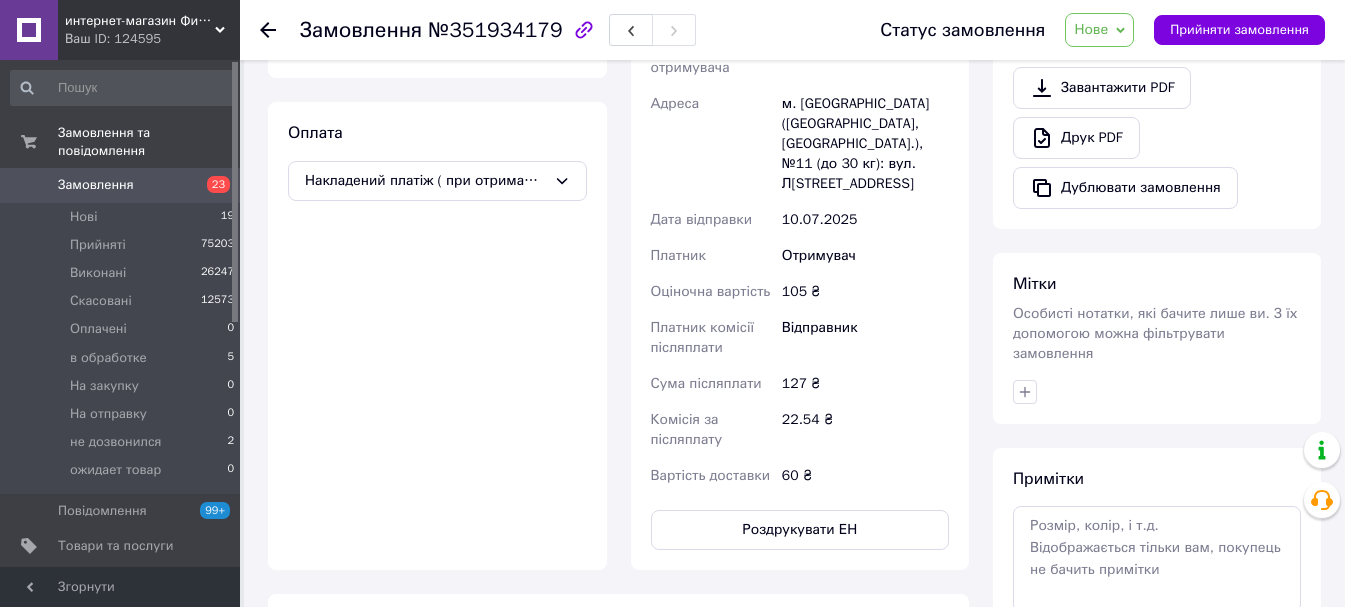 click on "Нове" at bounding box center [1099, 30] 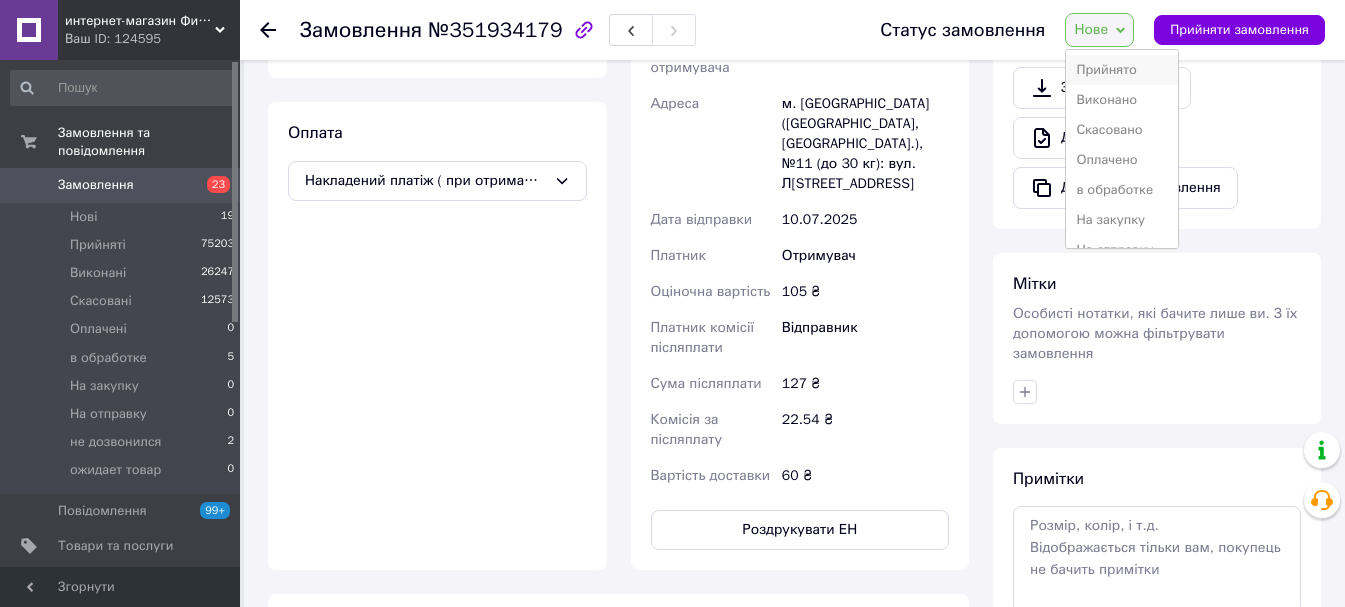 click on "Прийнято" at bounding box center (1122, 70) 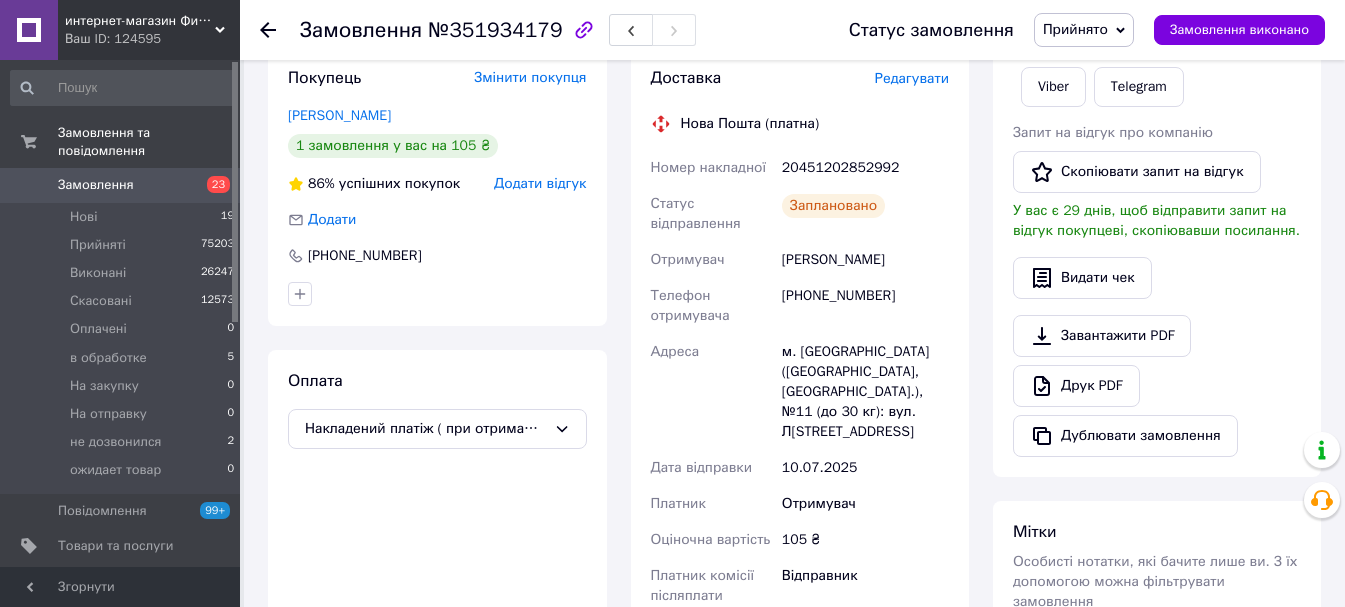 scroll, scrollTop: 0, scrollLeft: 0, axis: both 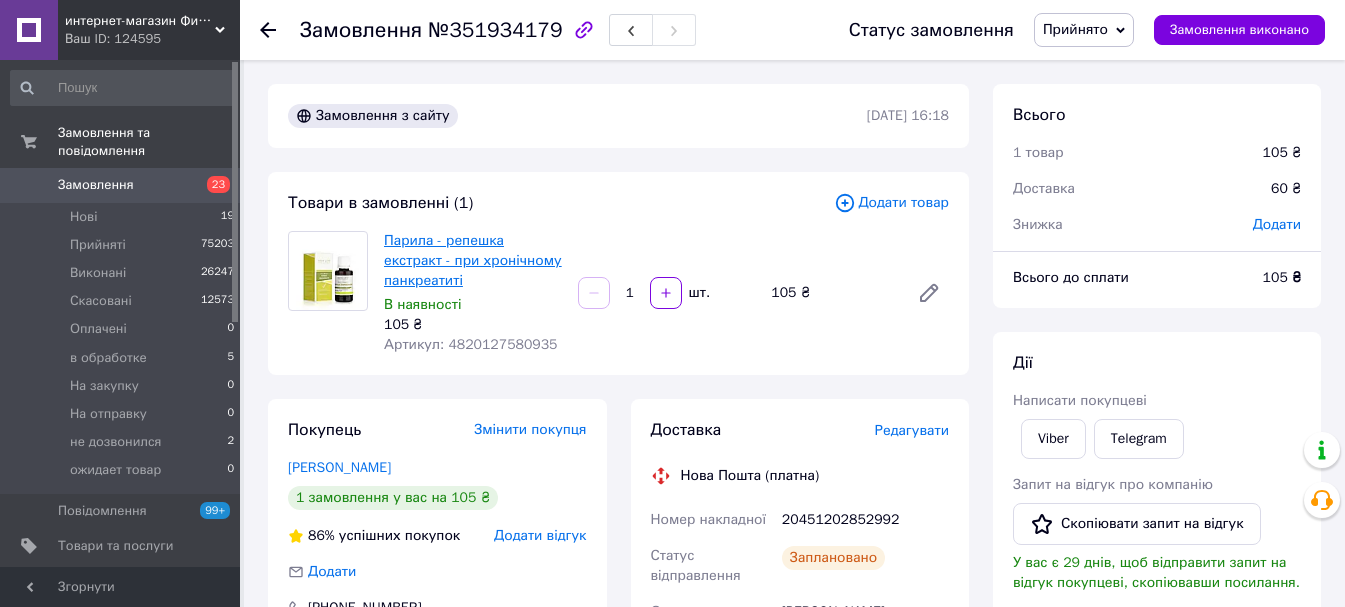 click on "Парила - репешка екстракт - при хронічному панкреатиті" at bounding box center [473, 260] 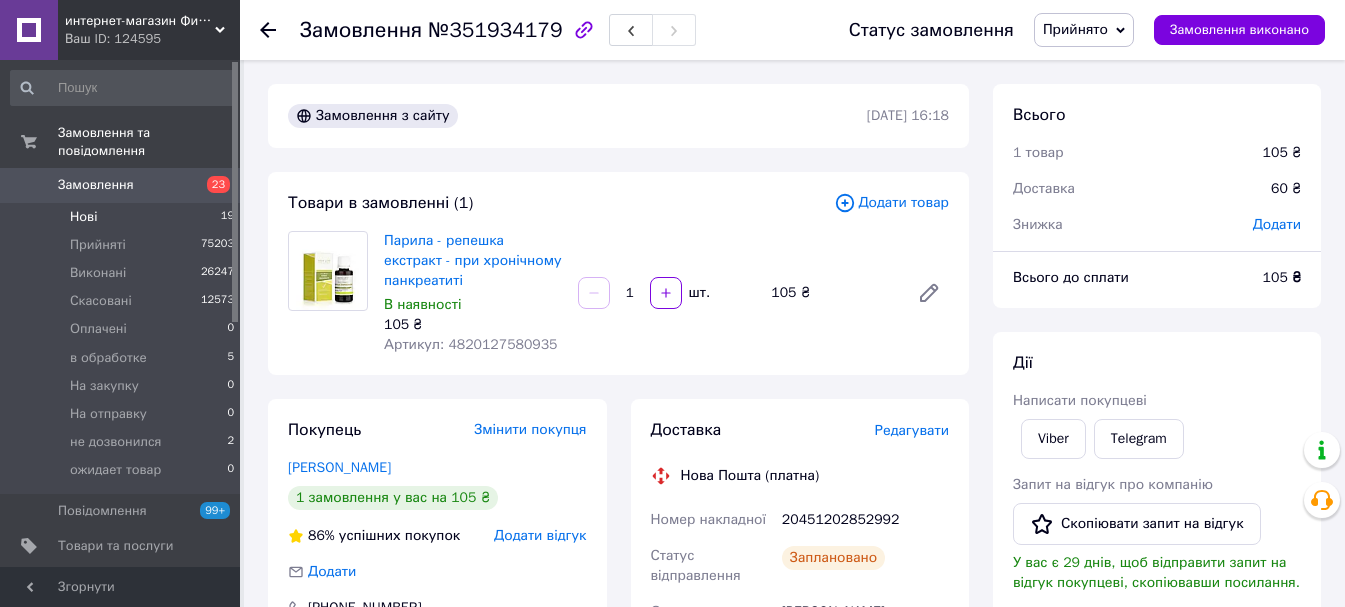 click on "Нові" at bounding box center (83, 217) 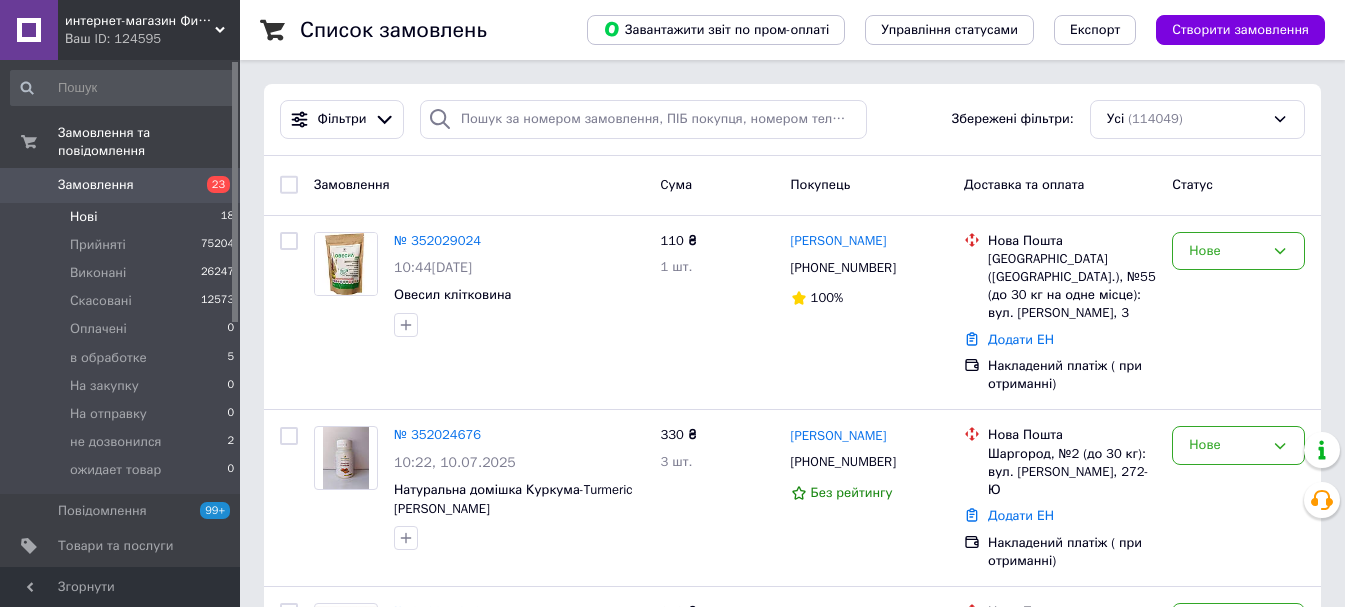 click on "Нові" at bounding box center [83, 217] 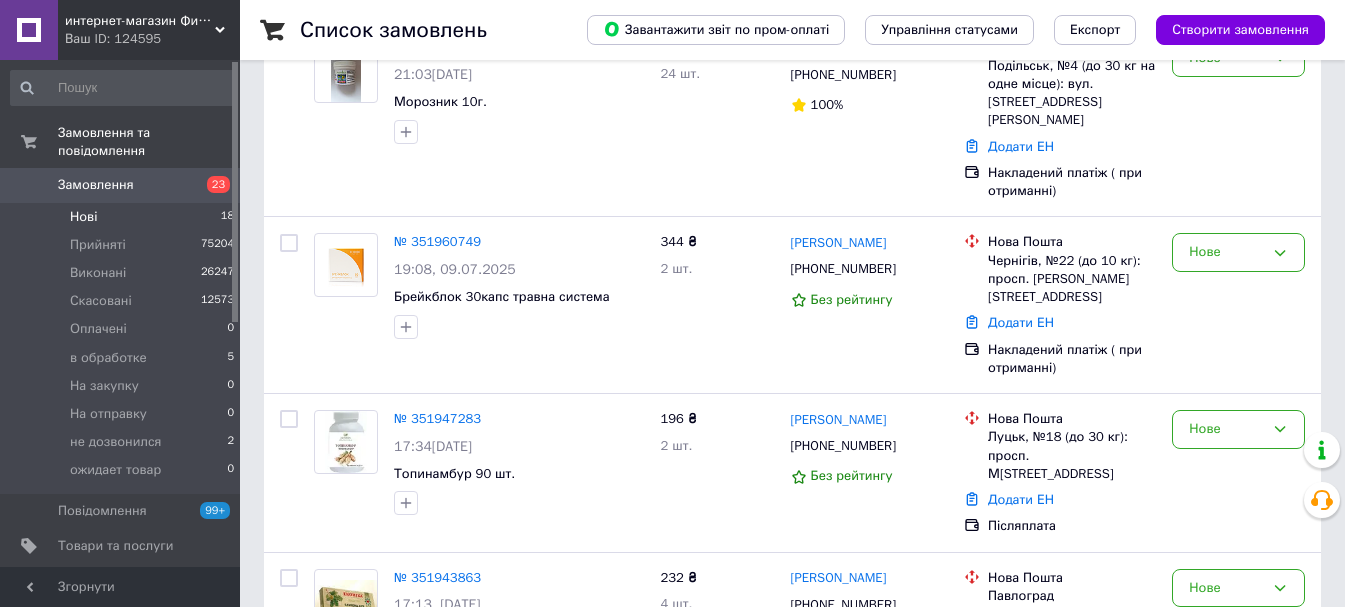 scroll, scrollTop: 3009, scrollLeft: 0, axis: vertical 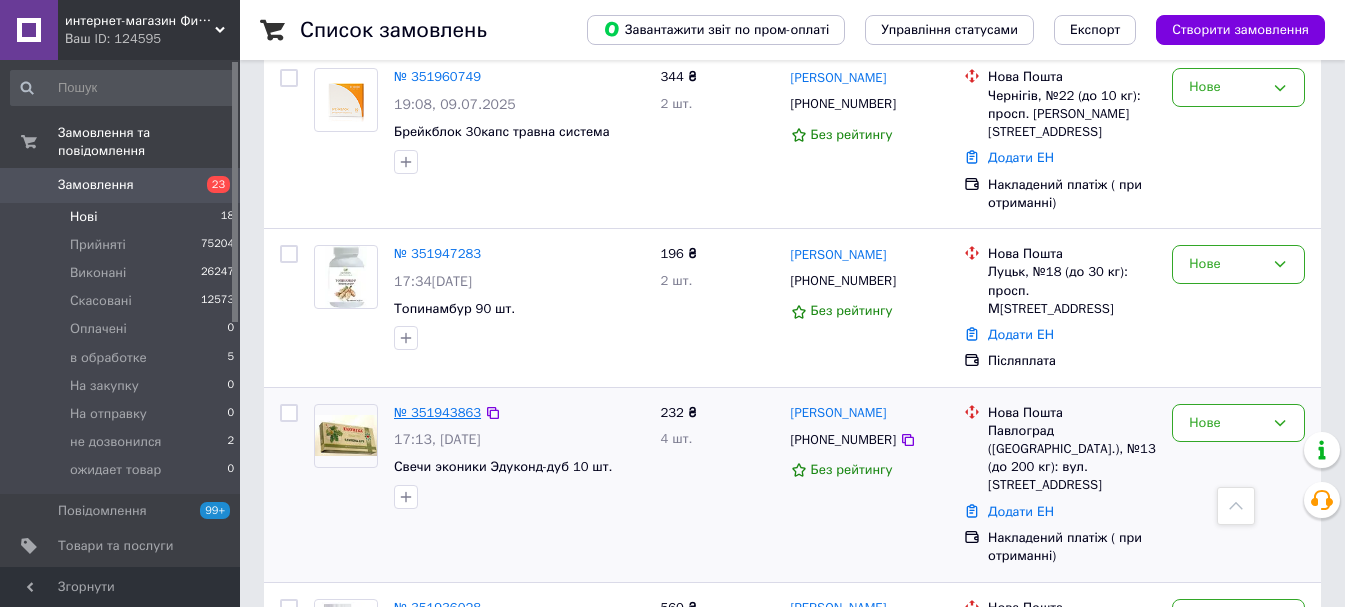 click on "№ 351943863" at bounding box center (437, 412) 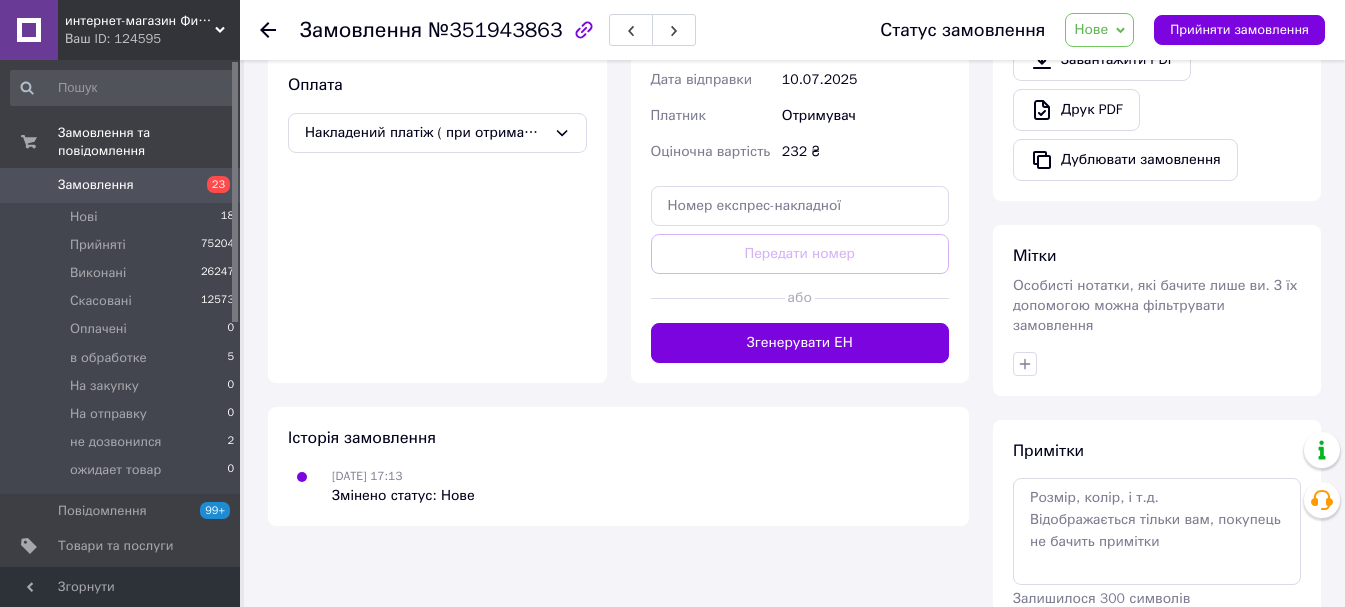 scroll, scrollTop: 310, scrollLeft: 0, axis: vertical 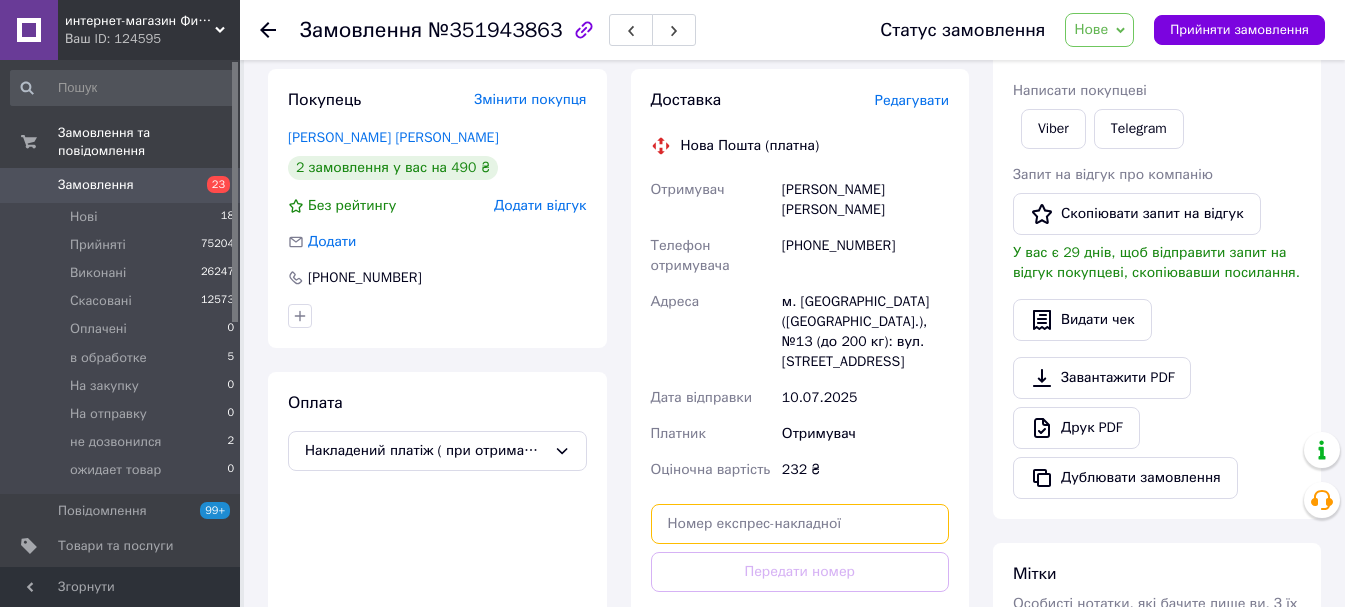 click at bounding box center [800, 524] 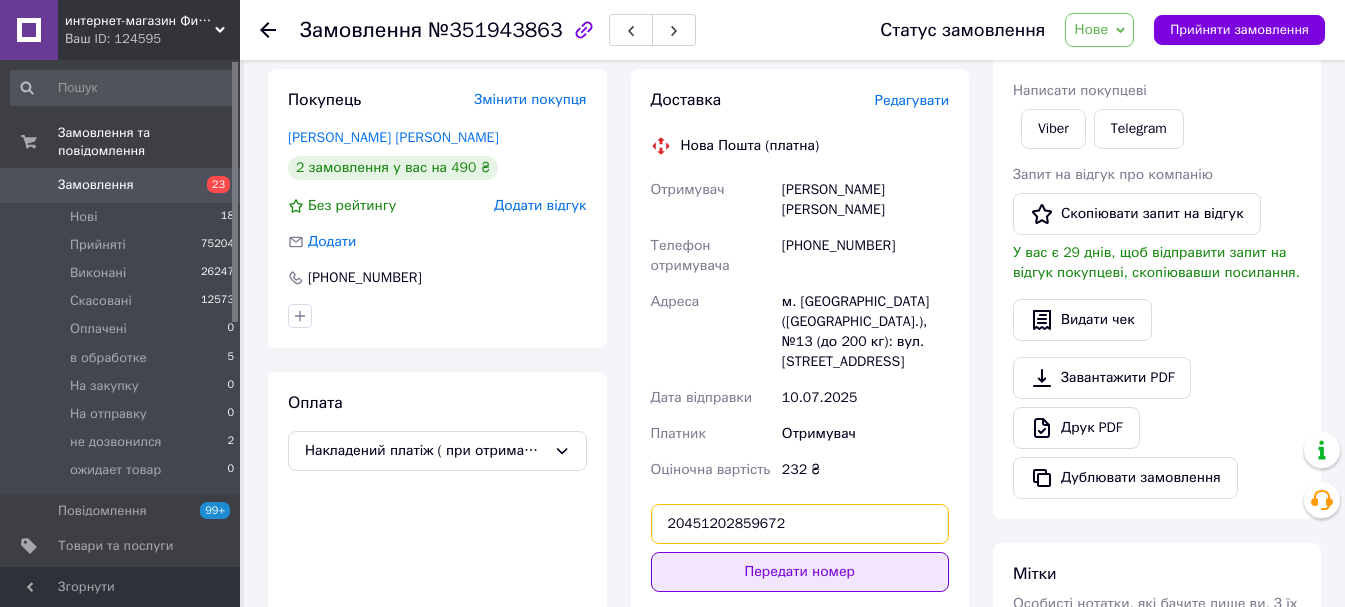 type on "20451202859672" 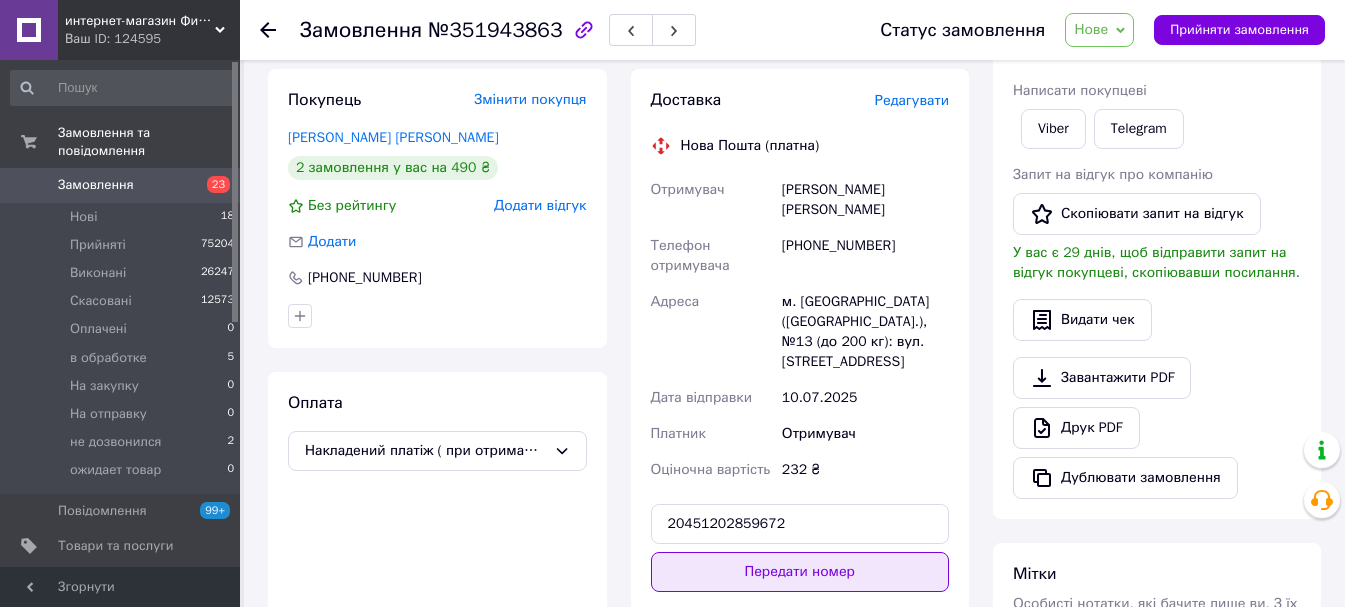 click on "Передати номер" at bounding box center (800, 572) 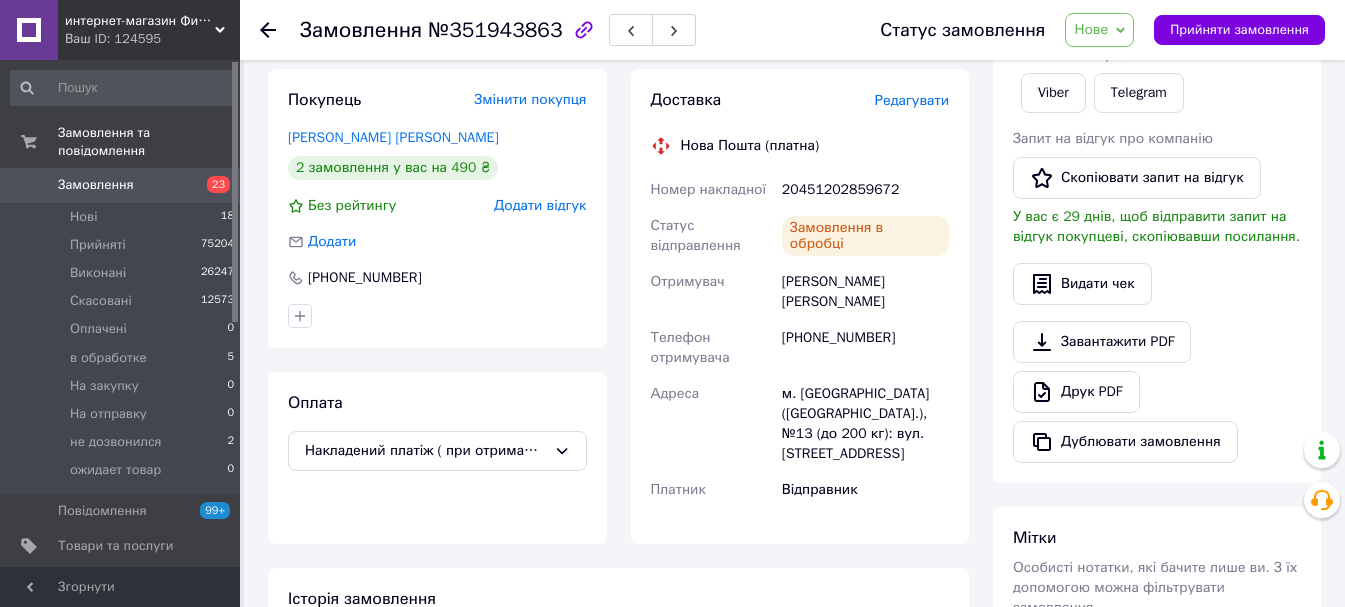 click on "Нове" at bounding box center [1091, 29] 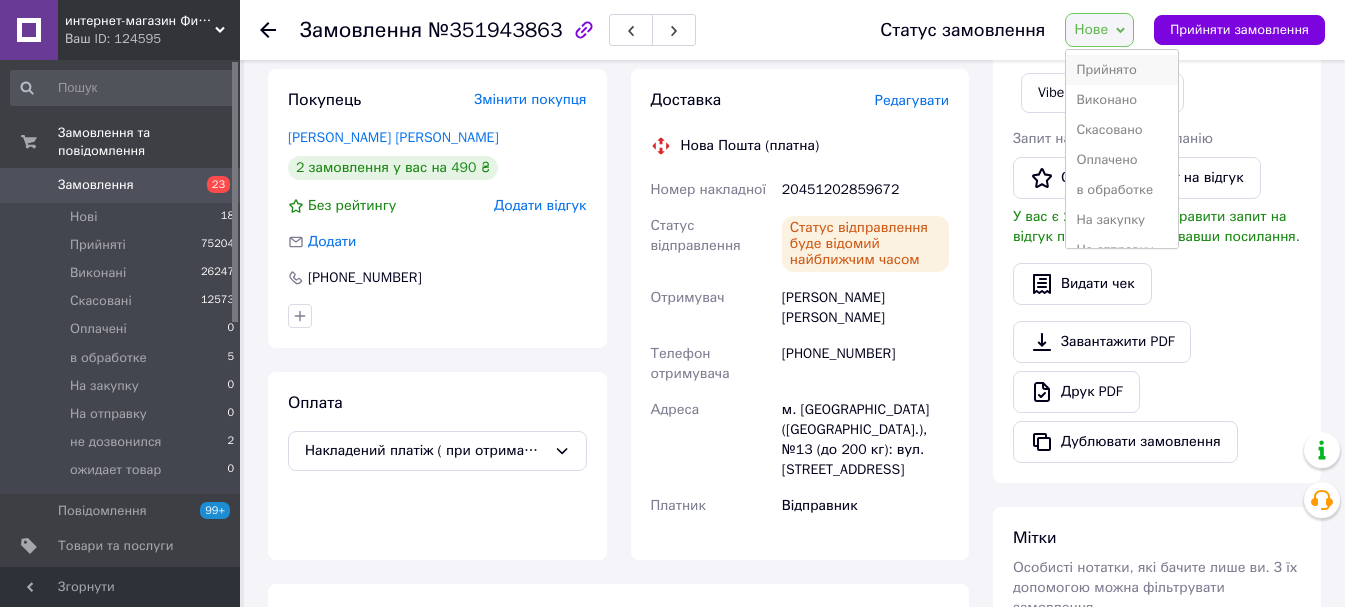 click on "Прийнято" at bounding box center (1122, 70) 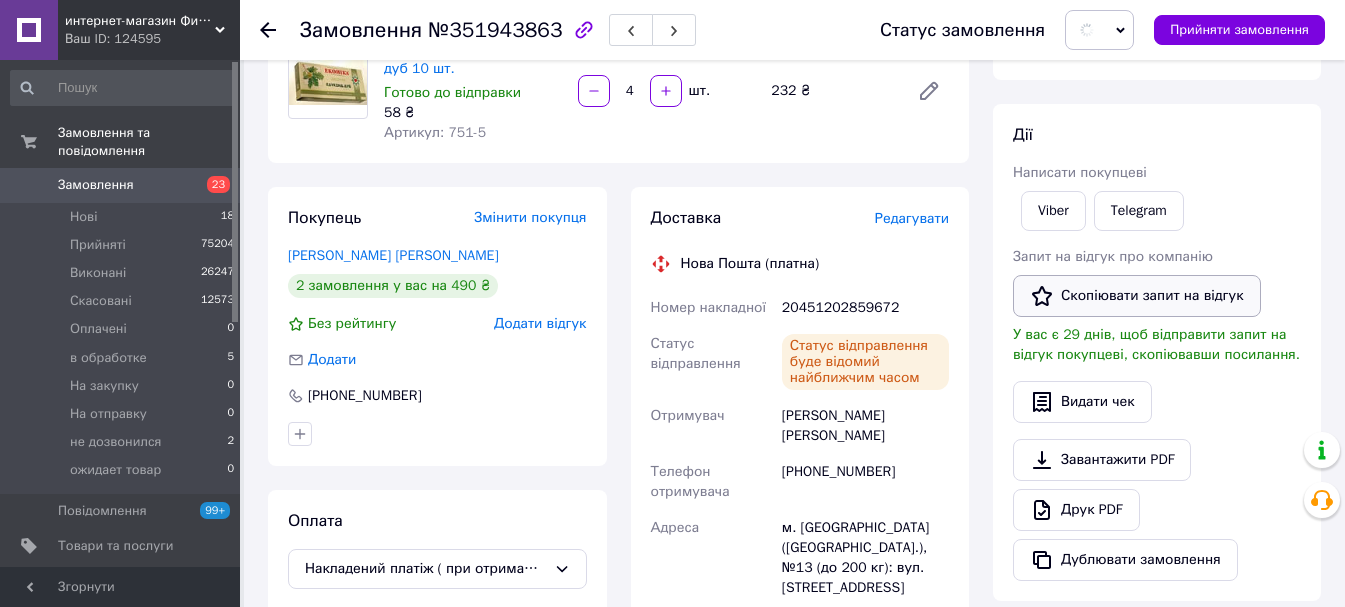 scroll, scrollTop: 10, scrollLeft: 0, axis: vertical 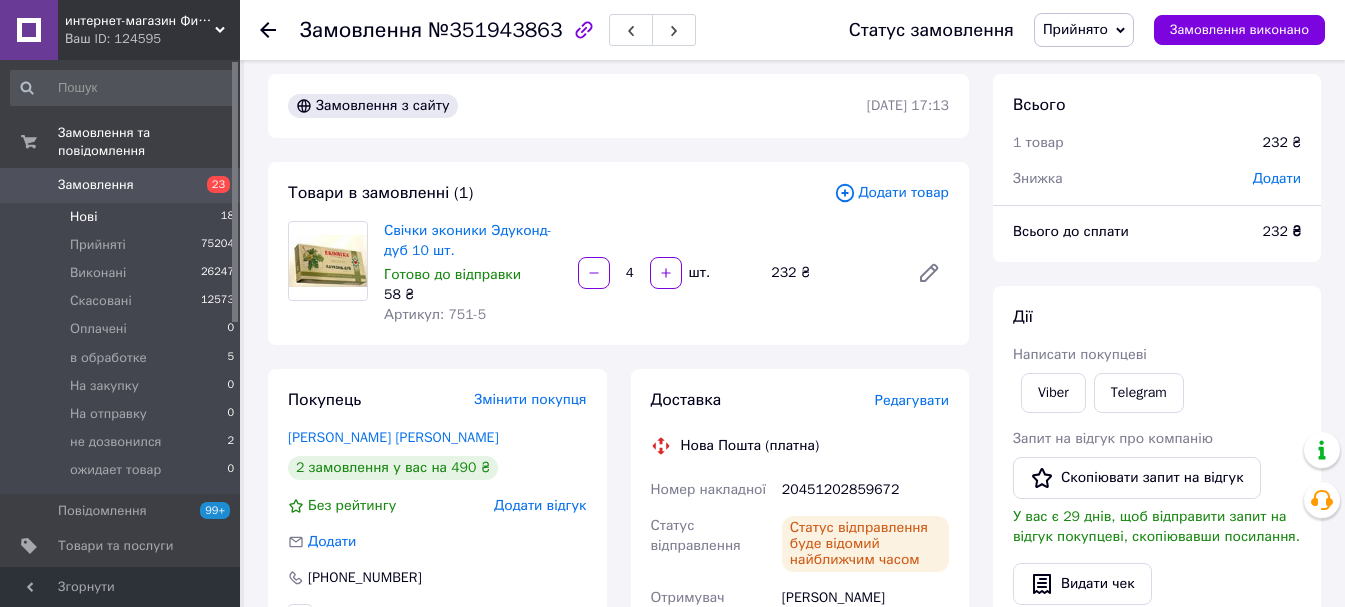 click on "Нові 18" at bounding box center (123, 217) 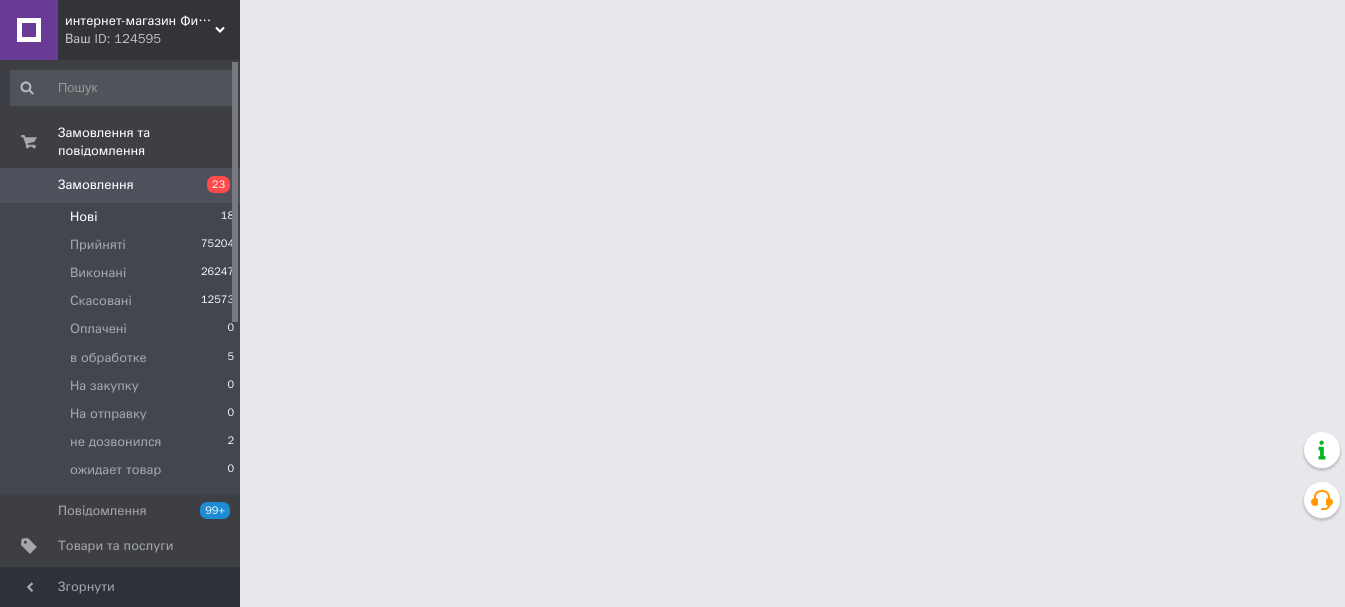 scroll, scrollTop: 0, scrollLeft: 0, axis: both 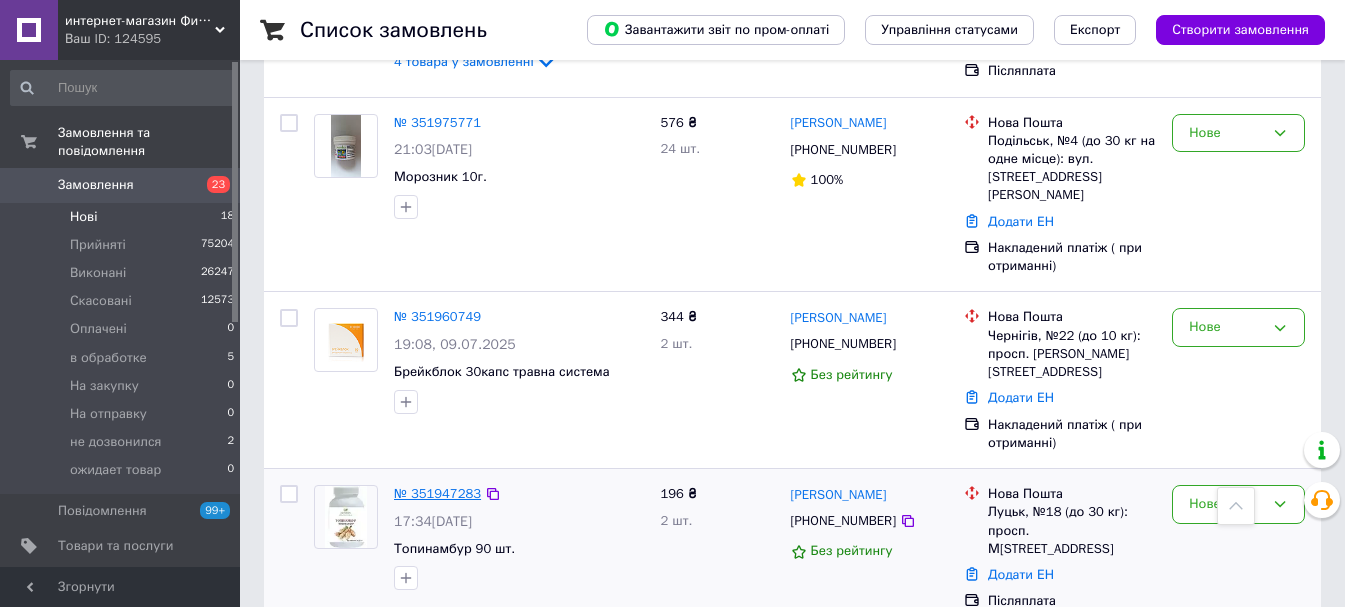 click on "№ 351947283" at bounding box center [437, 493] 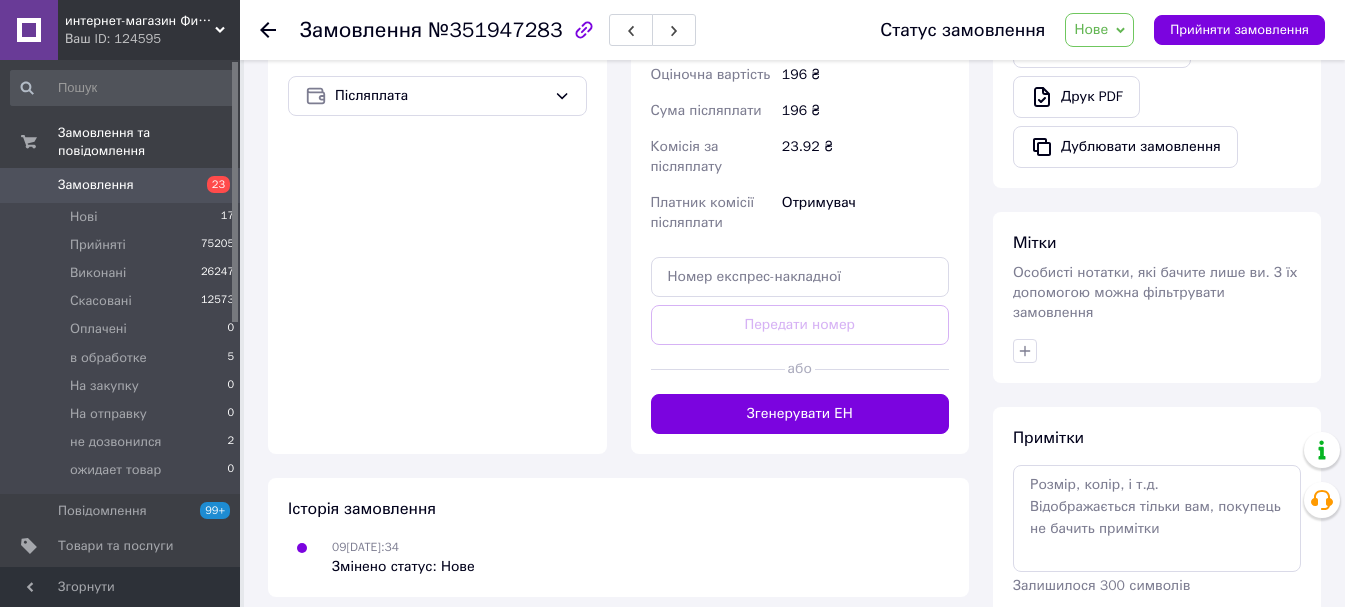 scroll, scrollTop: 410, scrollLeft: 0, axis: vertical 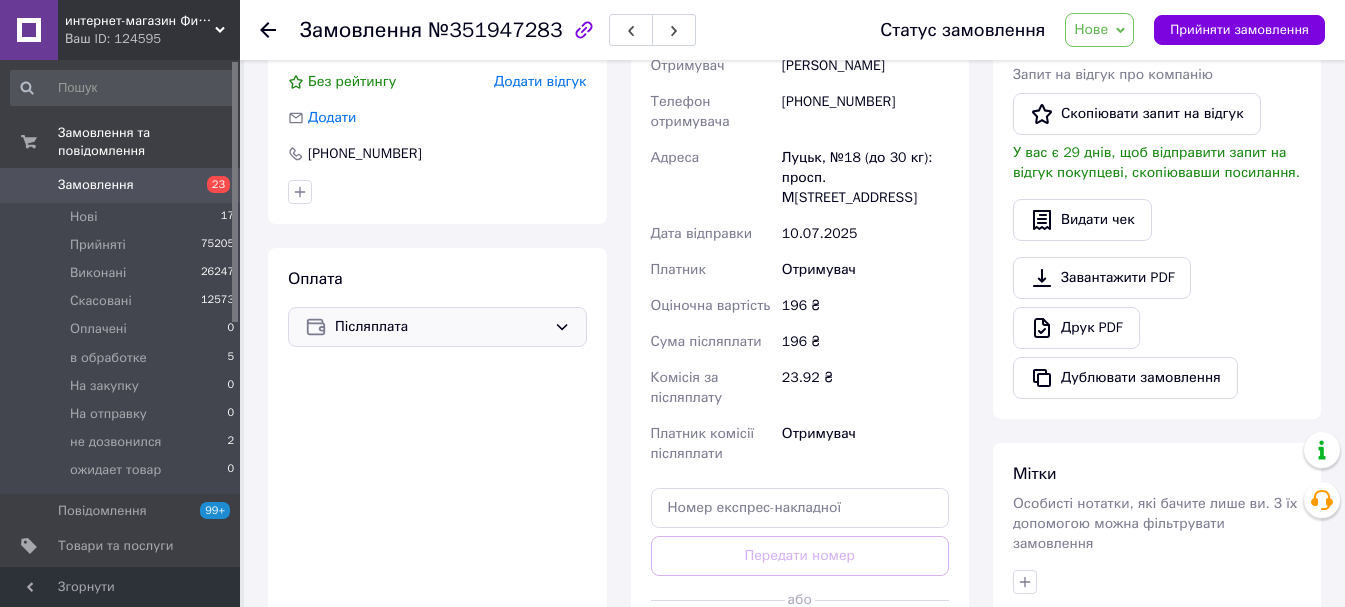 click on "Післяплата" at bounding box center [440, 327] 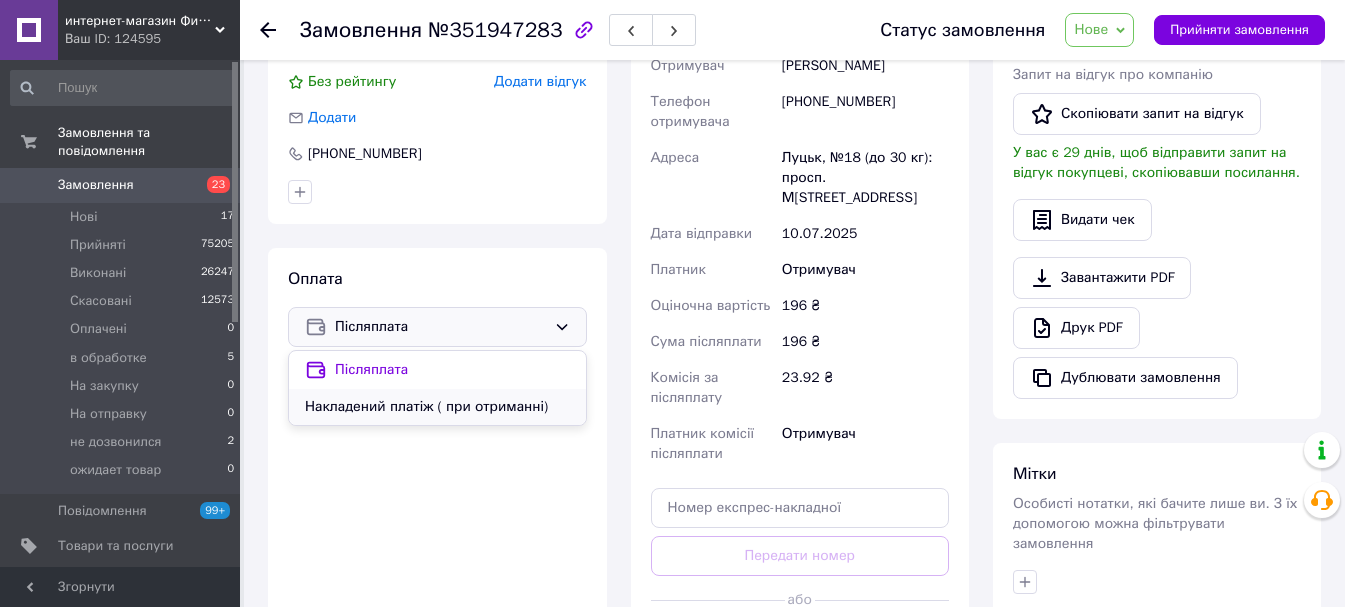 click on "Накладений платіж ( при отриманні)" at bounding box center [437, 407] 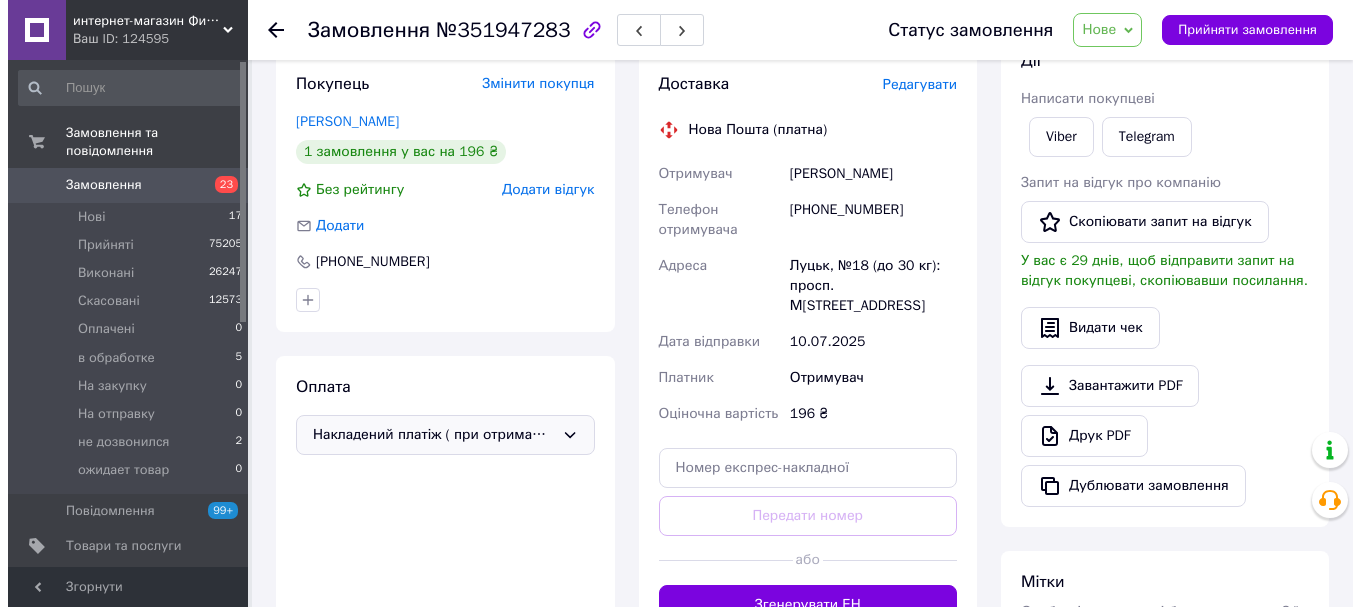 scroll, scrollTop: 10, scrollLeft: 0, axis: vertical 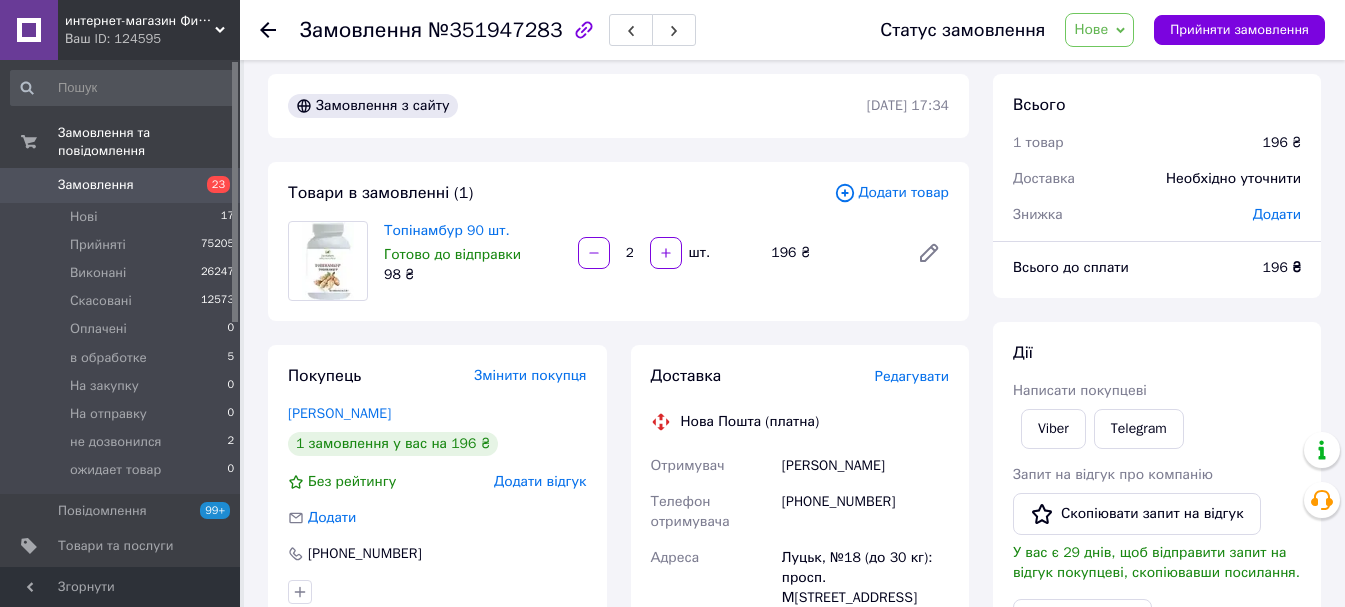 click on "Редагувати" at bounding box center [912, 376] 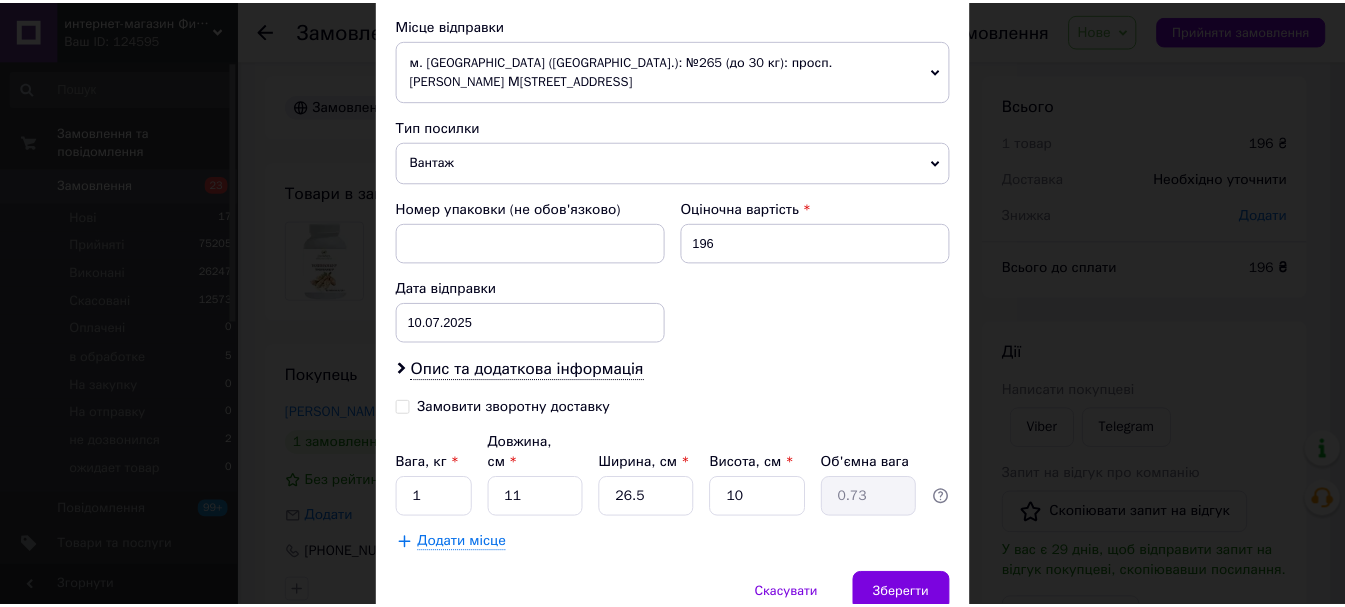 scroll, scrollTop: 757, scrollLeft: 0, axis: vertical 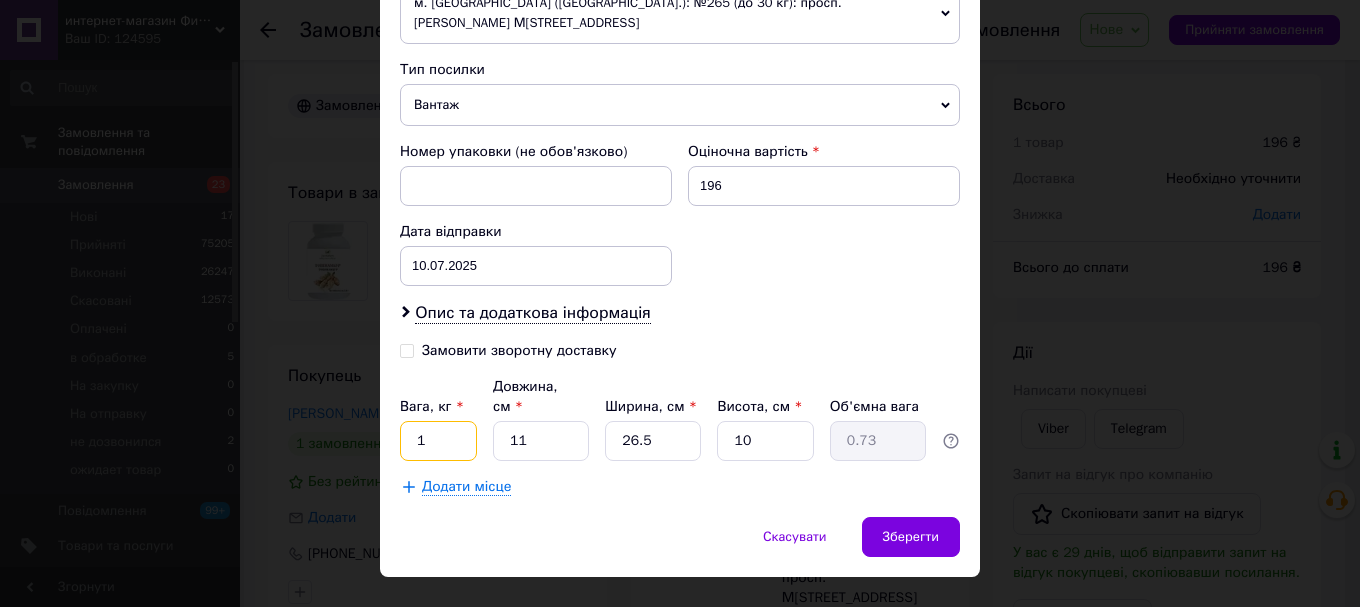 click on "1" at bounding box center (438, 441) 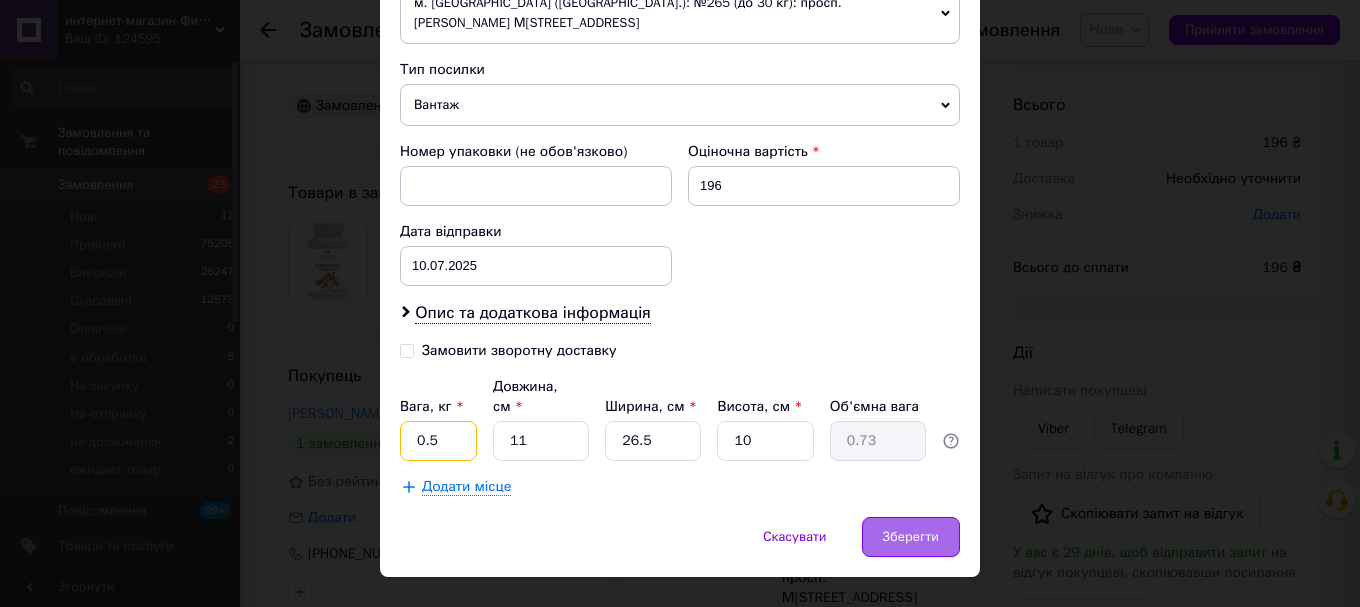 type on "0.5" 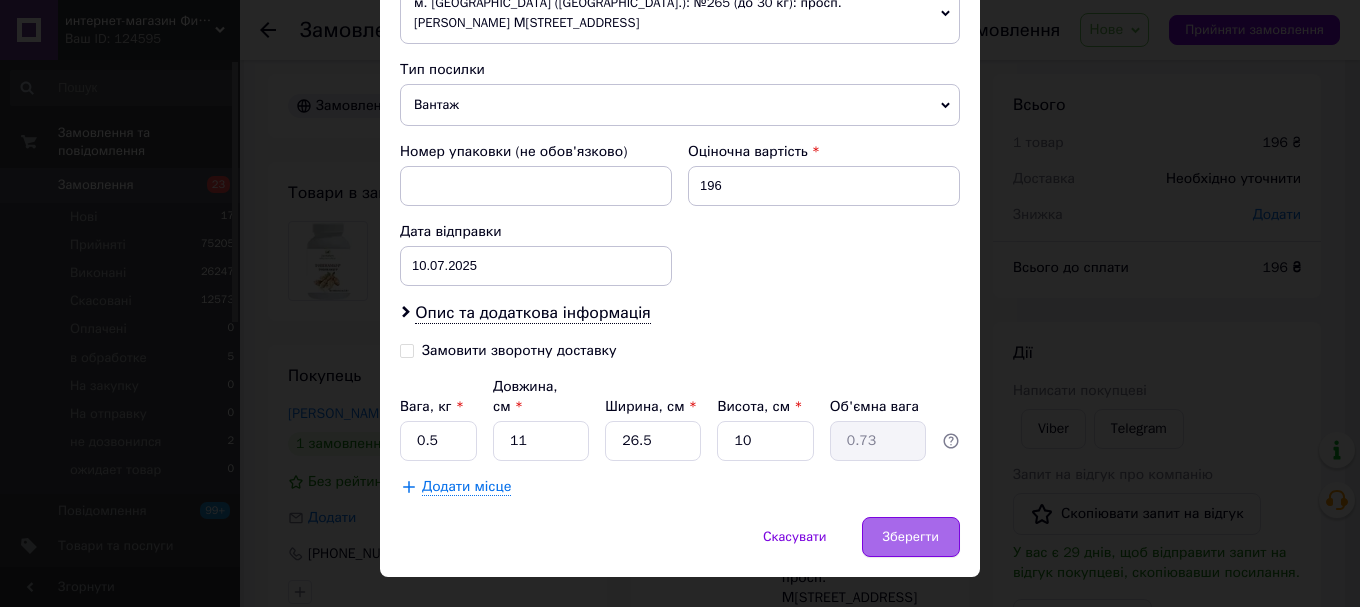 click on "Зберегти" at bounding box center [911, 537] 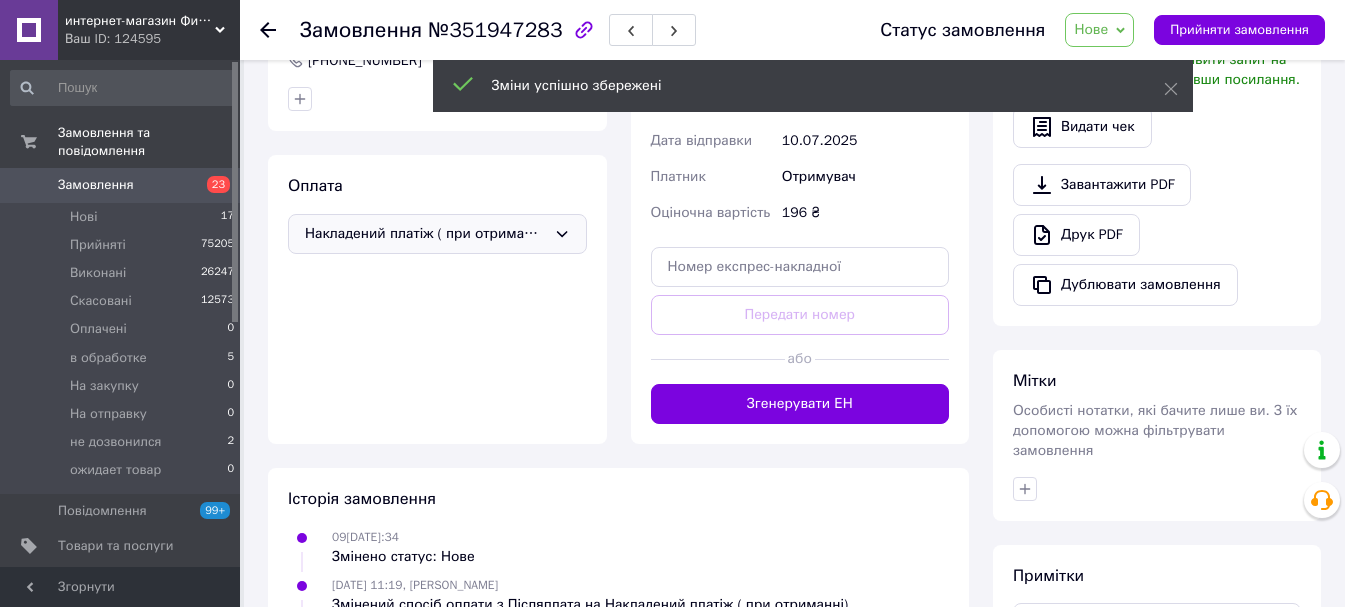 scroll, scrollTop: 510, scrollLeft: 0, axis: vertical 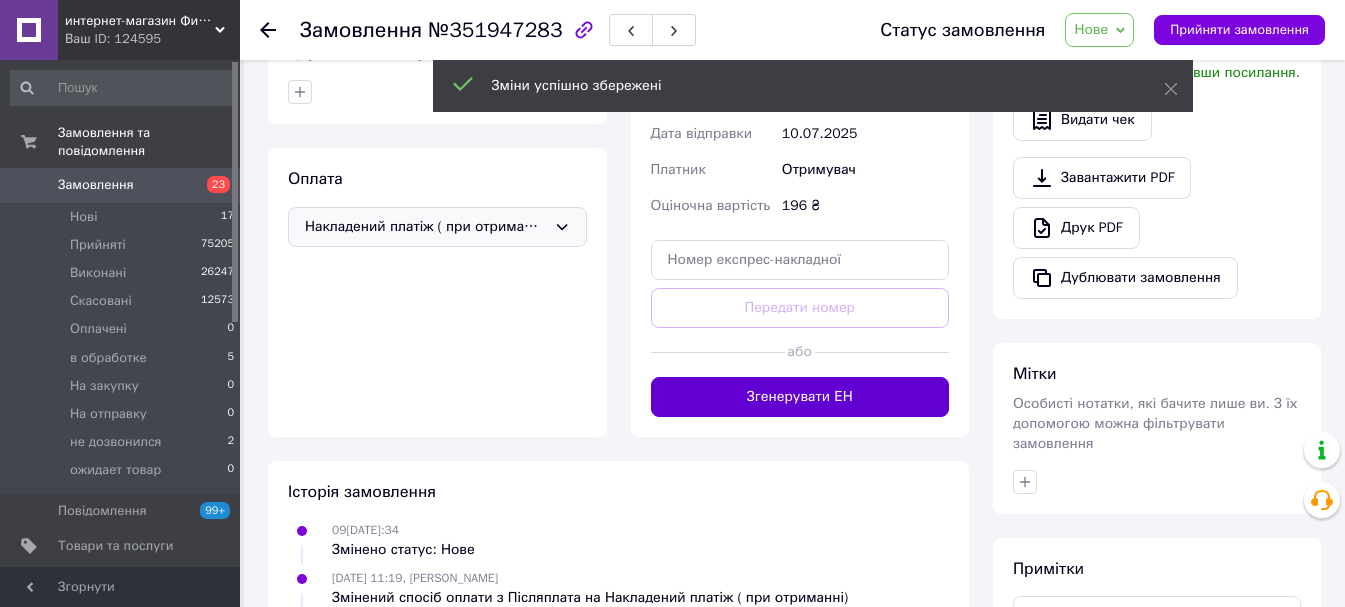 click on "Згенерувати ЕН" at bounding box center [800, 397] 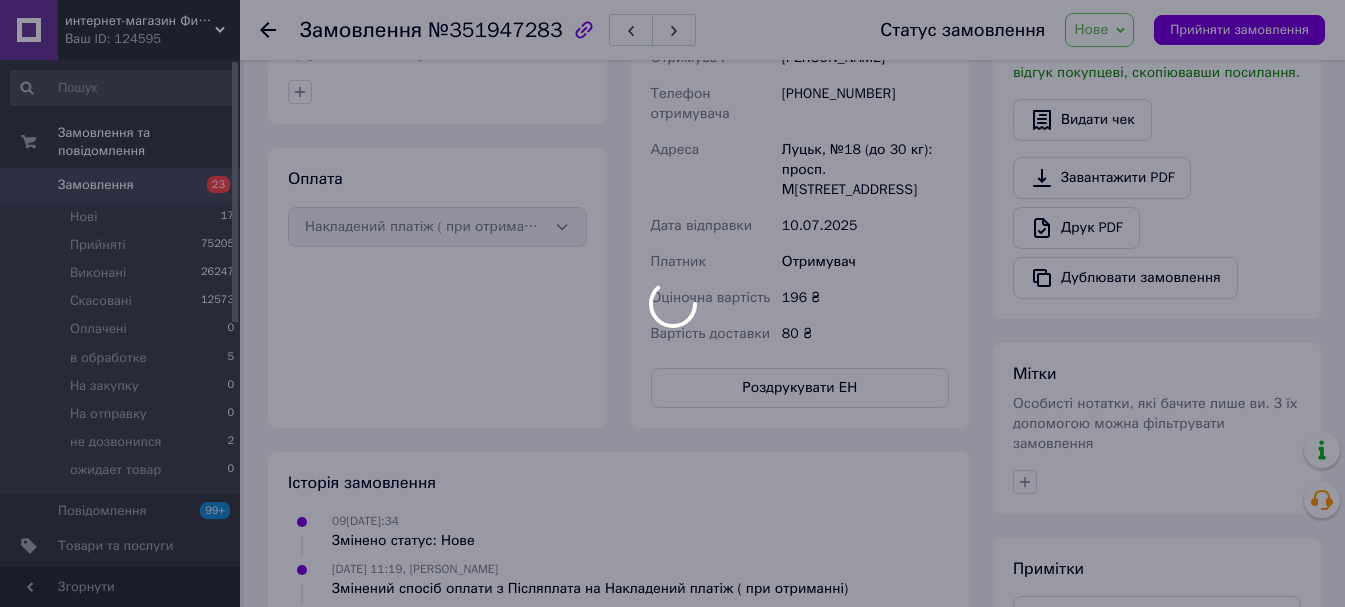 click at bounding box center [672, 303] 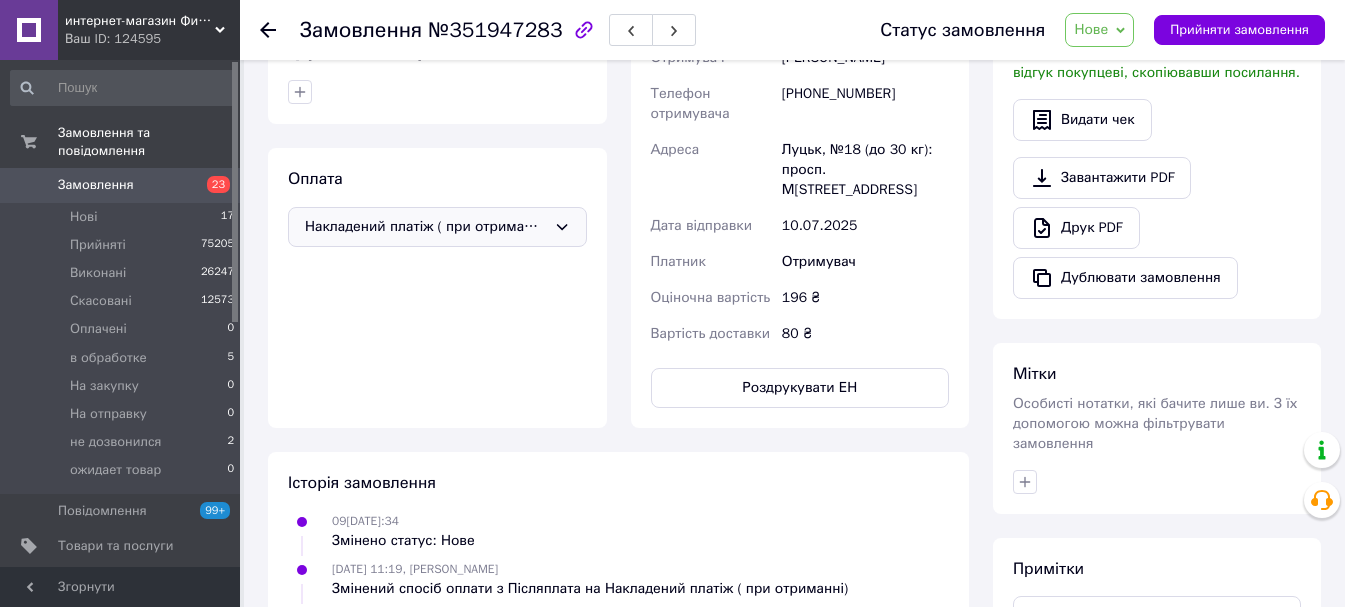 click on "Роздрукувати ЕН" at bounding box center [800, 388] 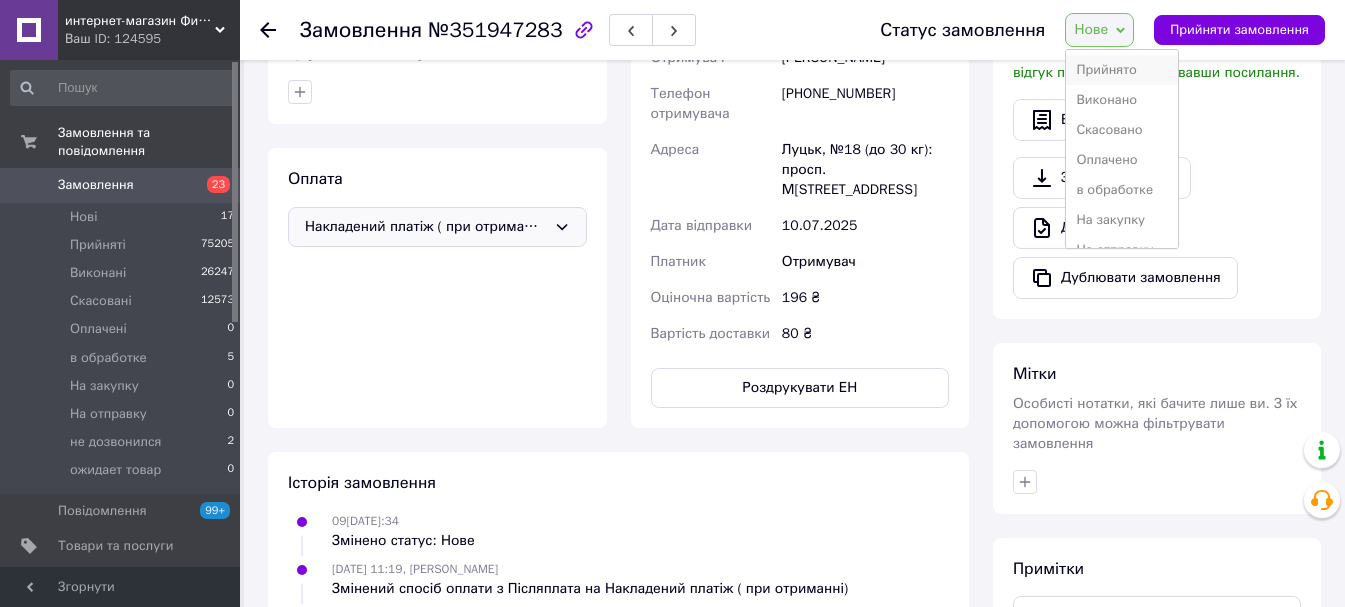 click on "Прийнято" at bounding box center [1122, 70] 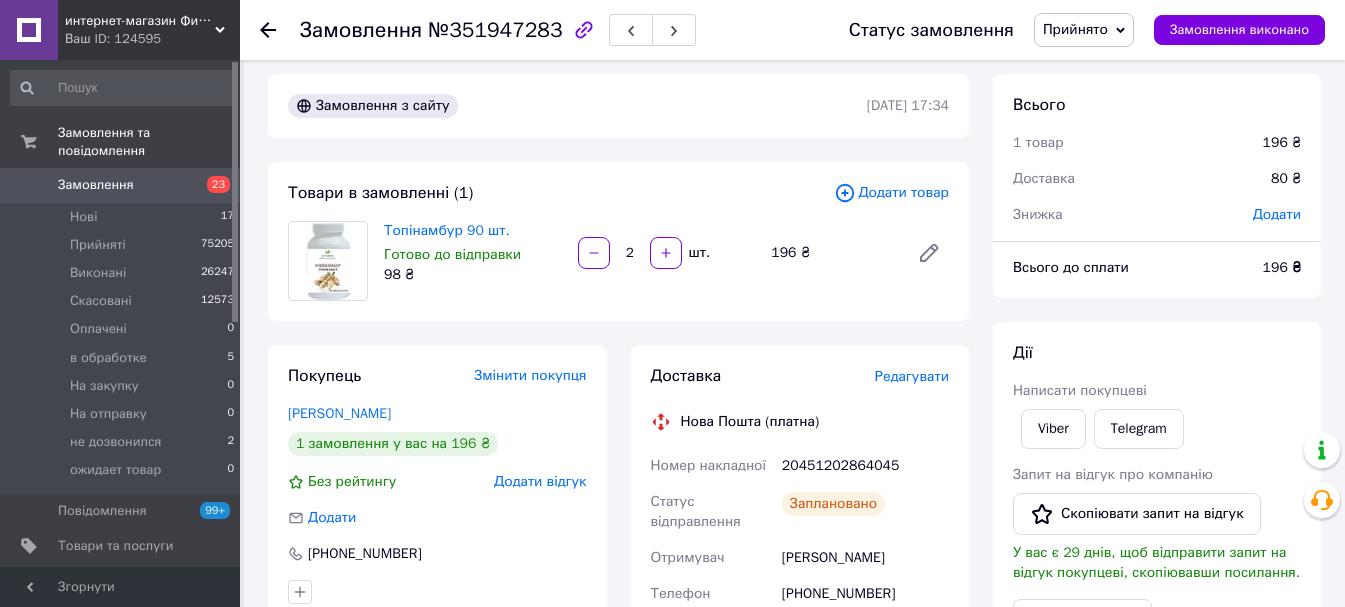 scroll, scrollTop: 0, scrollLeft: 0, axis: both 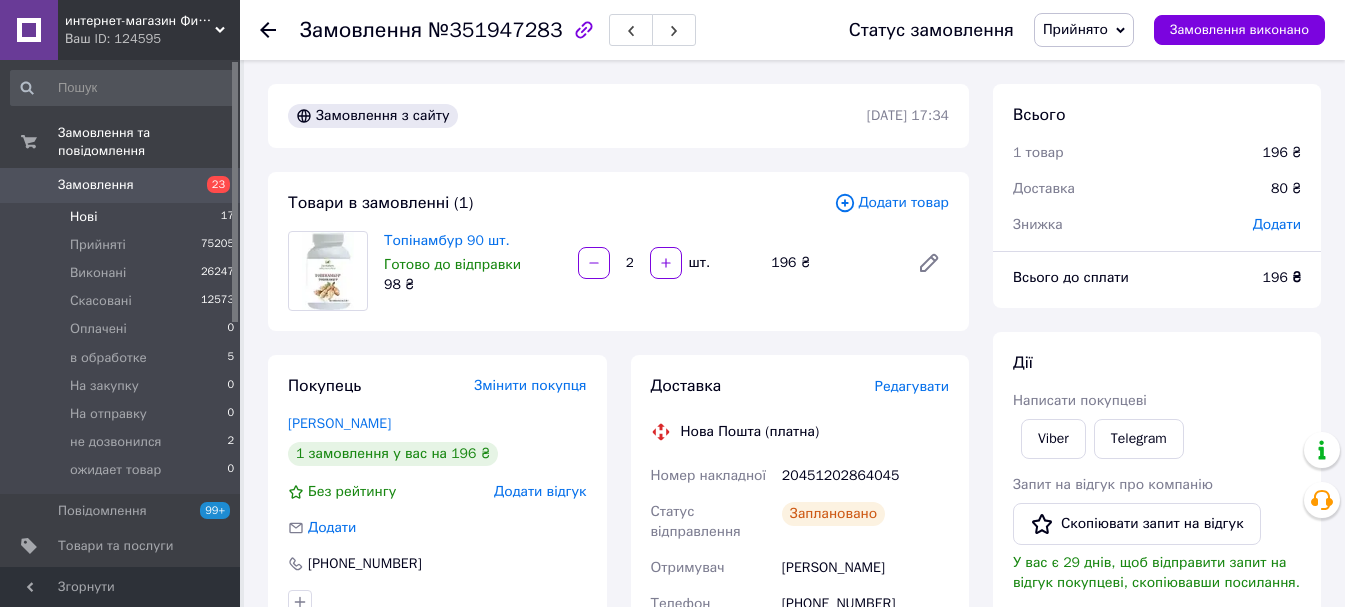 click on "Нові 17" at bounding box center (123, 217) 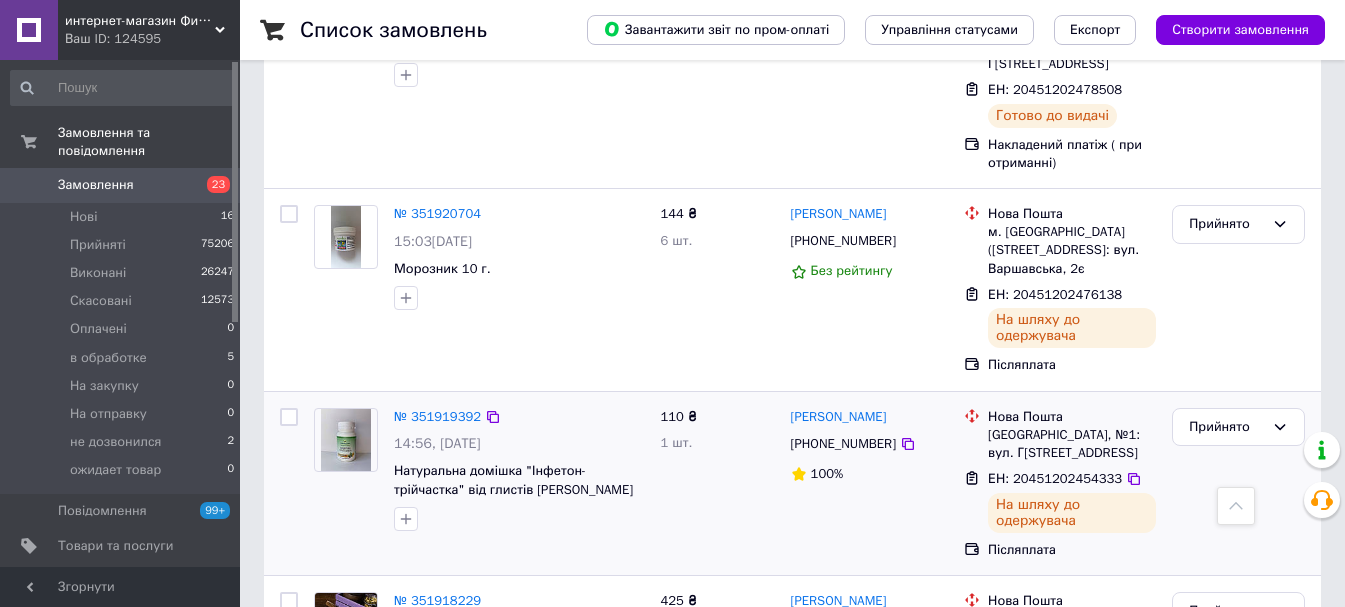 scroll, scrollTop: 4500, scrollLeft: 0, axis: vertical 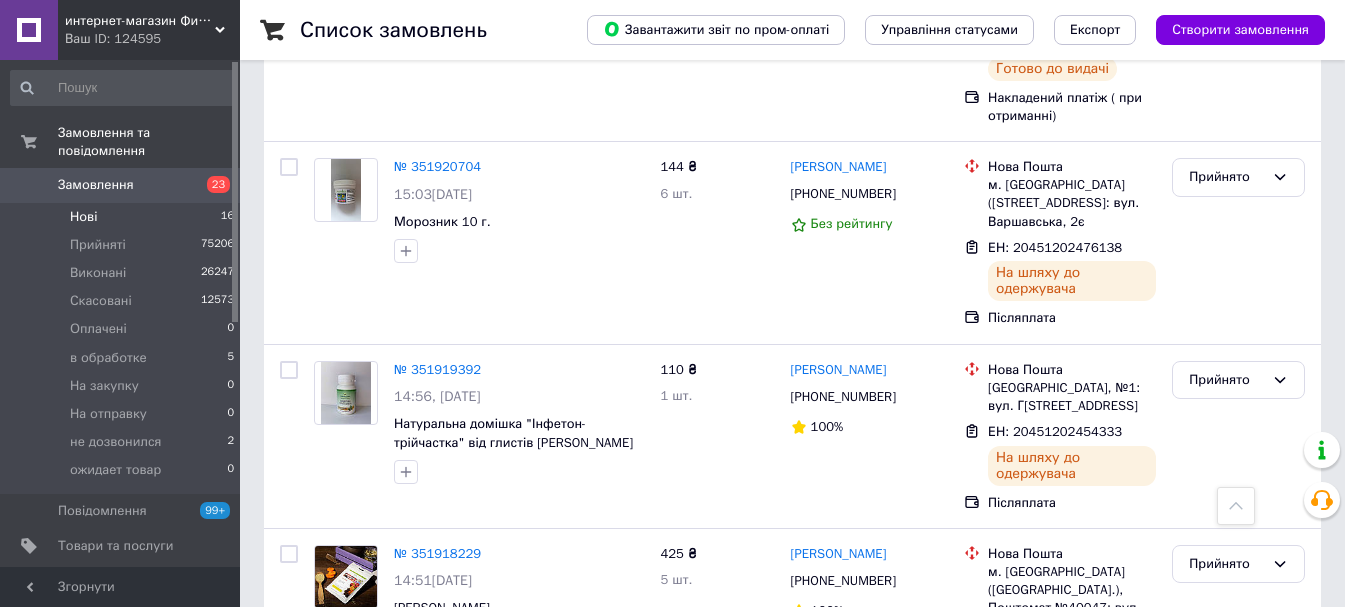 click on "Нові" at bounding box center [83, 217] 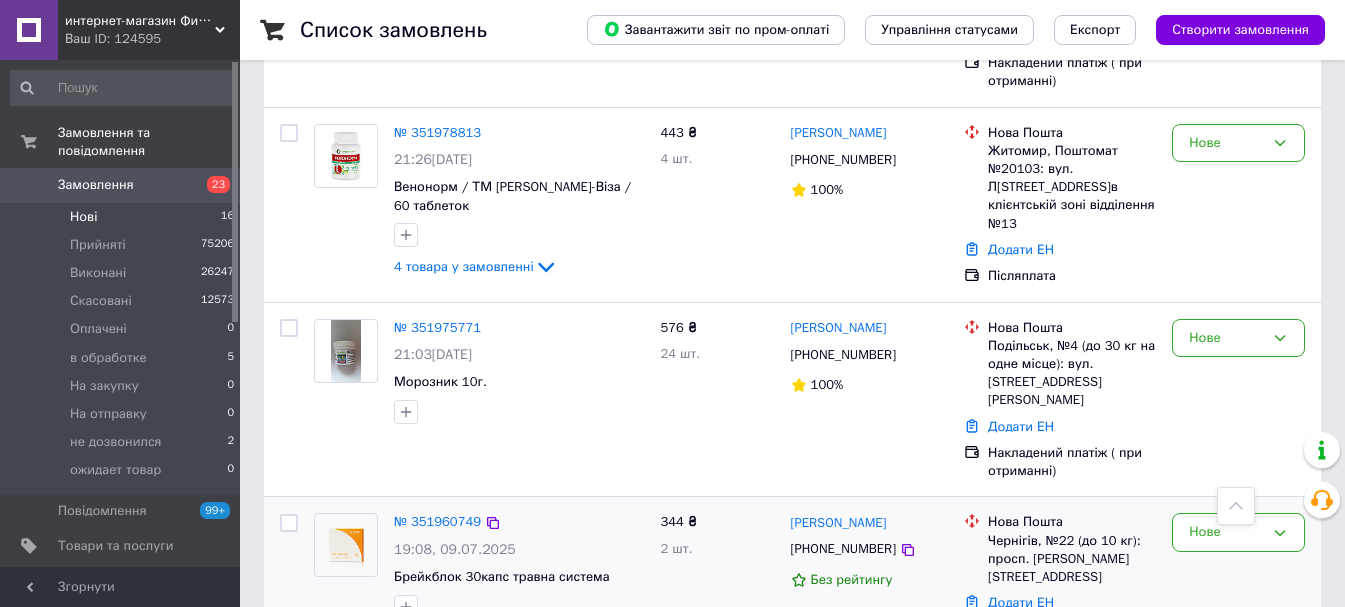 scroll, scrollTop: 2673, scrollLeft: 0, axis: vertical 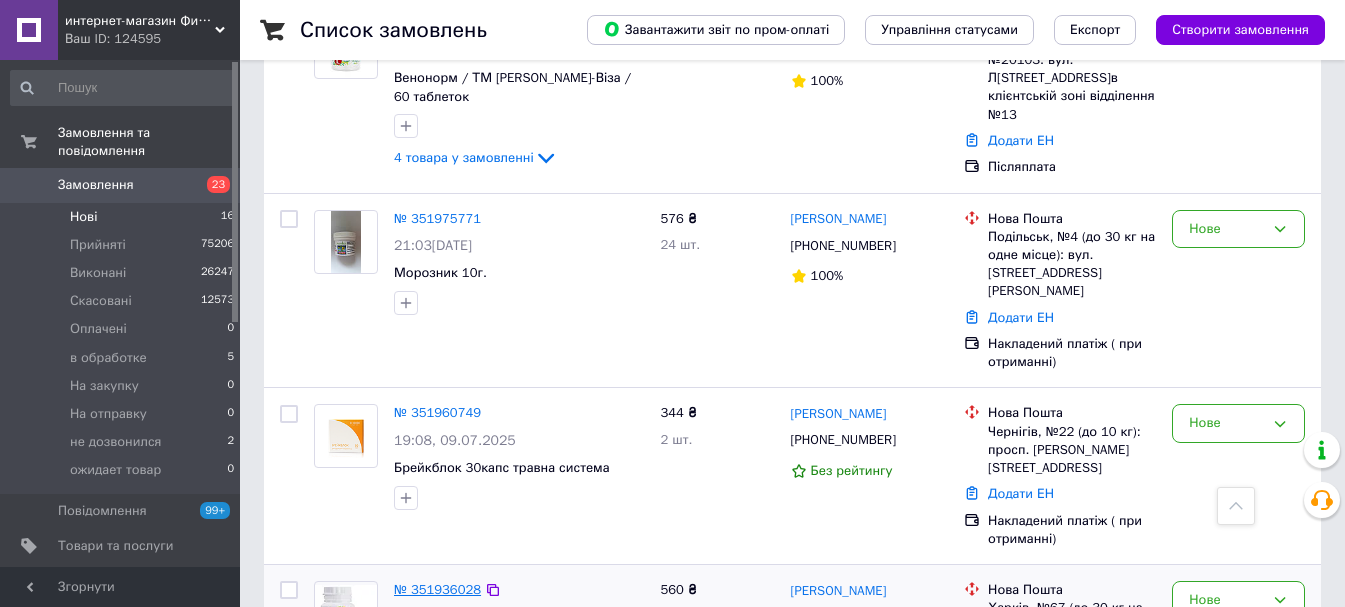 click on "№ 351936028" at bounding box center [437, 589] 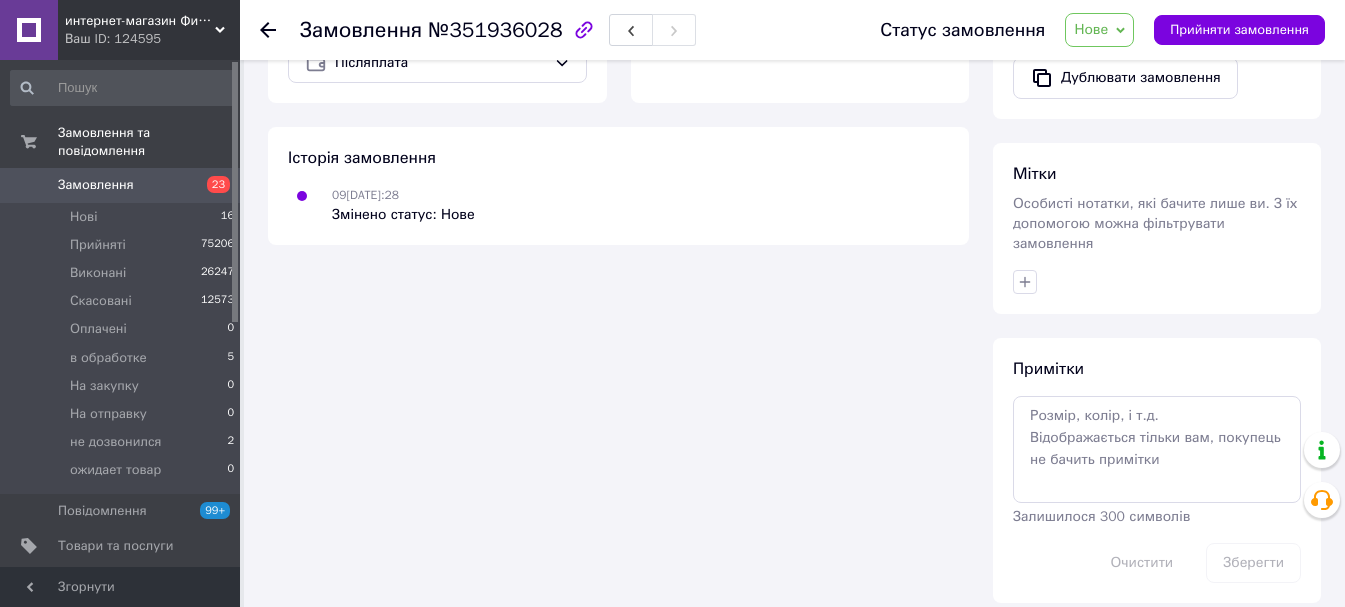 scroll, scrollTop: 710, scrollLeft: 0, axis: vertical 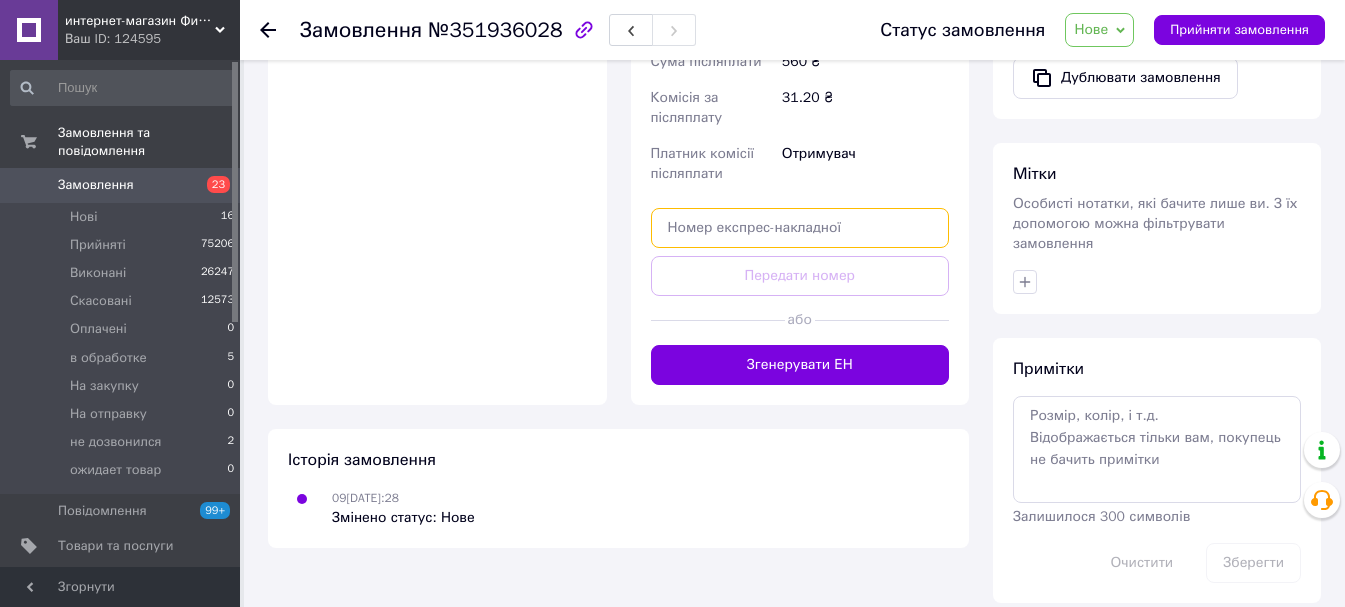 click at bounding box center [800, 228] 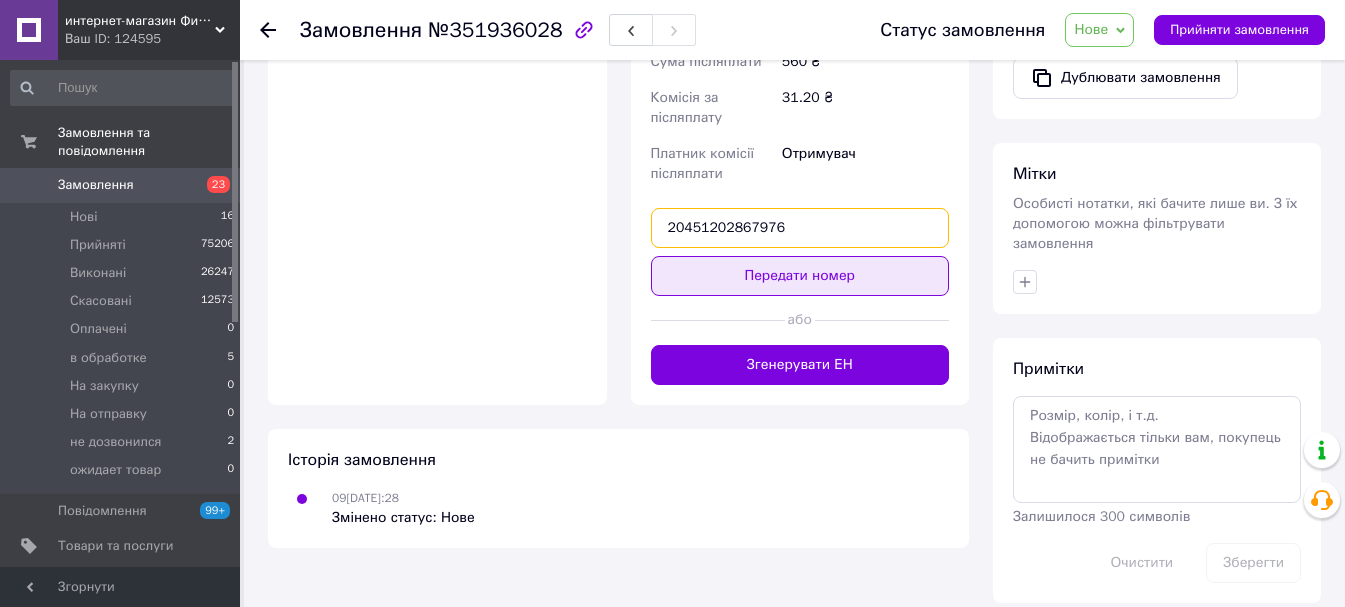 type on "20451202867976" 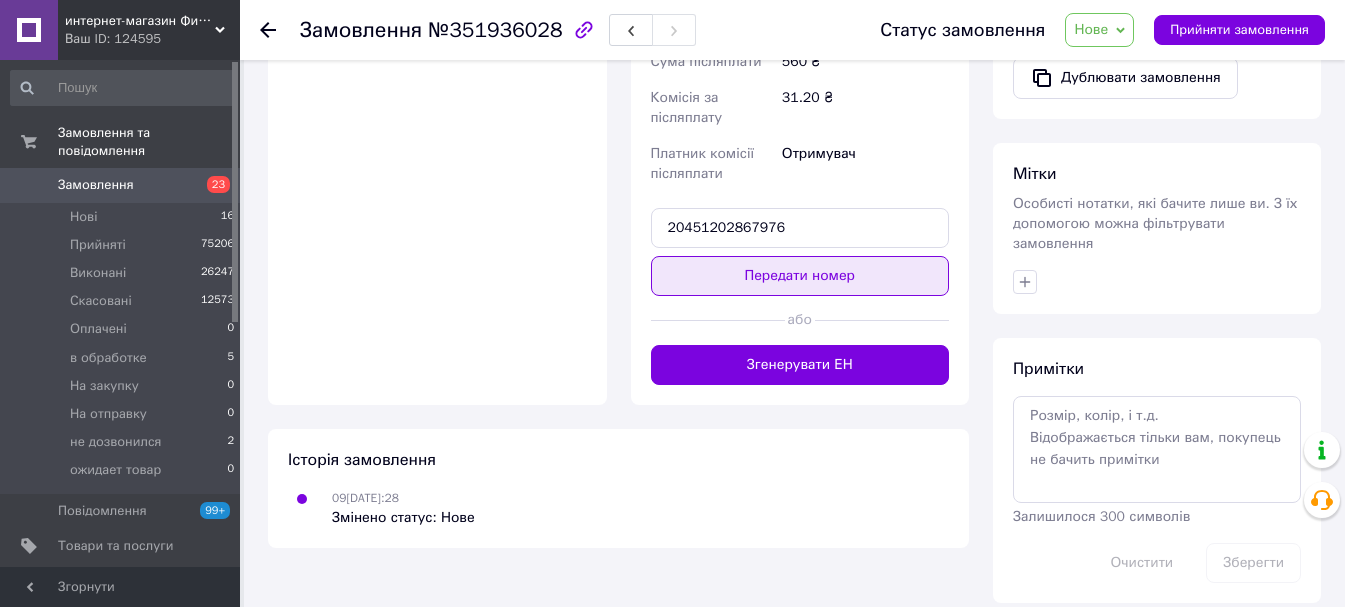 click on "Передати номер" at bounding box center (800, 276) 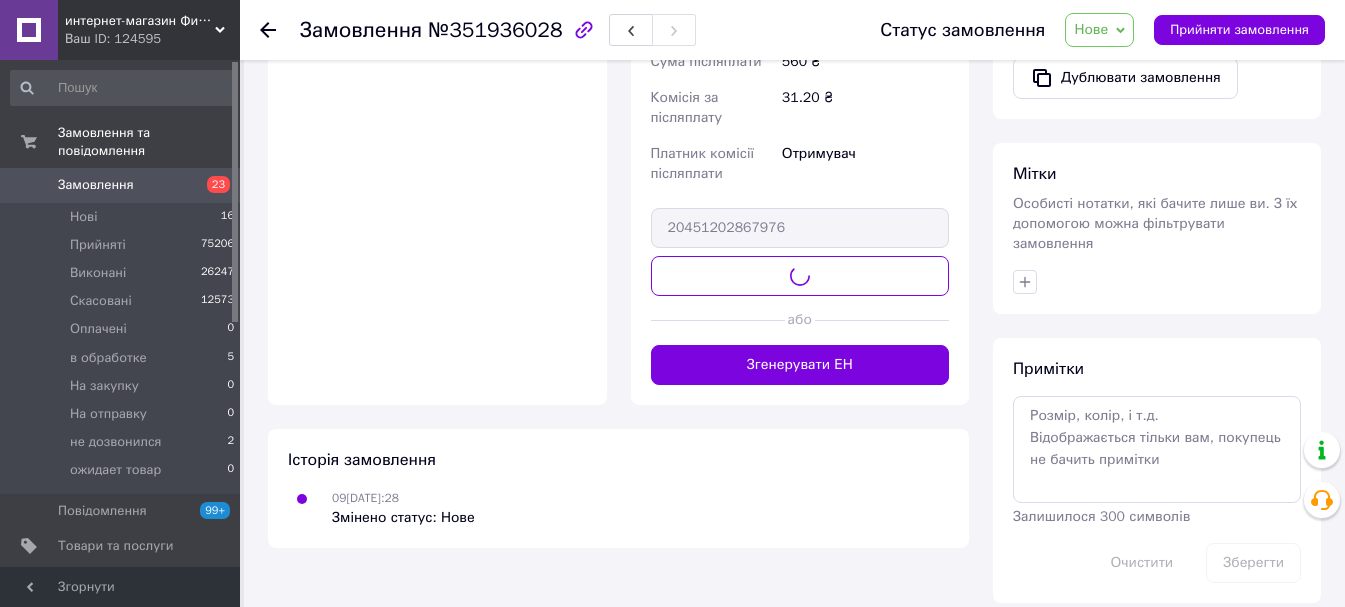 scroll, scrollTop: 674, scrollLeft: 0, axis: vertical 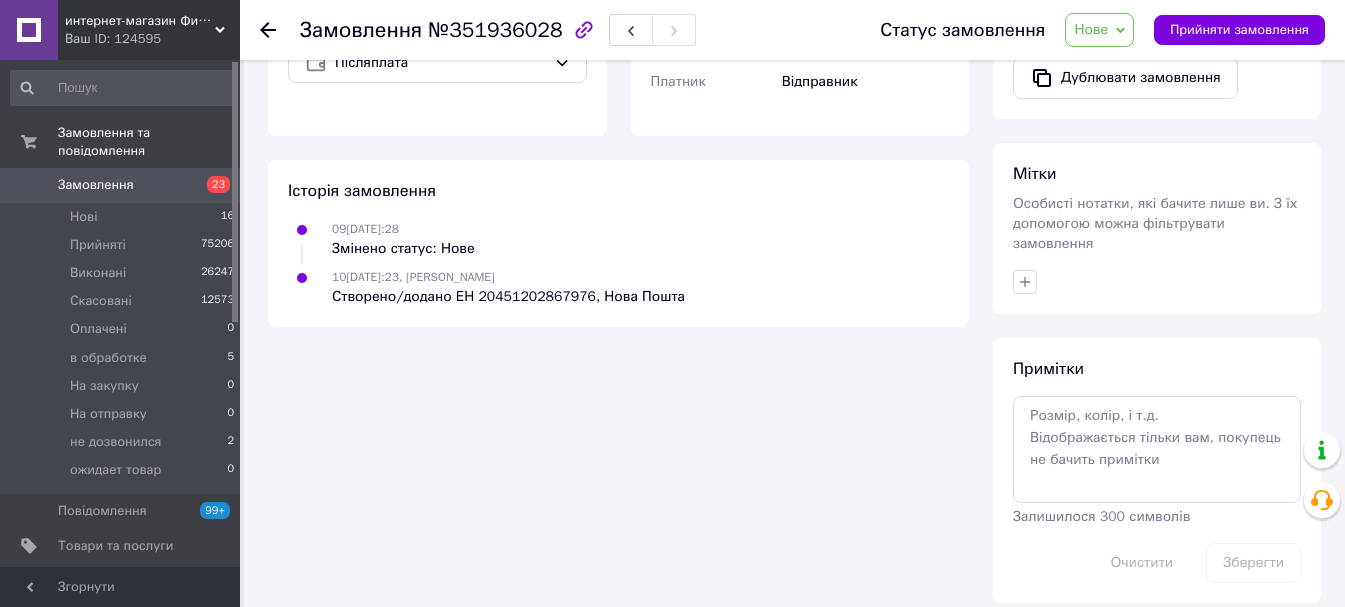 click on "Нове" at bounding box center [1091, 29] 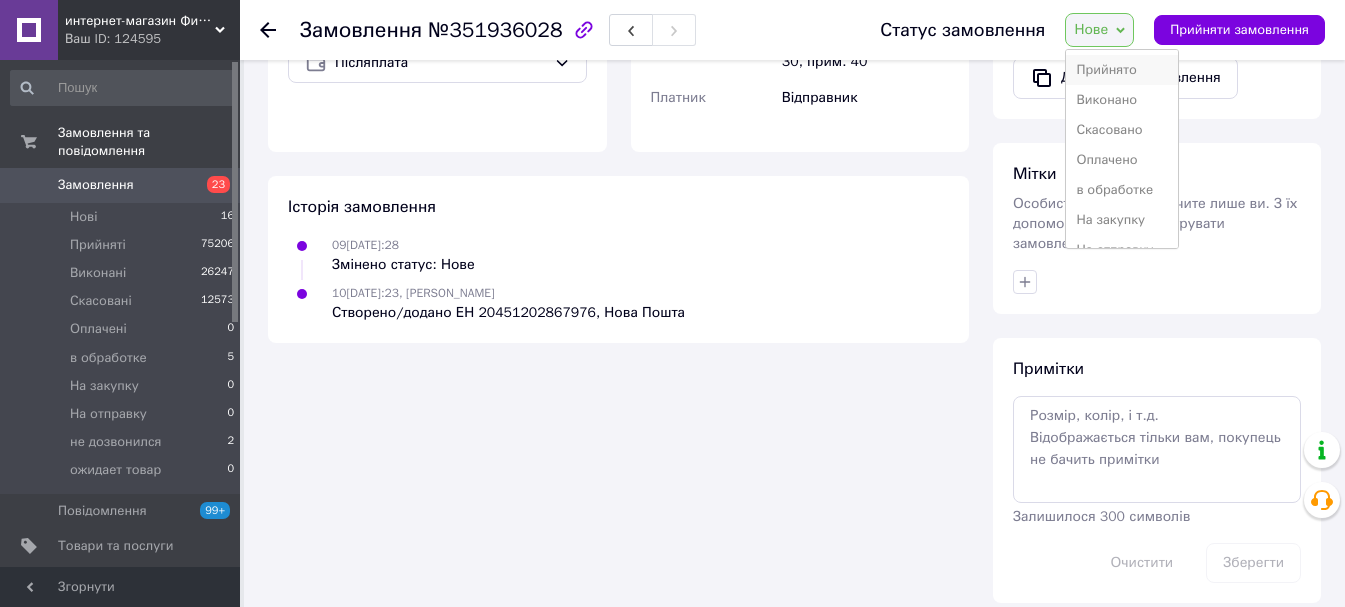 click on "Прийнято" at bounding box center (1122, 70) 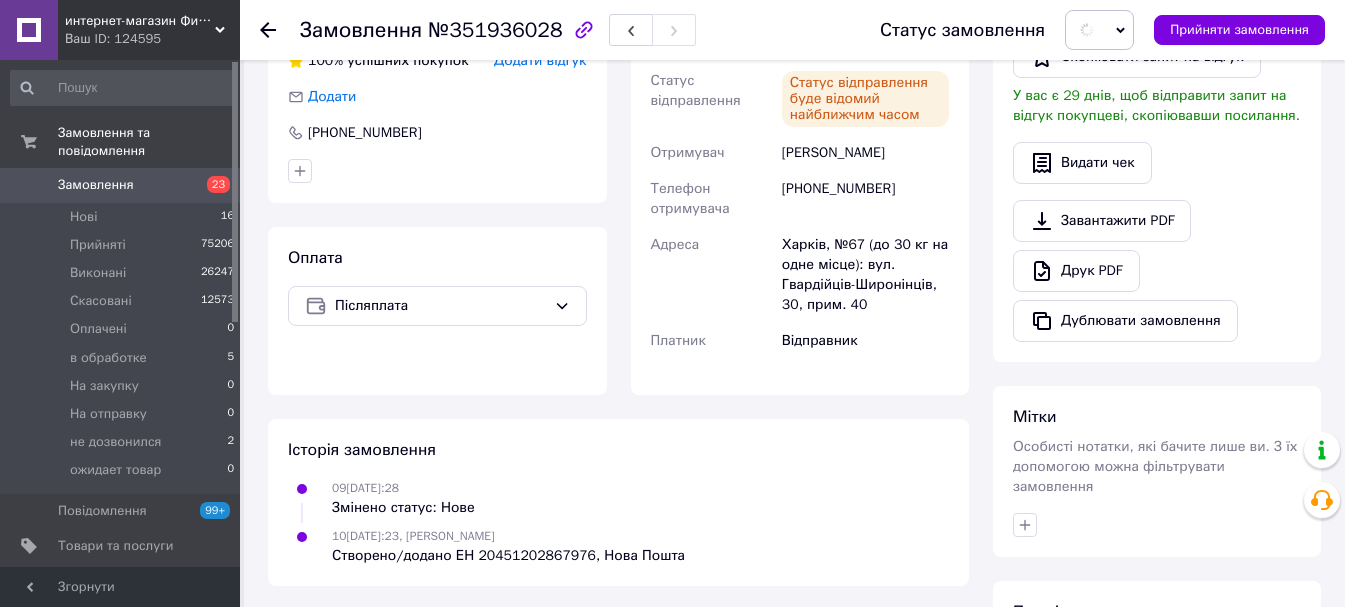 scroll, scrollTop: 174, scrollLeft: 0, axis: vertical 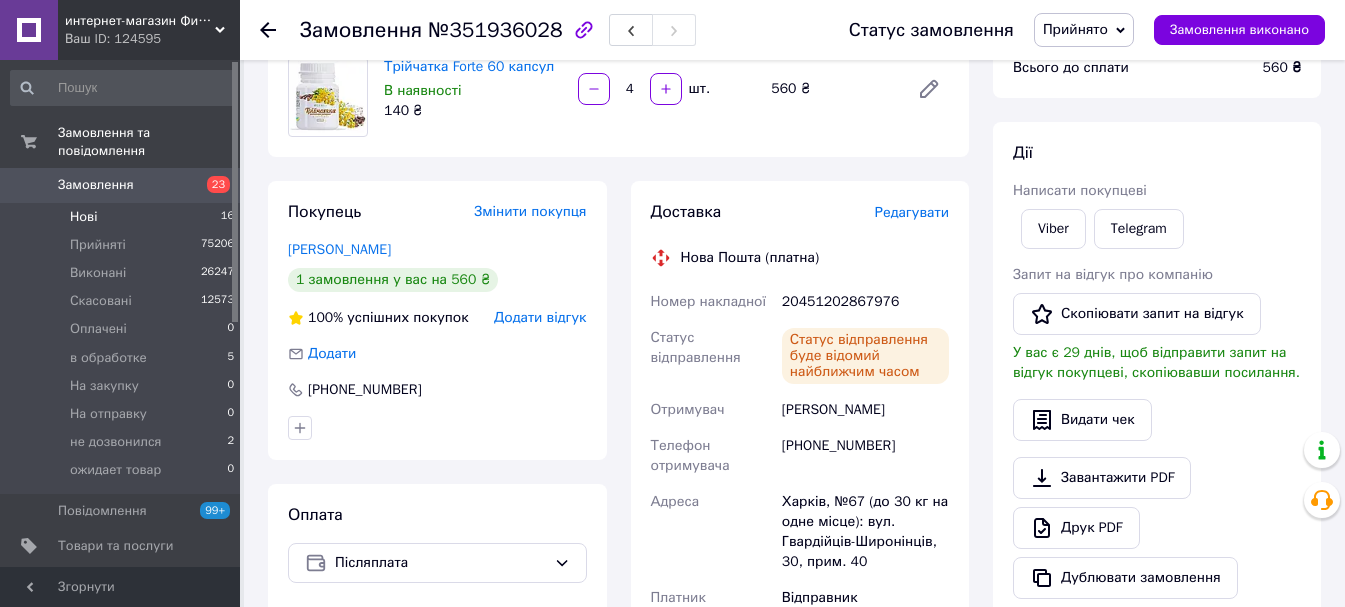 click on "Нові" at bounding box center [83, 217] 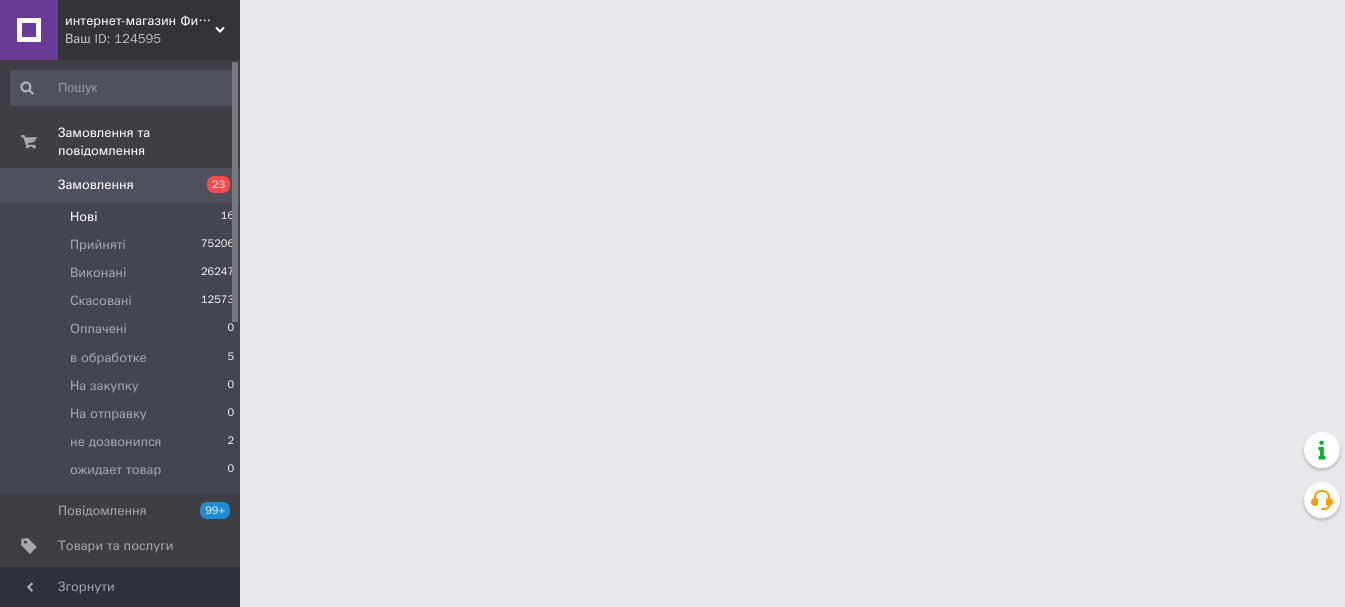 scroll, scrollTop: 0, scrollLeft: 0, axis: both 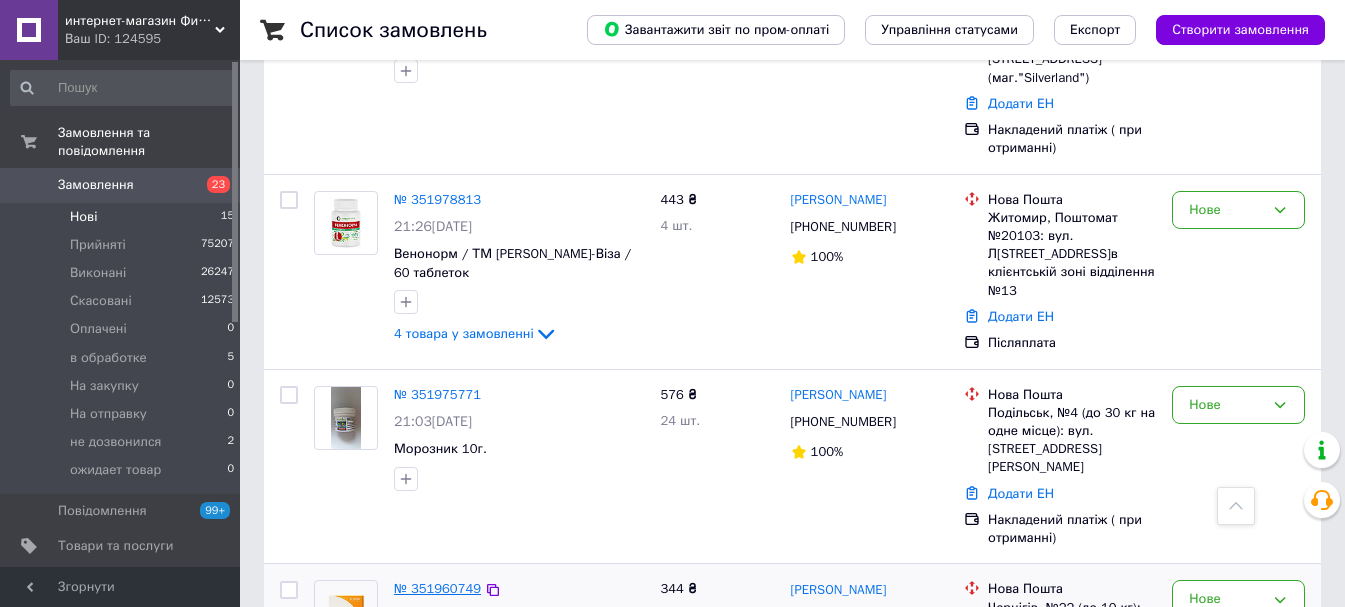 click on "№ 351960749" at bounding box center [437, 588] 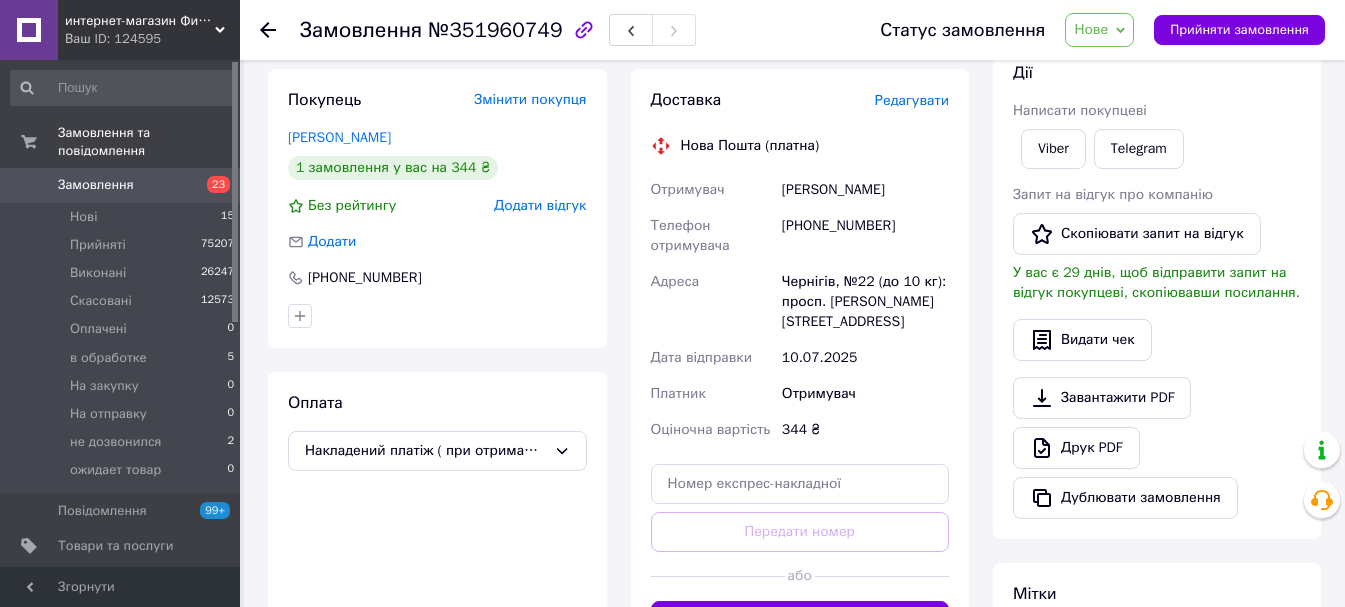 scroll, scrollTop: 410, scrollLeft: 0, axis: vertical 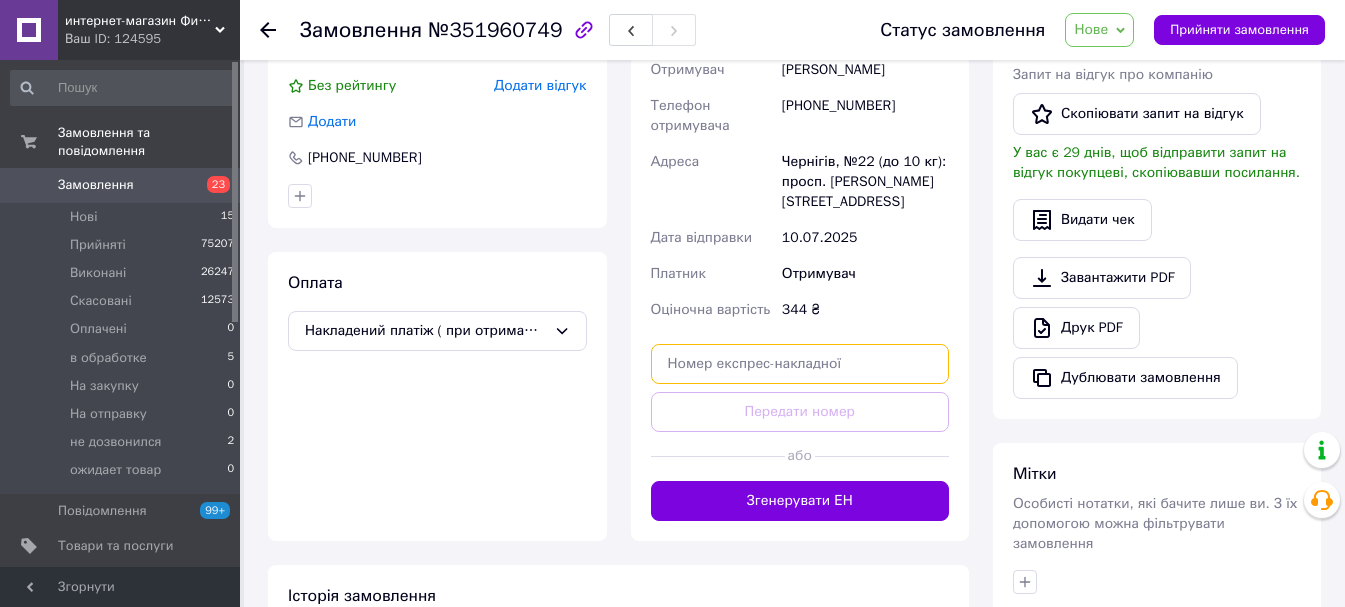 click at bounding box center (800, 364) 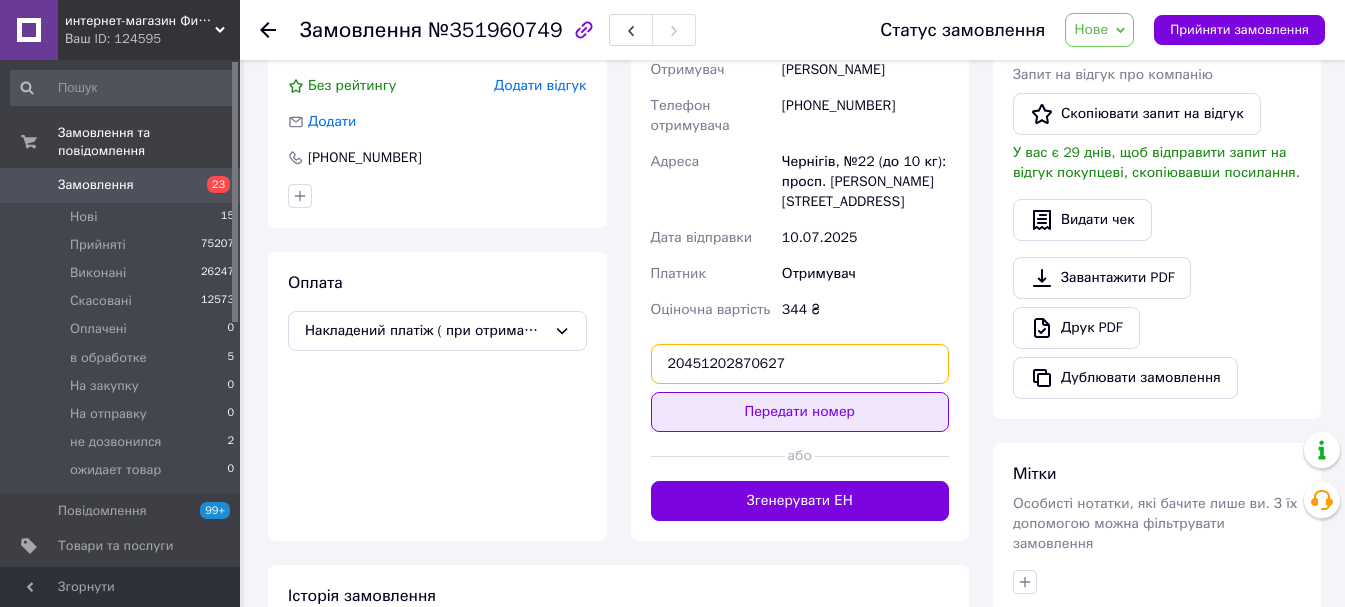 type on "20451202870627" 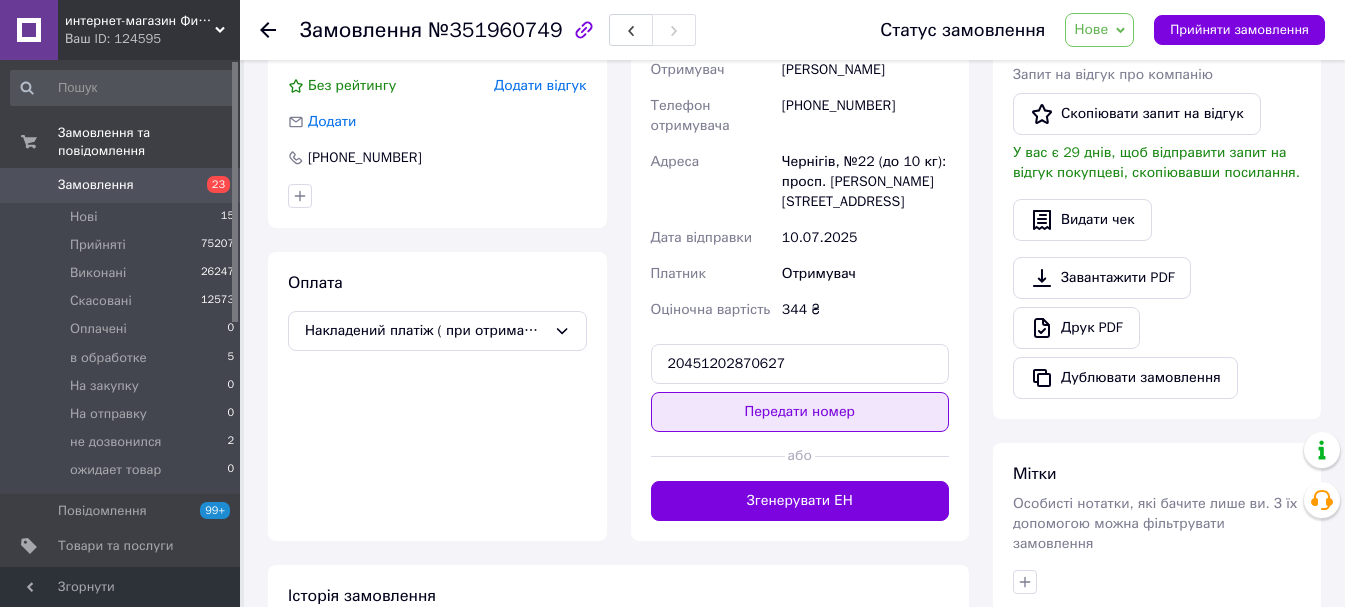 click on "Передати номер" at bounding box center [800, 412] 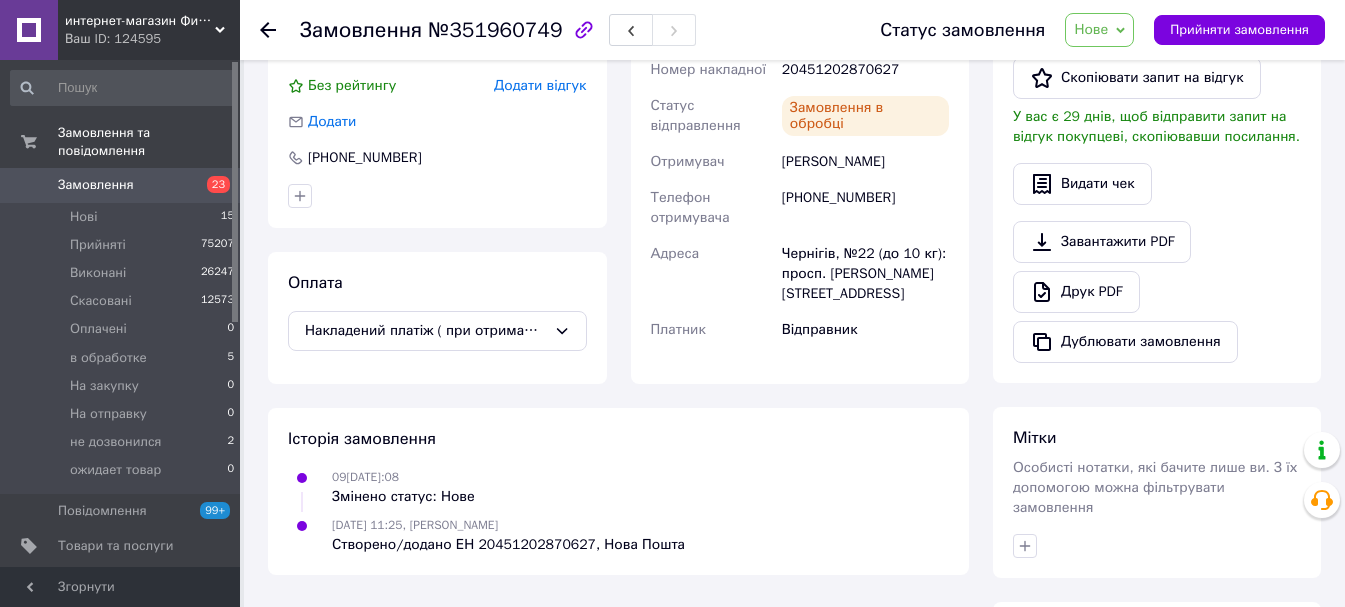 click on "Нове" at bounding box center [1099, 30] 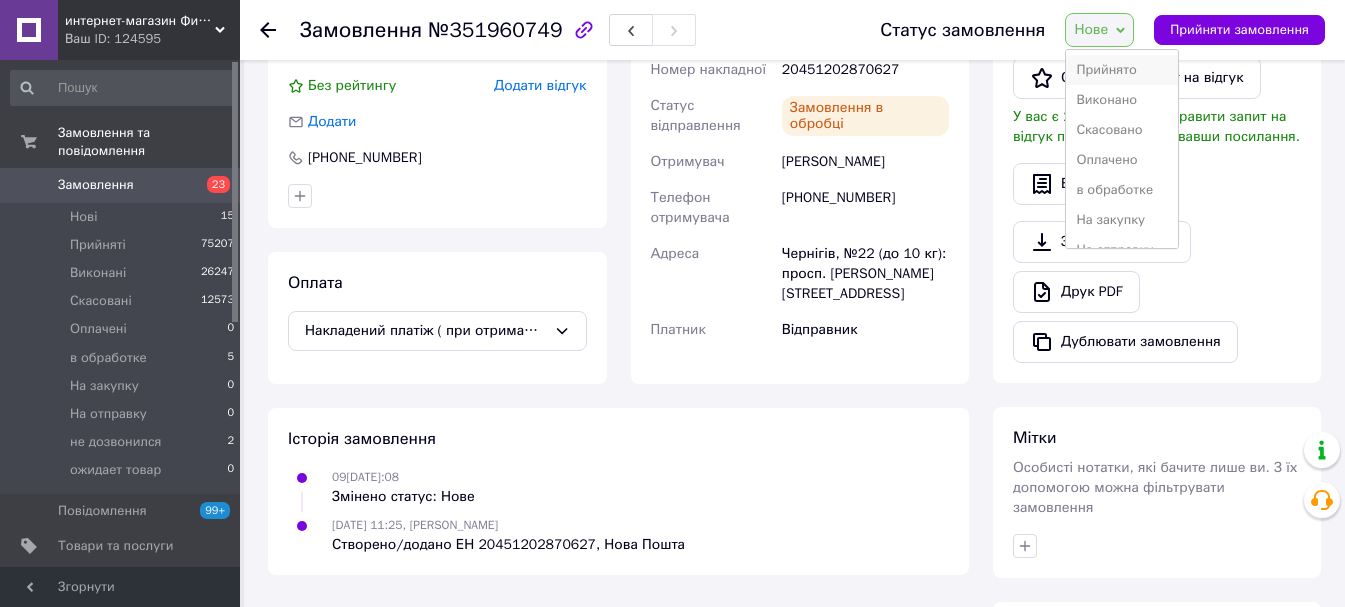 click on "Прийнято" at bounding box center [1122, 70] 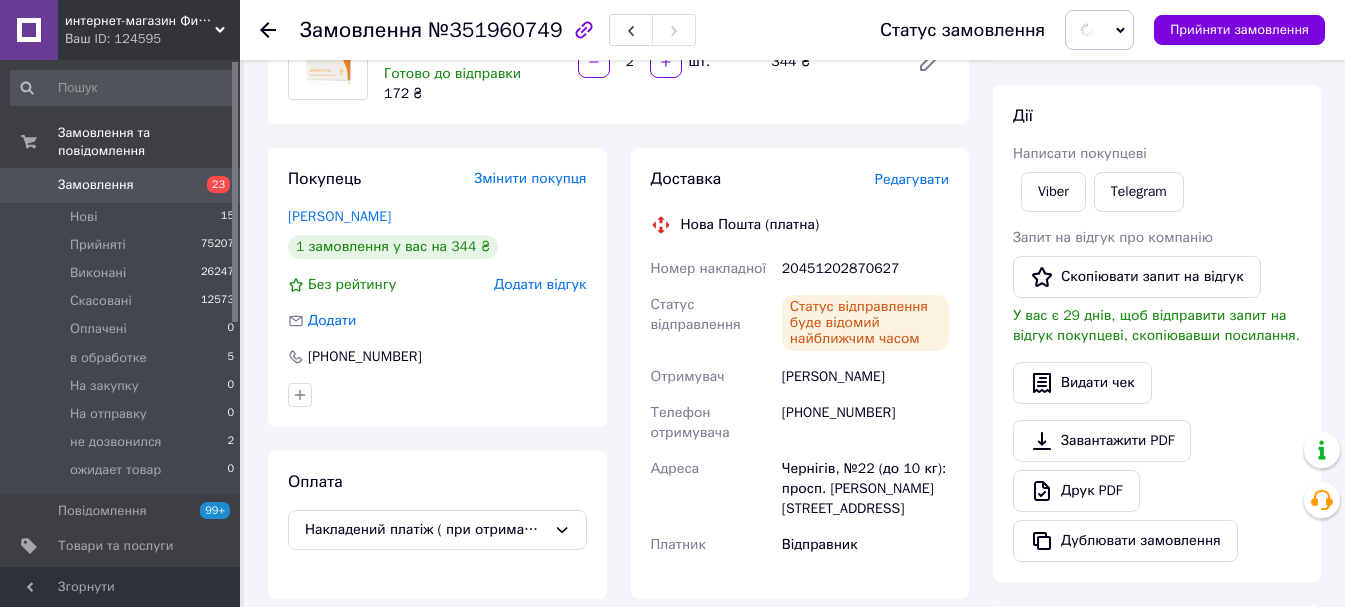scroll, scrollTop: 10, scrollLeft: 0, axis: vertical 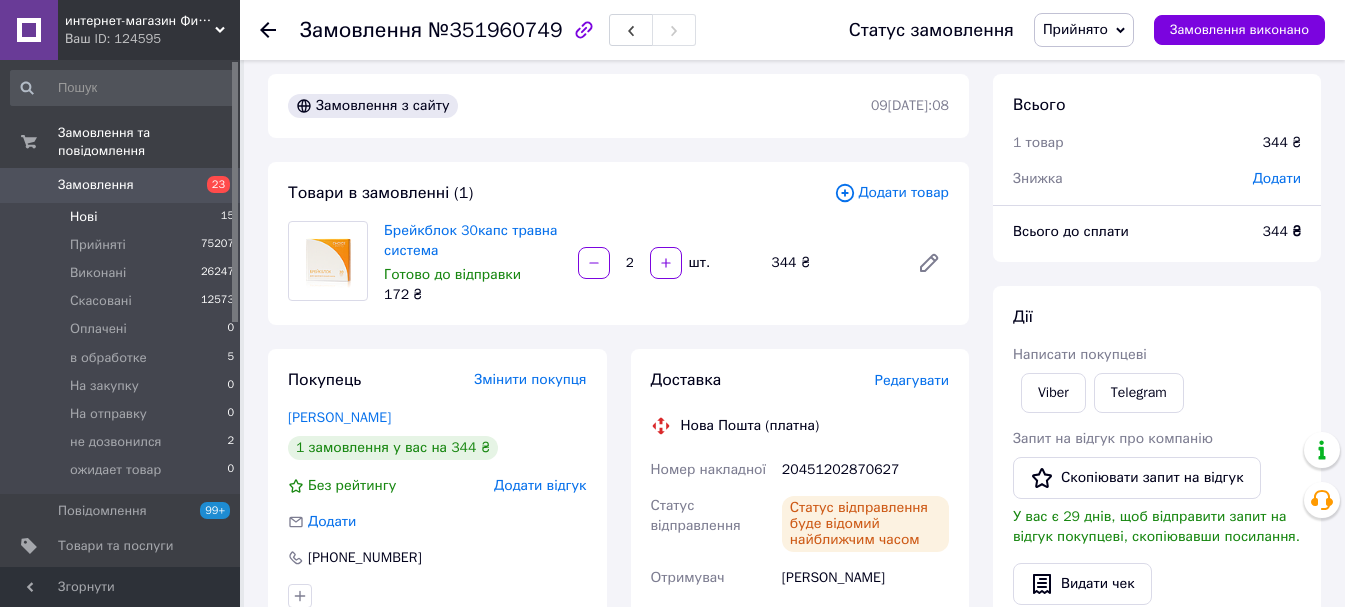 click on "Нові" at bounding box center [83, 217] 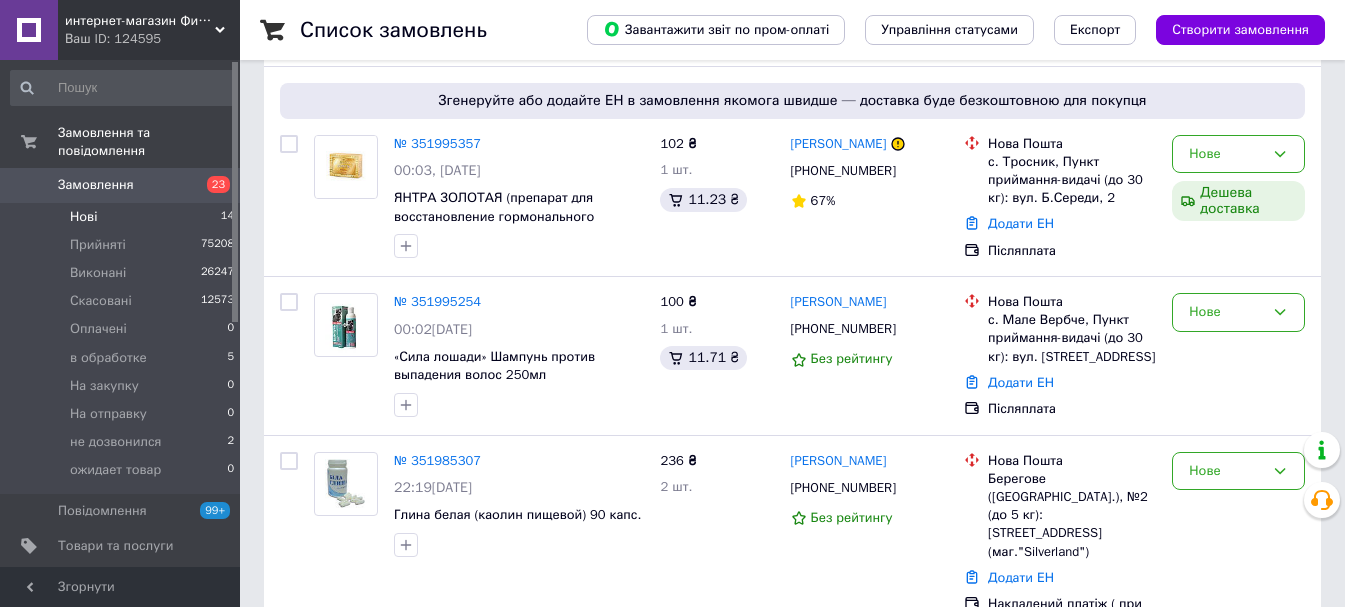 scroll, scrollTop: 2320, scrollLeft: 0, axis: vertical 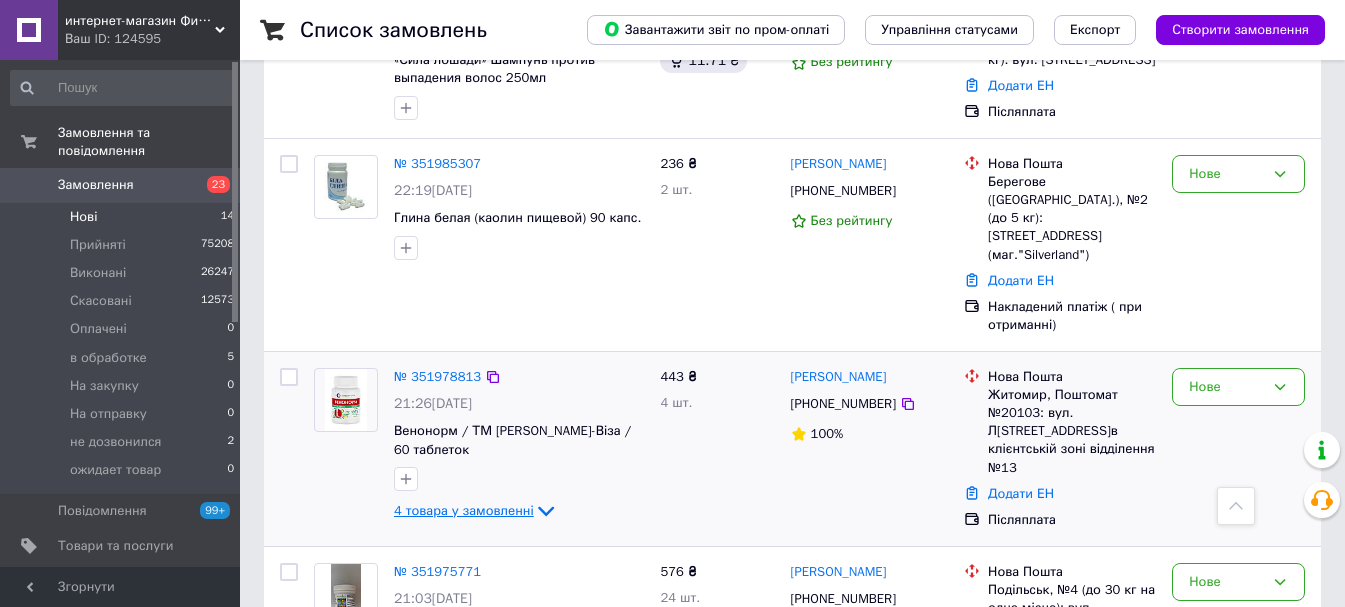 click on "4 товара у замовленні" at bounding box center [464, 510] 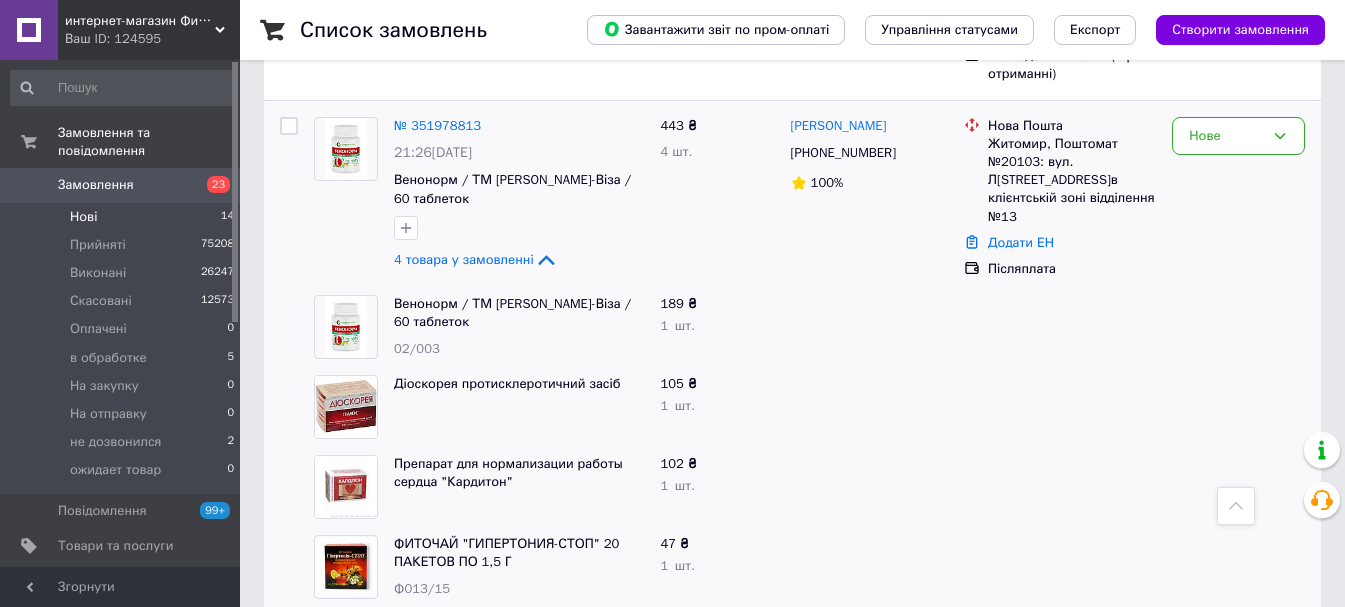 scroll, scrollTop: 2640, scrollLeft: 0, axis: vertical 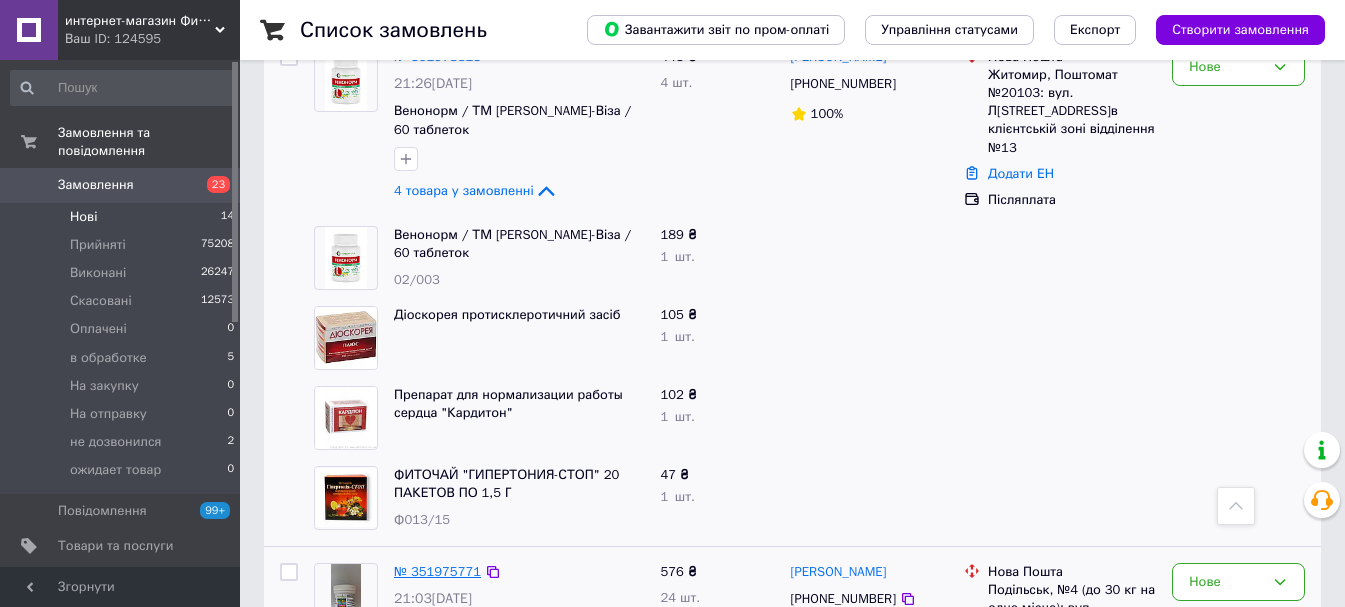click on "№ 351975771" at bounding box center (437, 571) 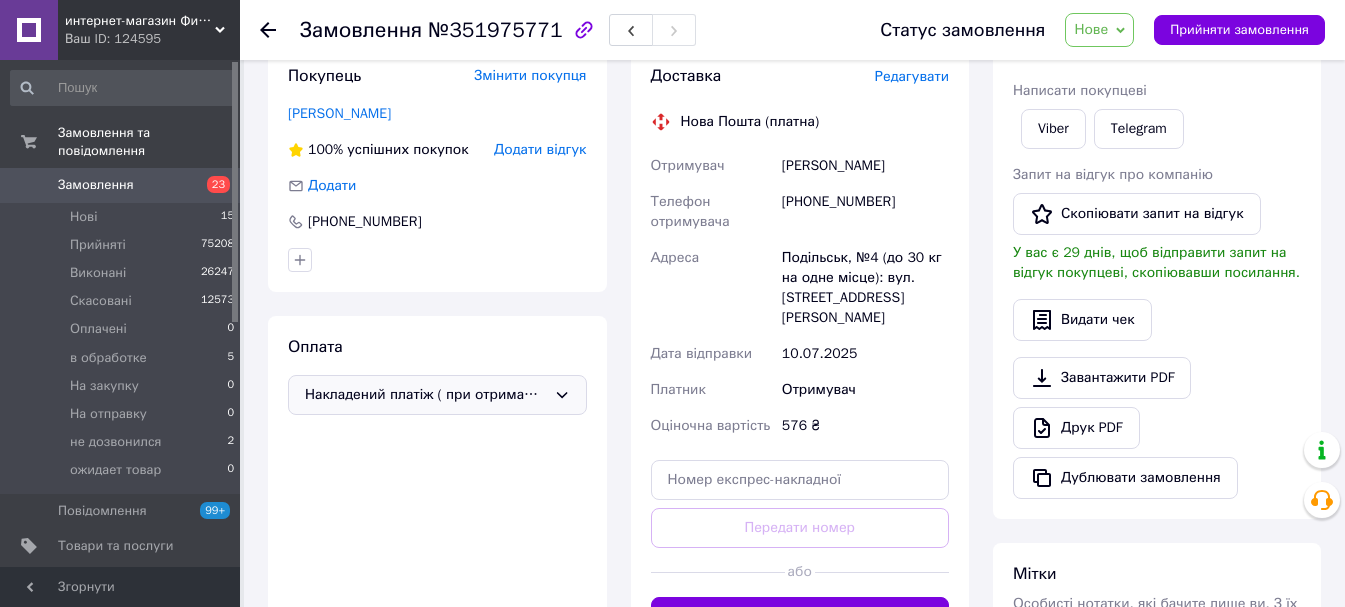 scroll, scrollTop: 210, scrollLeft: 0, axis: vertical 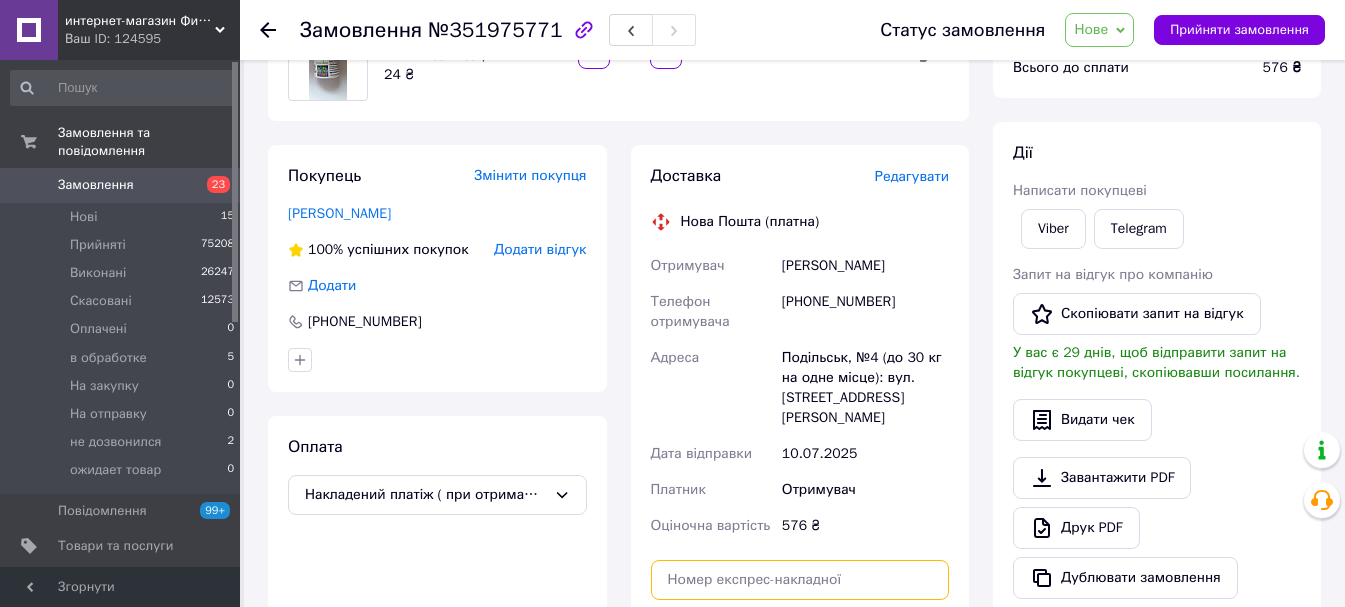 click at bounding box center (800, 580) 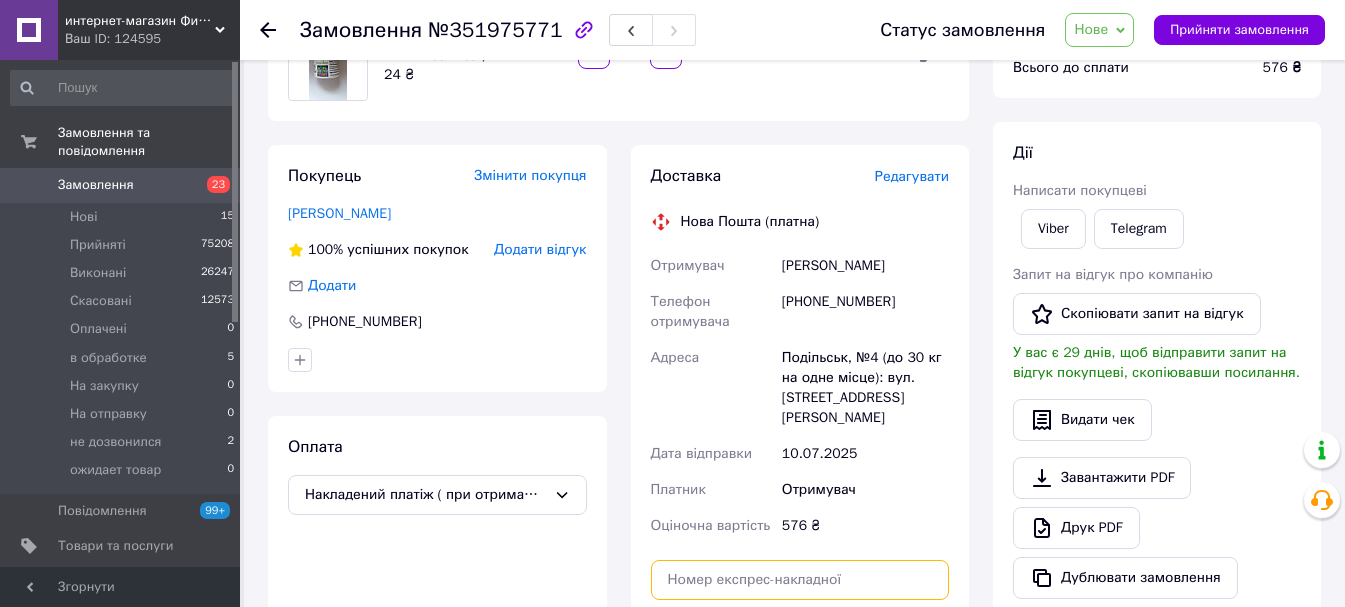 paste on "20451202873819" 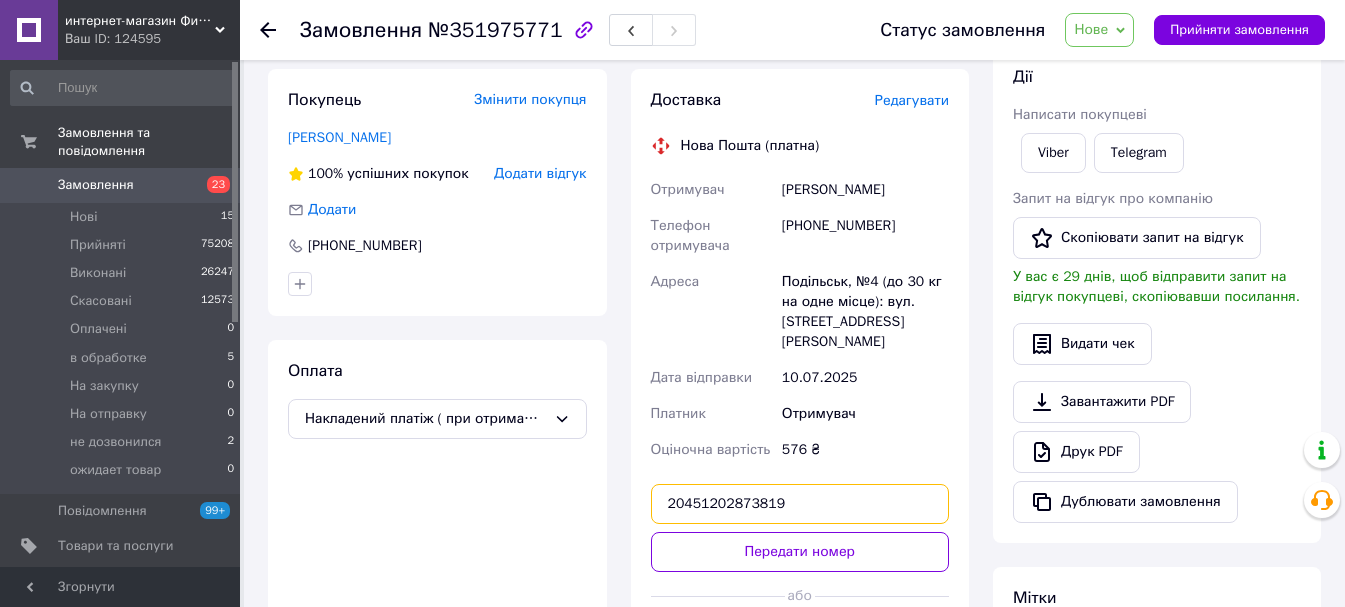 scroll, scrollTop: 410, scrollLeft: 0, axis: vertical 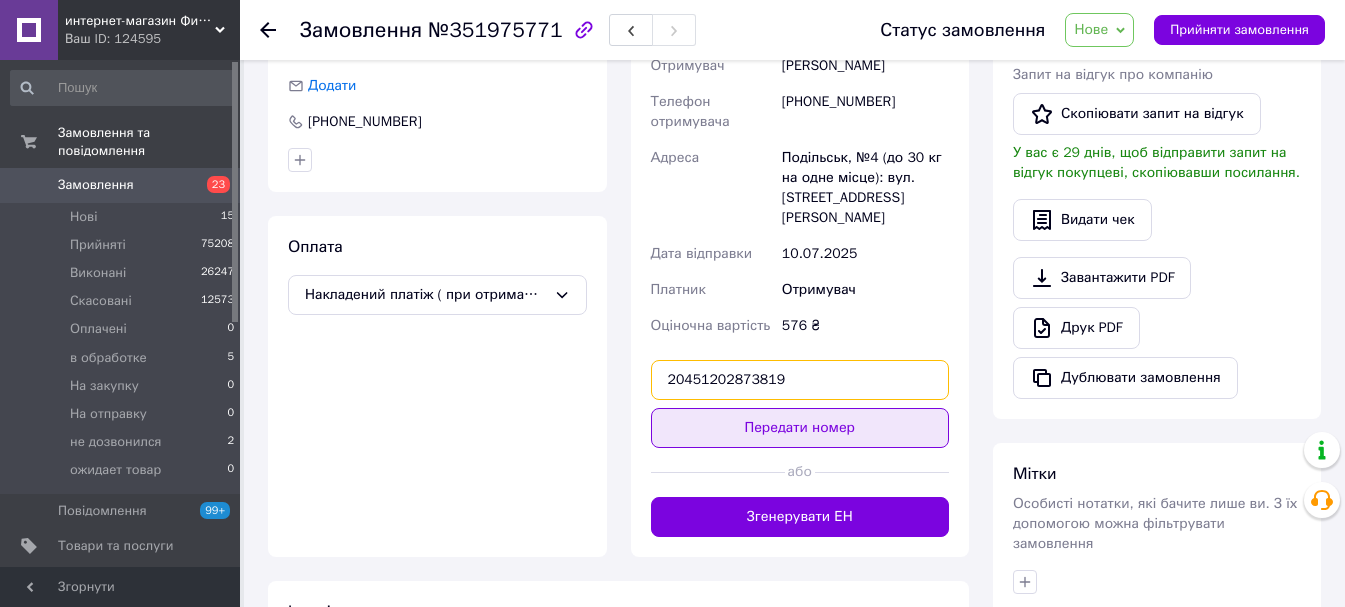 type on "20451202873819" 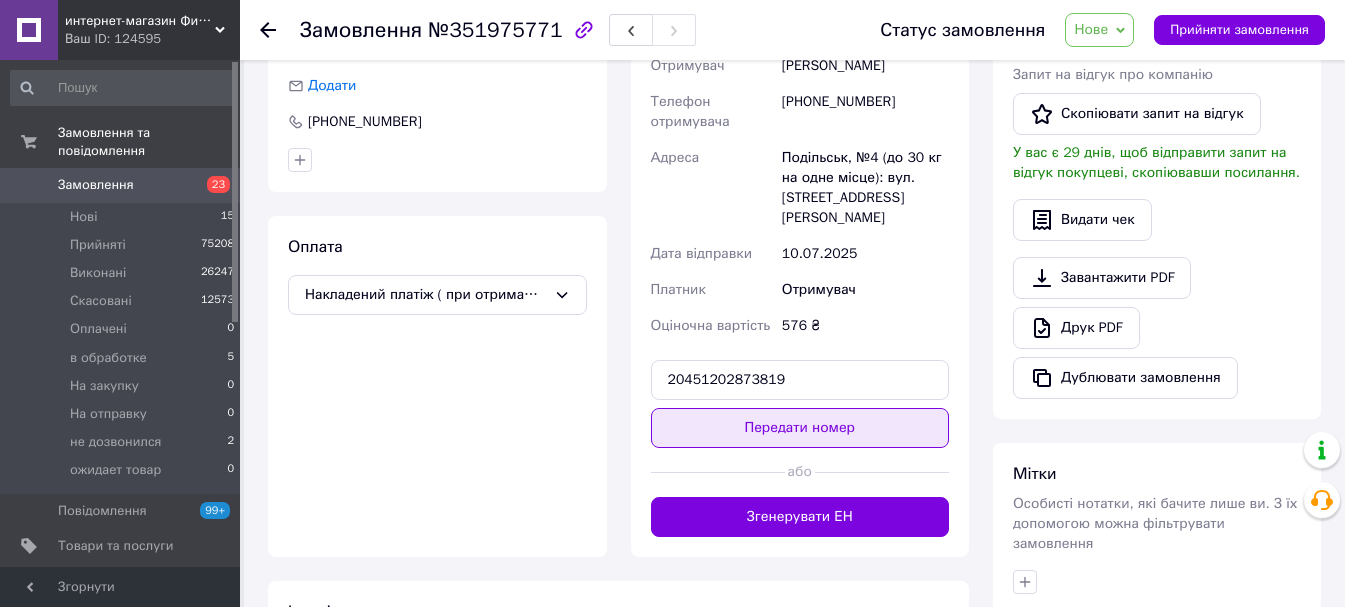 click on "Передати номер" at bounding box center (800, 428) 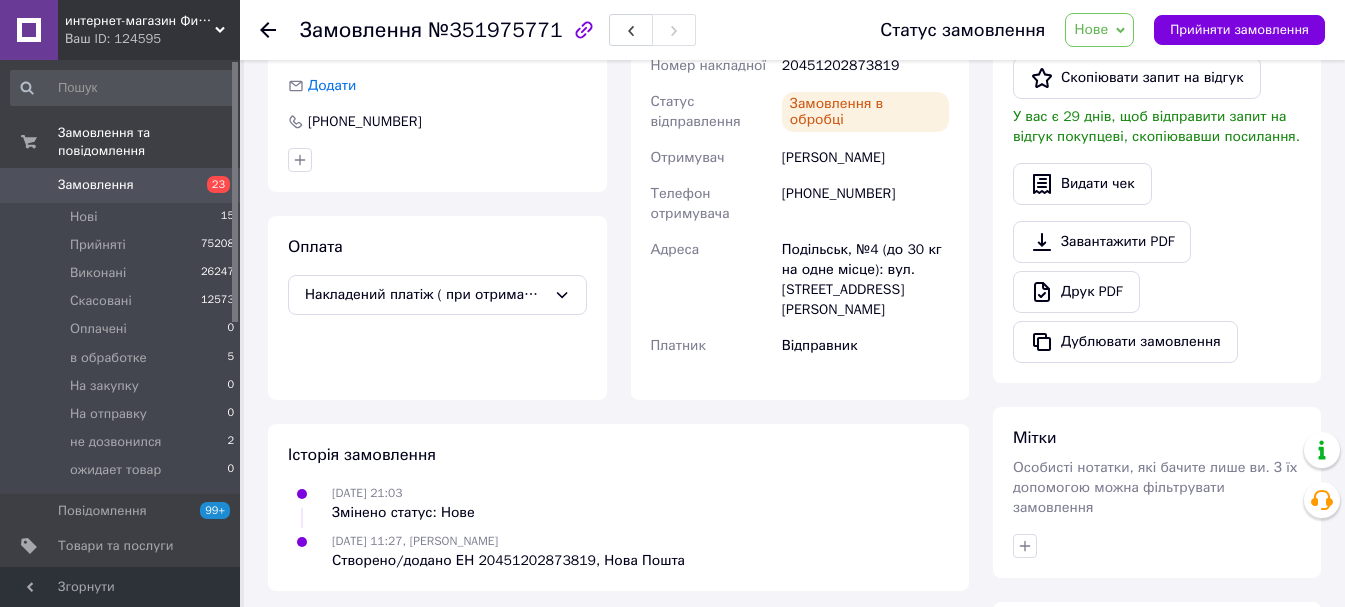 click on "Нове" at bounding box center (1099, 30) 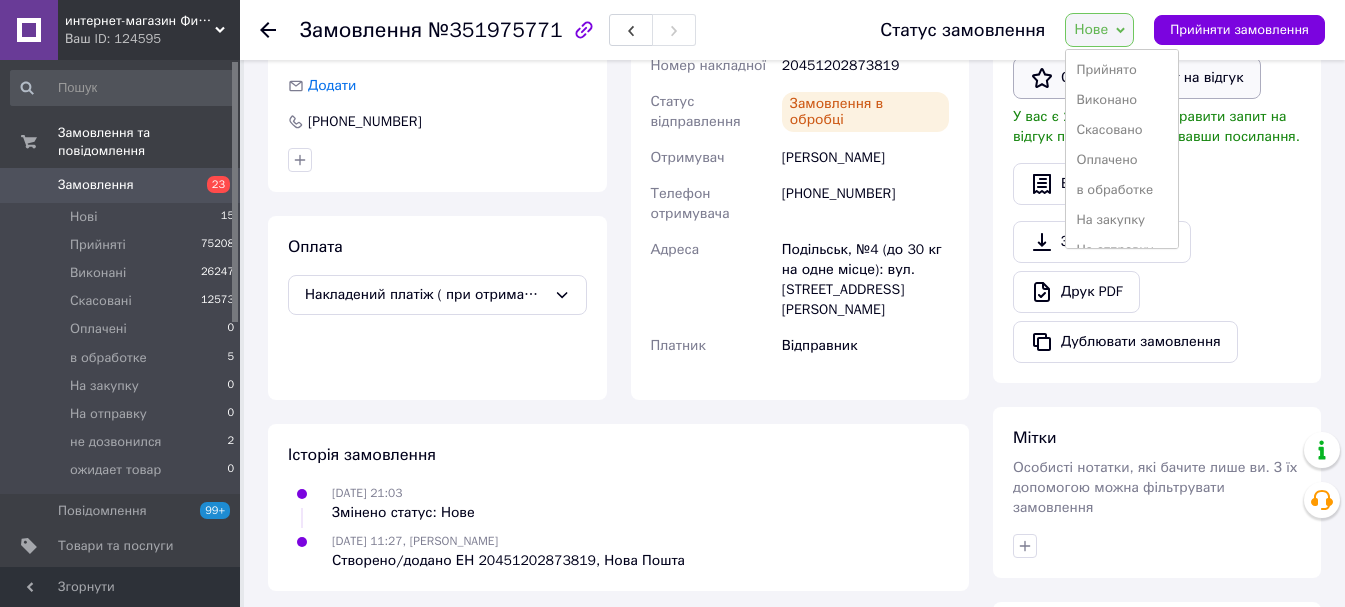 click on "Прийнято" at bounding box center (1122, 70) 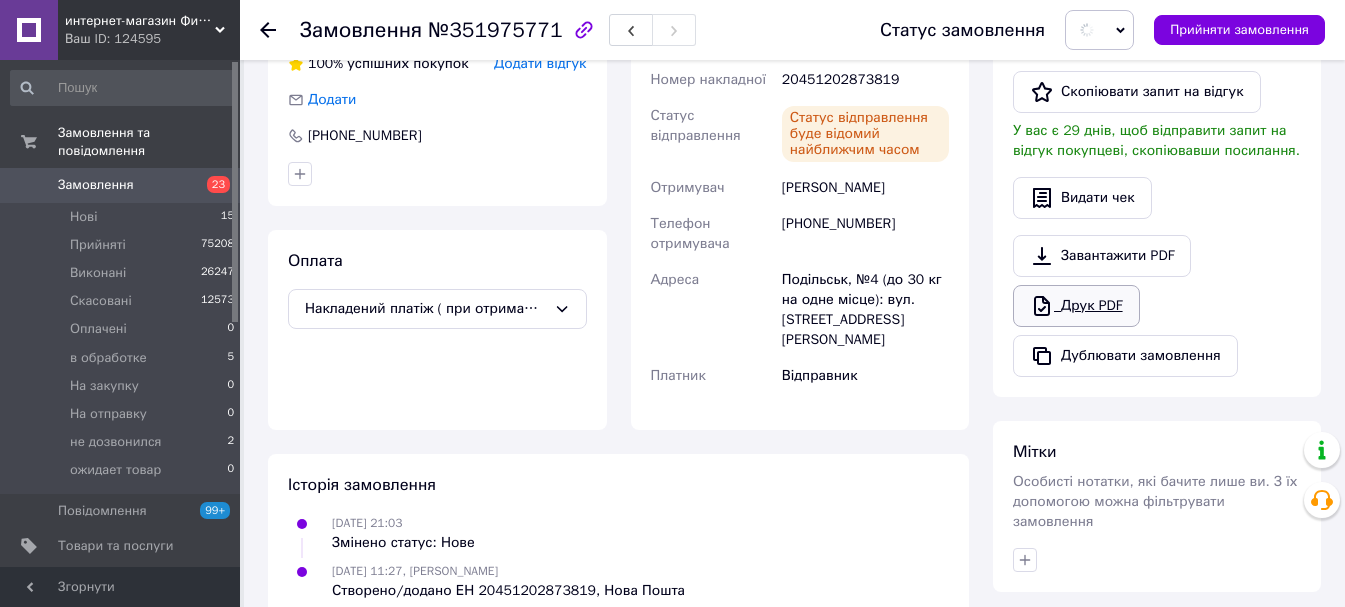 scroll, scrollTop: 0, scrollLeft: 0, axis: both 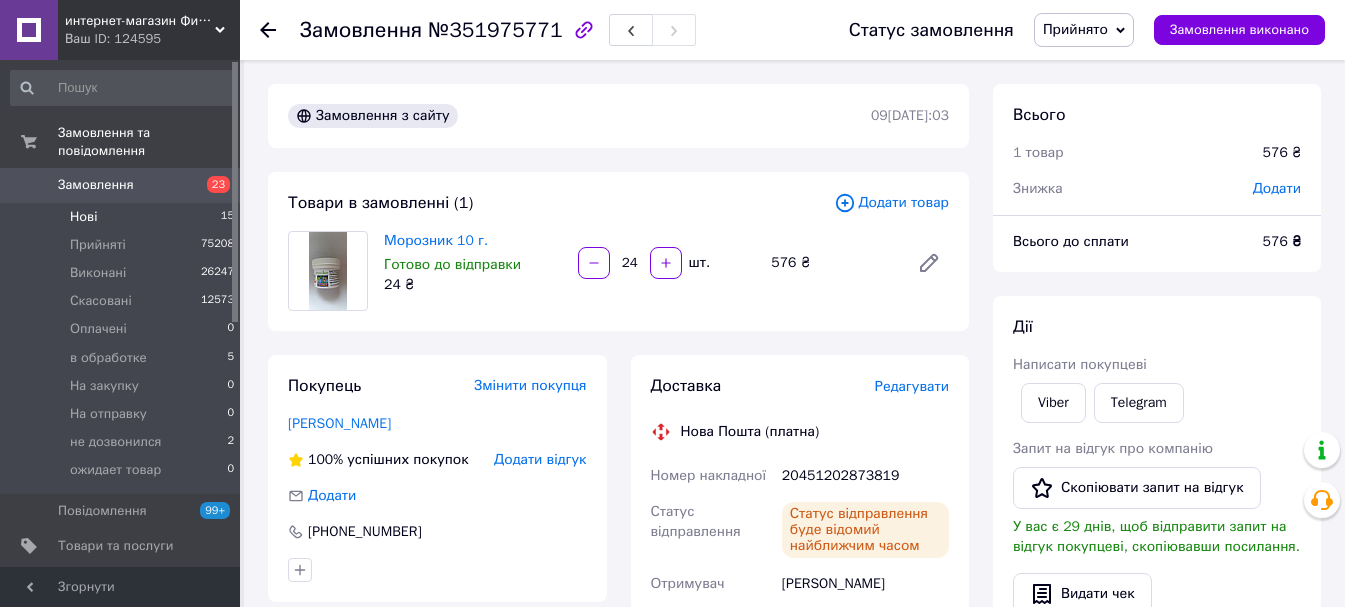 click on "Нові 15" at bounding box center (123, 217) 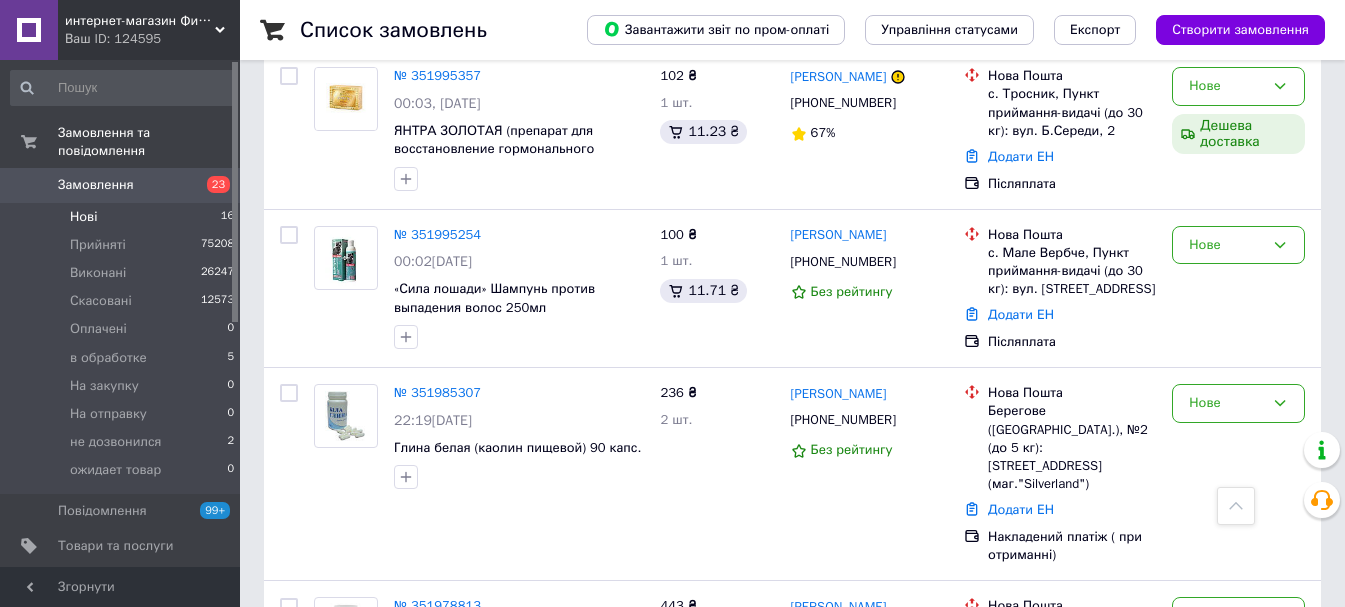 scroll, scrollTop: 2313, scrollLeft: 0, axis: vertical 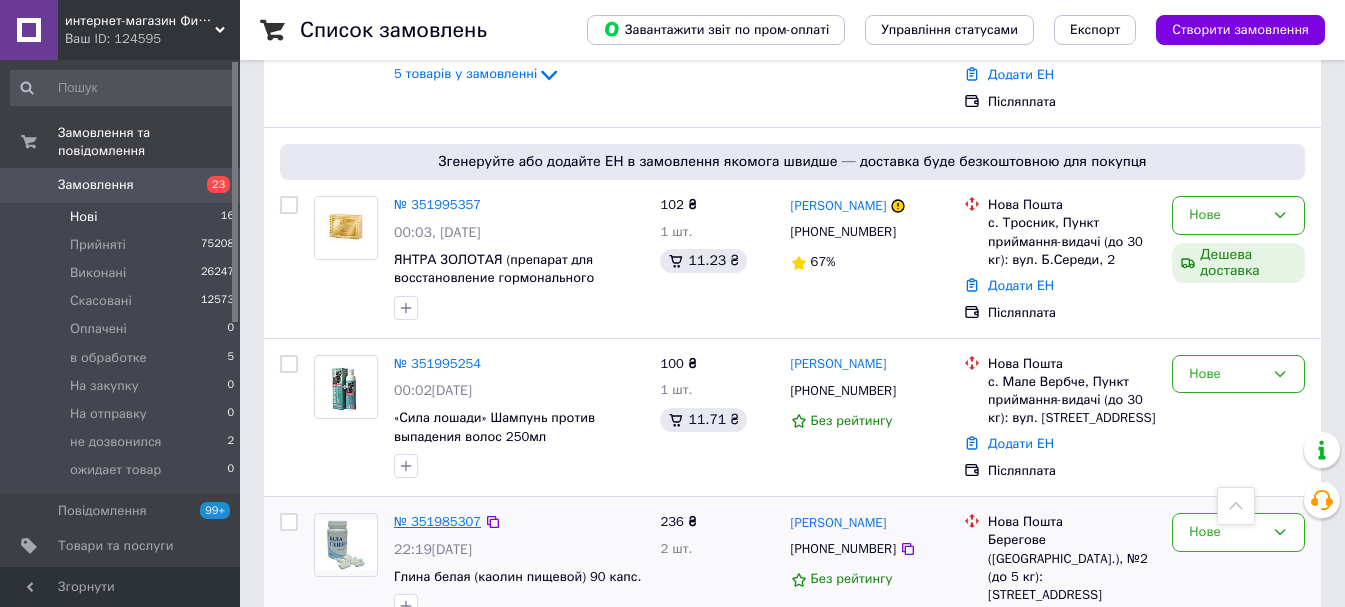 click on "№ 351985307" at bounding box center (437, 521) 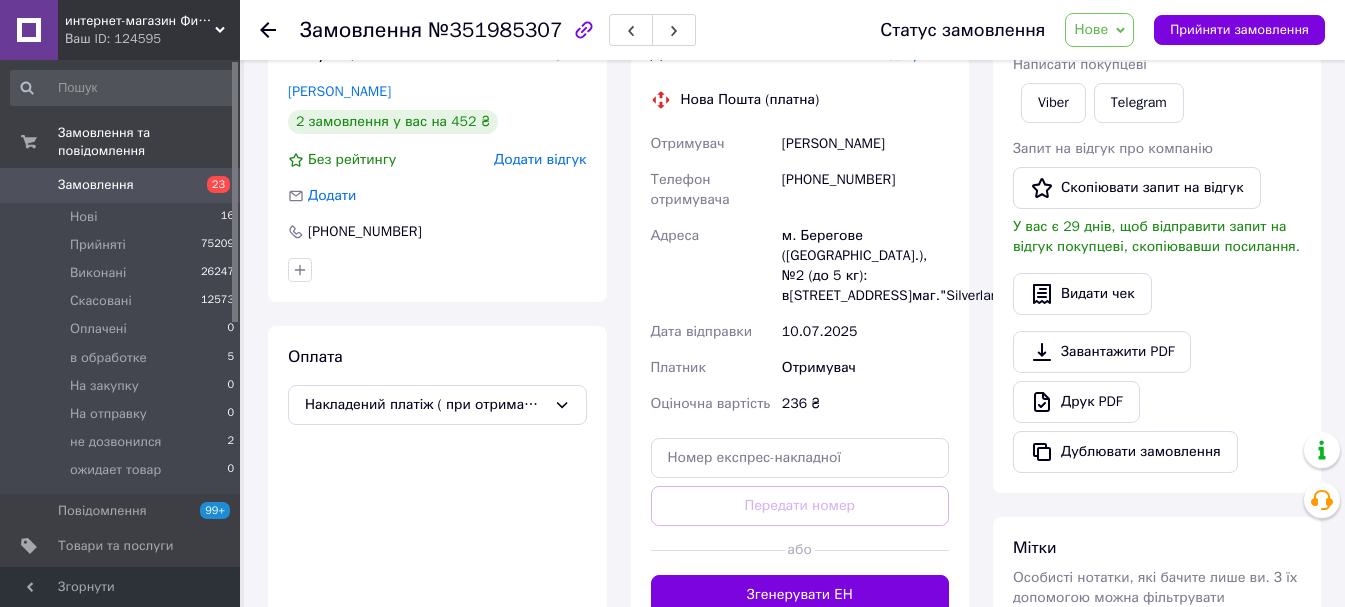 scroll, scrollTop: 510, scrollLeft: 0, axis: vertical 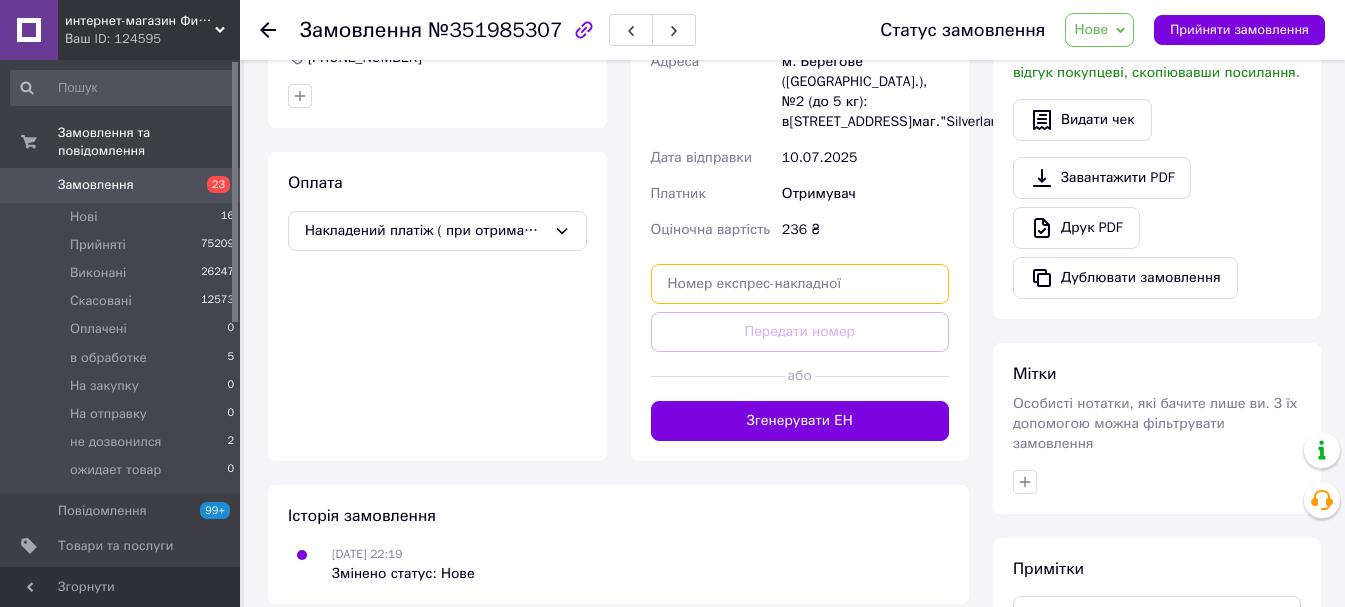 click at bounding box center [800, 284] 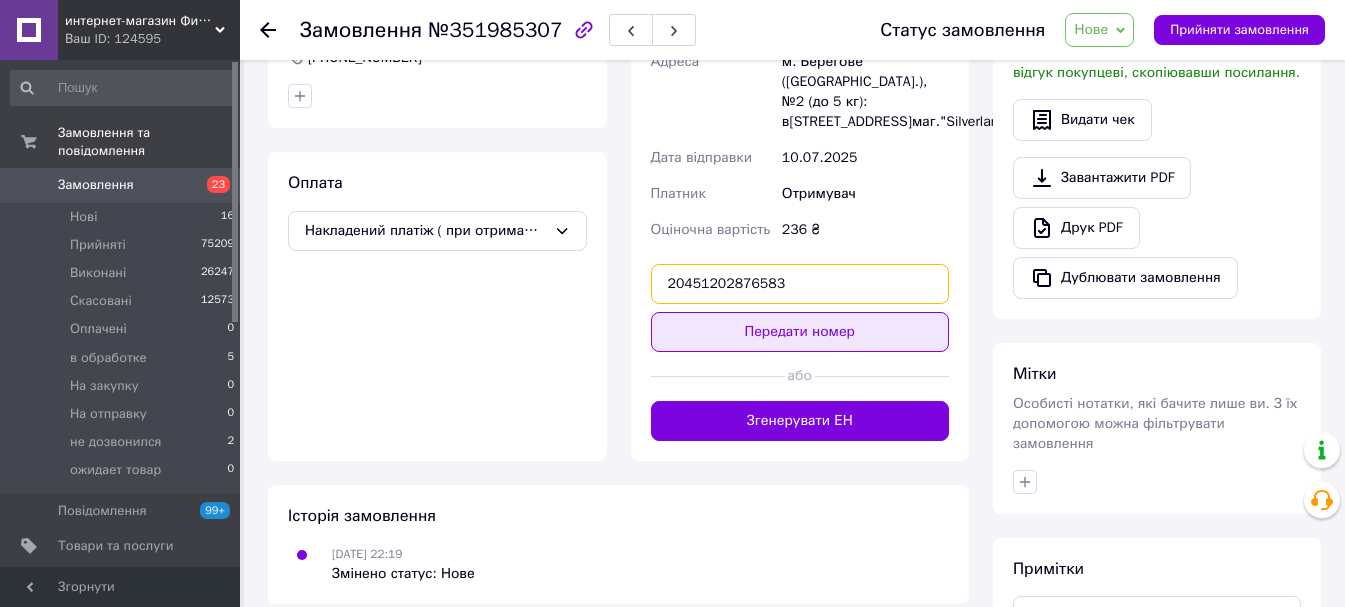 type on "20451202876583" 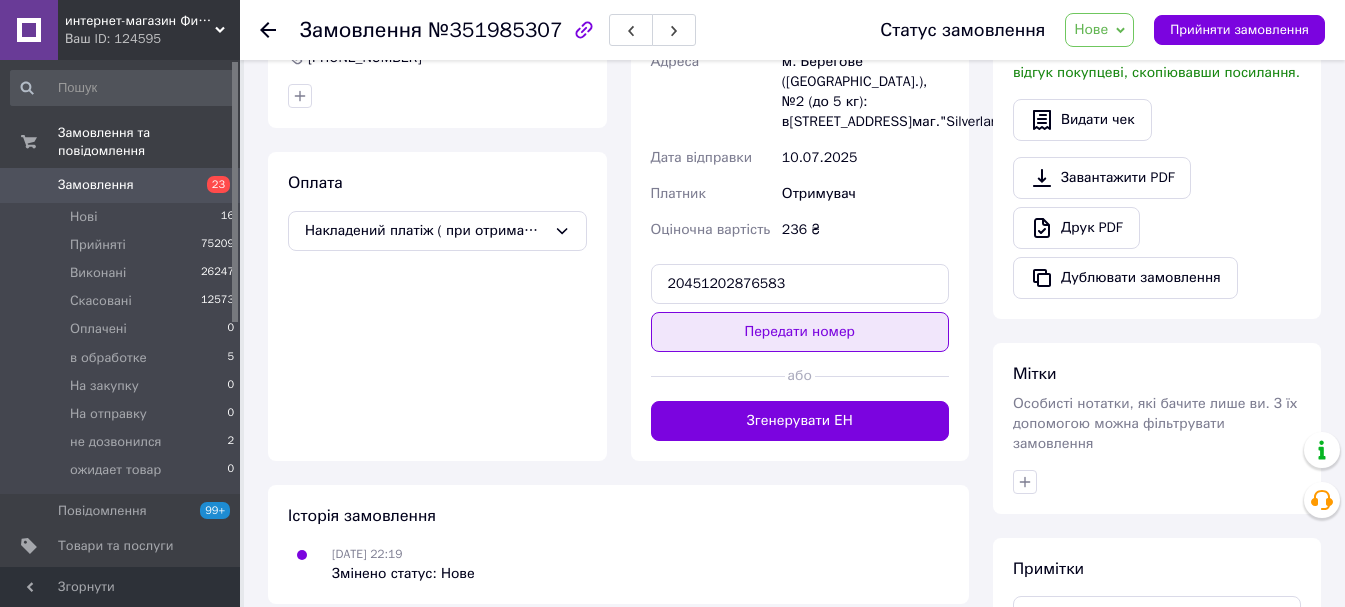click on "Передати номер" at bounding box center [800, 332] 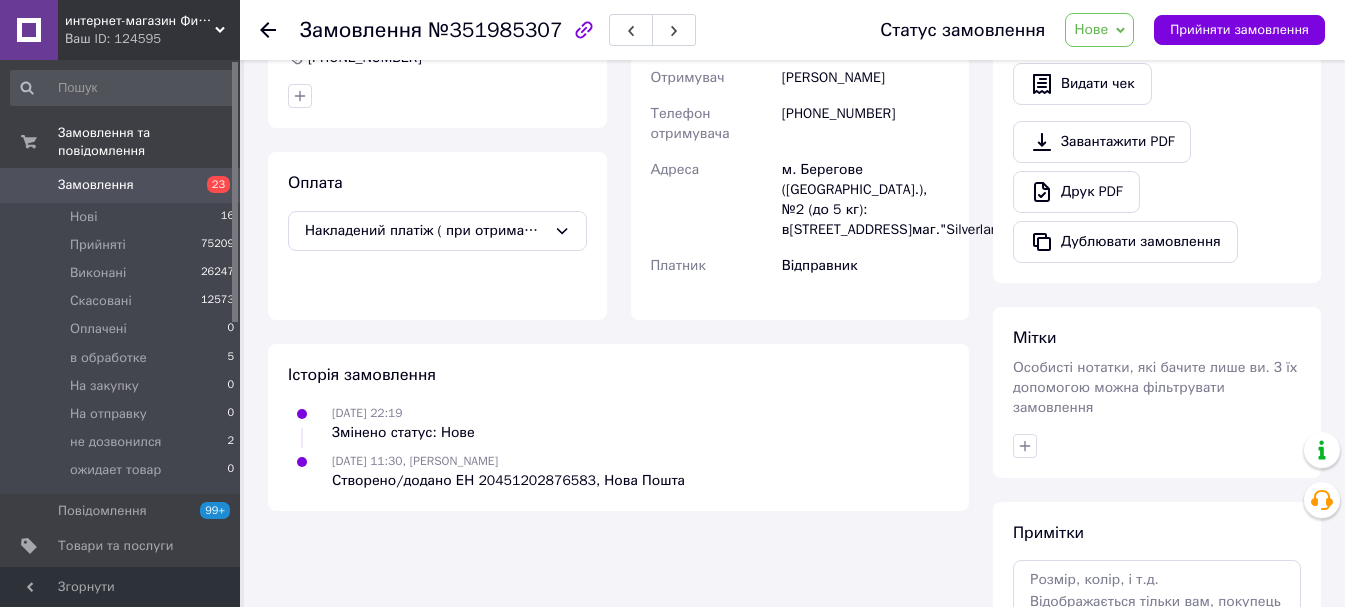 click on "Нове" at bounding box center (1091, 29) 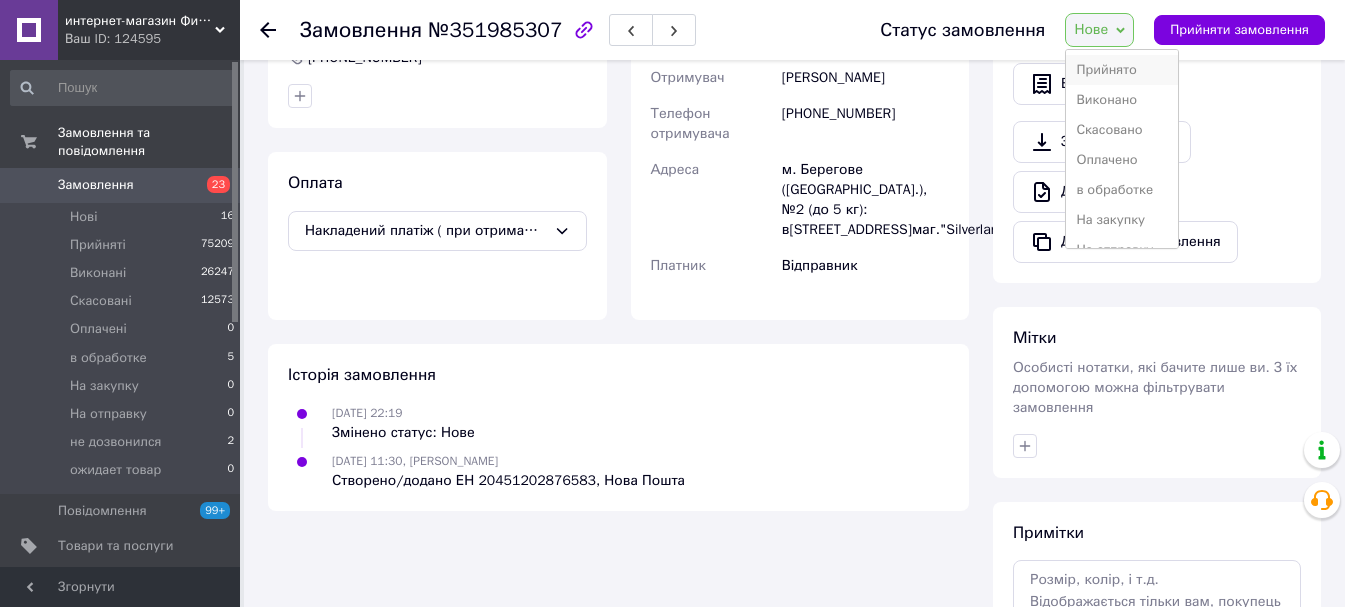 click on "Прийнято" at bounding box center [1122, 70] 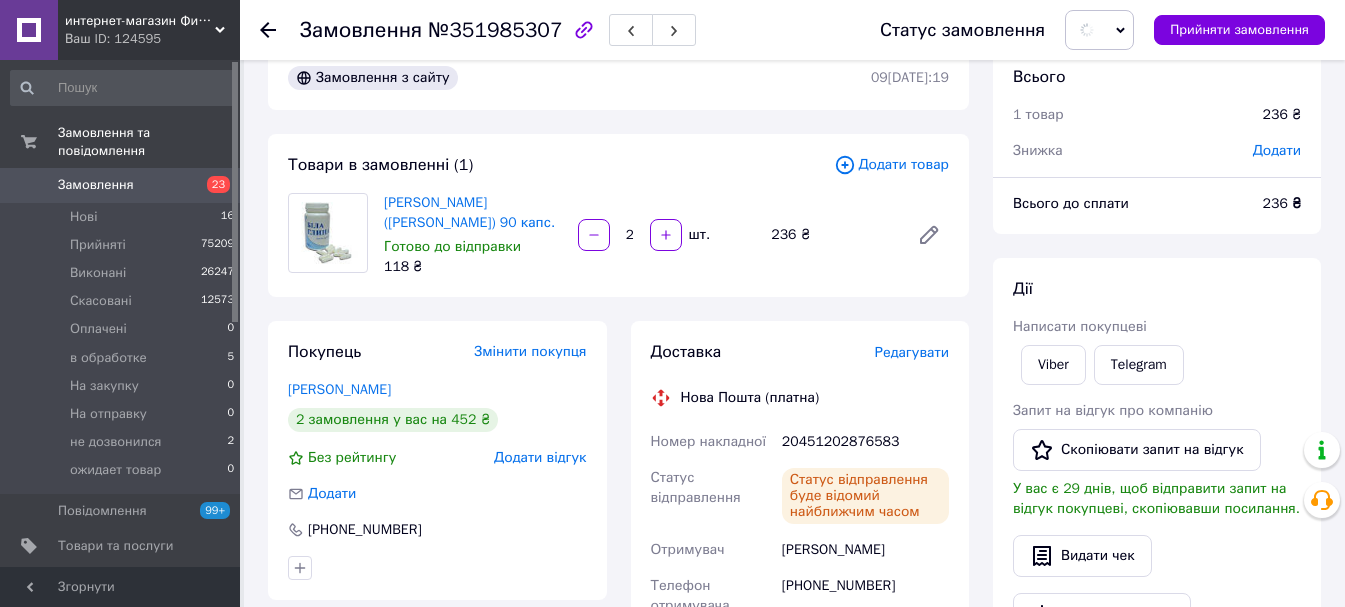 scroll, scrollTop: 10, scrollLeft: 0, axis: vertical 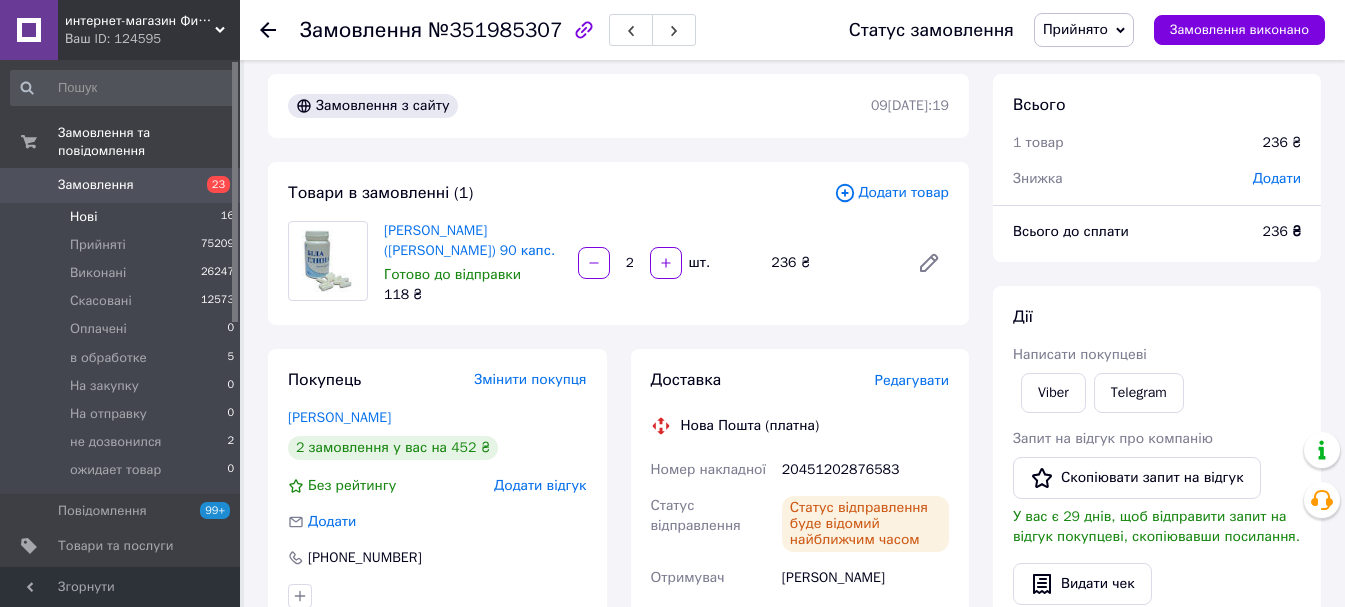 click on "Нові" at bounding box center (83, 217) 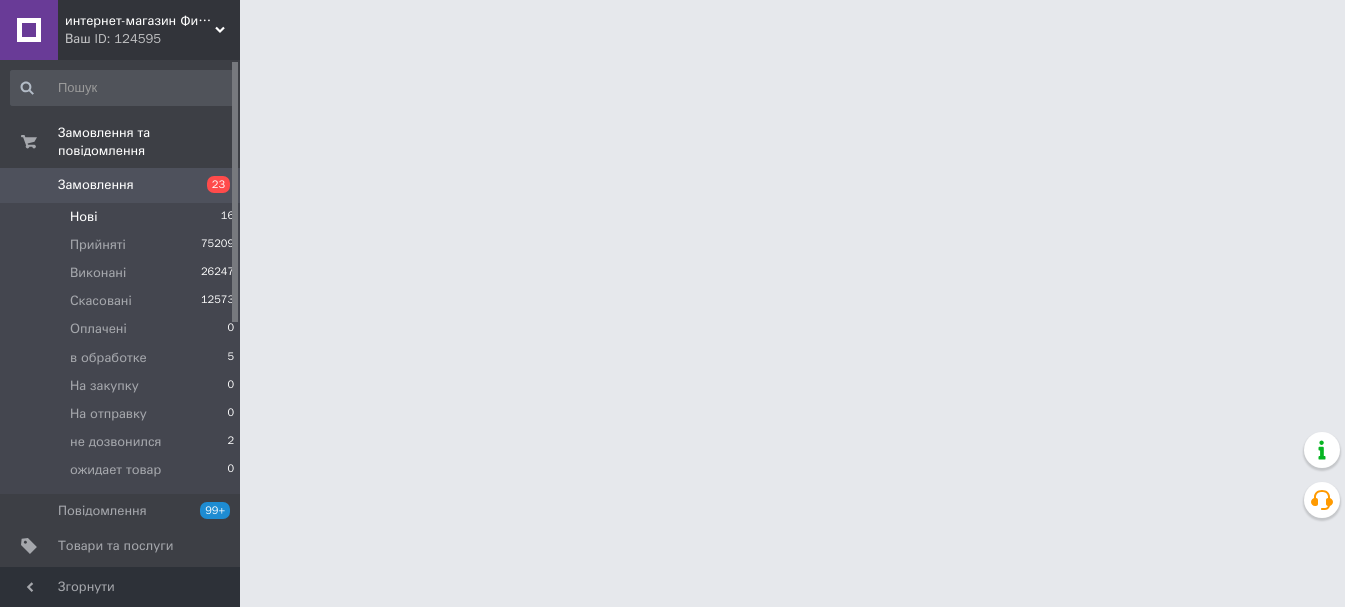 scroll, scrollTop: 0, scrollLeft: 0, axis: both 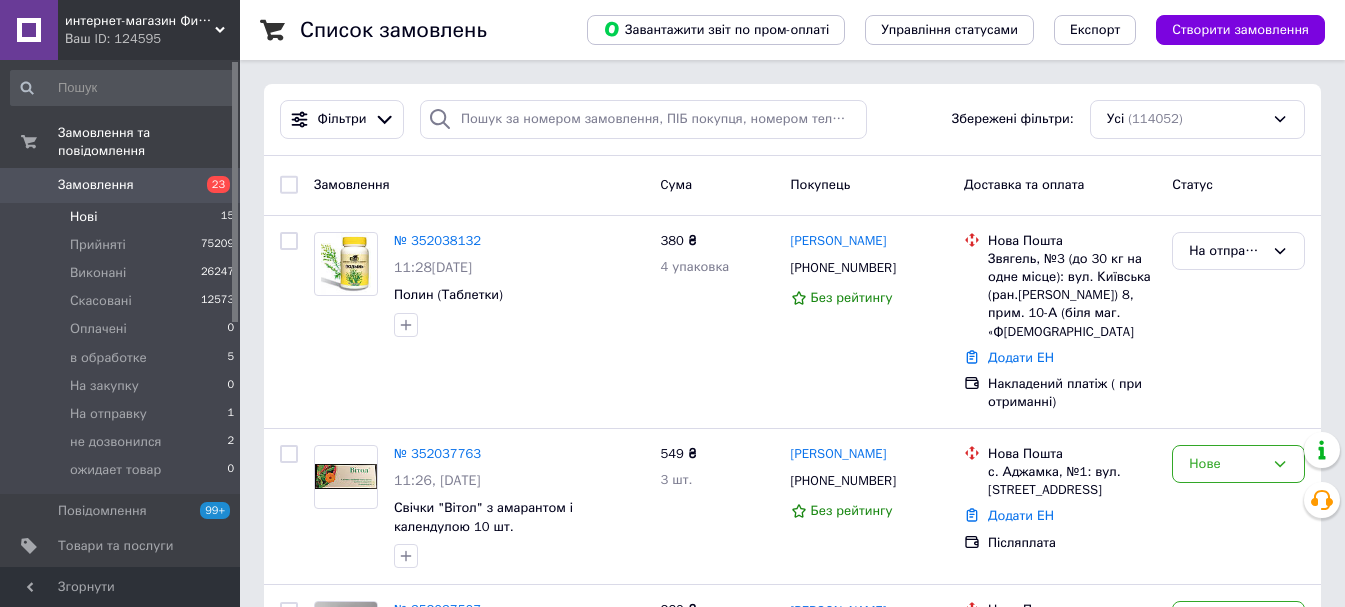 click on "Нові" at bounding box center [83, 217] 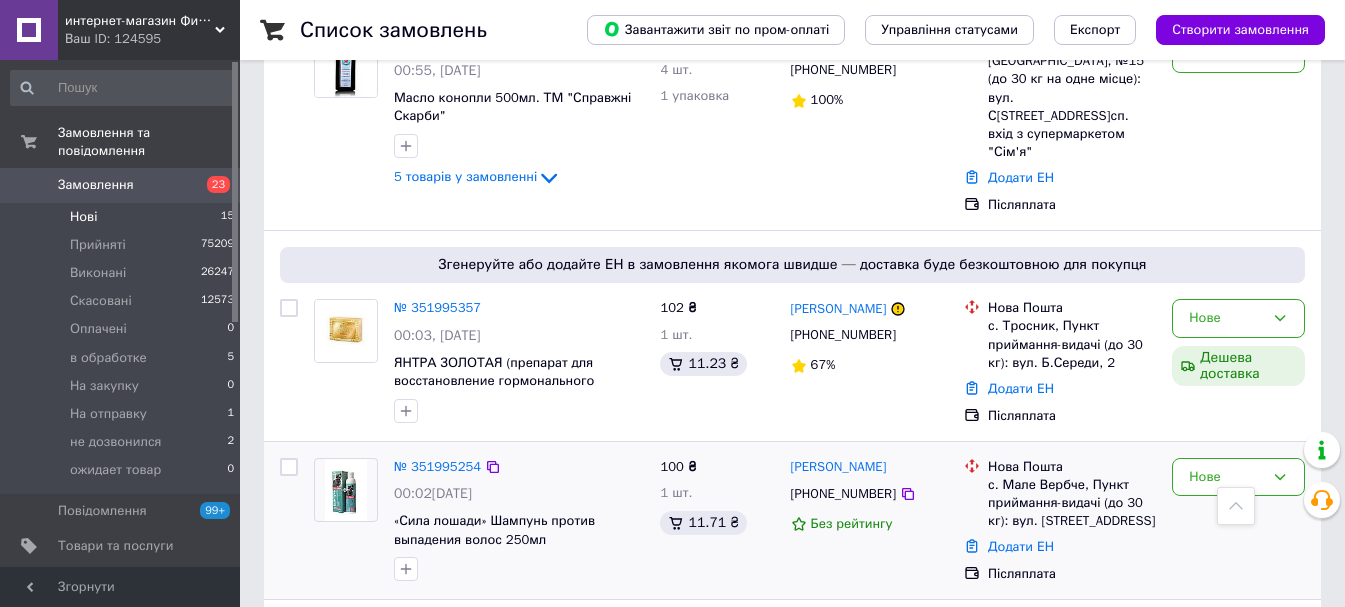 scroll, scrollTop: 2282, scrollLeft: 0, axis: vertical 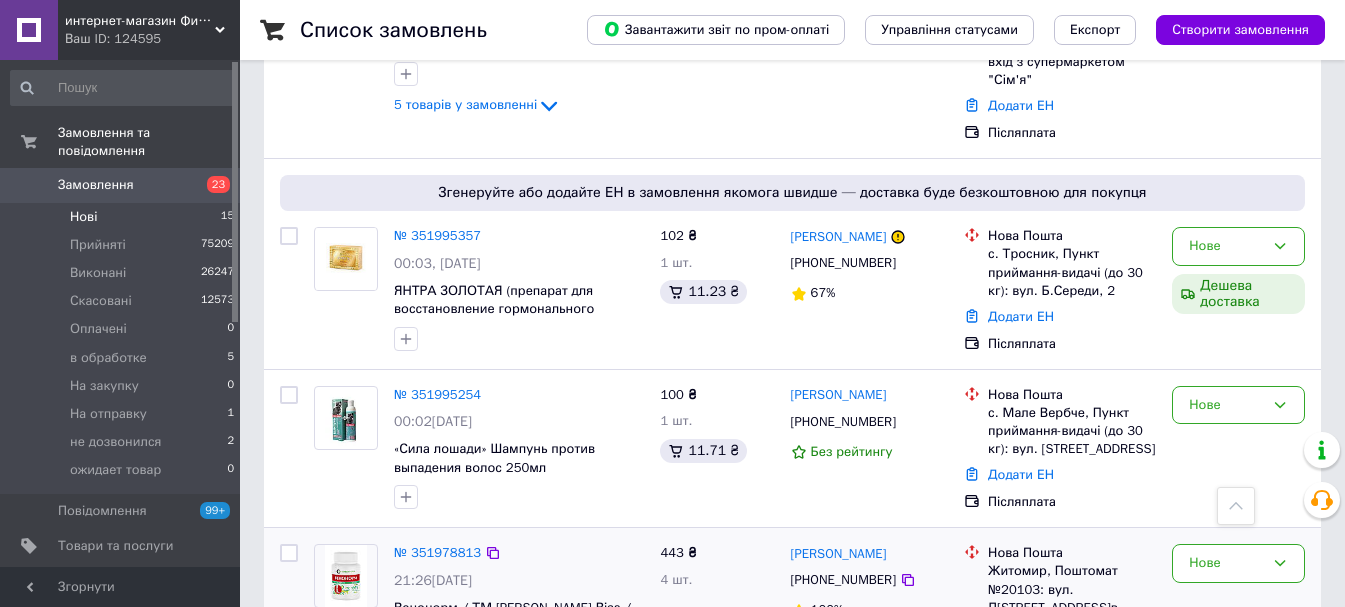 click on "4 товара у замовленні" at bounding box center (464, 687) 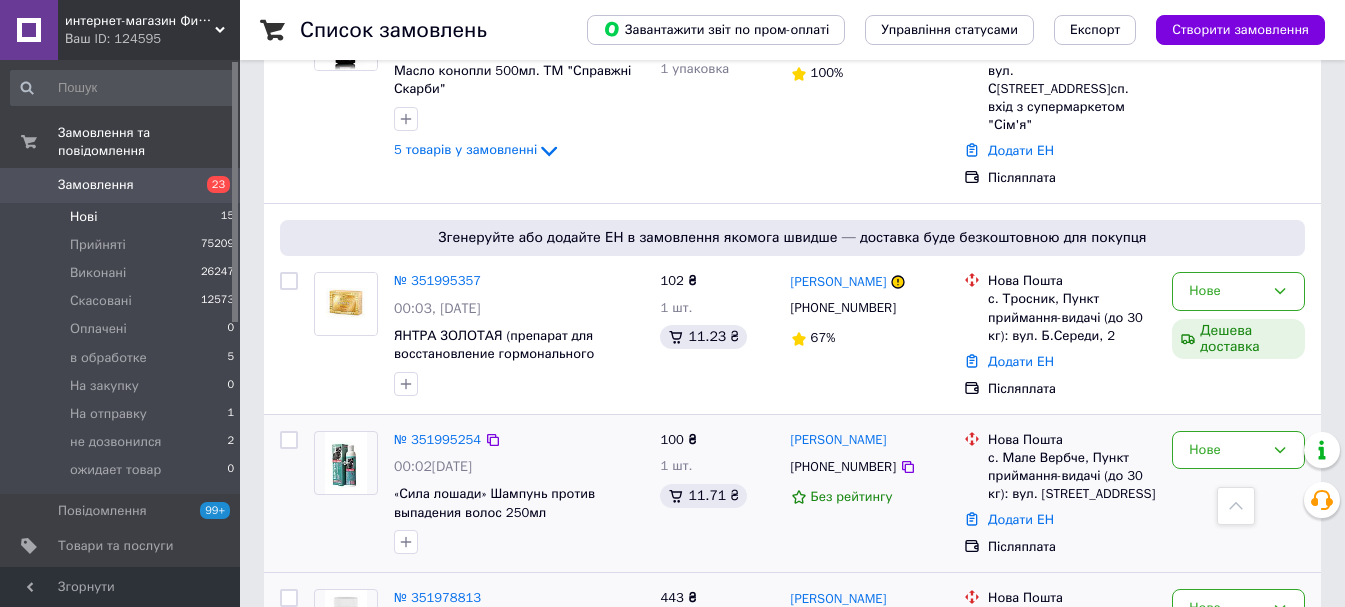 scroll, scrollTop: 2203, scrollLeft: 0, axis: vertical 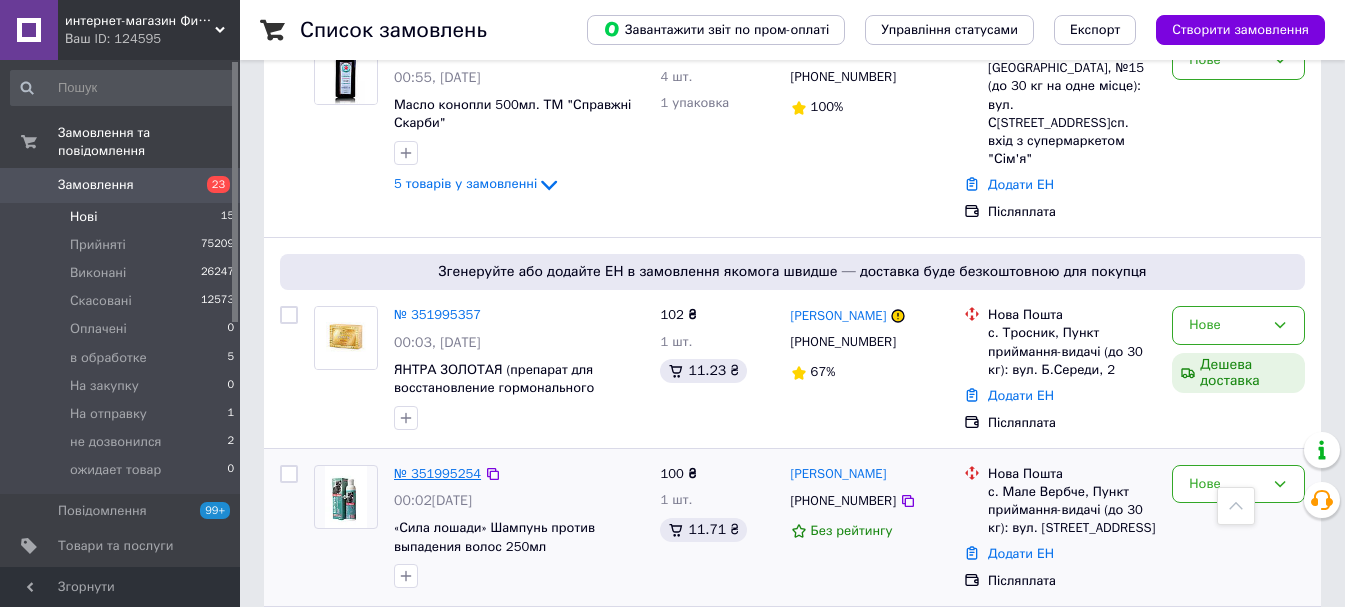 click on "№ 351995254" at bounding box center [437, 473] 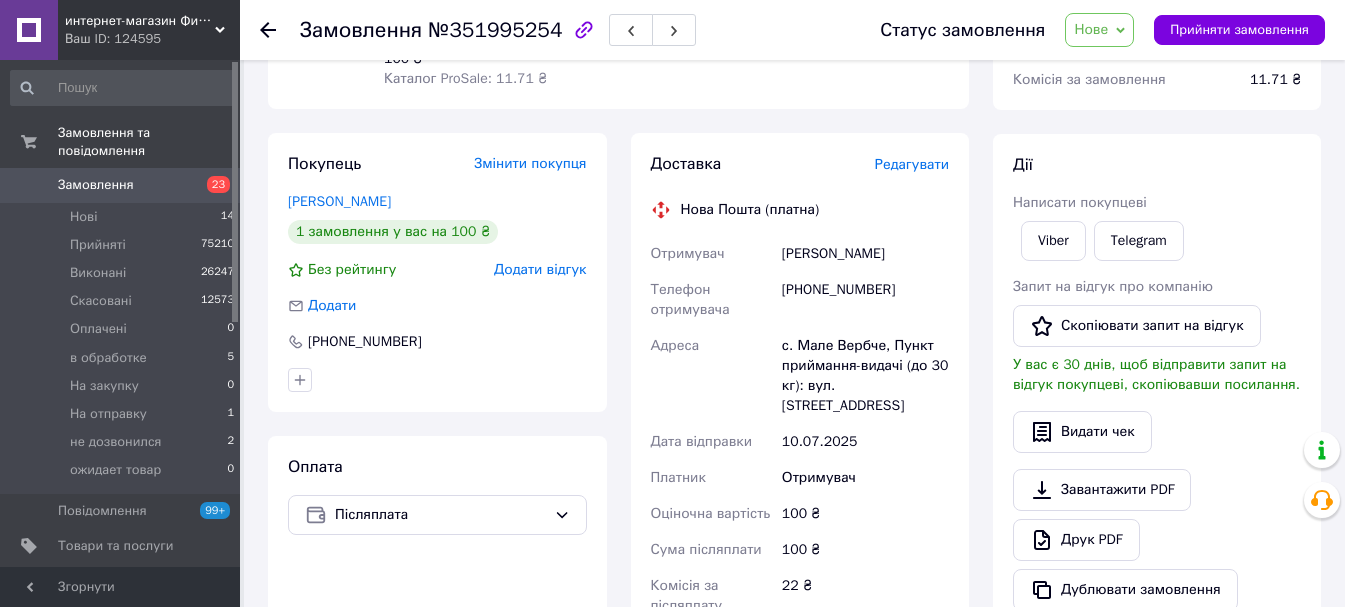 scroll, scrollTop: 778, scrollLeft: 0, axis: vertical 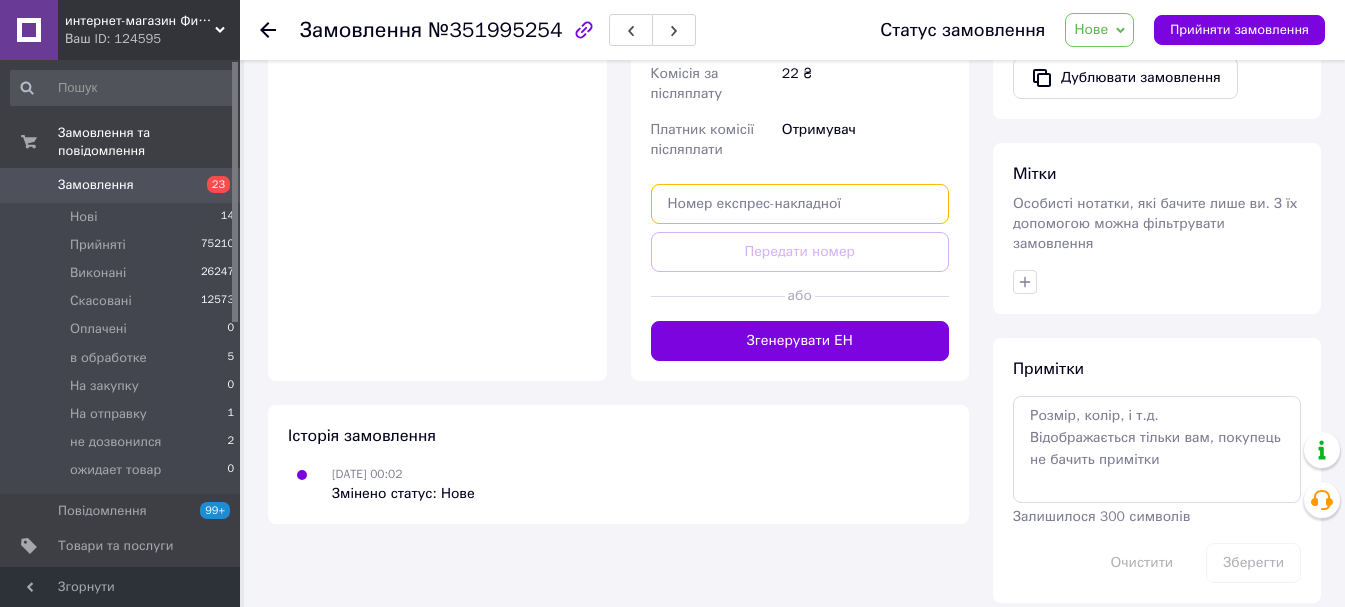 click at bounding box center [800, 204] 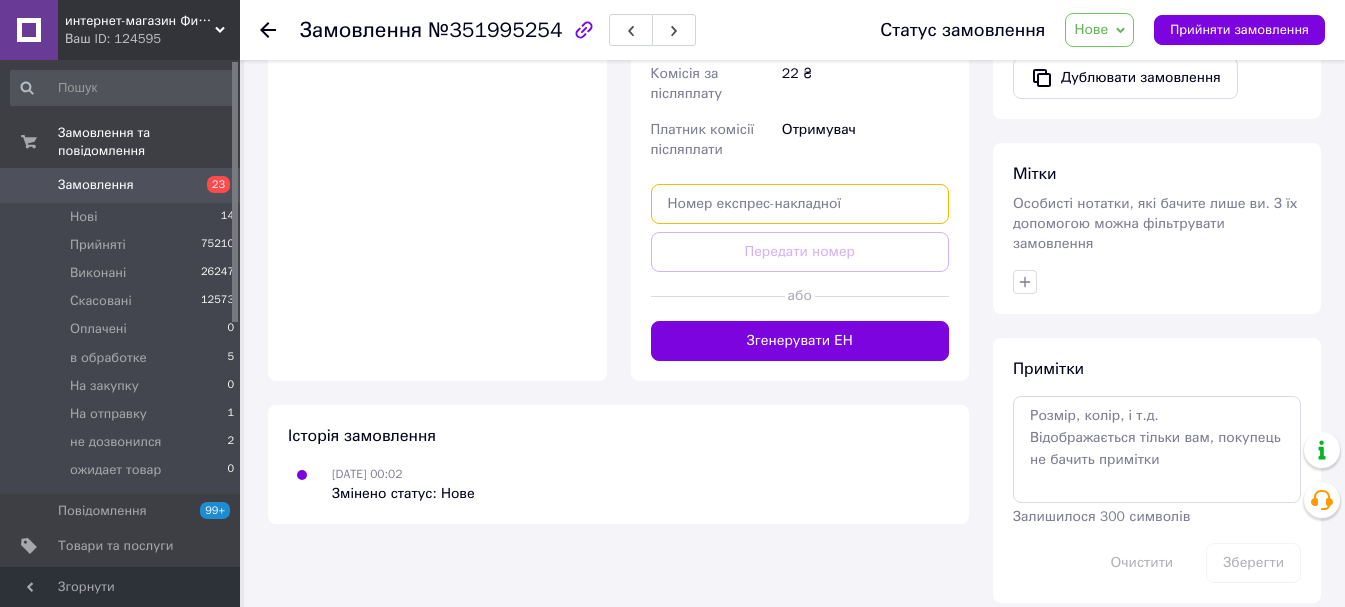 paste on "20451202879909" 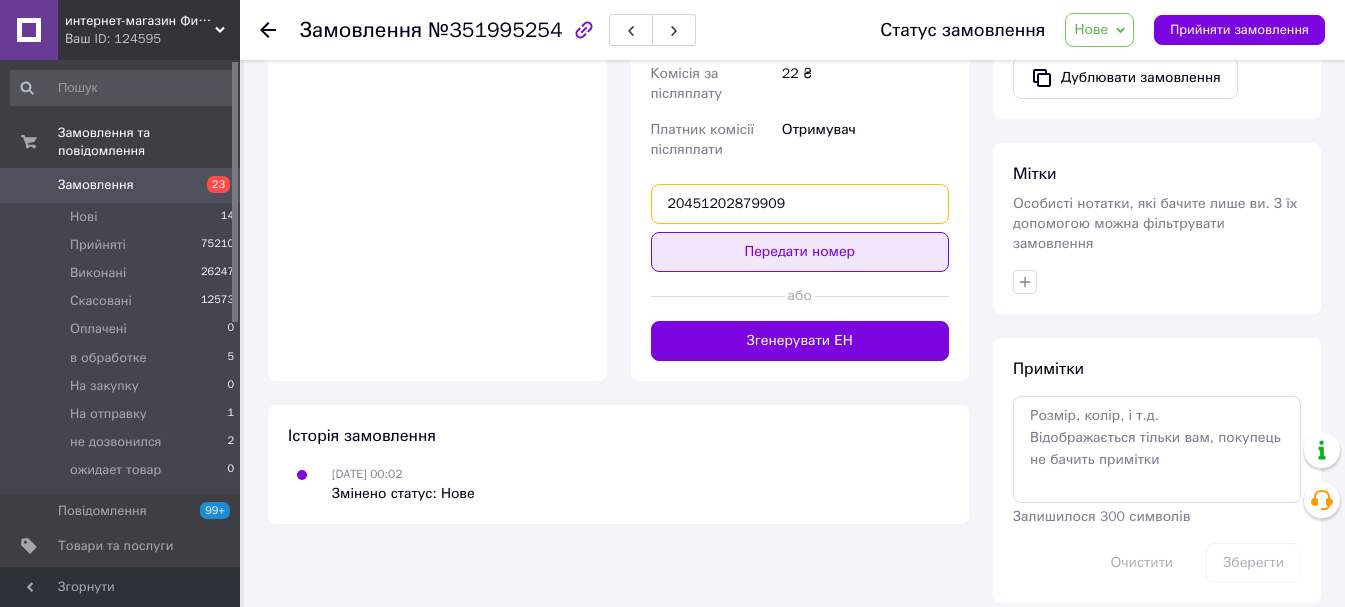 type on "20451202879909" 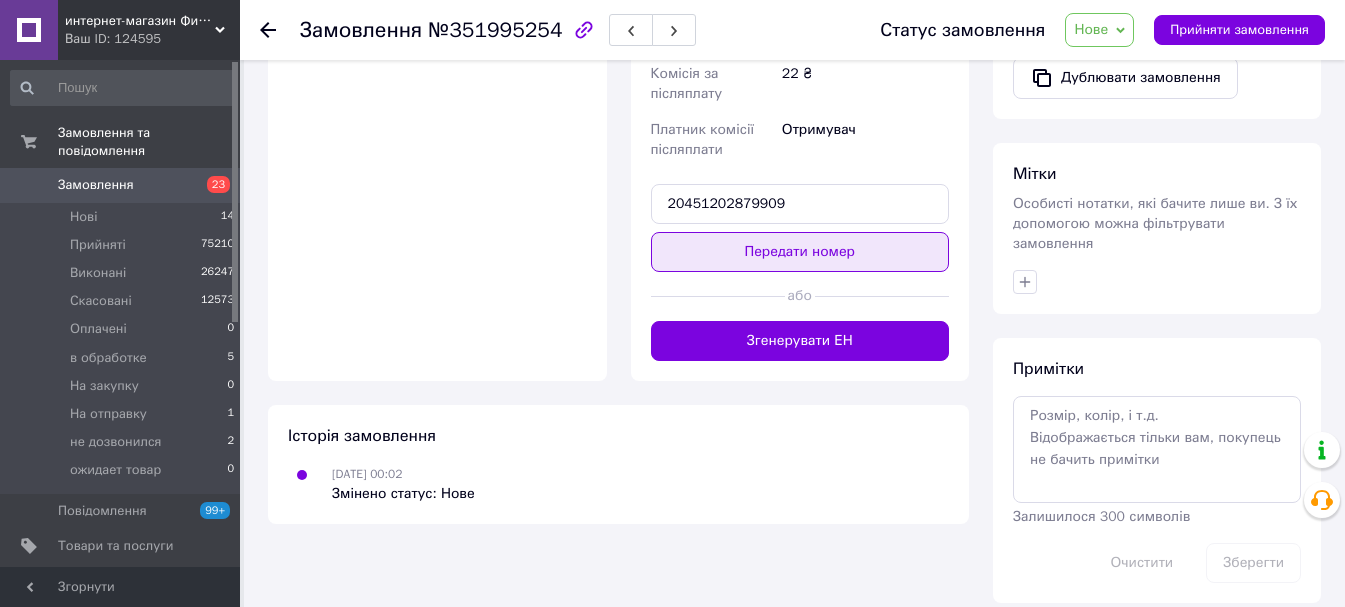 click on "Передати номер" at bounding box center [800, 252] 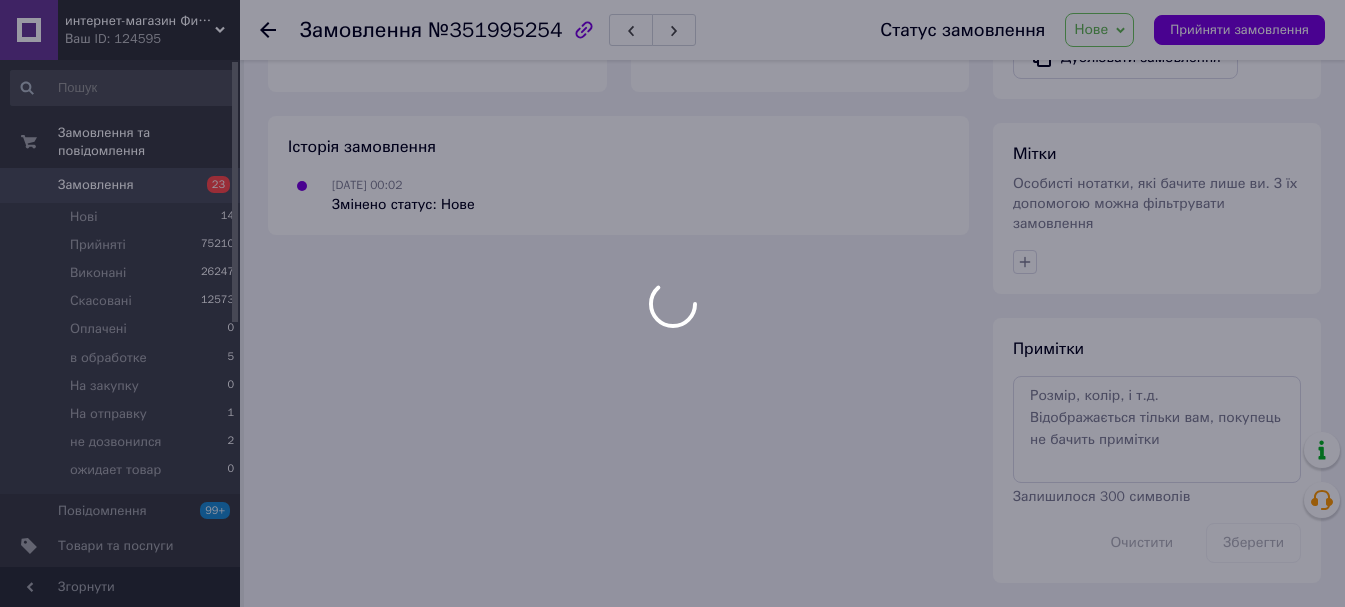 scroll, scrollTop: 742, scrollLeft: 0, axis: vertical 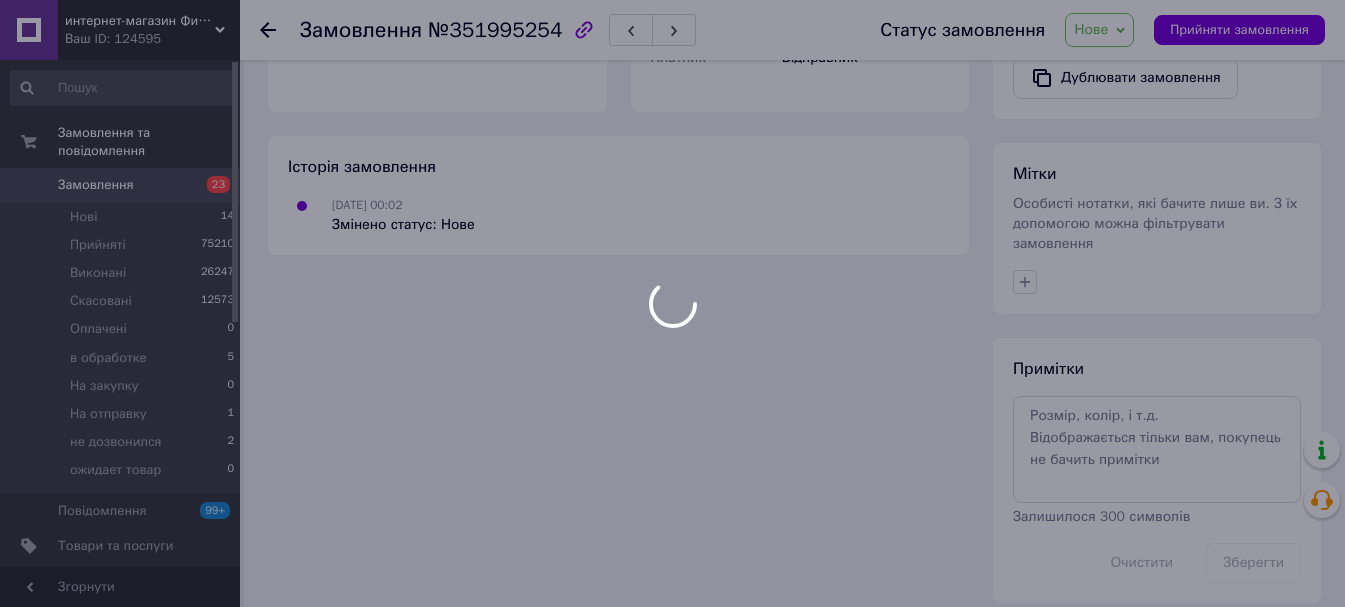 click at bounding box center (672, 303) 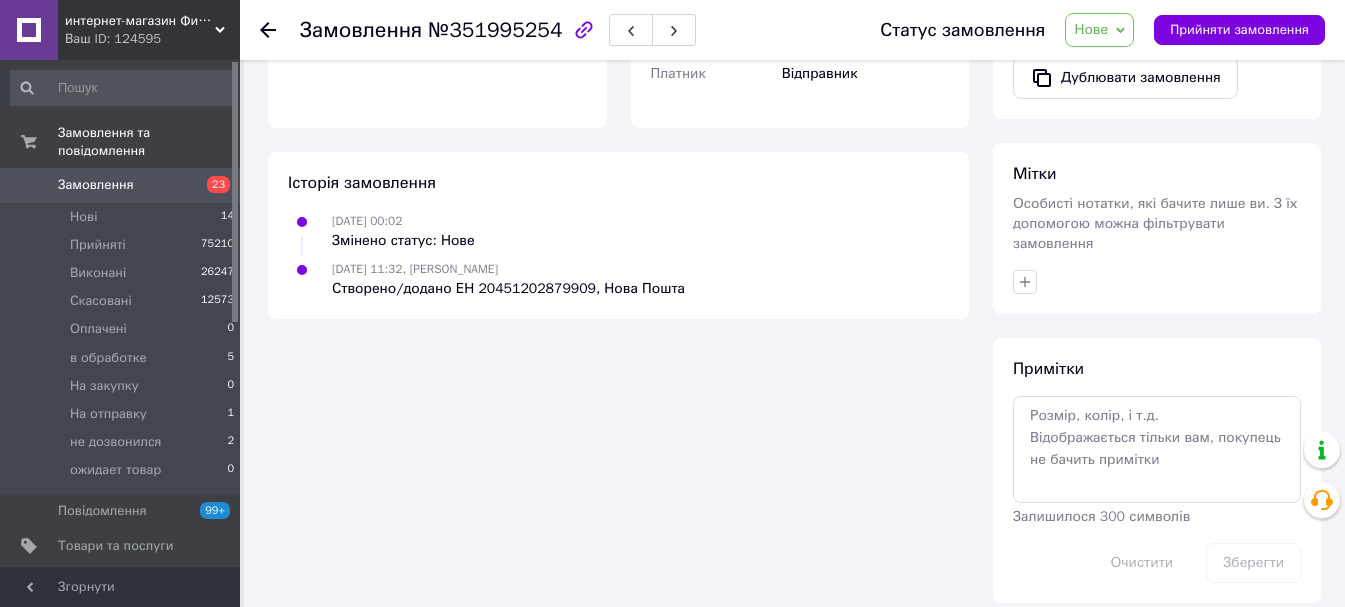 click on "Нове" at bounding box center [1099, 30] 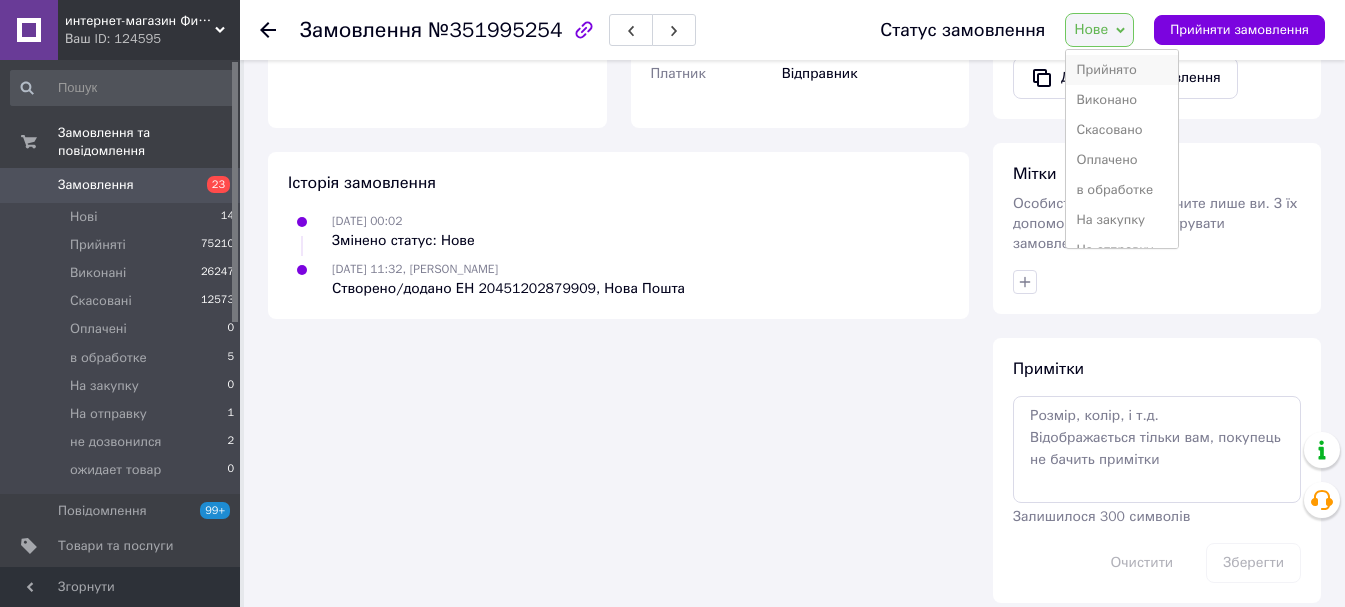 click on "Прийнято" at bounding box center [1122, 70] 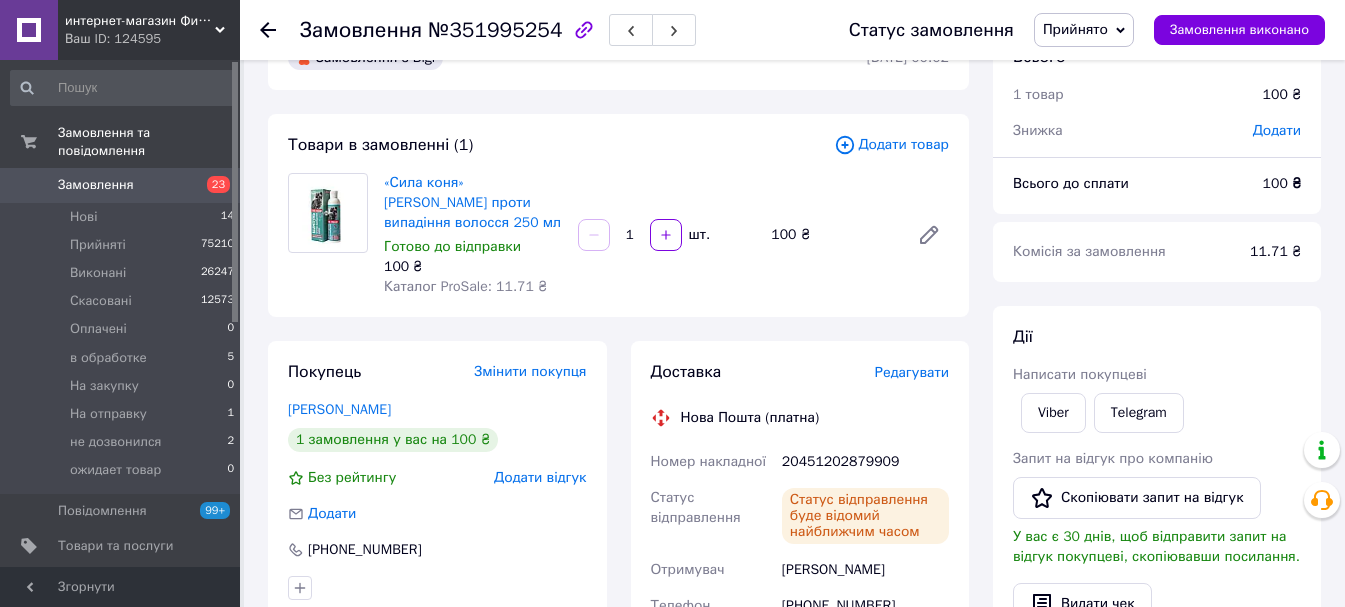scroll, scrollTop: 0, scrollLeft: 0, axis: both 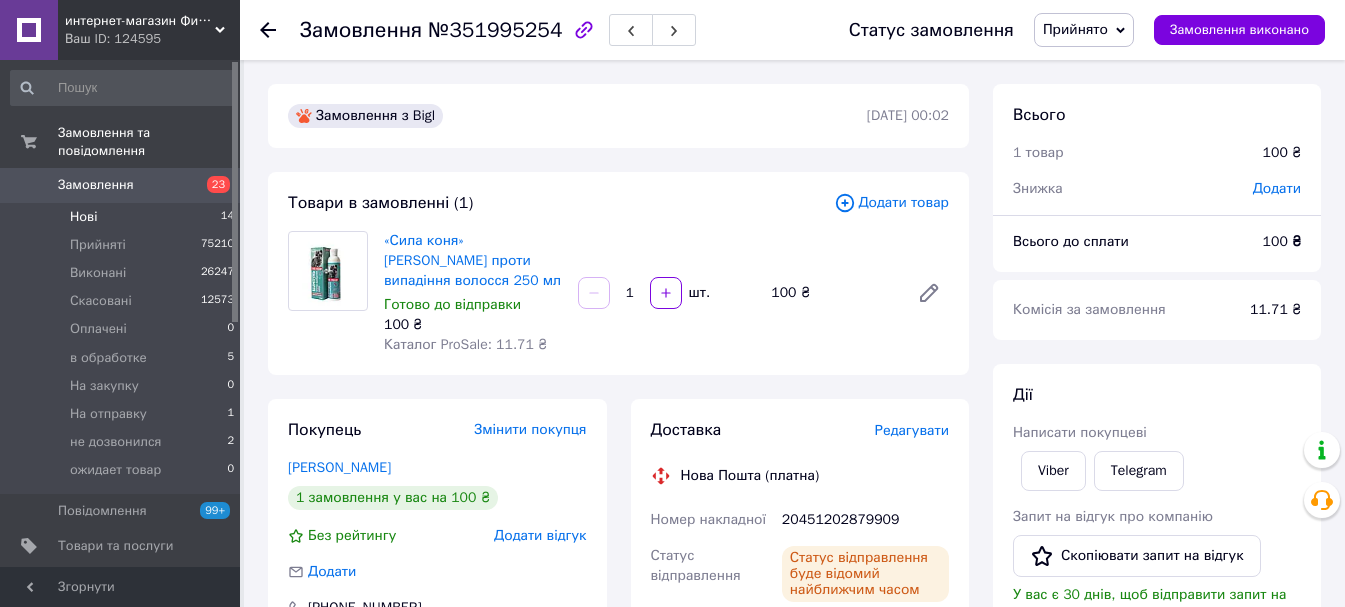 click on "Нові 14" at bounding box center [123, 217] 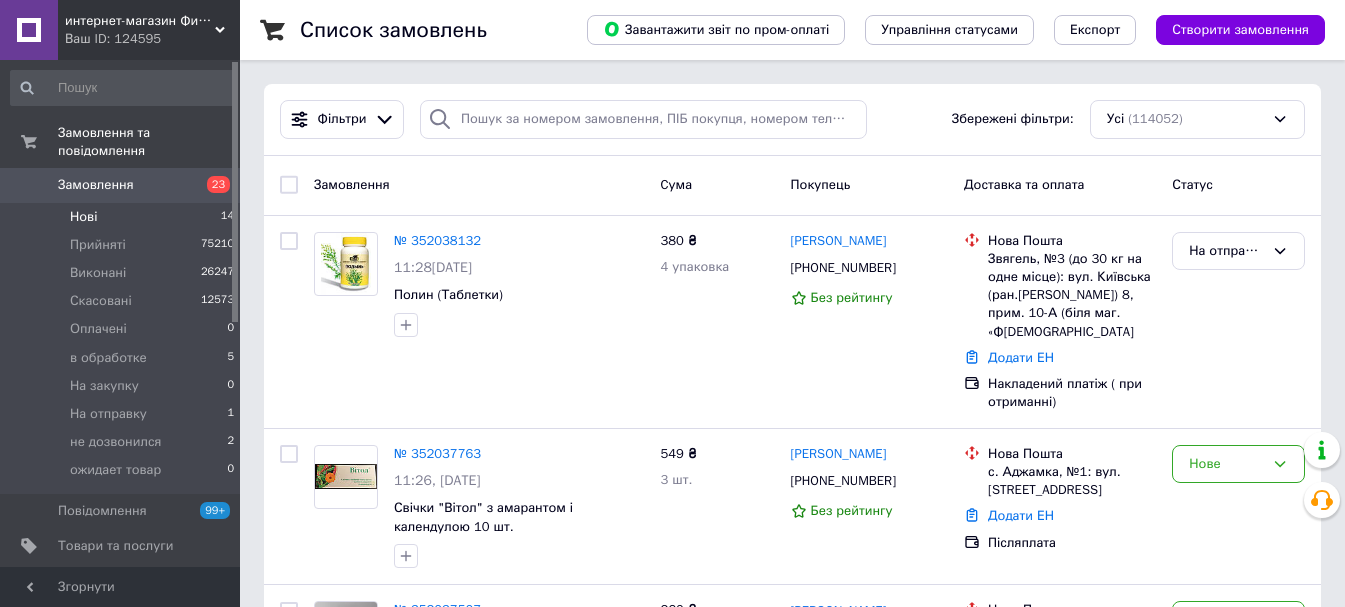 click on "Нові 14" at bounding box center (123, 217) 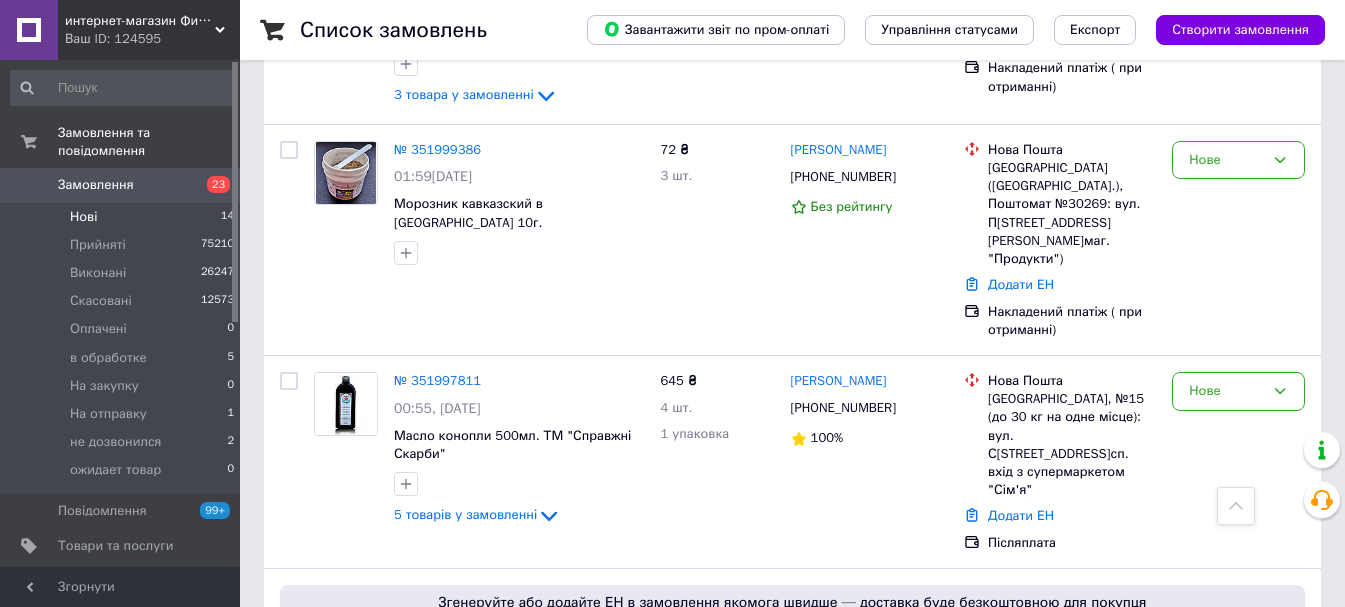scroll, scrollTop: 2342, scrollLeft: 0, axis: vertical 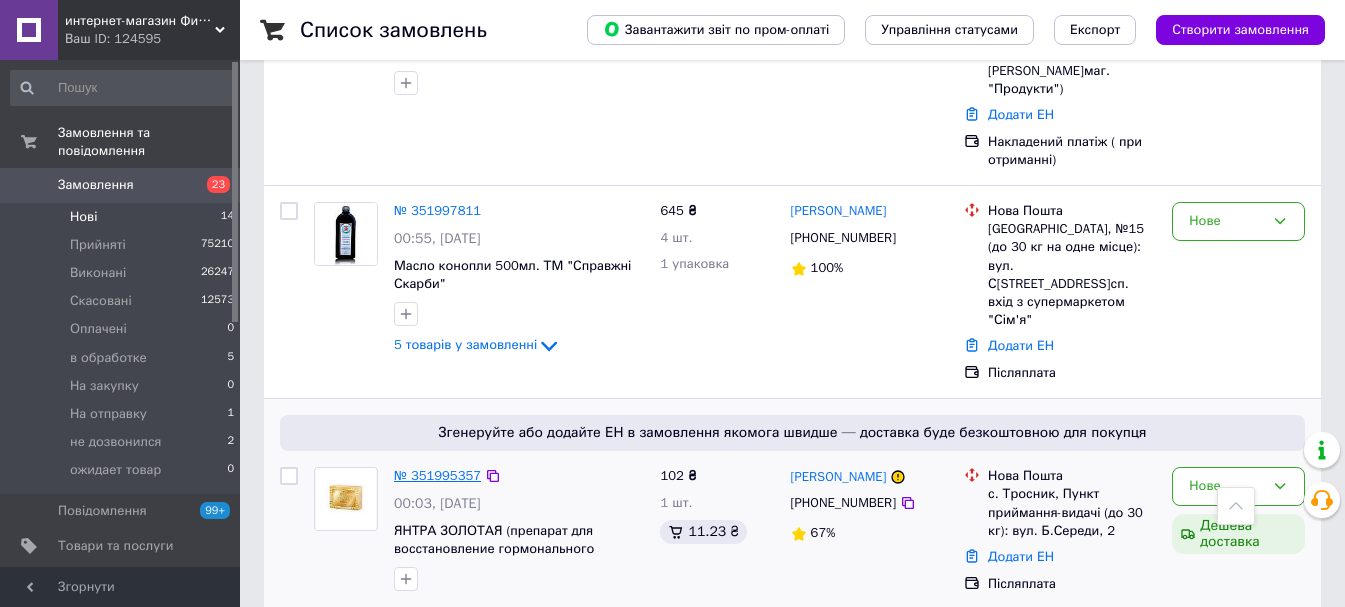 click on "№ 351995357" at bounding box center [437, 475] 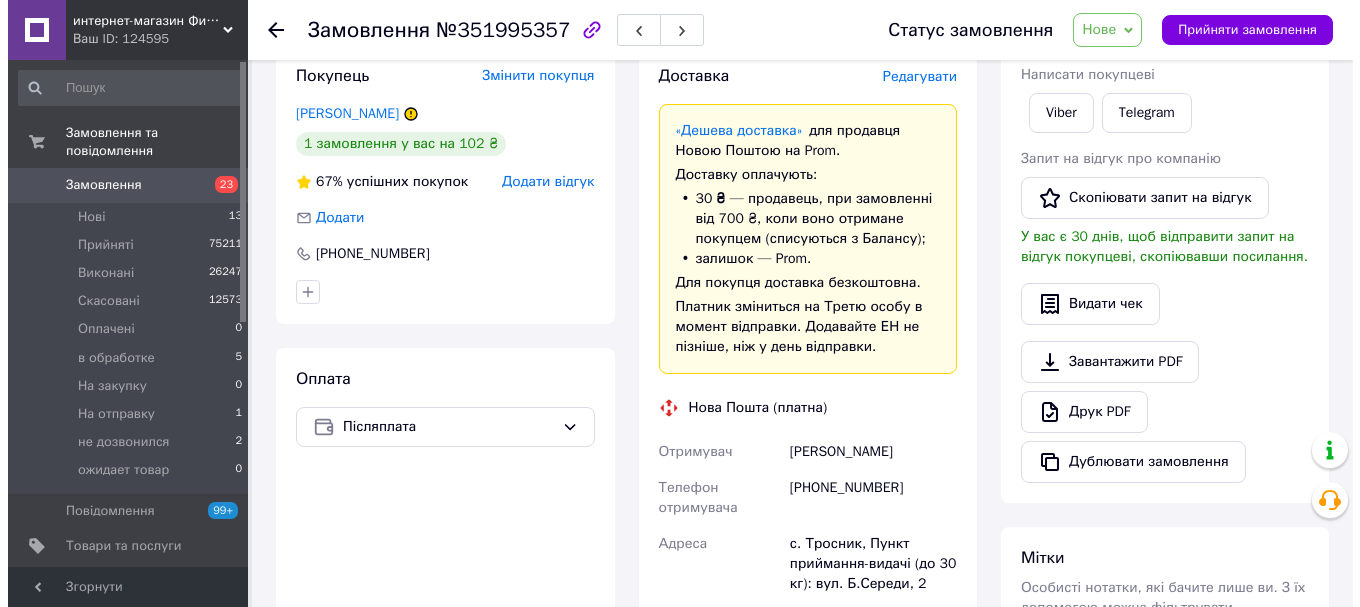 scroll, scrollTop: 205, scrollLeft: 0, axis: vertical 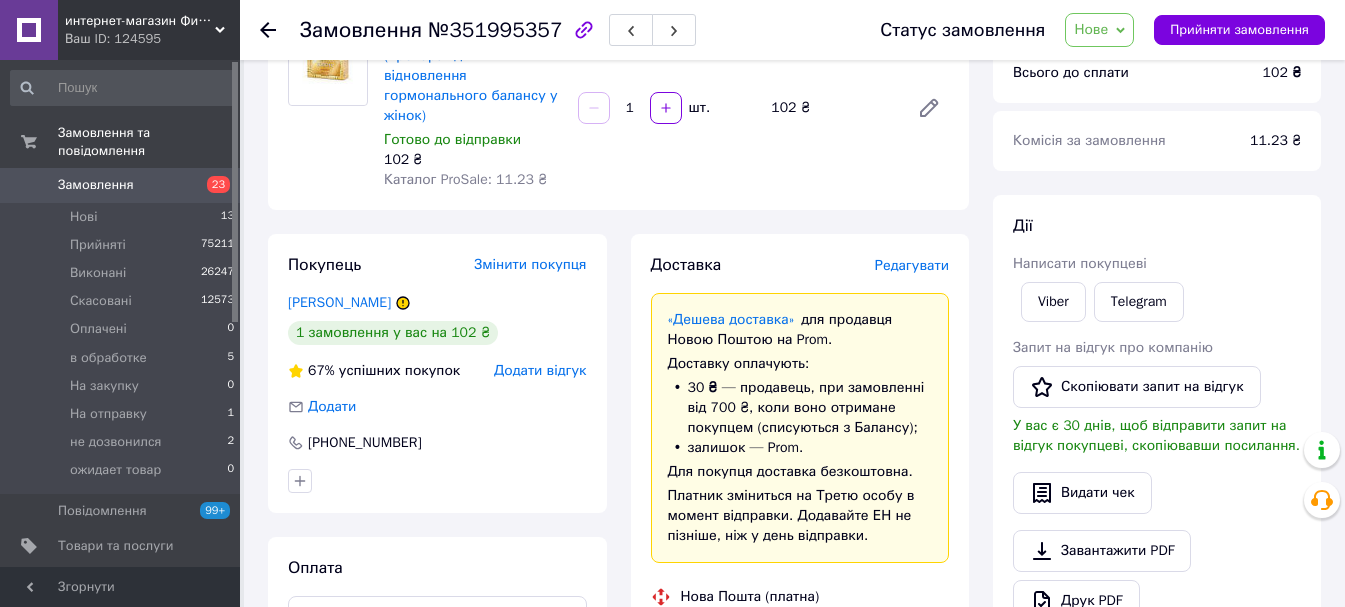 click on "Редагувати" at bounding box center [912, 265] 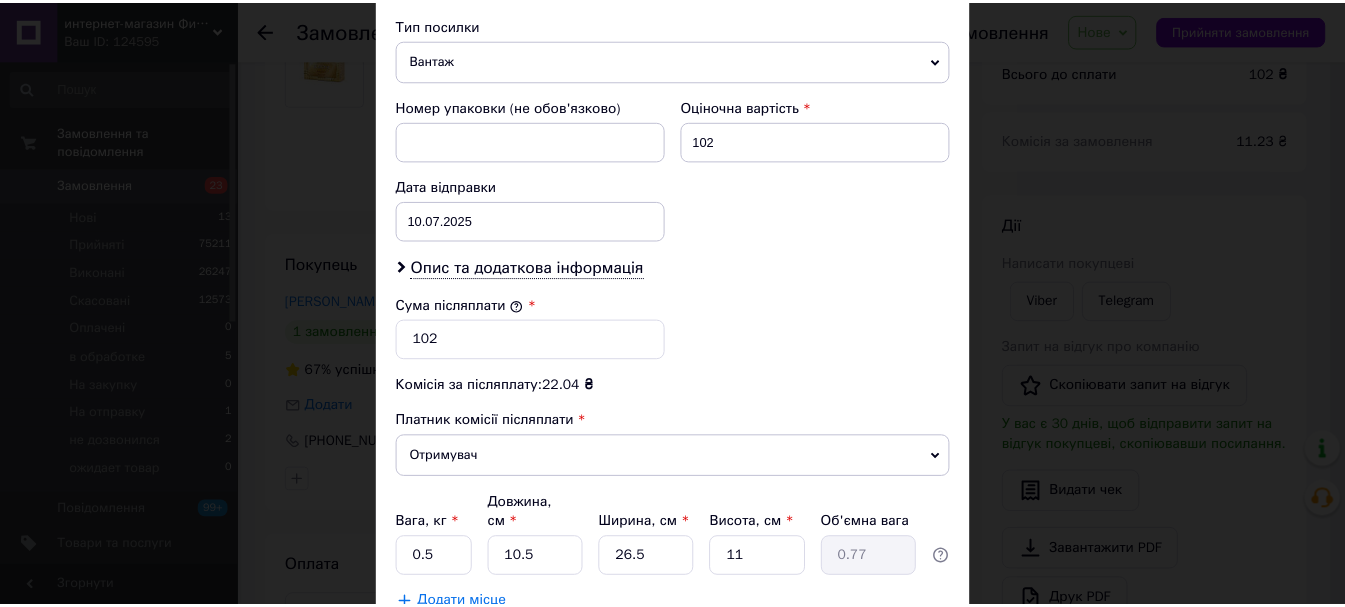 scroll, scrollTop: 919, scrollLeft: 0, axis: vertical 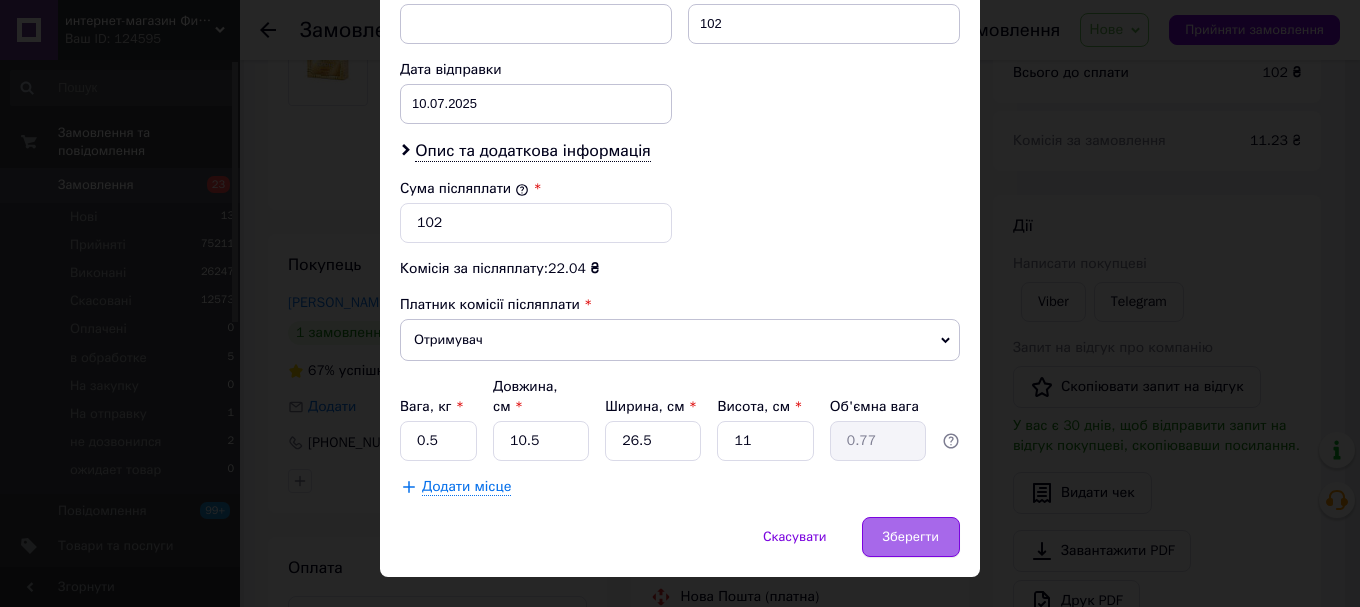 click on "Зберегти" at bounding box center (911, 537) 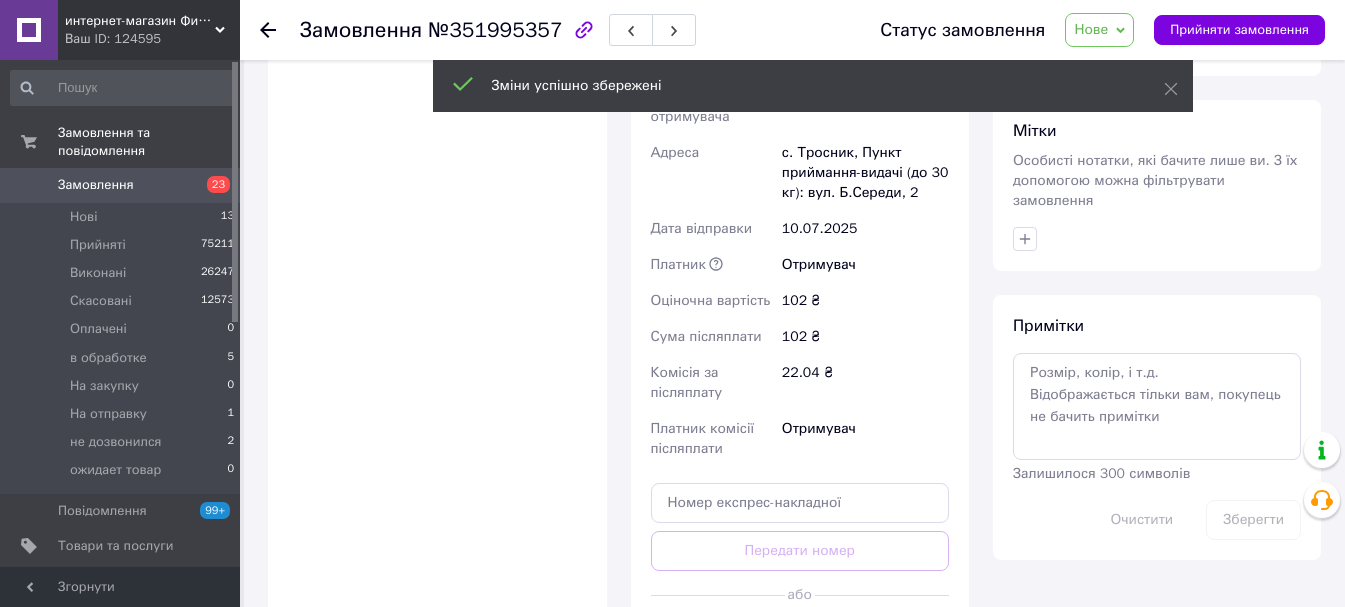 scroll, scrollTop: 805, scrollLeft: 0, axis: vertical 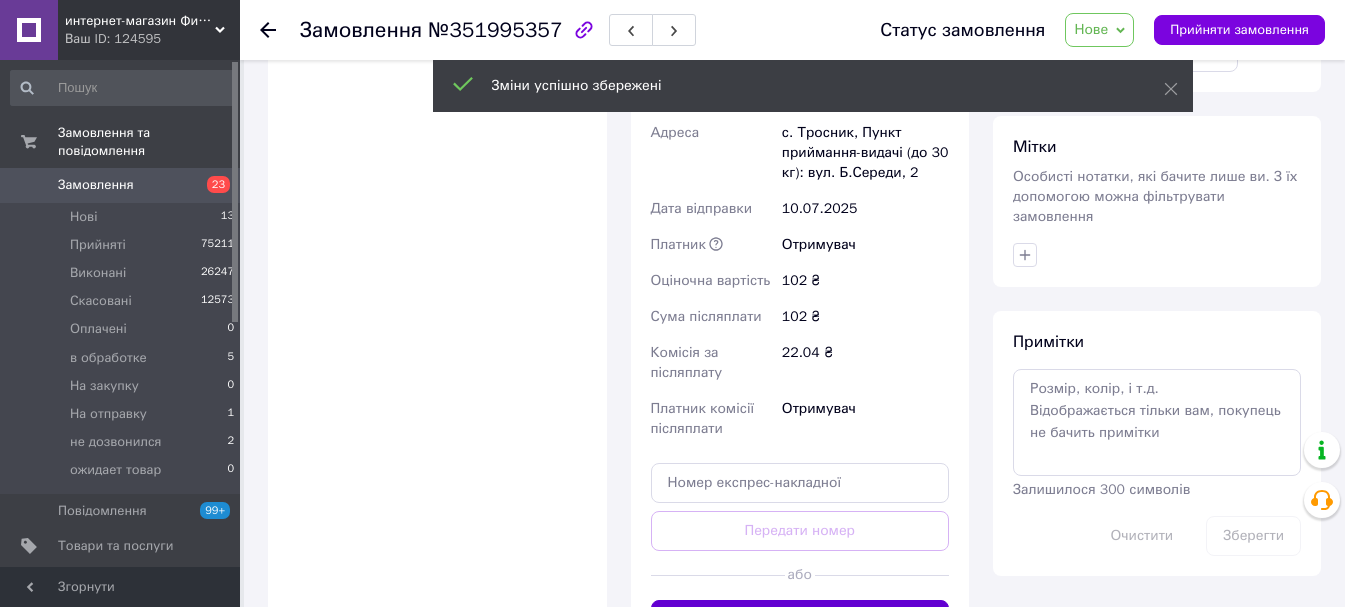 click on "Згенерувати ЕН" at bounding box center [800, 620] 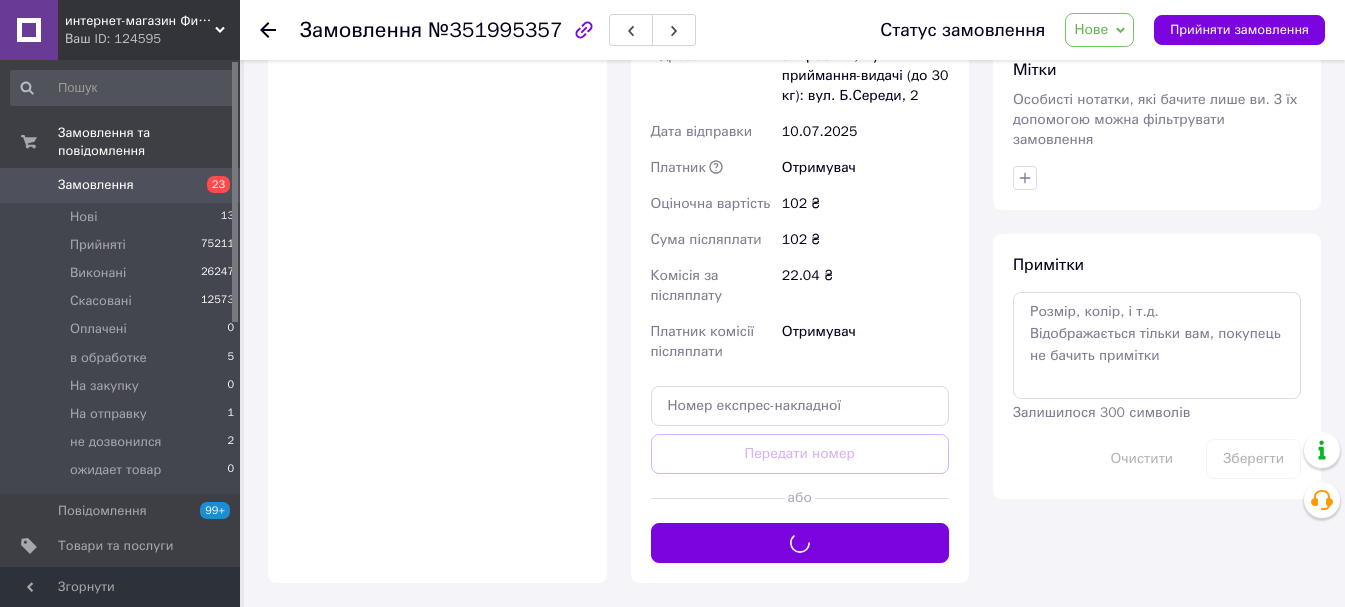 scroll, scrollTop: 905, scrollLeft: 0, axis: vertical 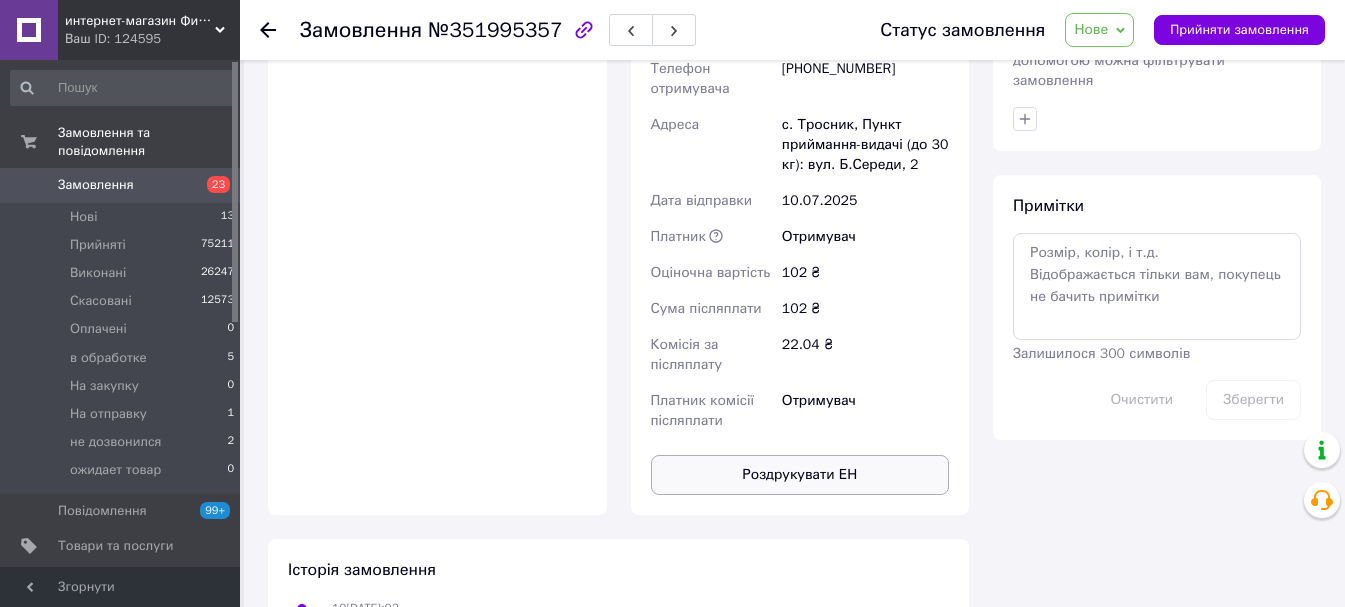 click on "Роздрукувати ЕН" at bounding box center [800, 475] 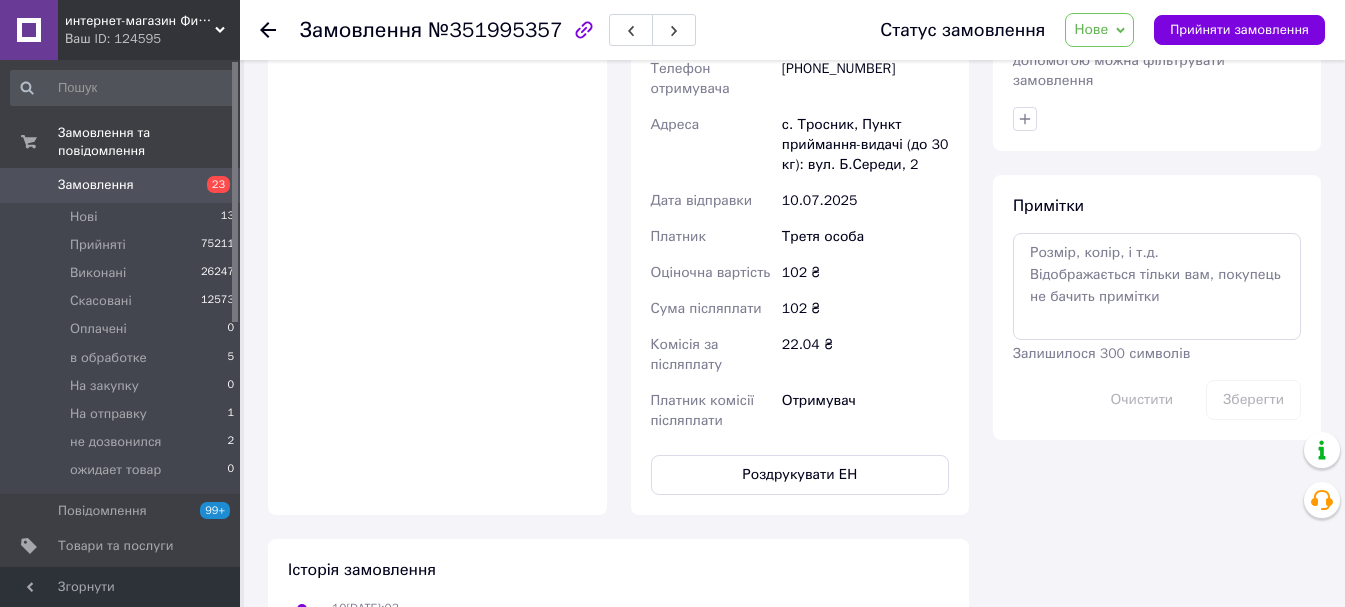 click on "Нове" at bounding box center (1091, 29) 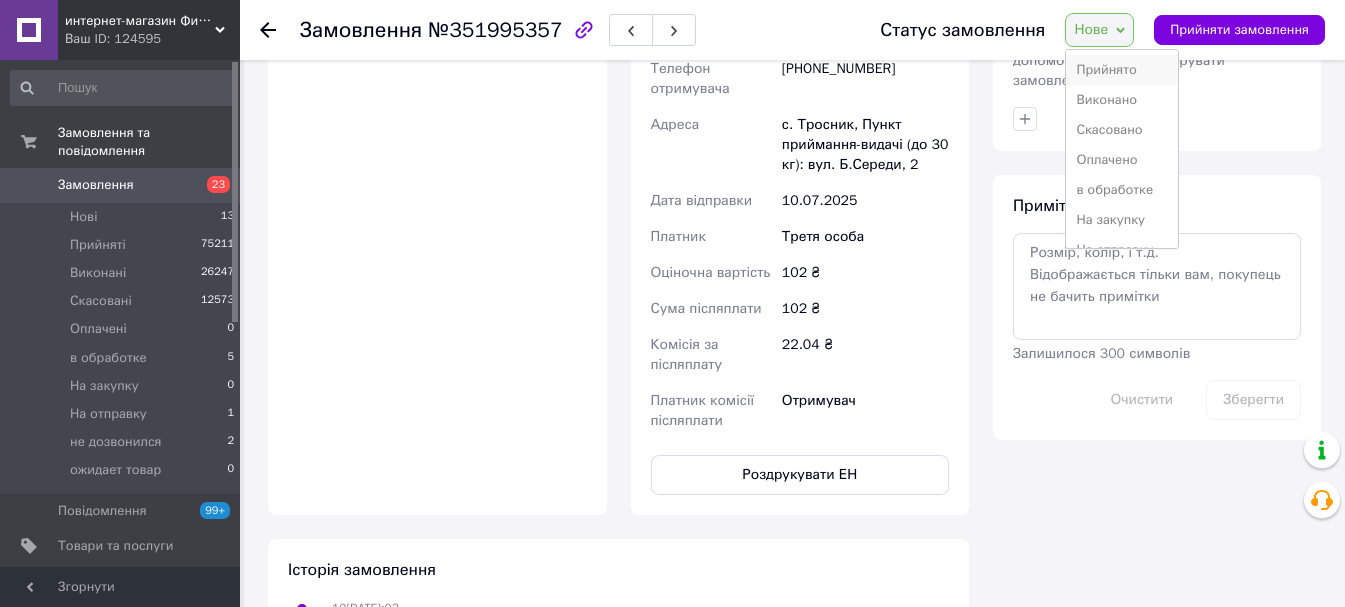 click on "Прийнято" at bounding box center (1122, 70) 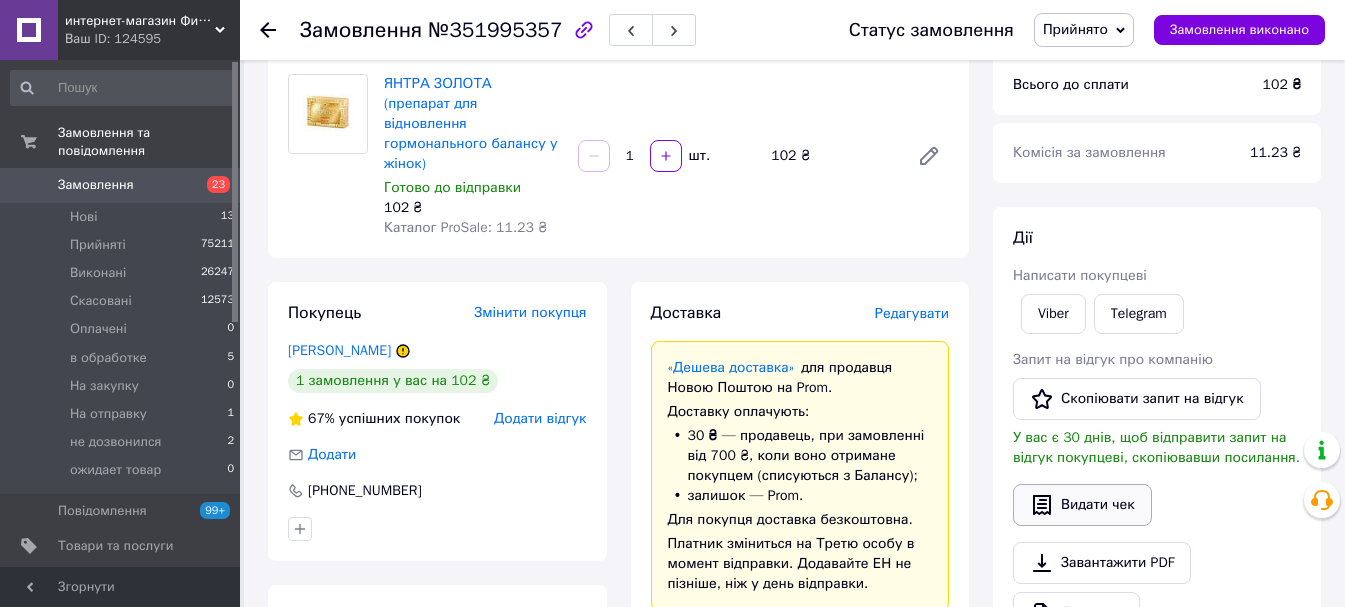 scroll, scrollTop: 0, scrollLeft: 0, axis: both 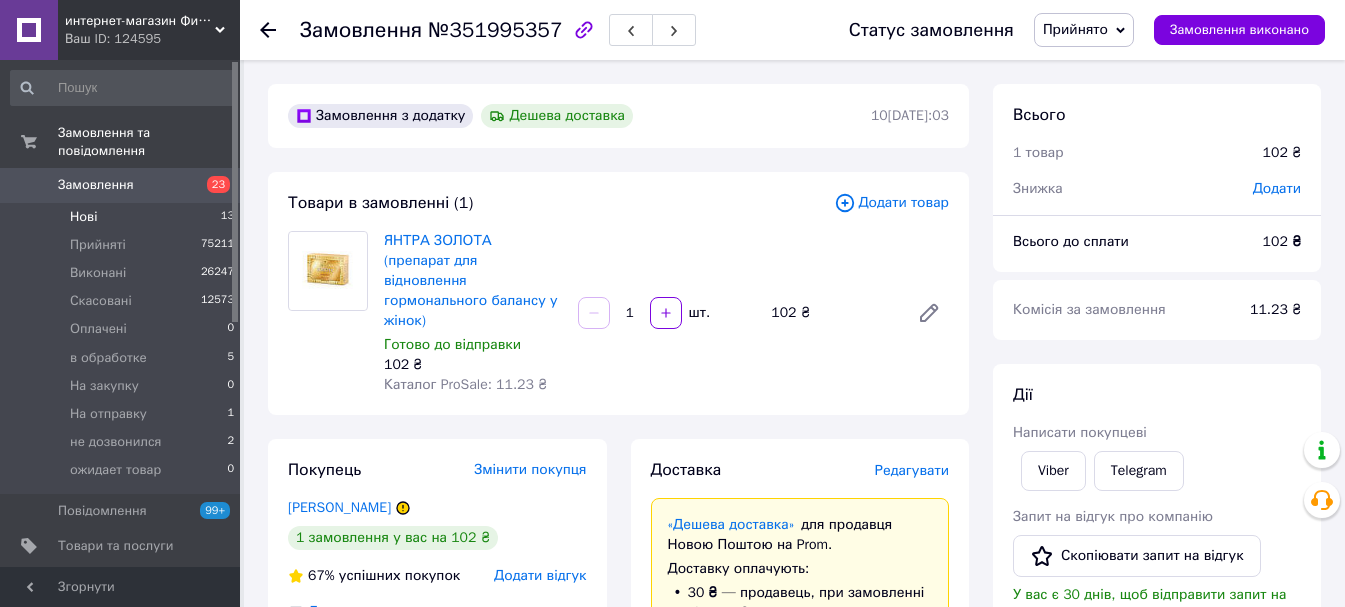 click on "Нові 13" at bounding box center [123, 217] 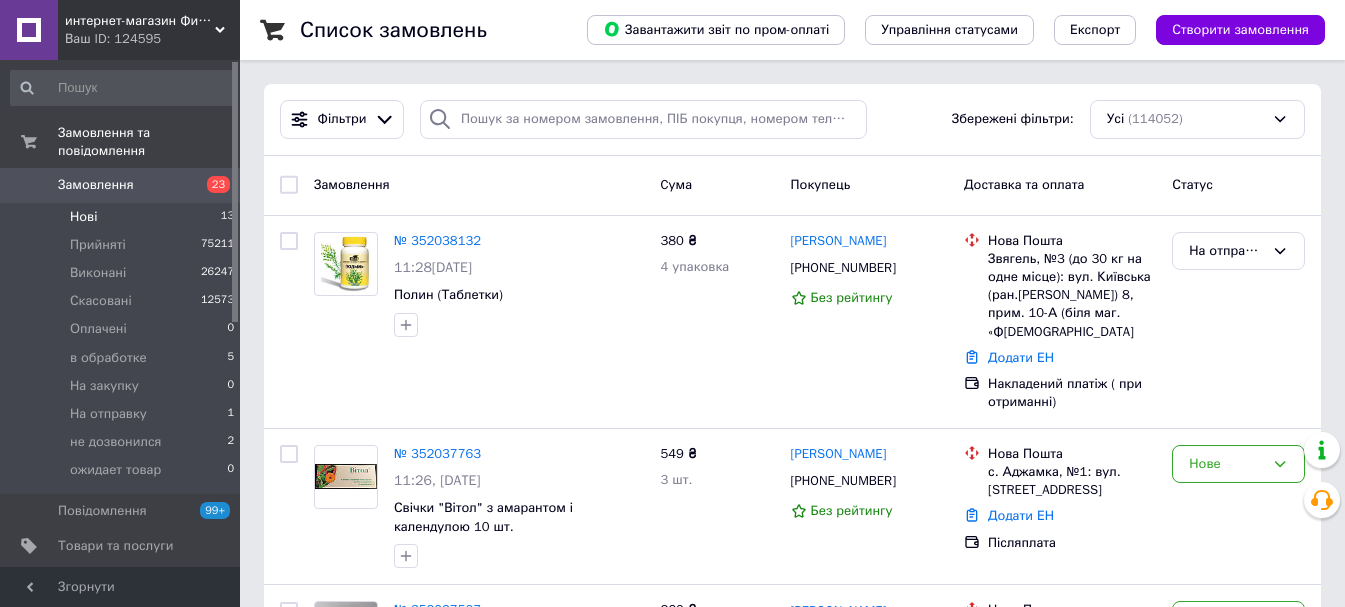 click on "Нові" at bounding box center (83, 217) 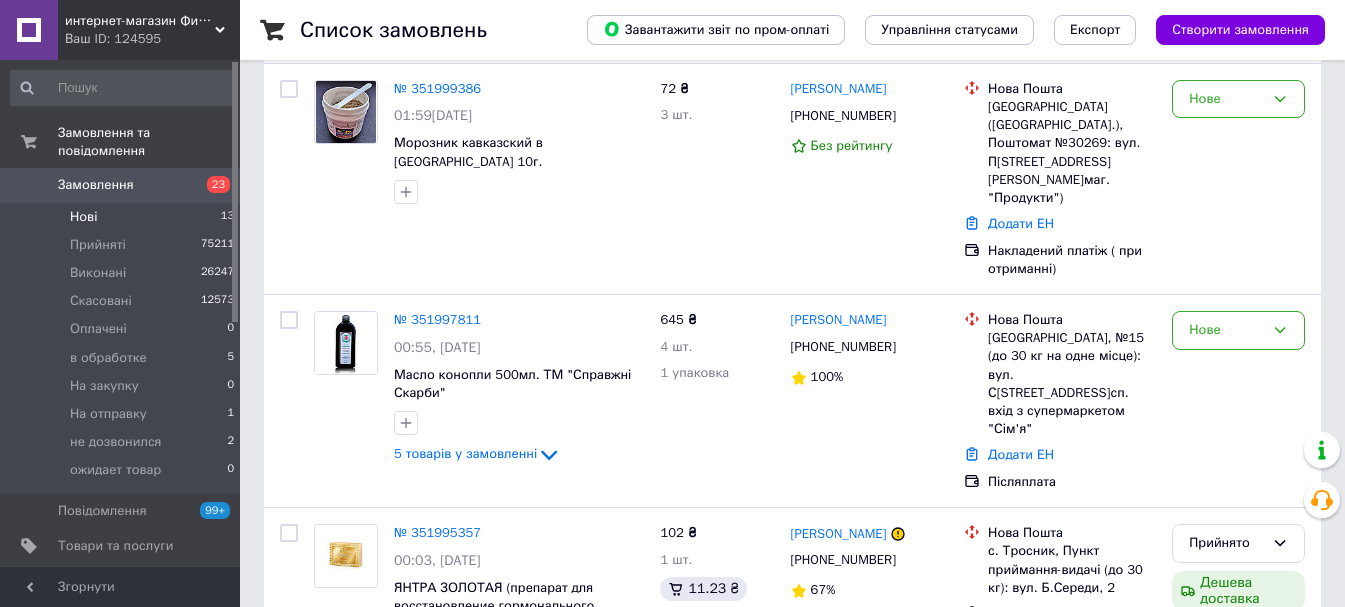 scroll, scrollTop: 2099, scrollLeft: 0, axis: vertical 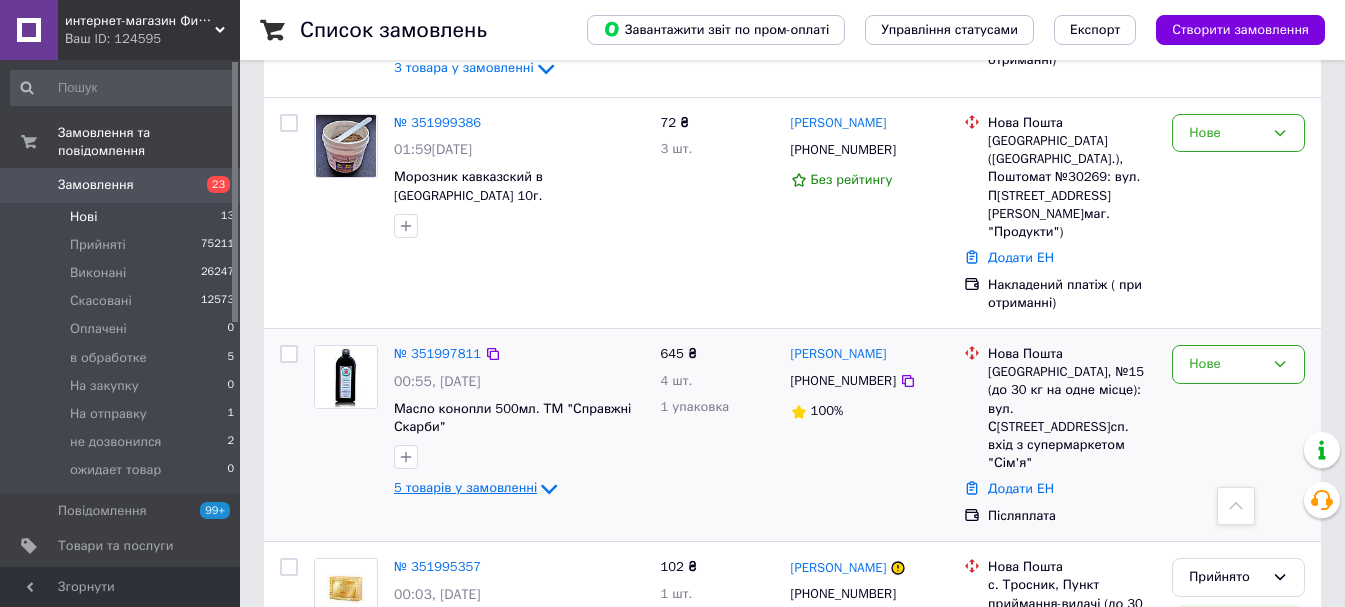 click on "5 товарів у замовленні" at bounding box center (465, 488) 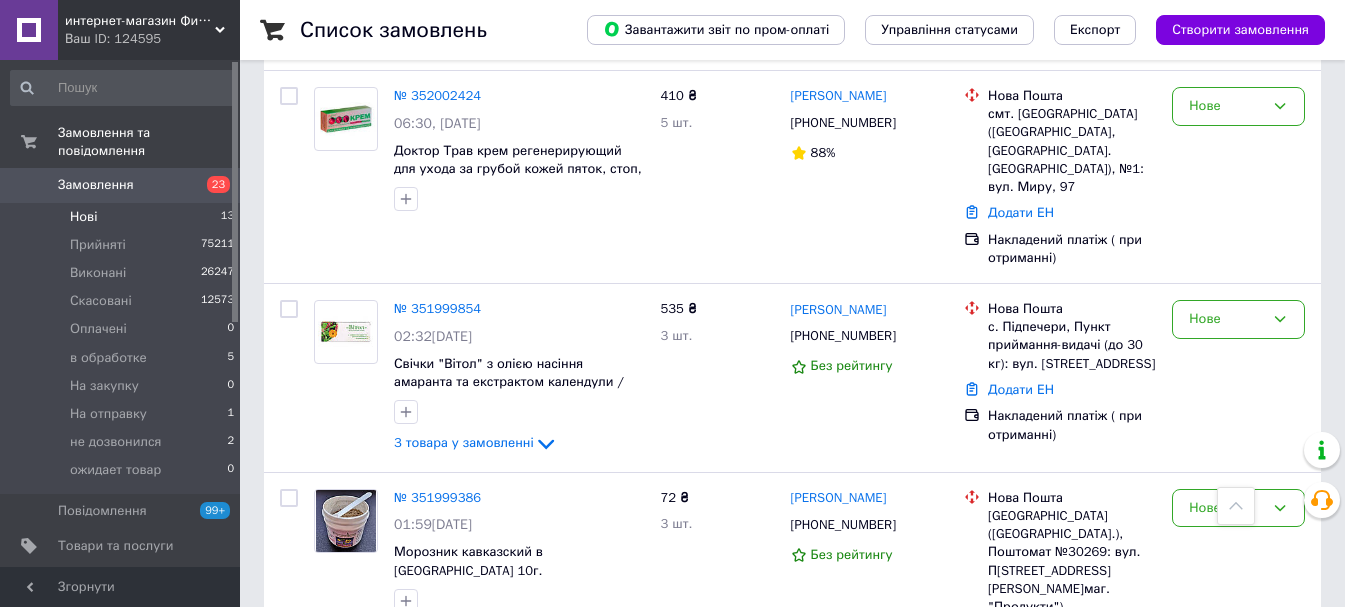 scroll, scrollTop: 1499, scrollLeft: 0, axis: vertical 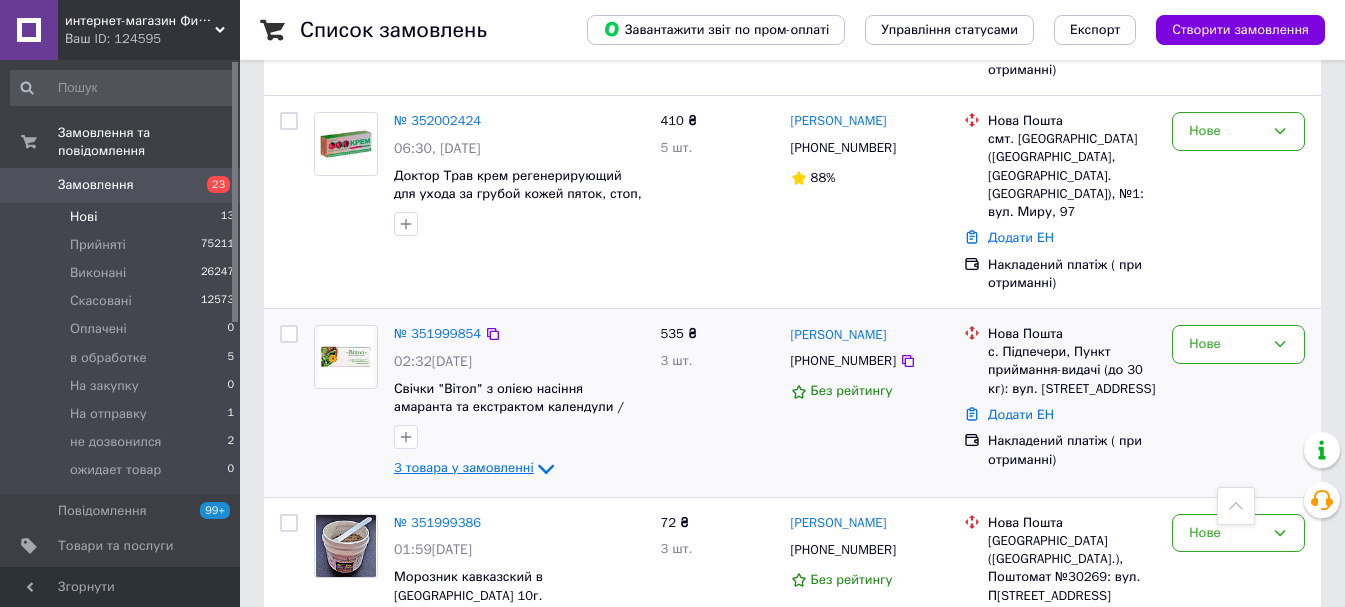 click on "3 товара у замовленні" at bounding box center [464, 468] 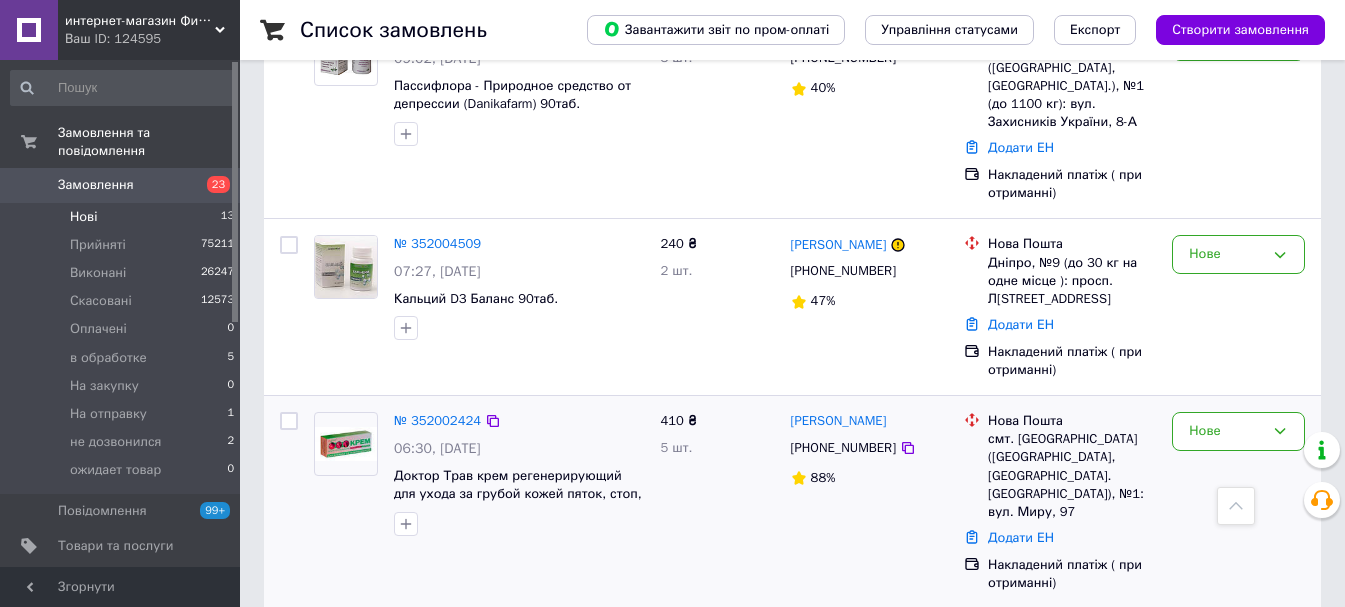 scroll, scrollTop: 1299, scrollLeft: 0, axis: vertical 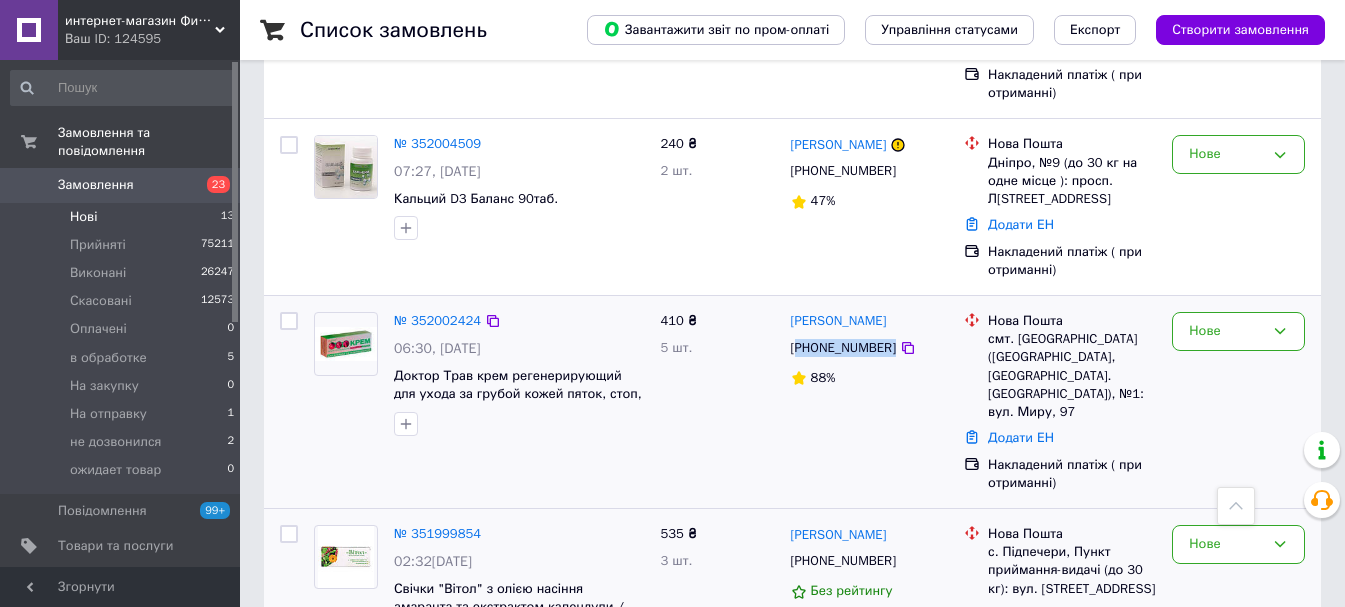 drag, startPoint x: 886, startPoint y: 294, endPoint x: 801, endPoint y: 290, distance: 85.09406 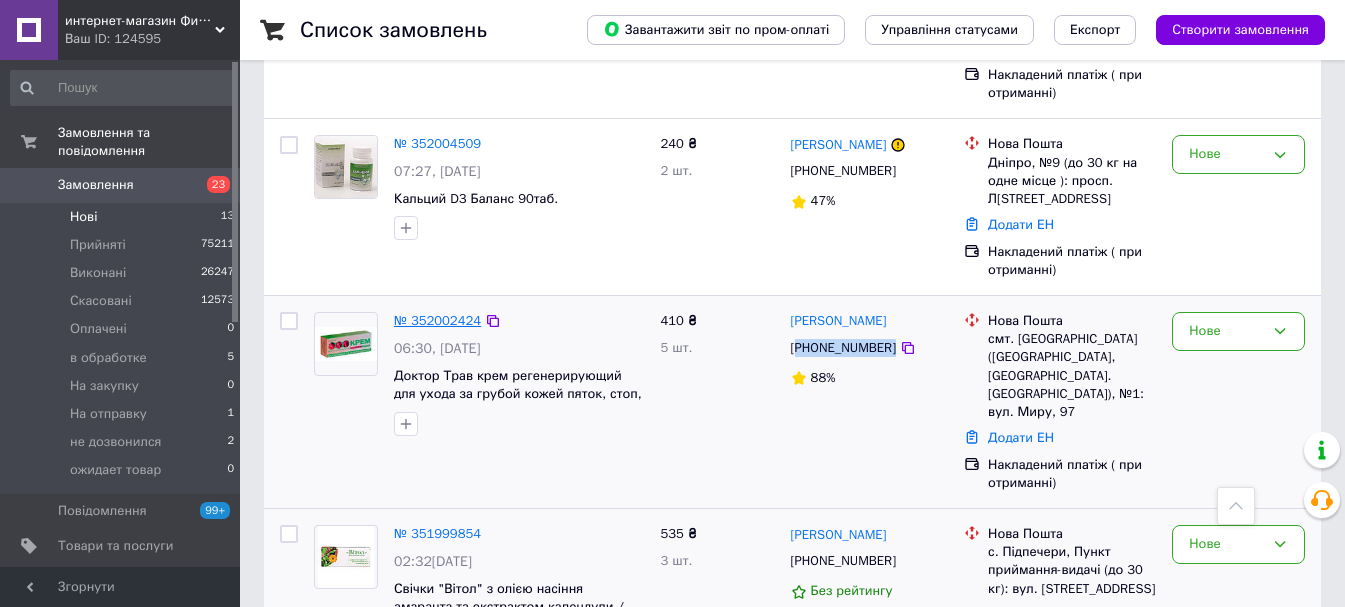 click on "№ 352002424" at bounding box center (437, 320) 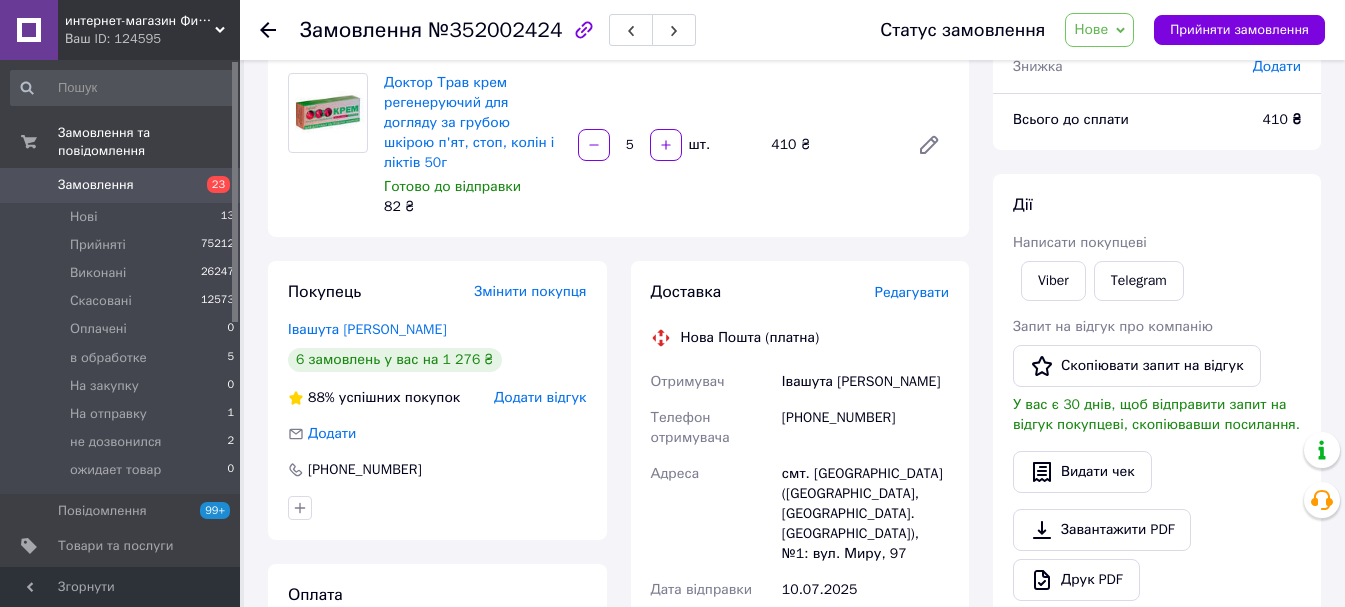 scroll, scrollTop: 0, scrollLeft: 0, axis: both 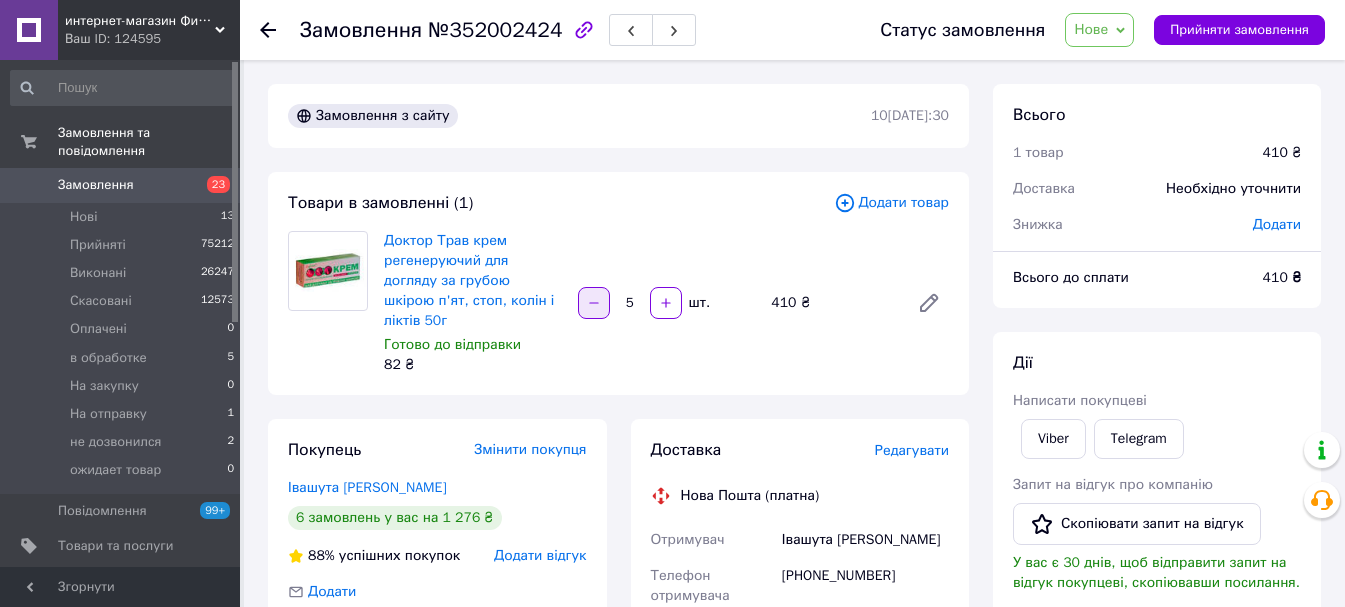 click 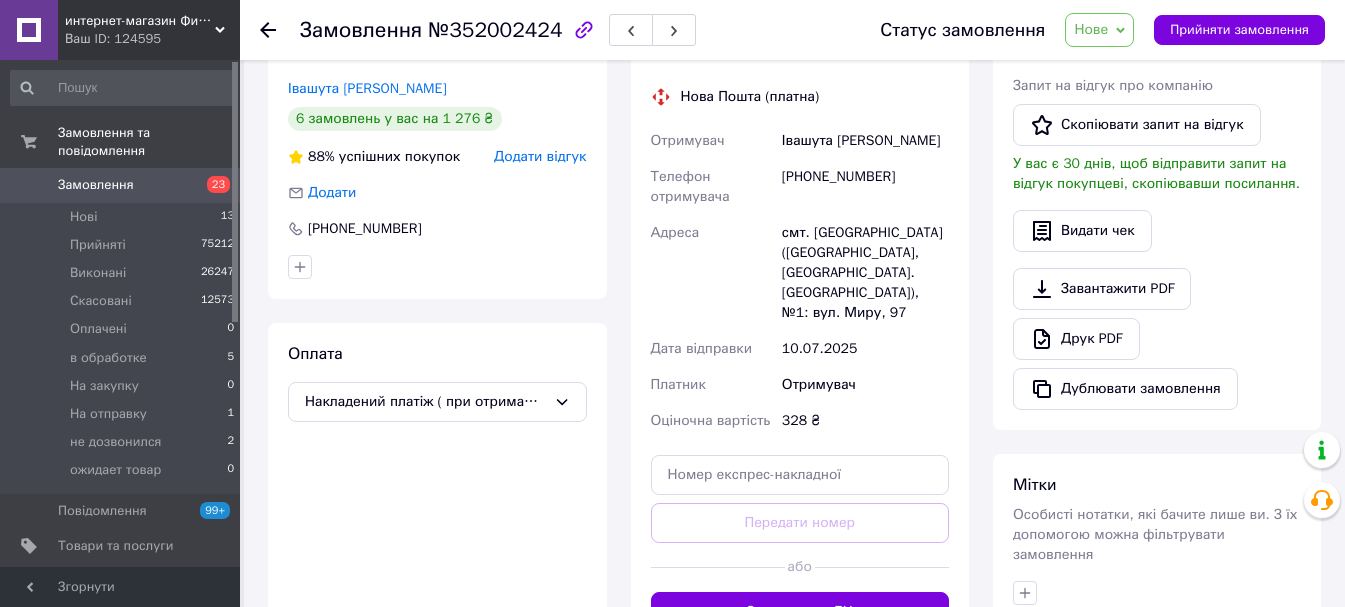 scroll, scrollTop: 400, scrollLeft: 0, axis: vertical 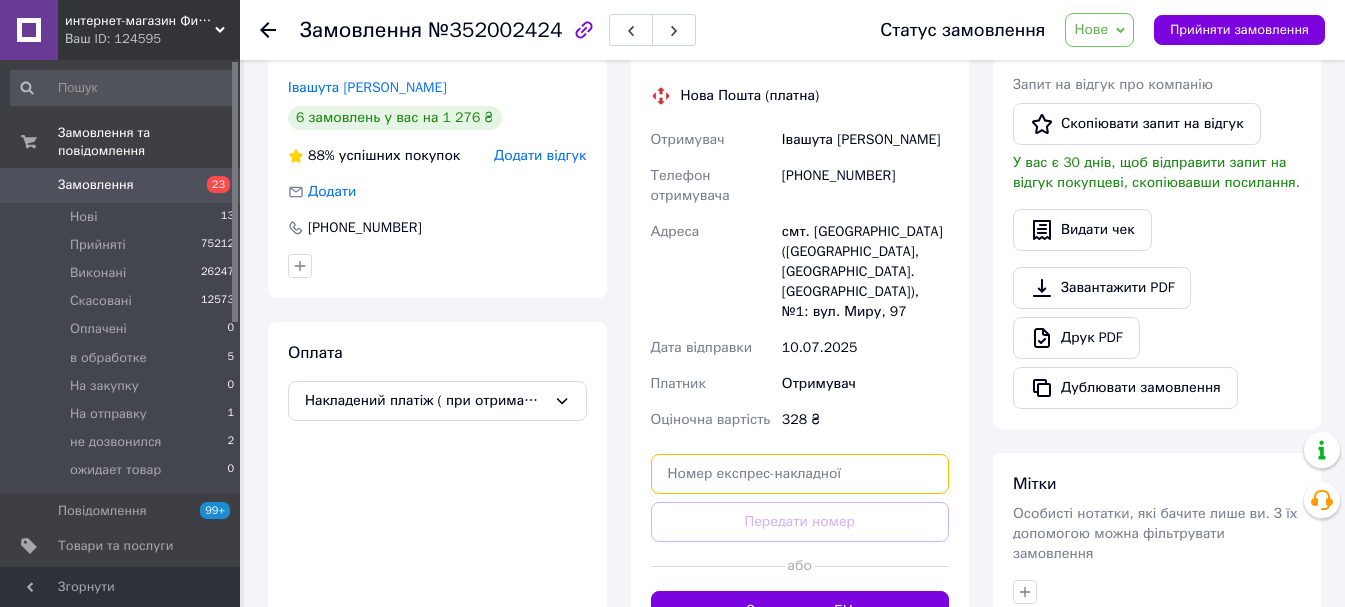 click at bounding box center [800, 474] 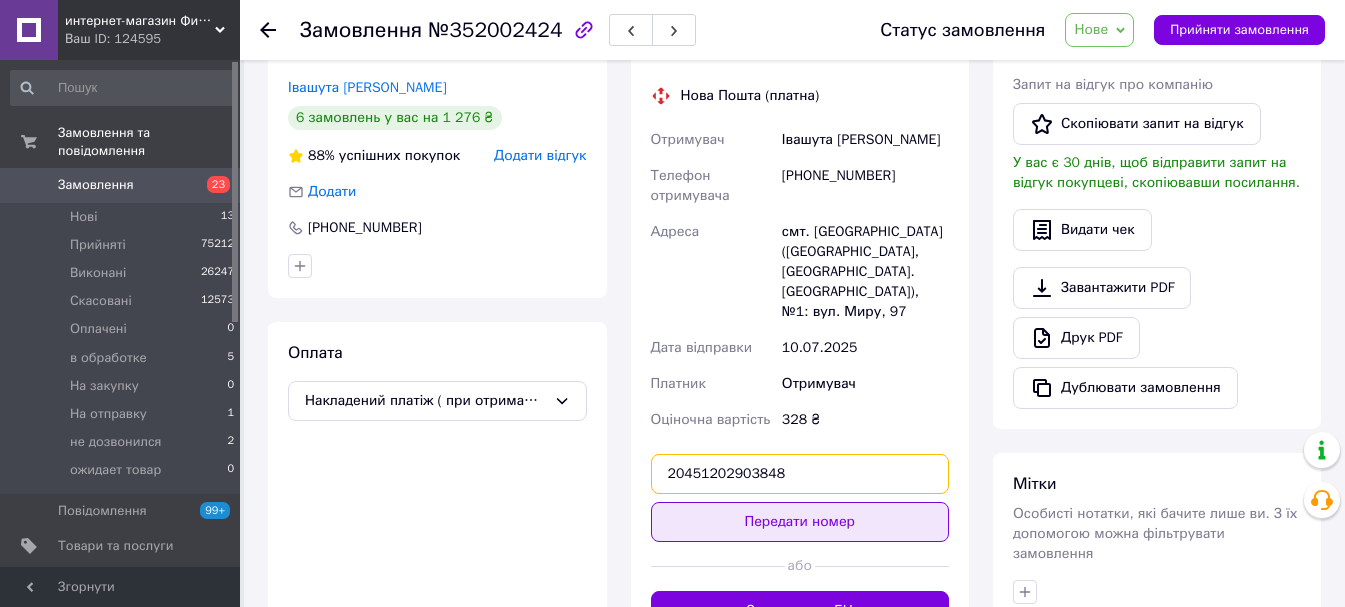 type on "20451202903848" 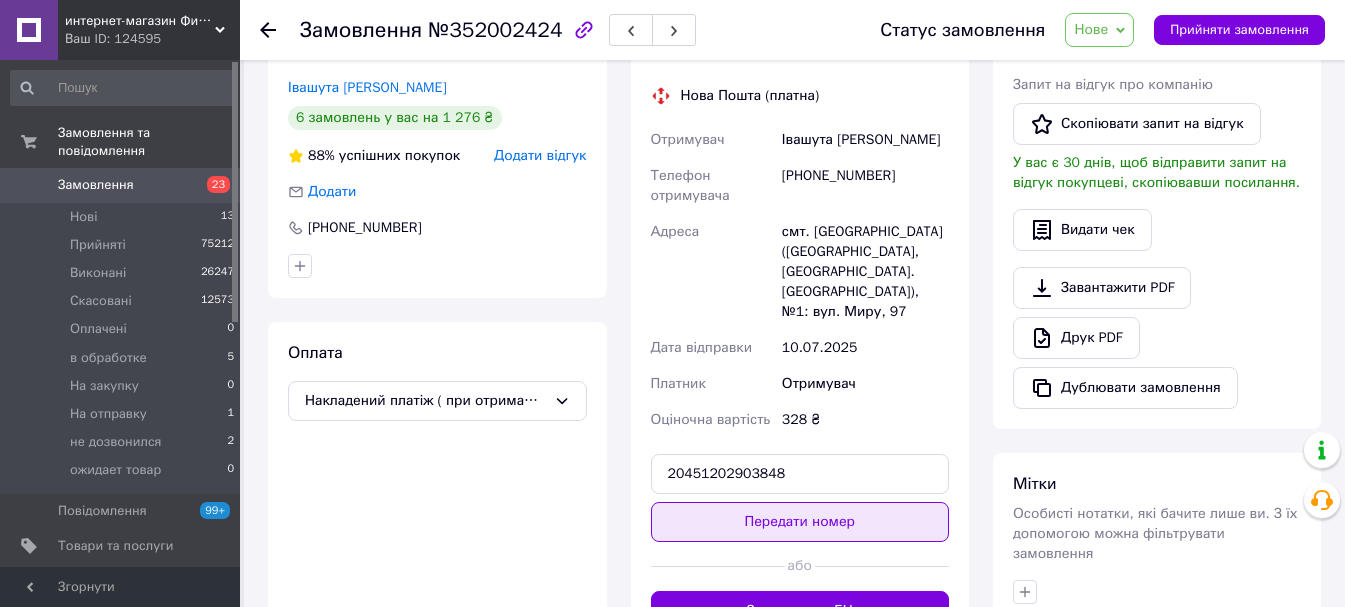 click on "Передати номер" at bounding box center (800, 522) 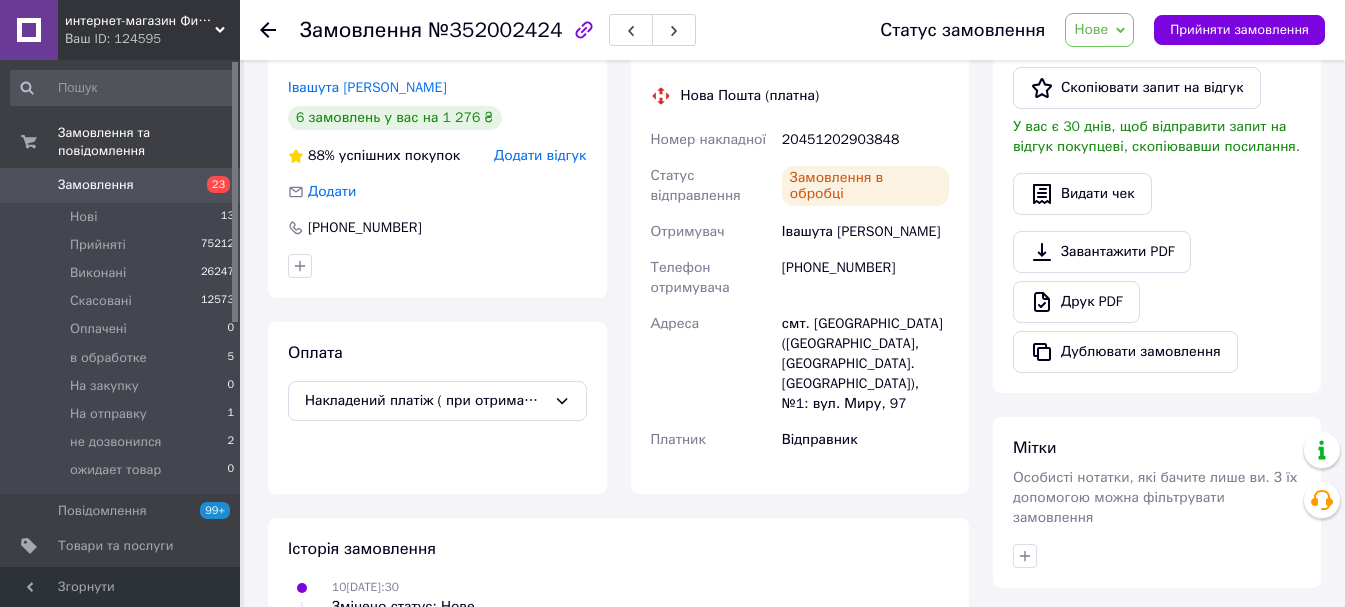 click on "Нове" at bounding box center [1099, 30] 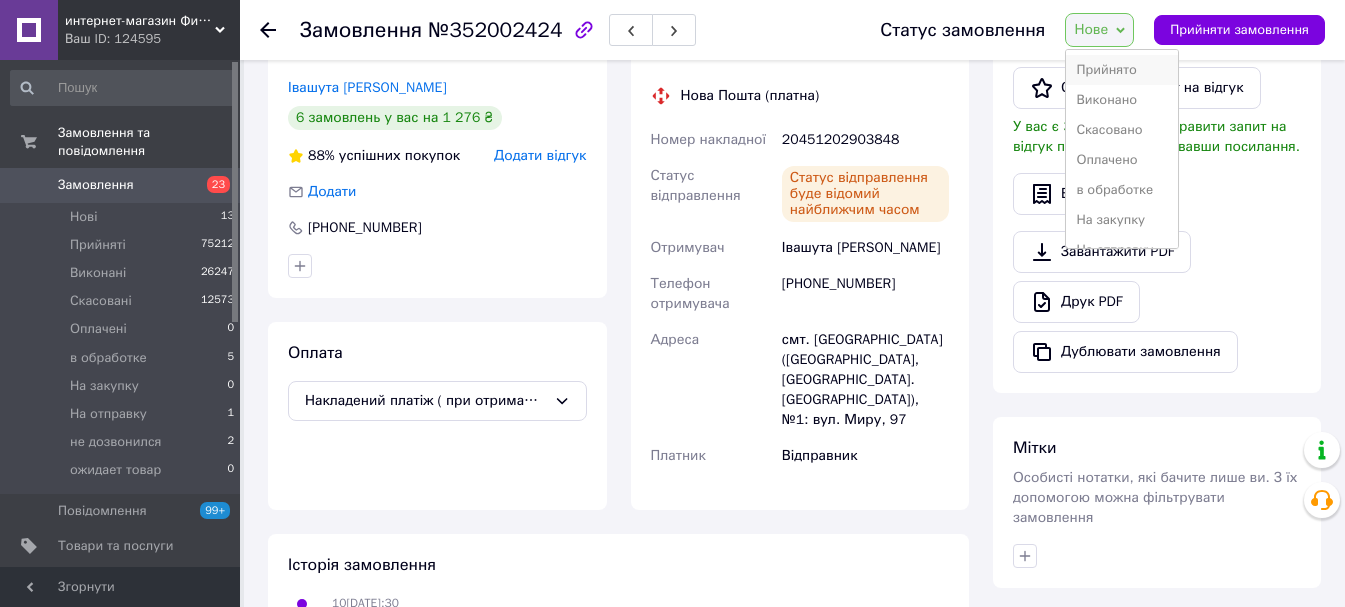 click on "Прийнято" at bounding box center (1122, 70) 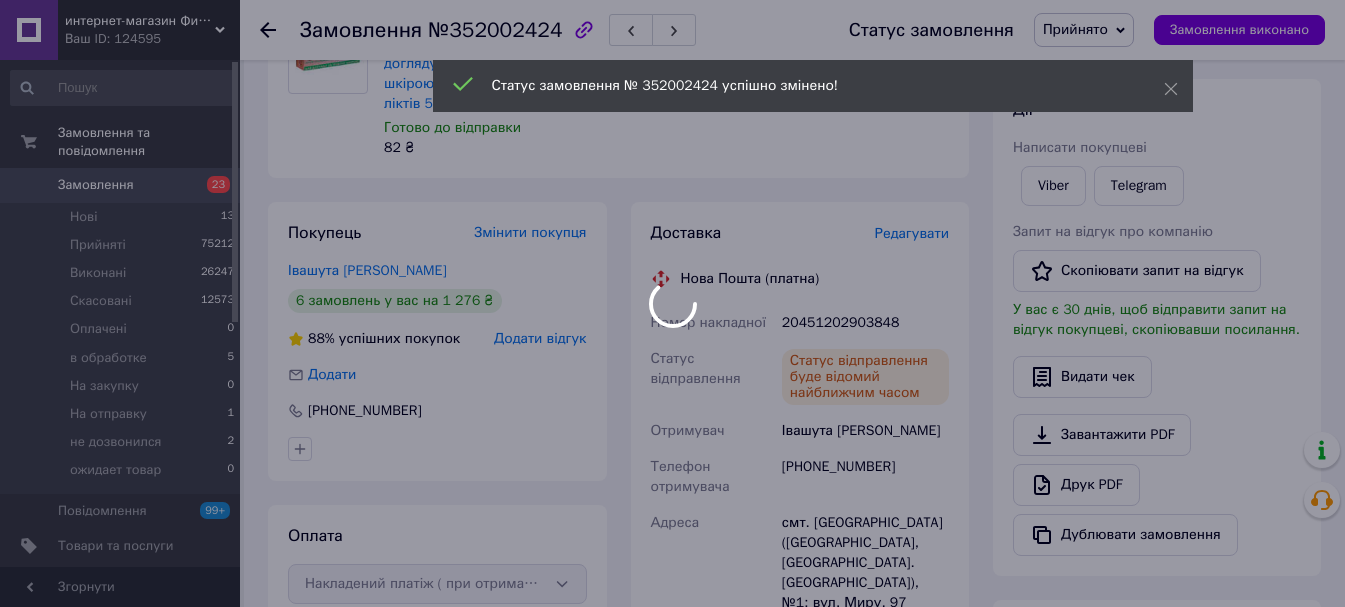 scroll, scrollTop: 0, scrollLeft: 0, axis: both 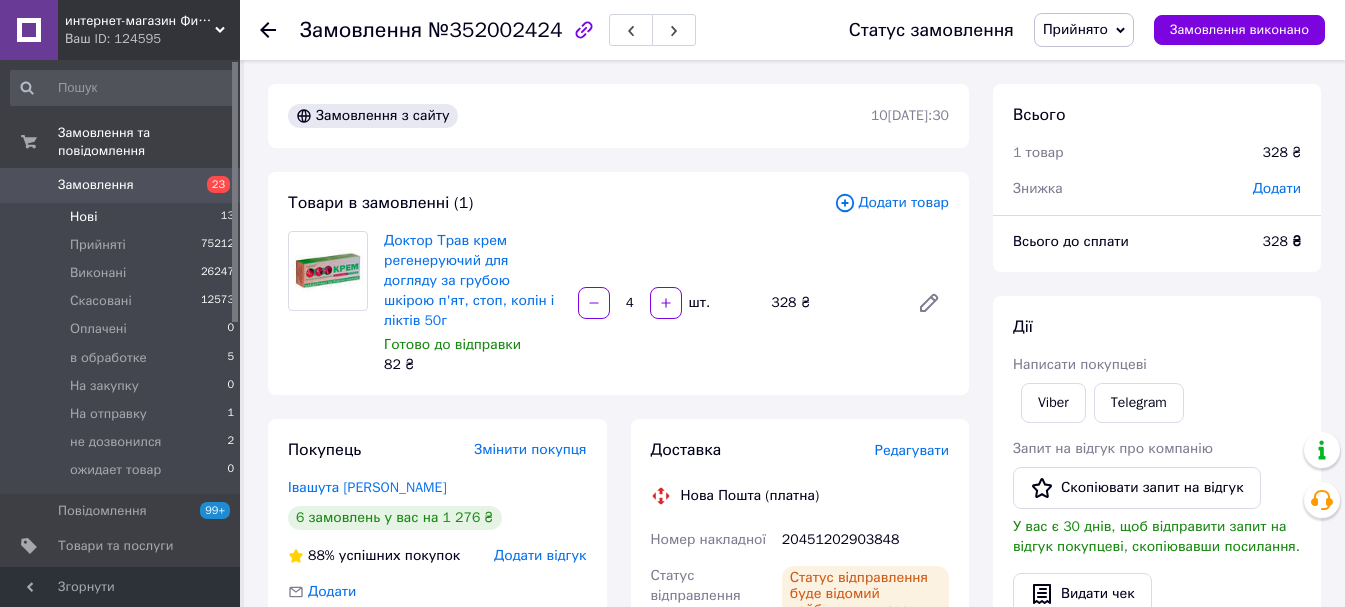 click on "Нові 13" at bounding box center [123, 217] 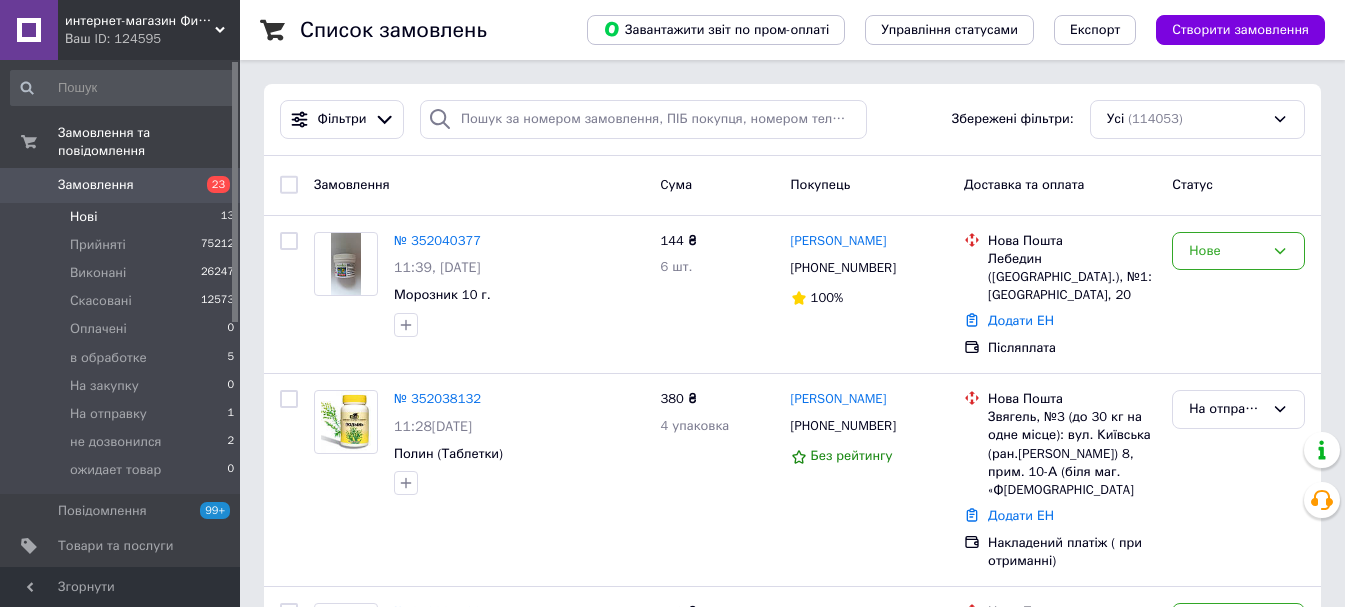 click on "Нові" at bounding box center (83, 217) 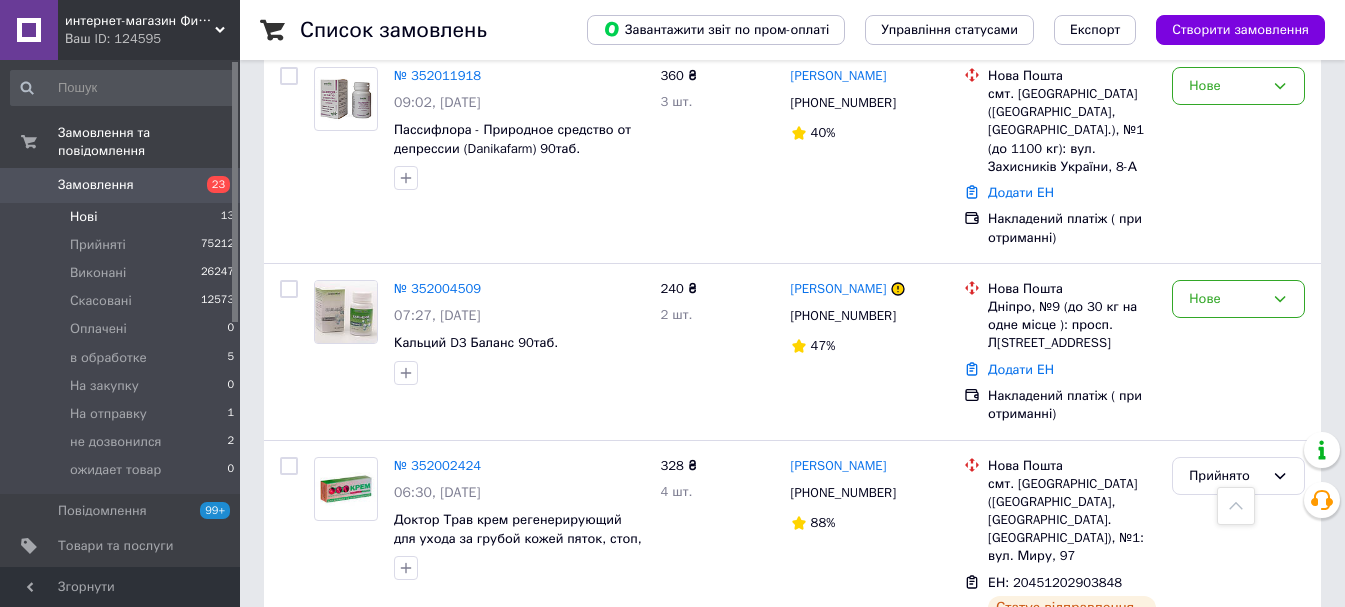 scroll, scrollTop: 1213, scrollLeft: 0, axis: vertical 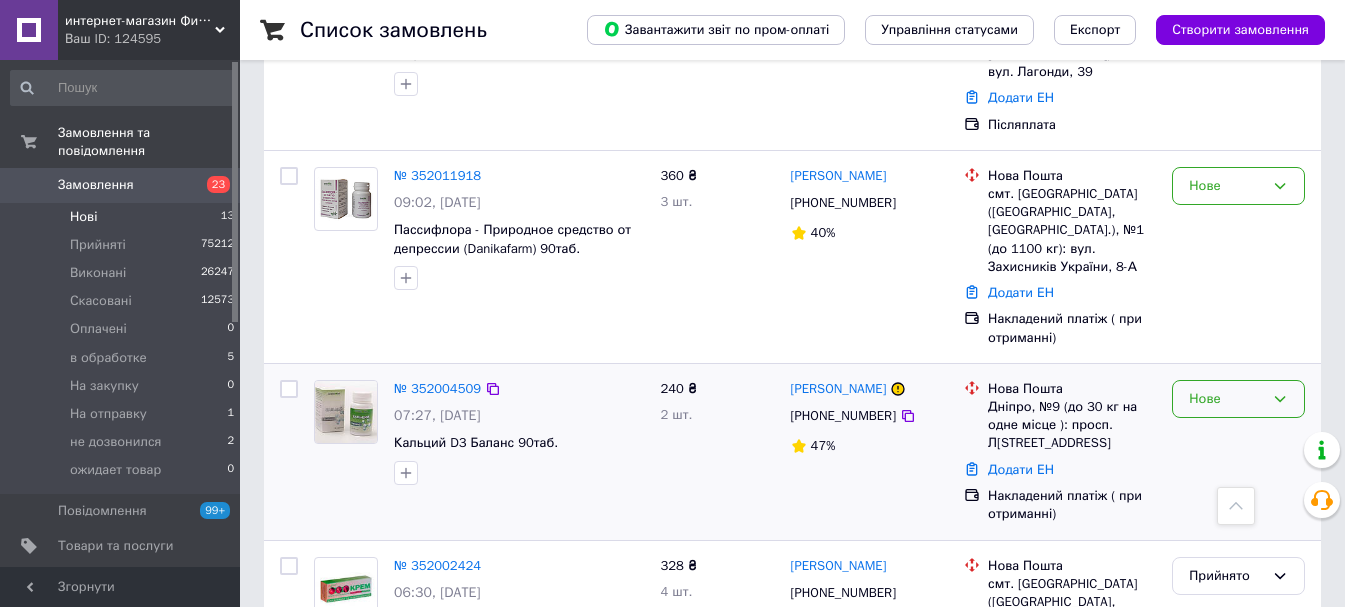 click on "Нове" at bounding box center [1226, 399] 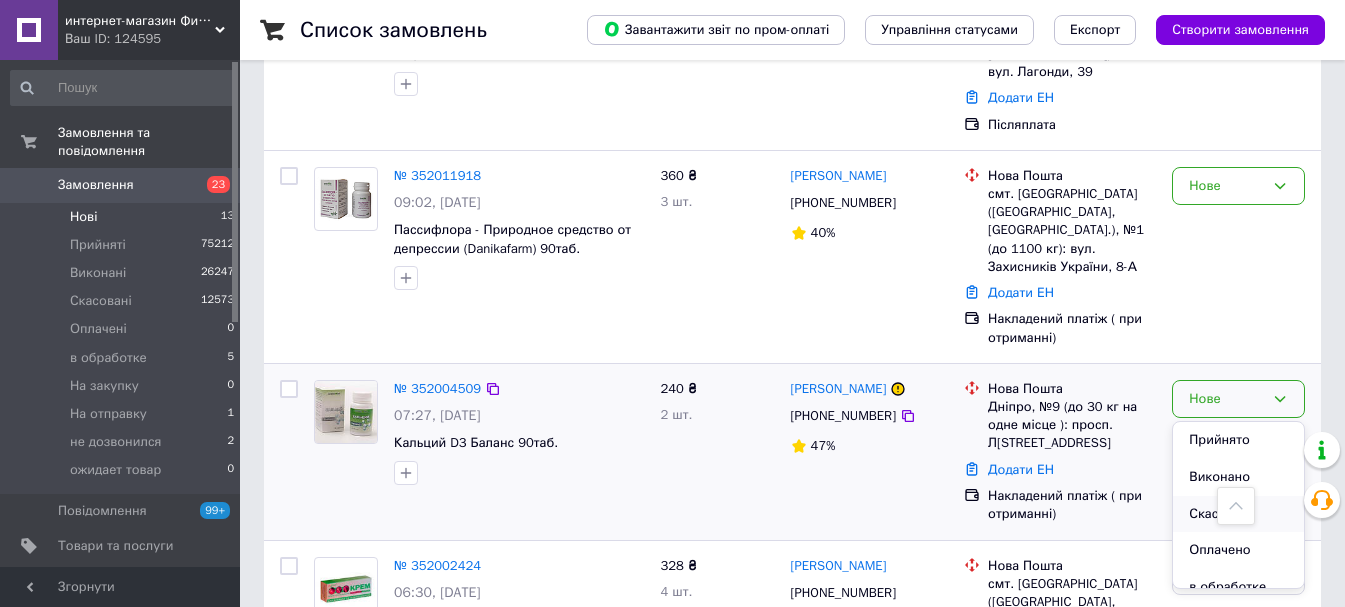 click on "Скасовано" at bounding box center (1238, 514) 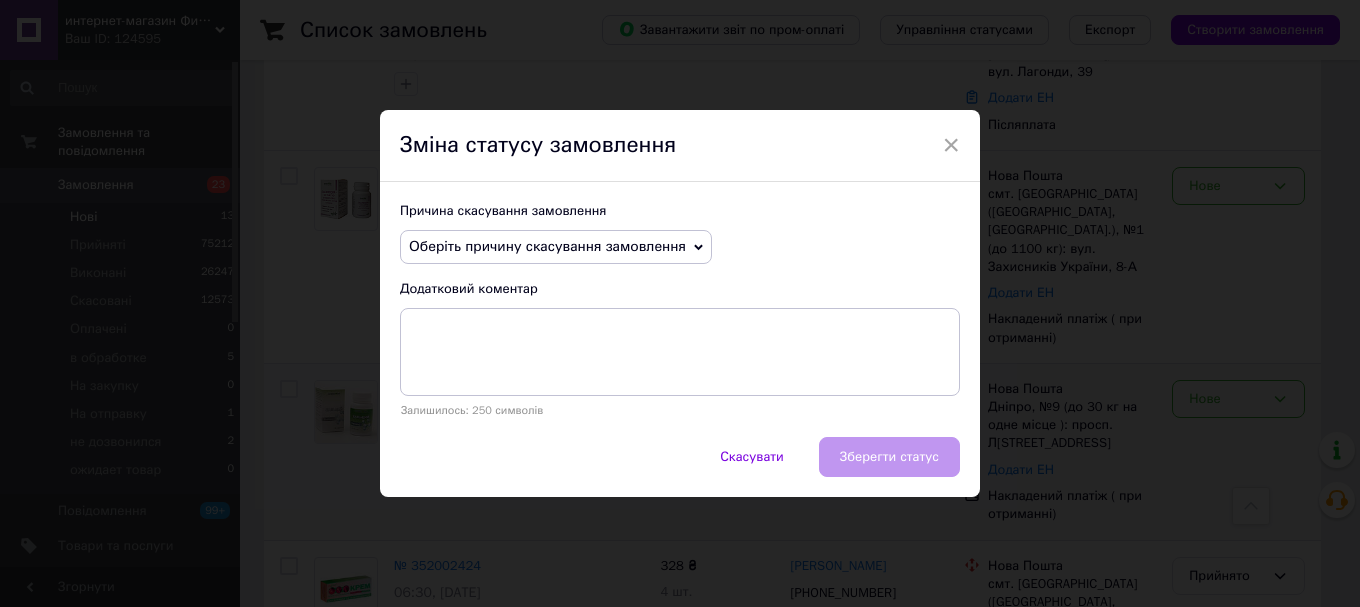click on "Оберіть причину скасування замовлення" at bounding box center [547, 246] 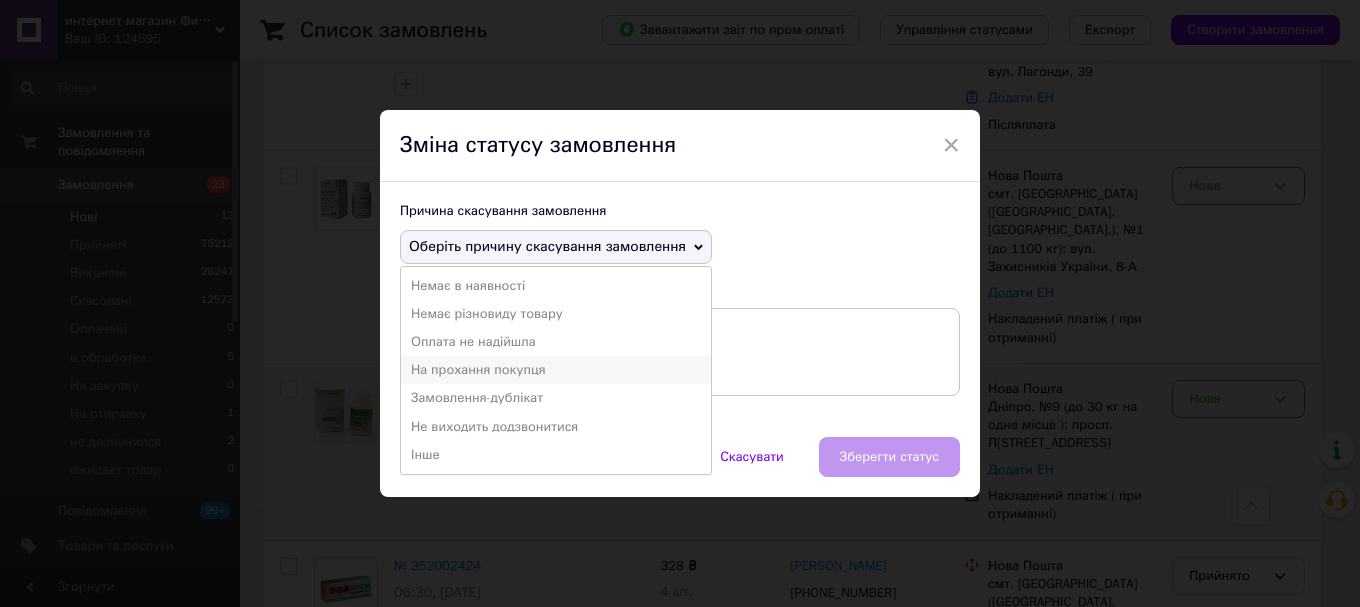 click on "На прохання покупця" at bounding box center (556, 370) 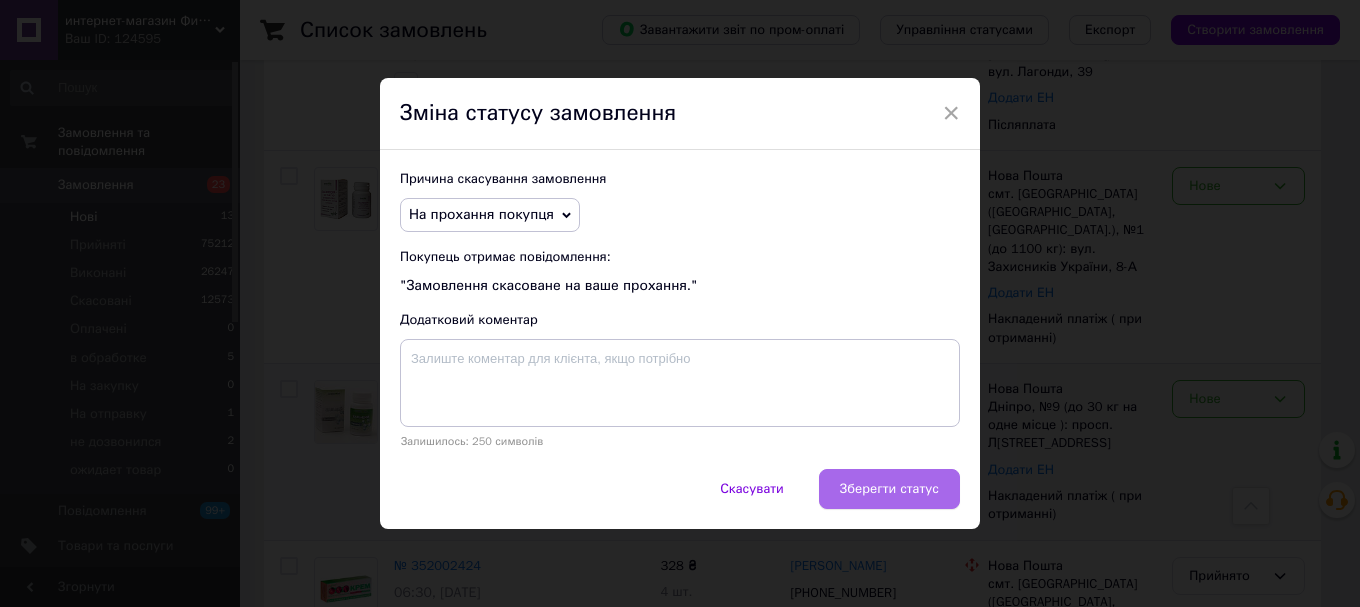 click on "Зберегти статус" at bounding box center (889, 489) 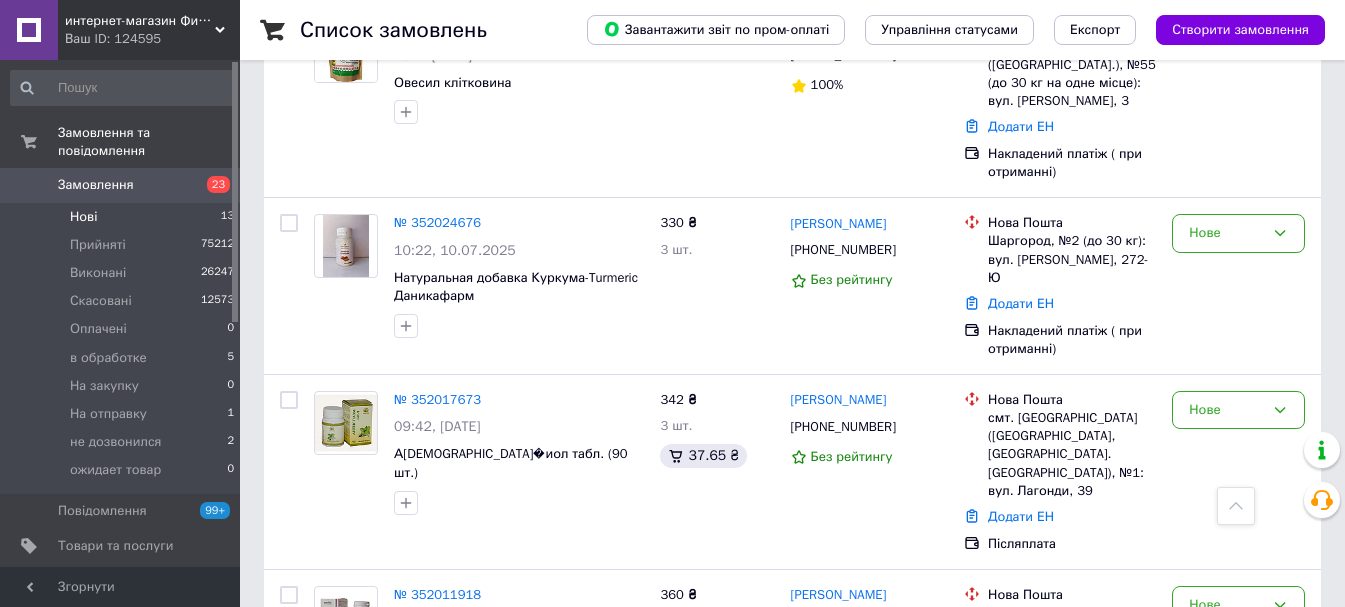 scroll, scrollTop: 732, scrollLeft: 0, axis: vertical 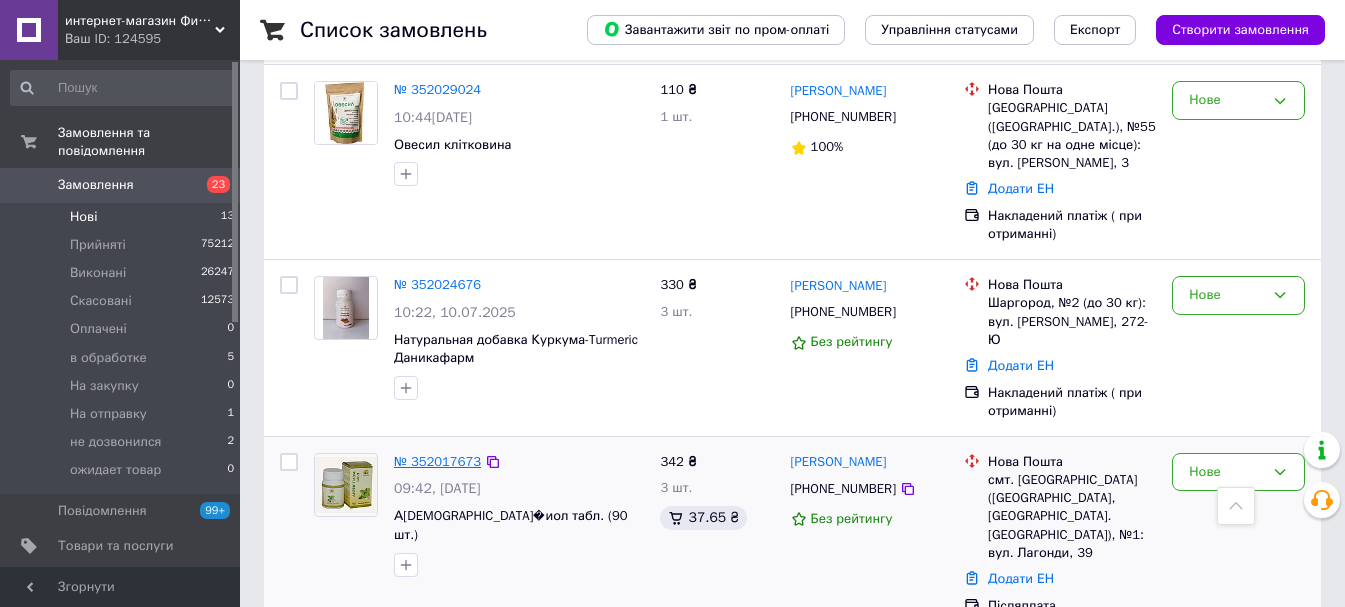 click on "№ 352017673" at bounding box center [437, 461] 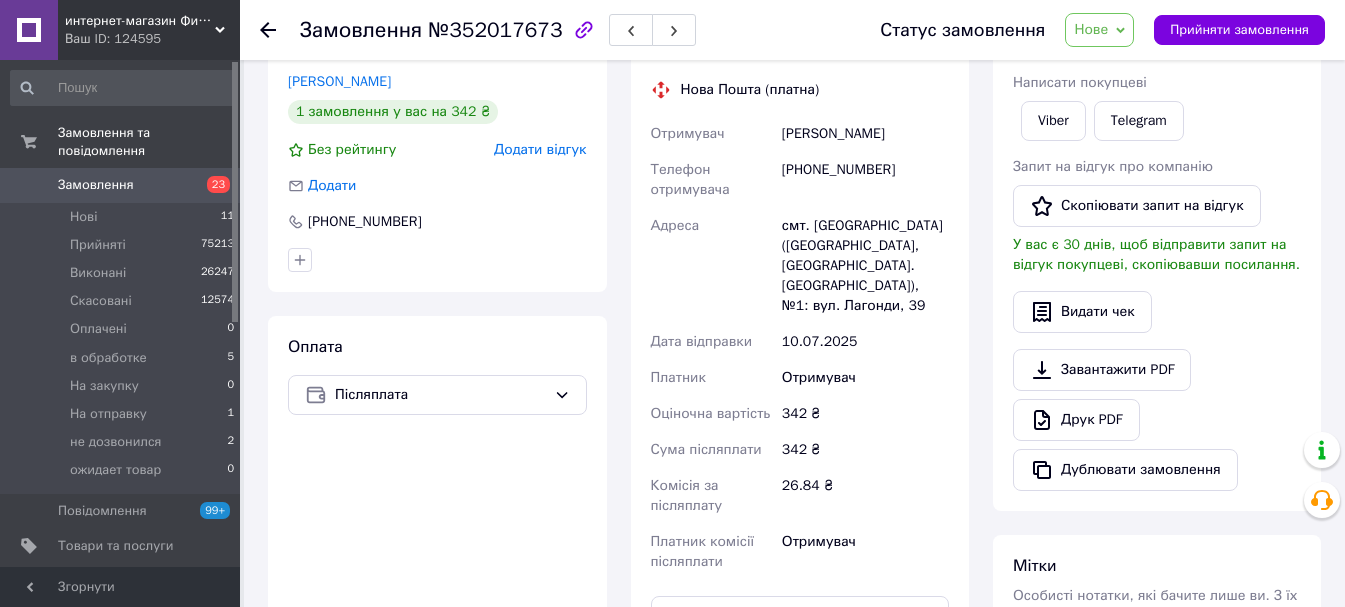 scroll, scrollTop: 432, scrollLeft: 0, axis: vertical 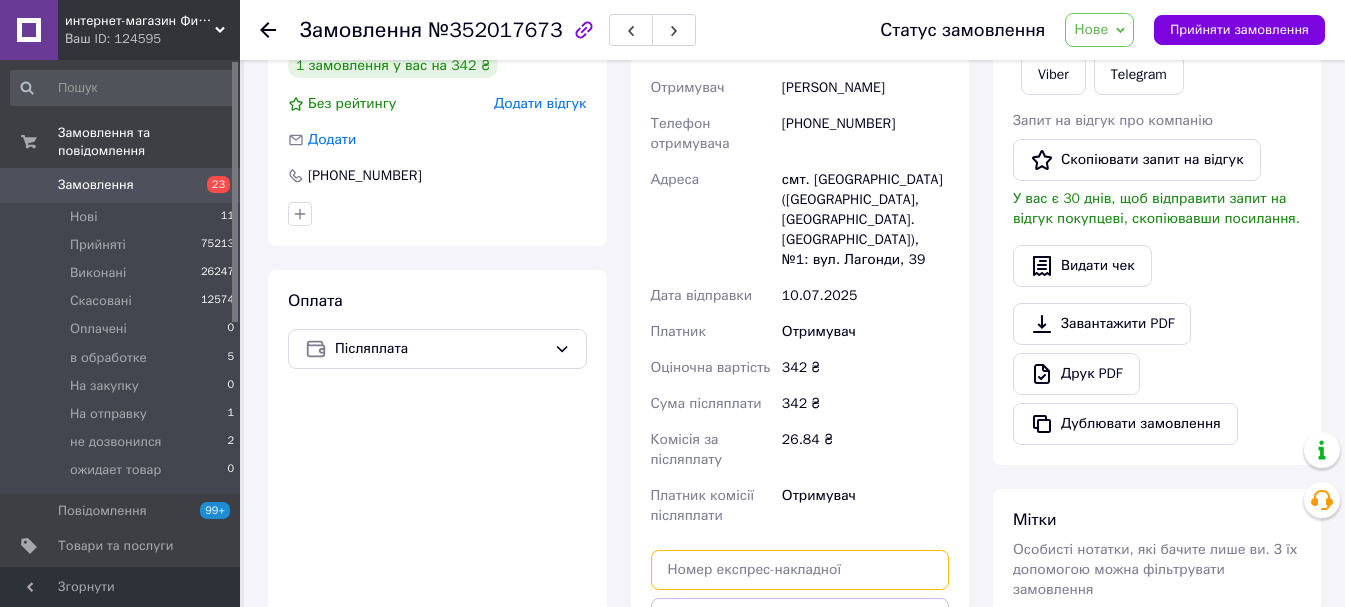click at bounding box center [800, 570] 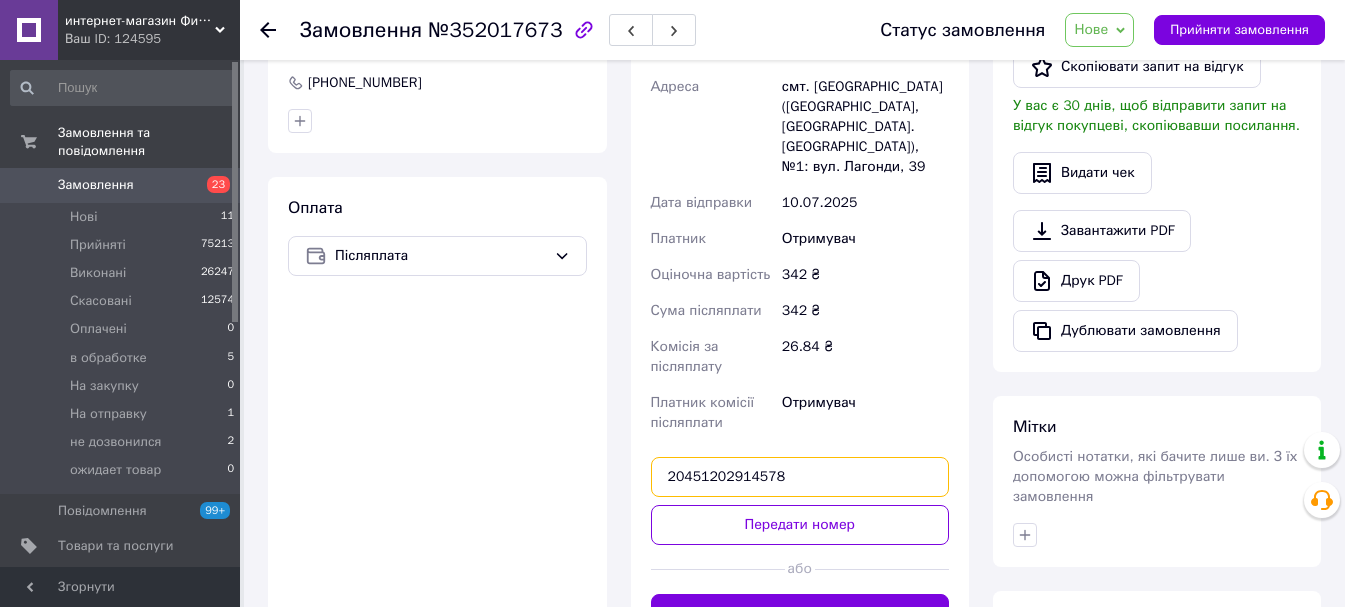 scroll, scrollTop: 632, scrollLeft: 0, axis: vertical 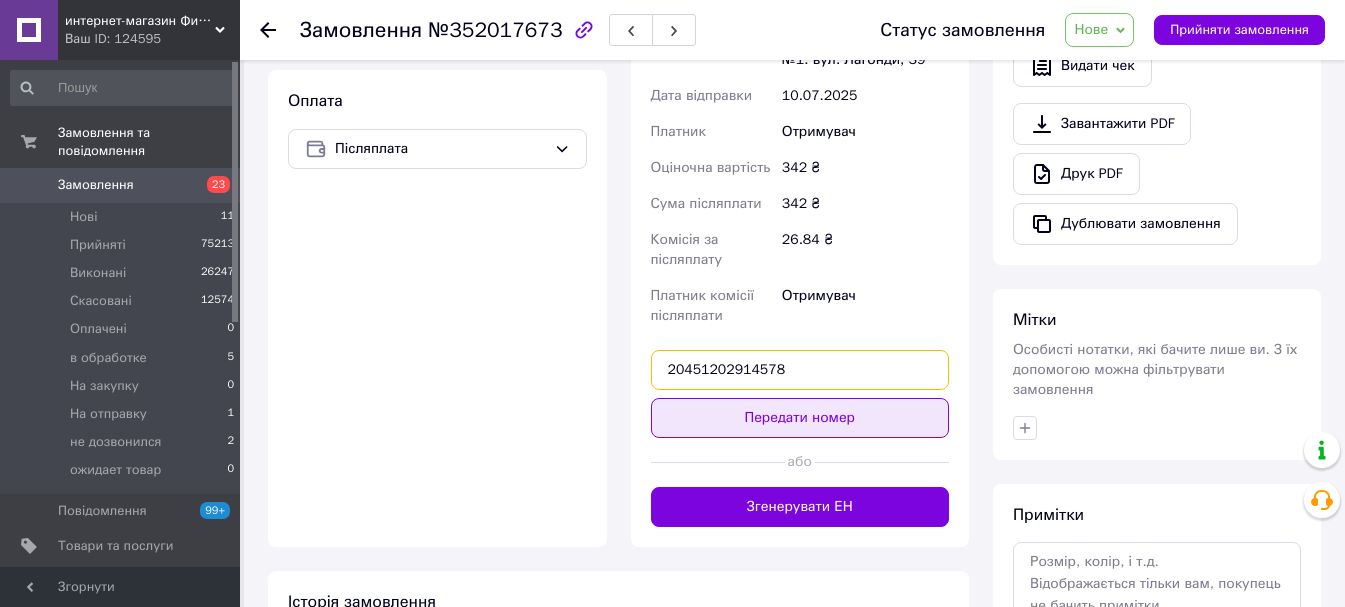 type on "20451202914578" 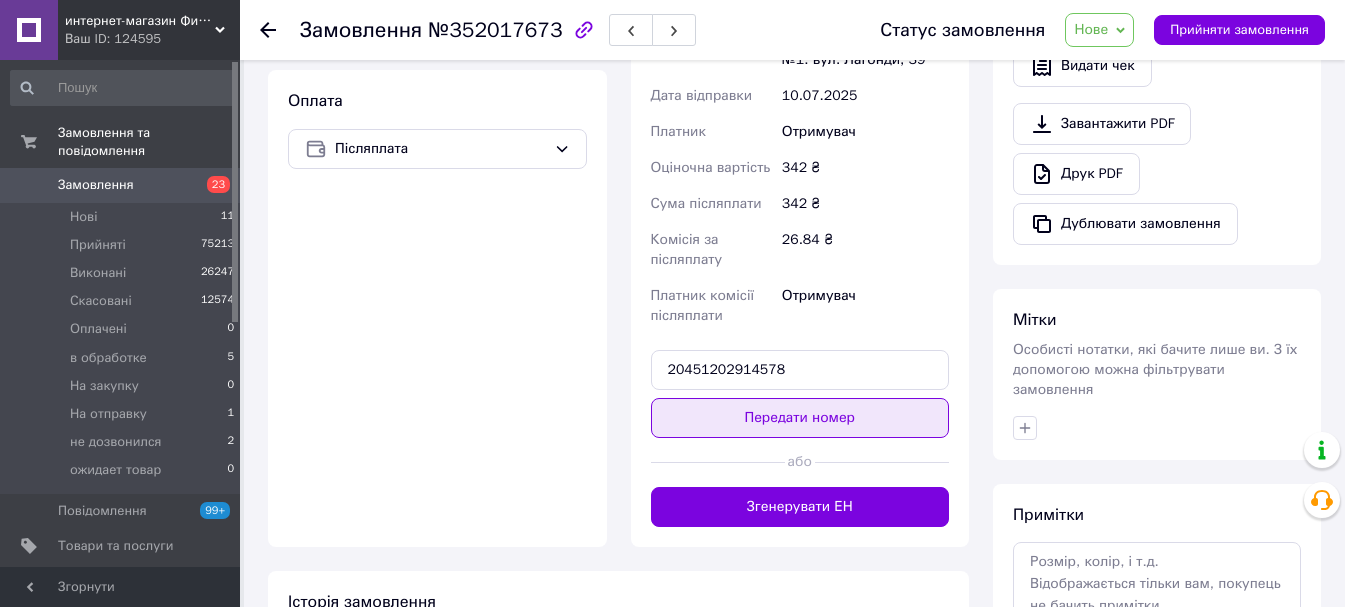 click on "Передати номер" at bounding box center (800, 418) 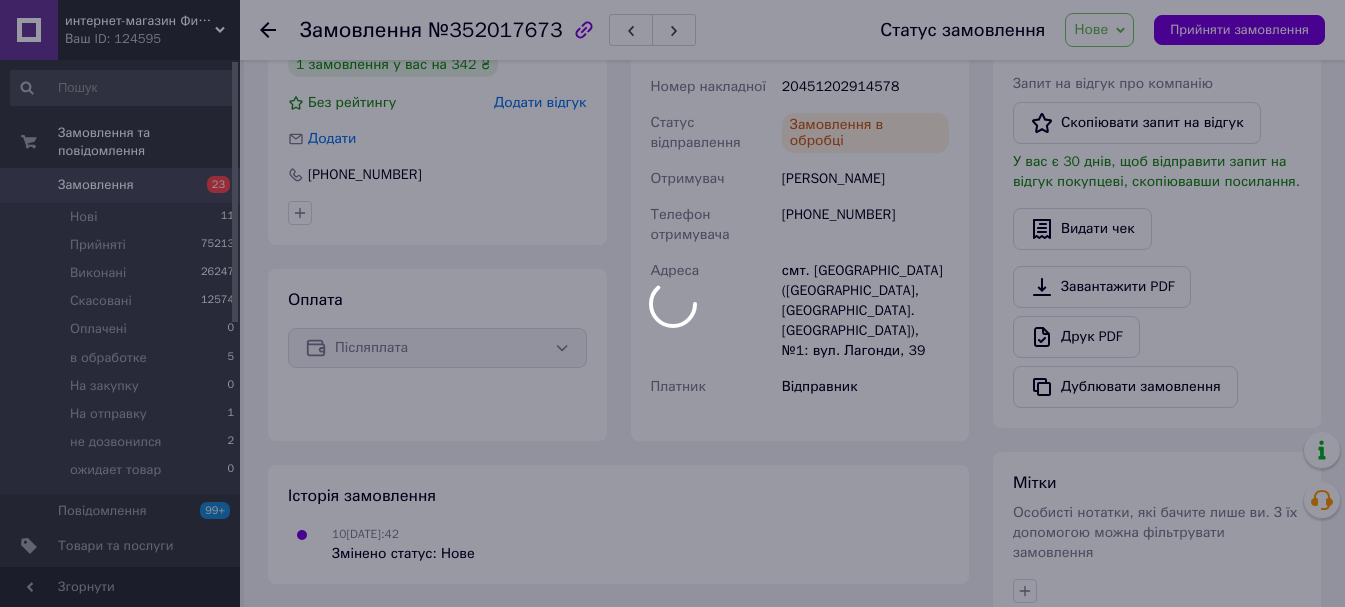 scroll, scrollTop: 432, scrollLeft: 0, axis: vertical 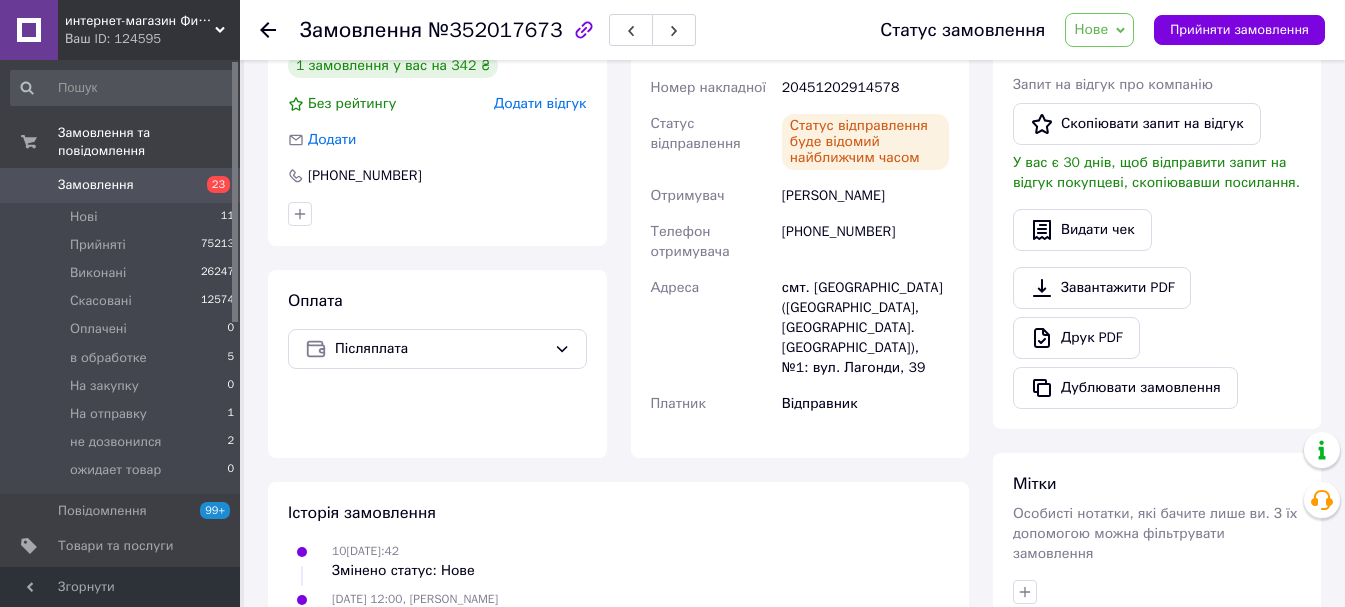 click on "Нове" at bounding box center [1099, 30] 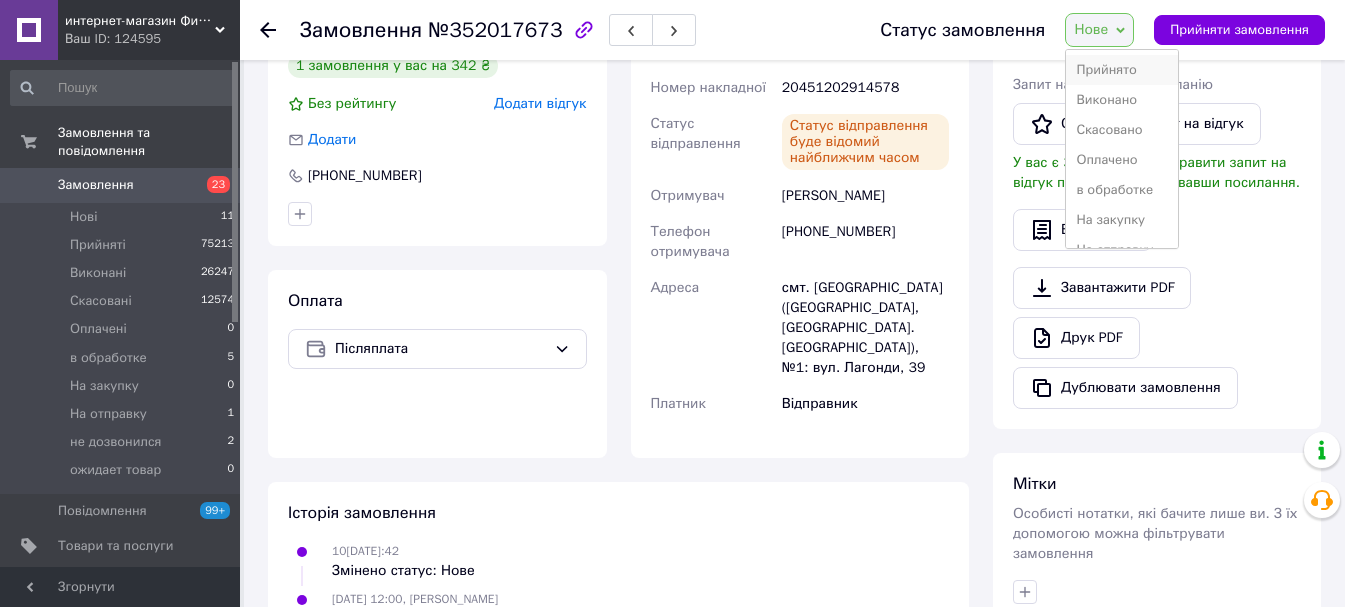 click on "Прийнято" at bounding box center (1122, 70) 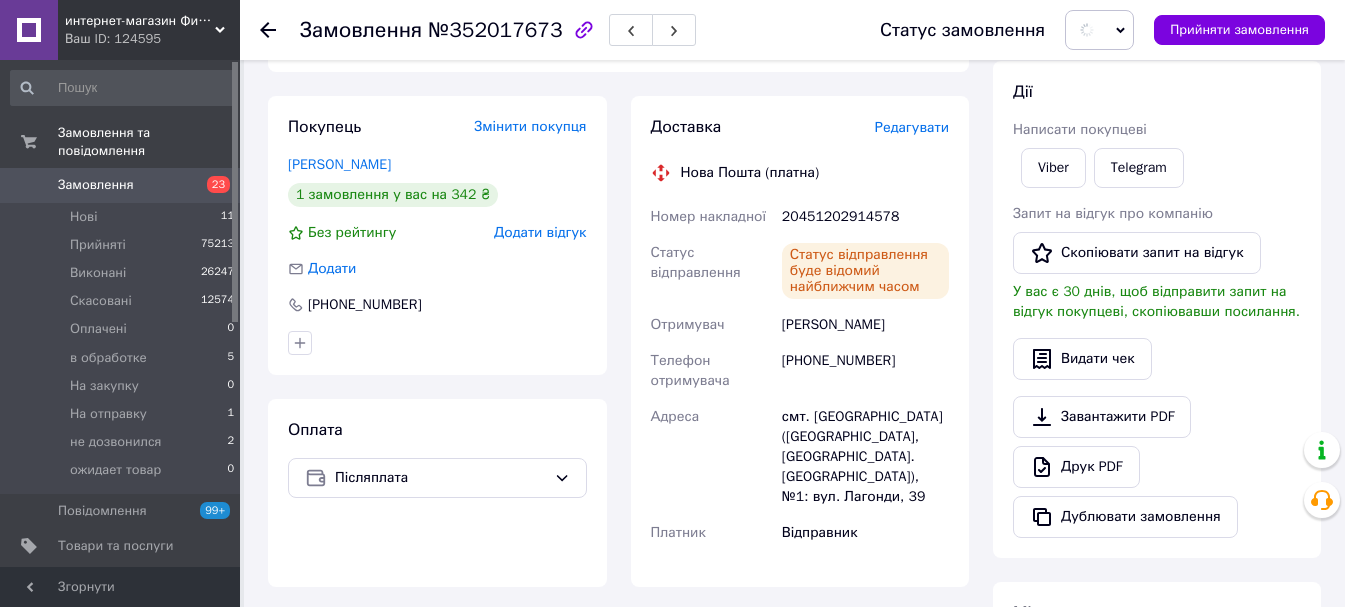 scroll, scrollTop: 132, scrollLeft: 0, axis: vertical 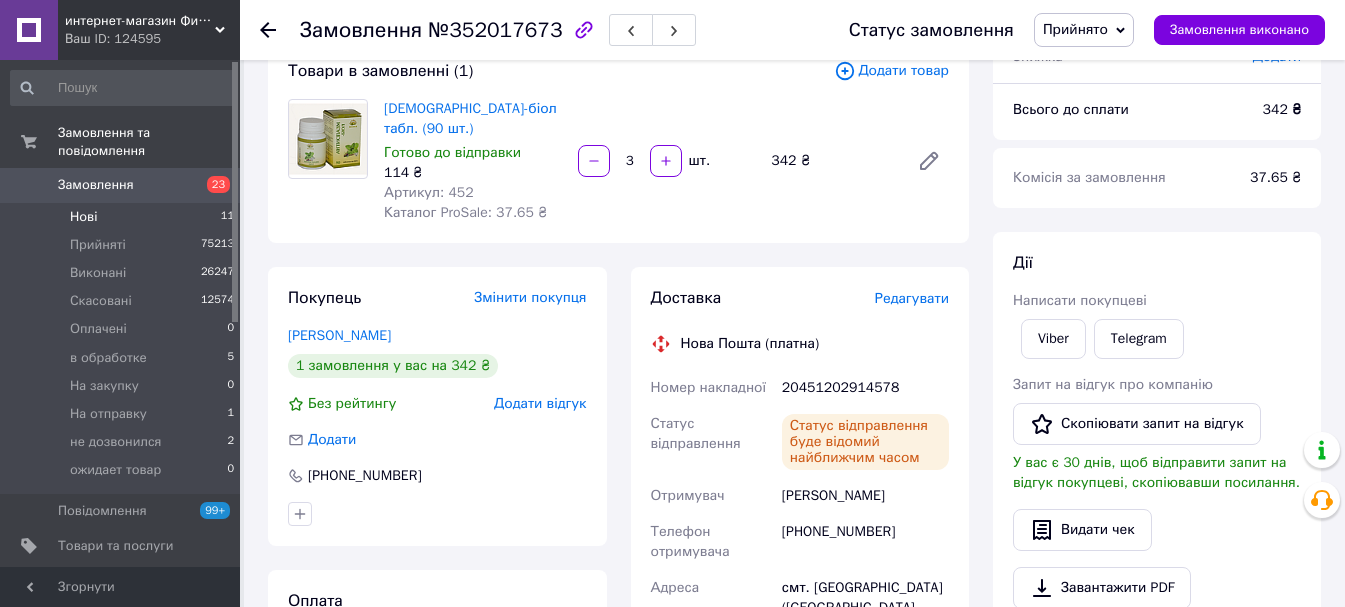 click on "Нові" at bounding box center (83, 217) 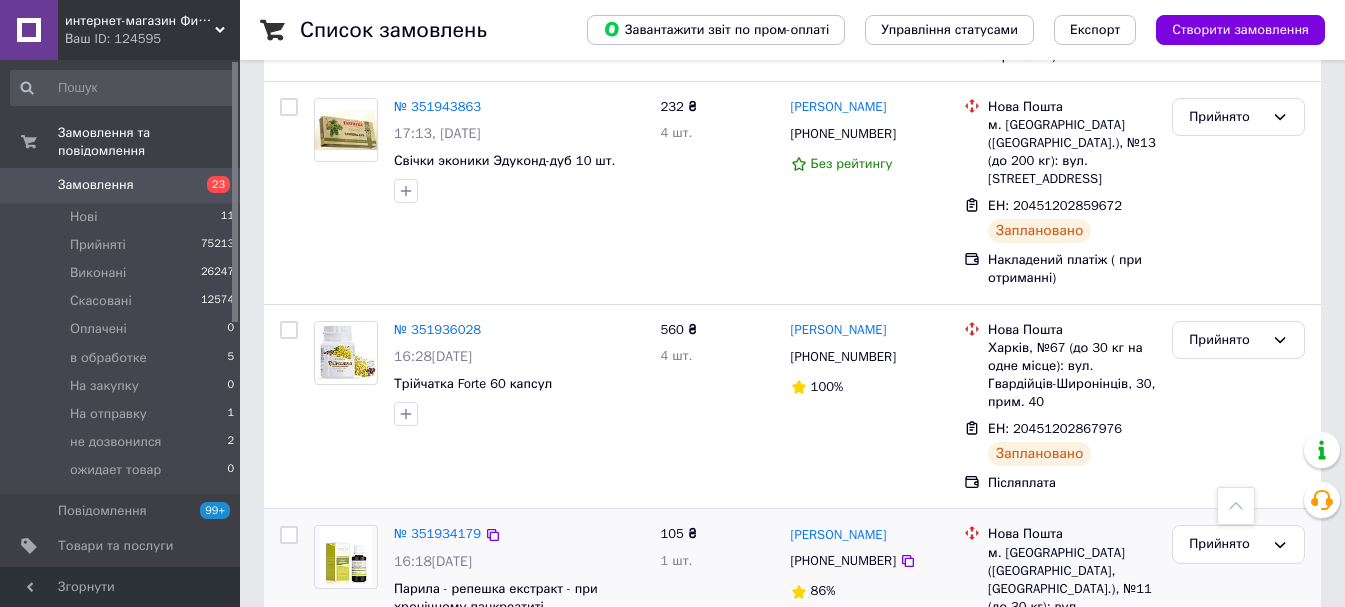 scroll, scrollTop: 4200, scrollLeft: 0, axis: vertical 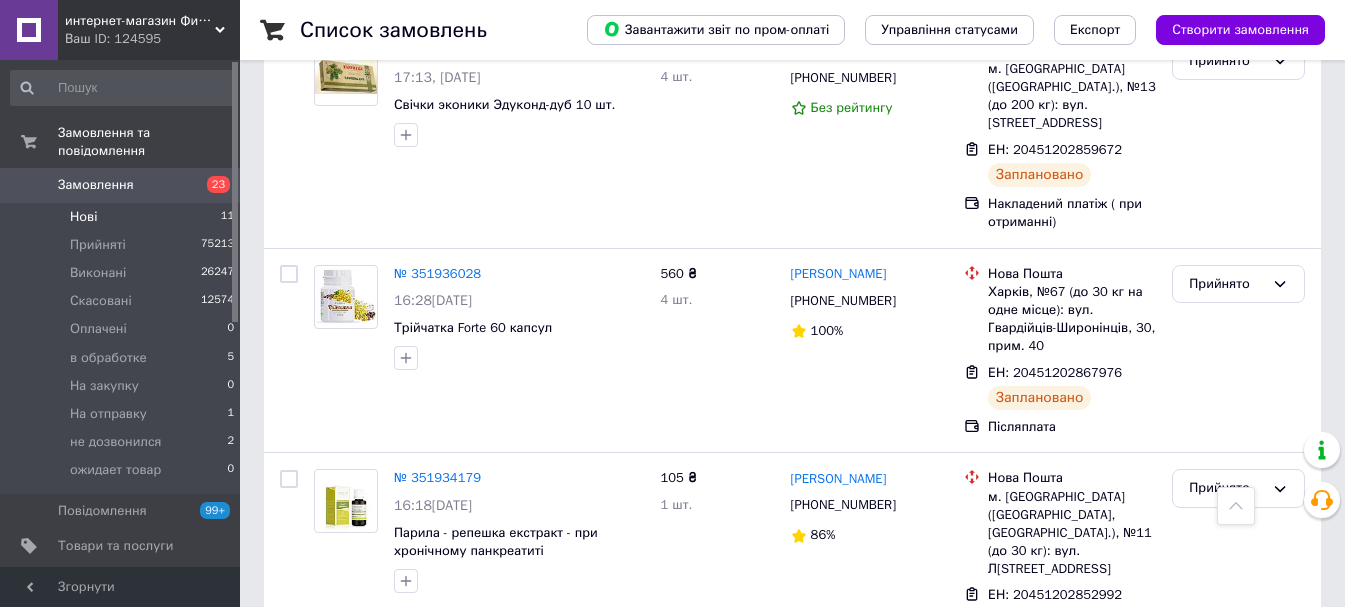 click on "Нові" at bounding box center (83, 217) 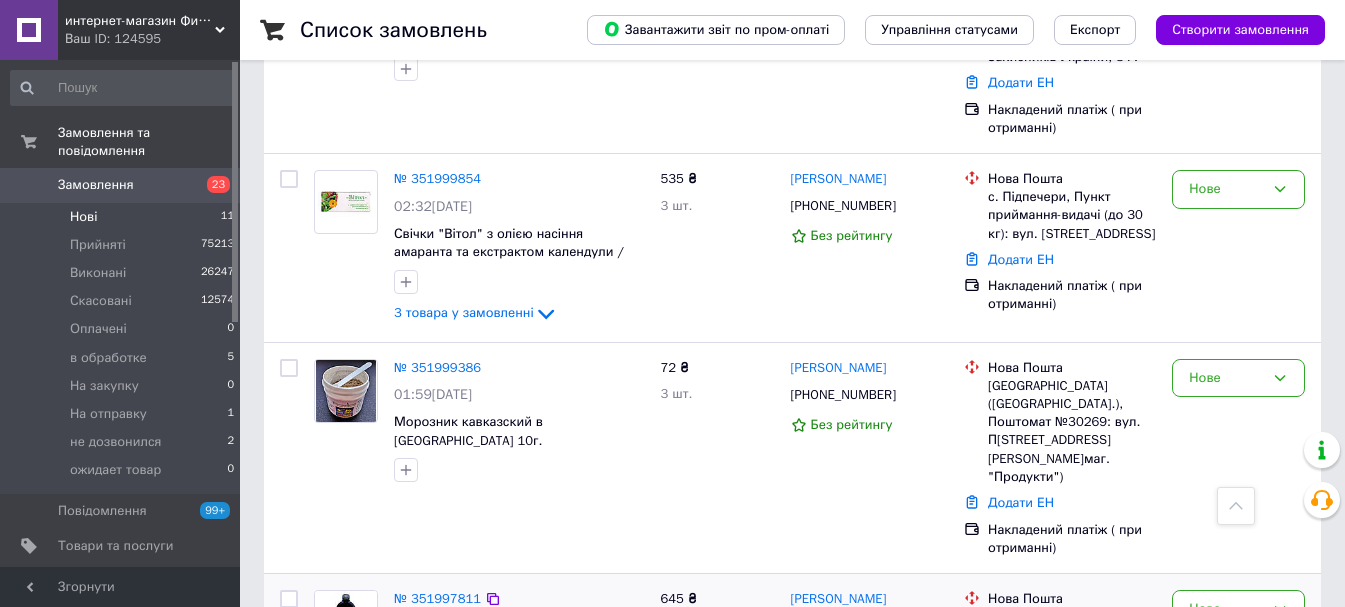 scroll, scrollTop: 987, scrollLeft: 0, axis: vertical 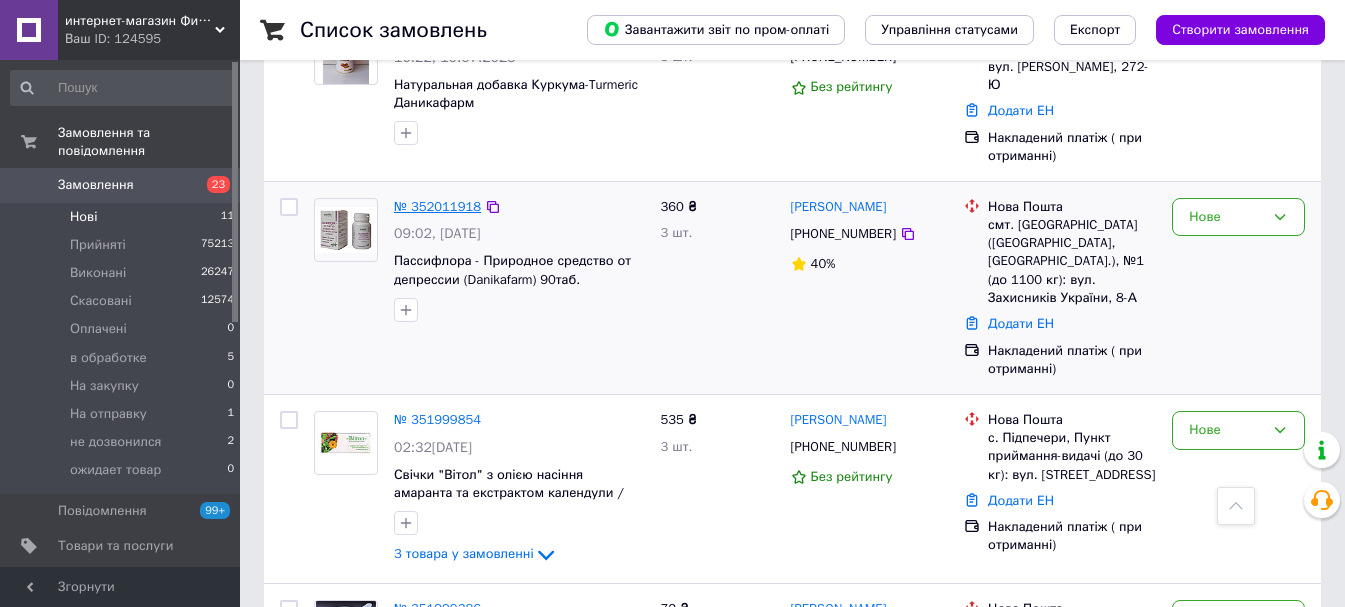 click on "№ 352011918" at bounding box center (437, 206) 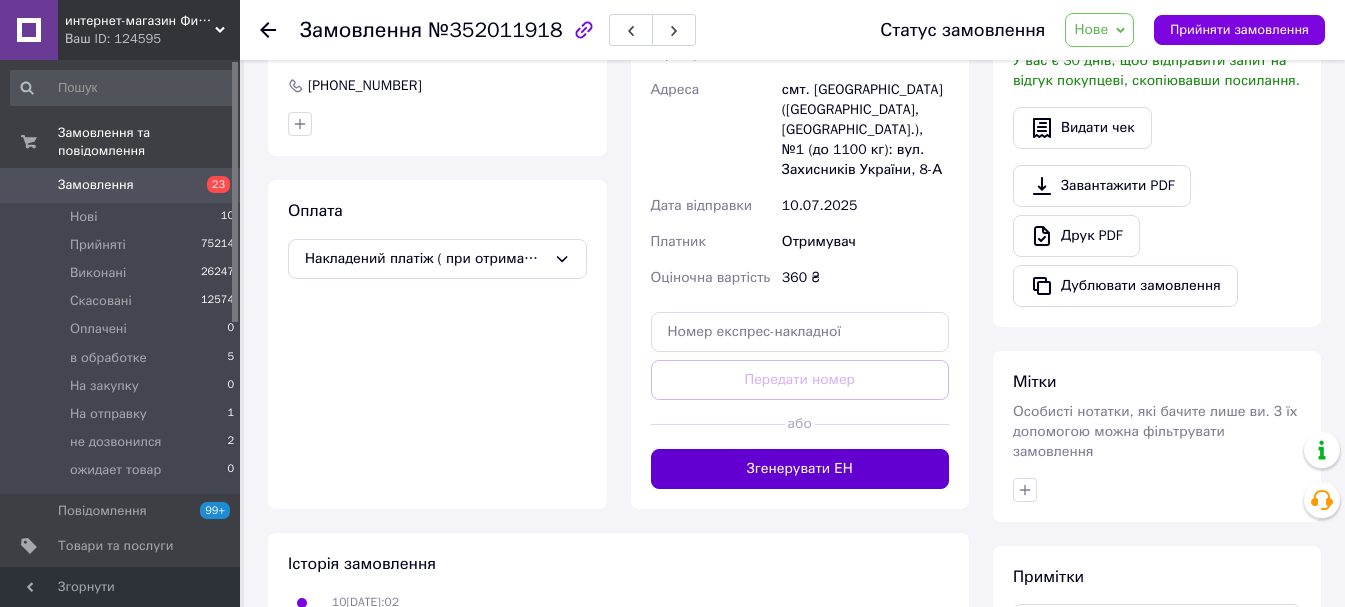 scroll, scrollTop: 510, scrollLeft: 0, axis: vertical 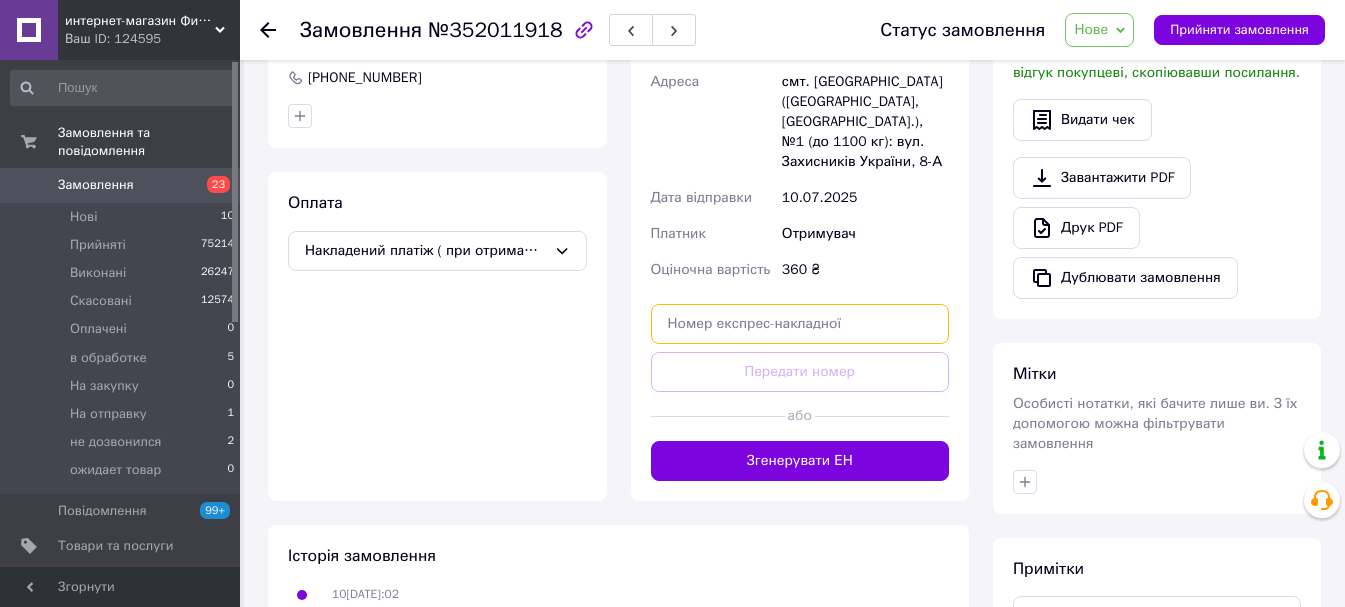 click at bounding box center [800, 324] 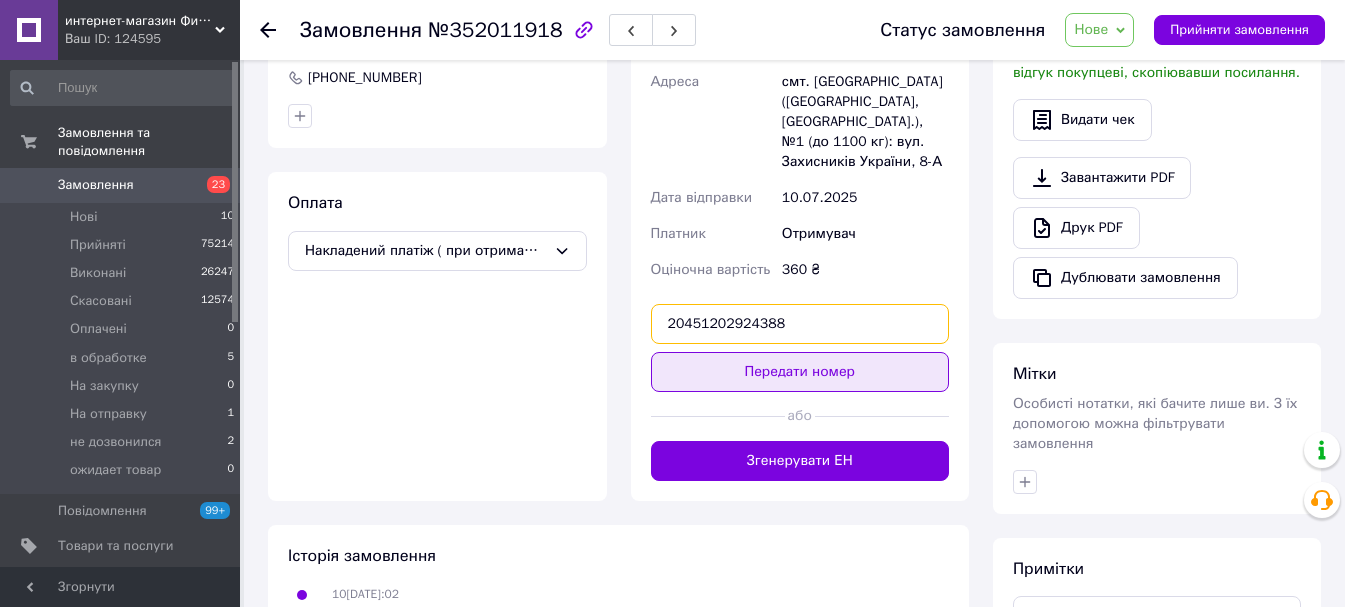 type on "20451202924388" 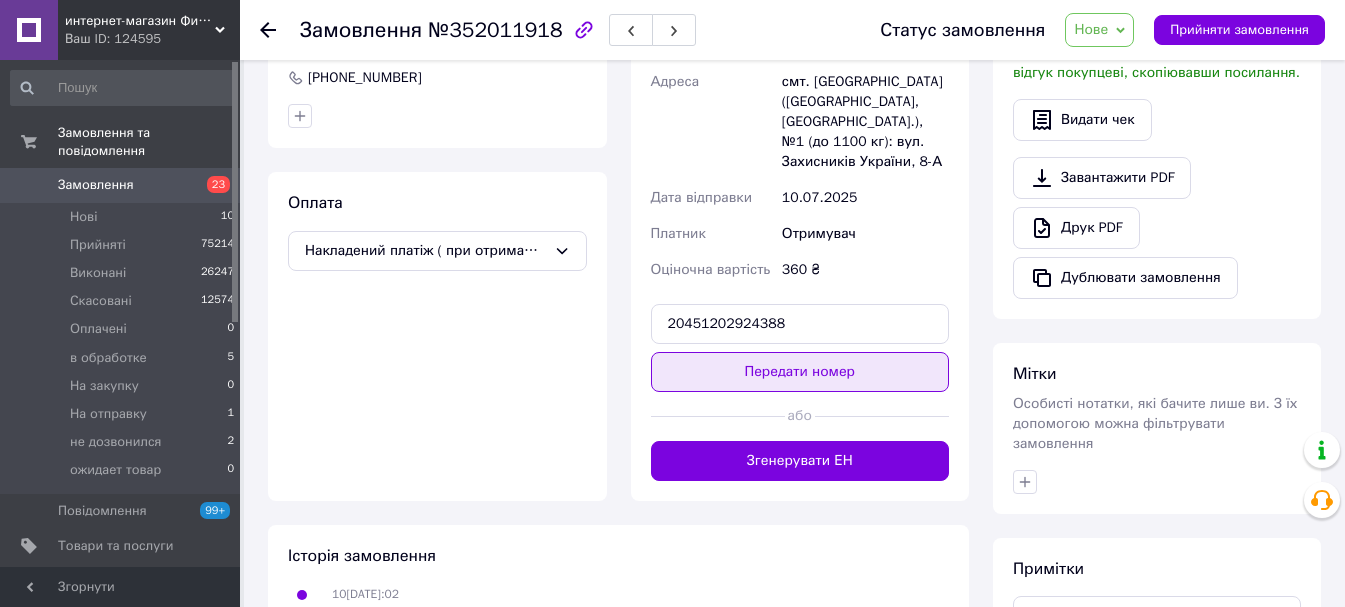 click on "Передати номер" at bounding box center [800, 372] 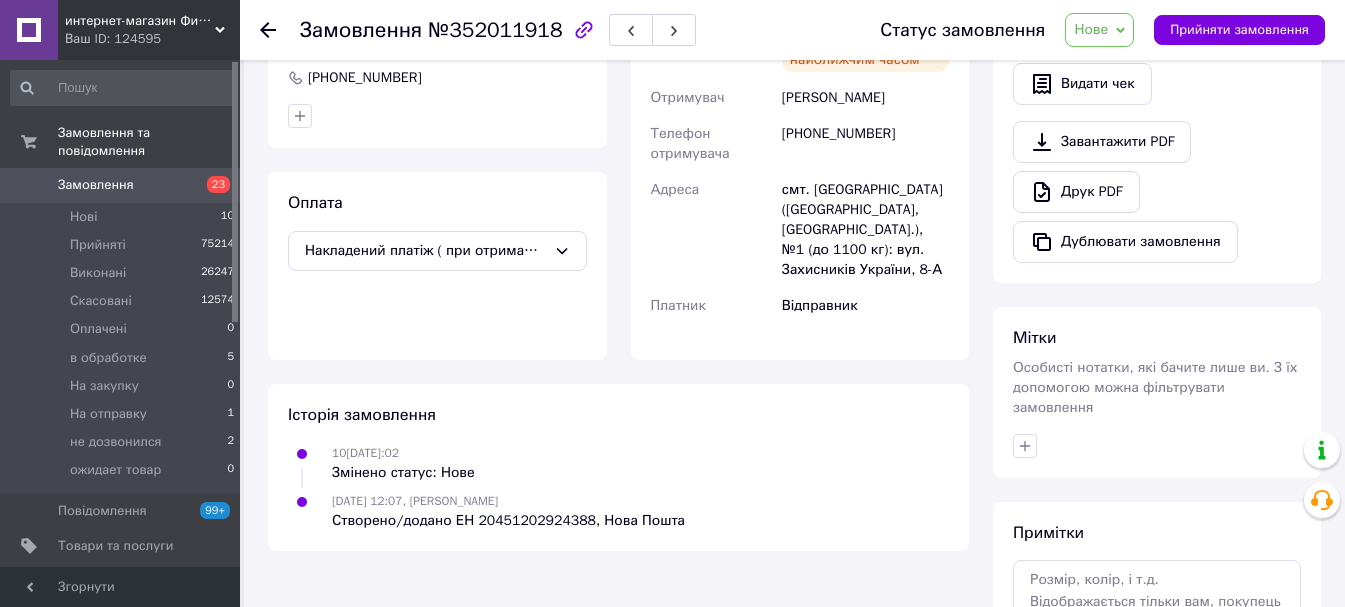 click on "Нове" at bounding box center (1091, 29) 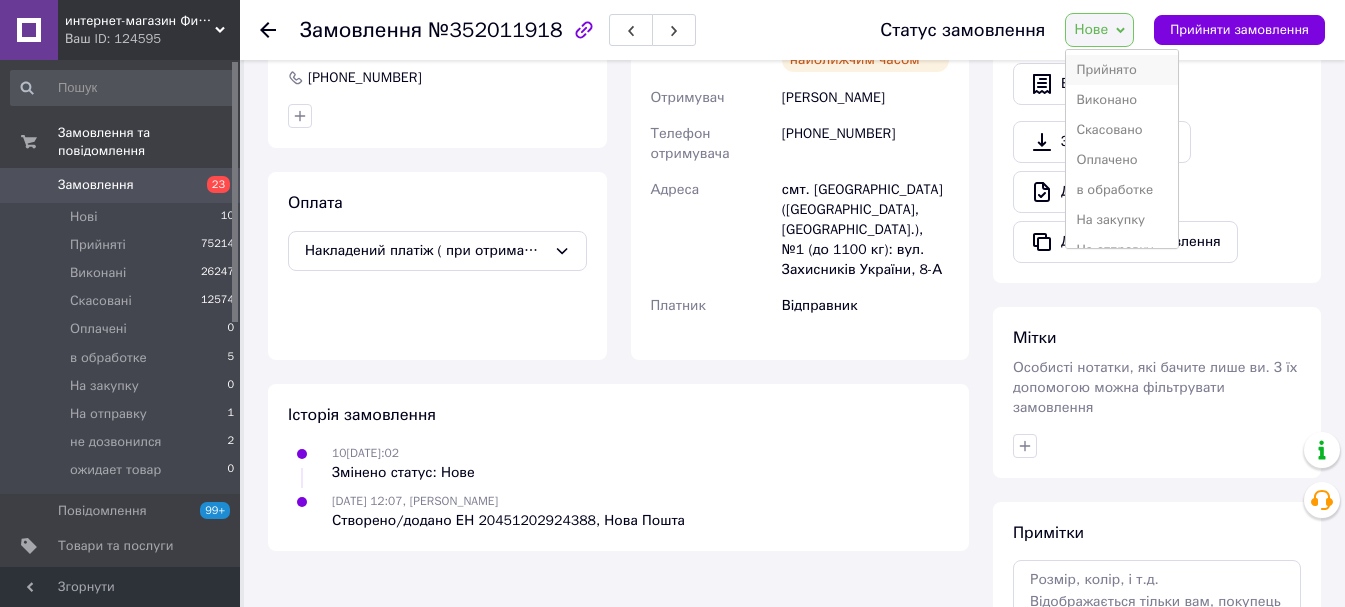 click on "Прийнято" at bounding box center [1122, 70] 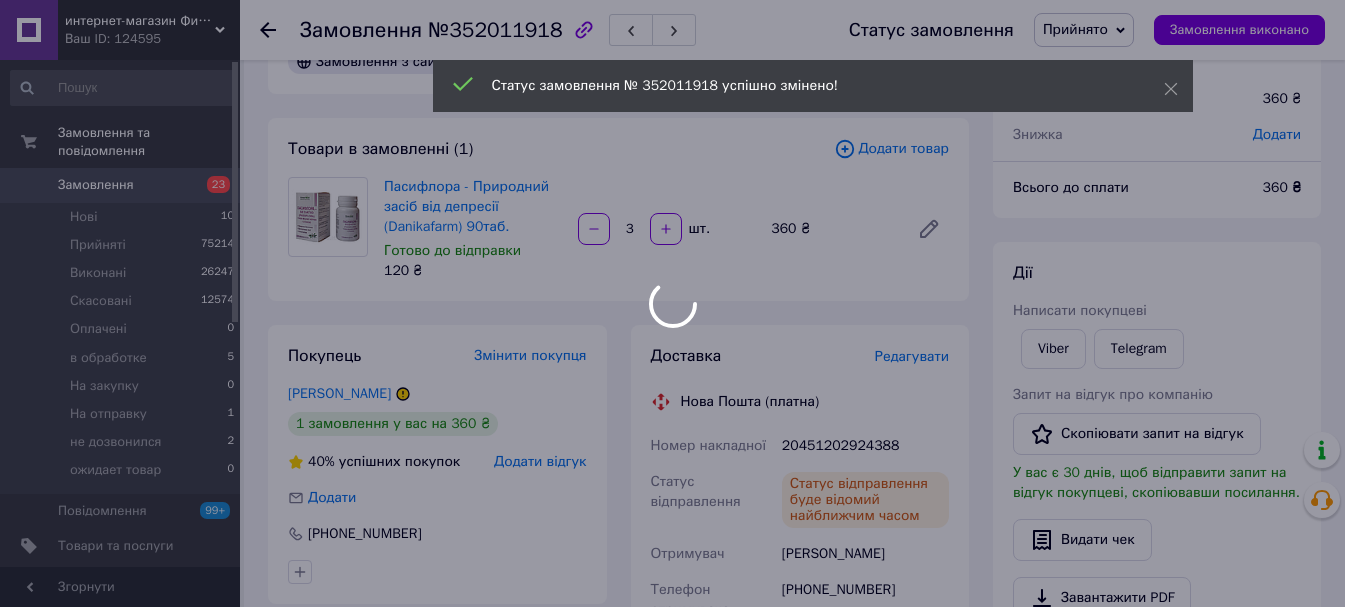 scroll, scrollTop: 0, scrollLeft: 0, axis: both 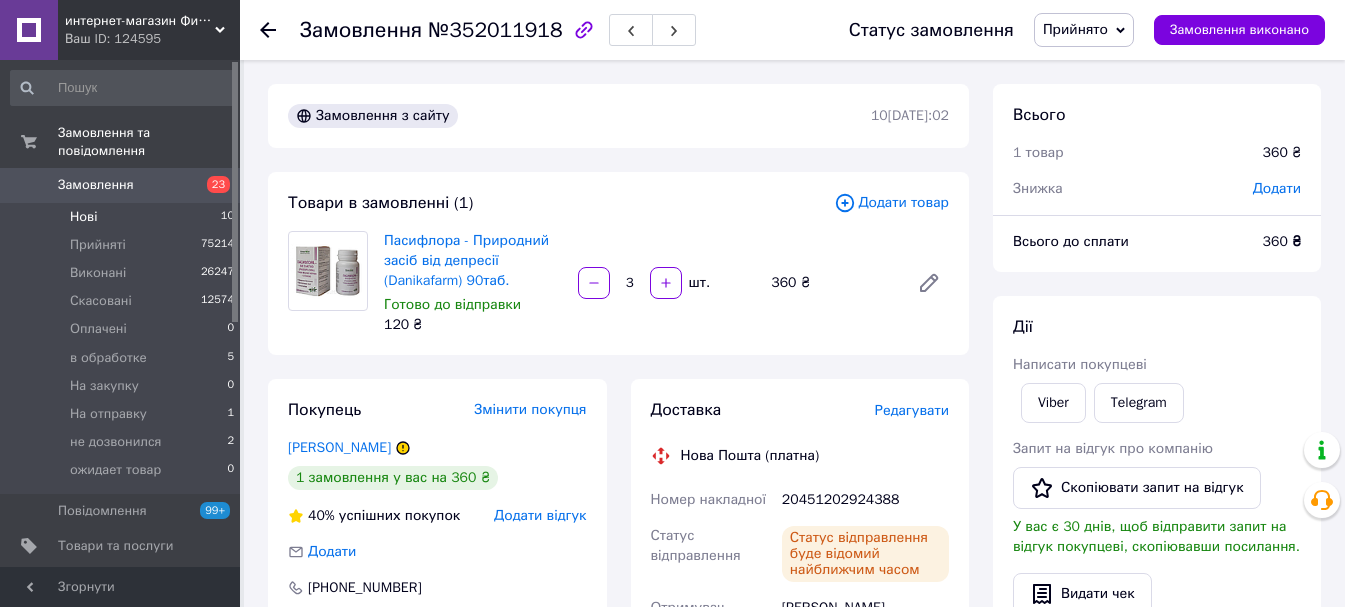 click on "Нові 10" at bounding box center (123, 217) 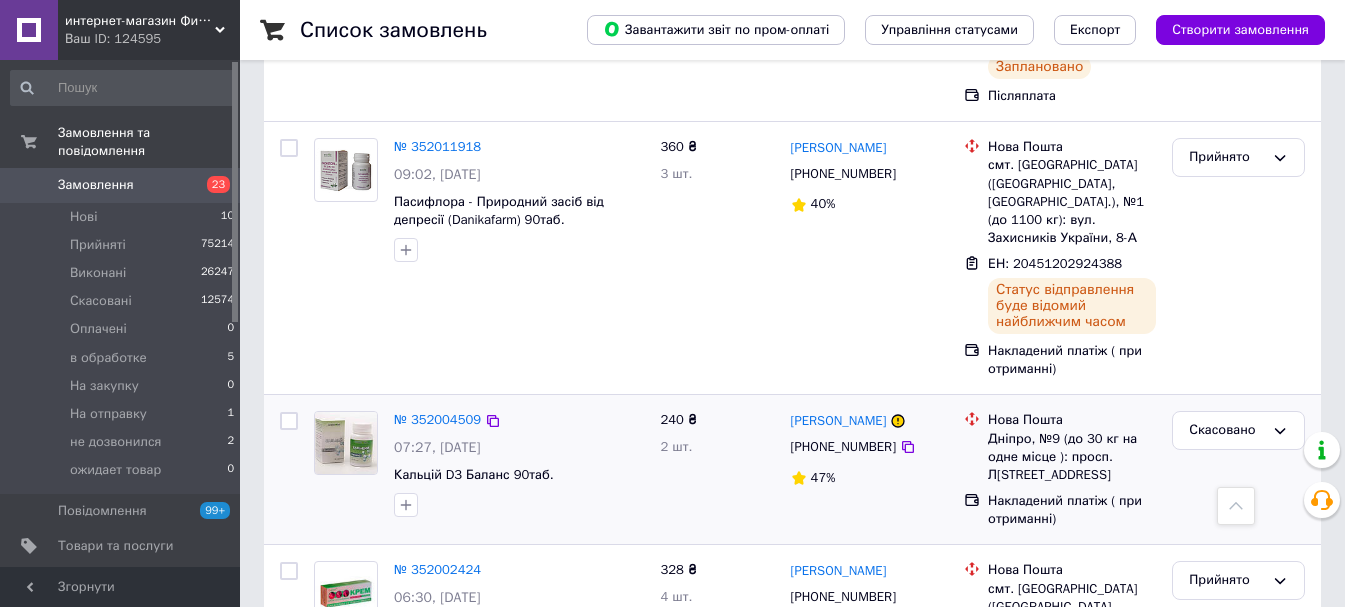 scroll, scrollTop: 1500, scrollLeft: 0, axis: vertical 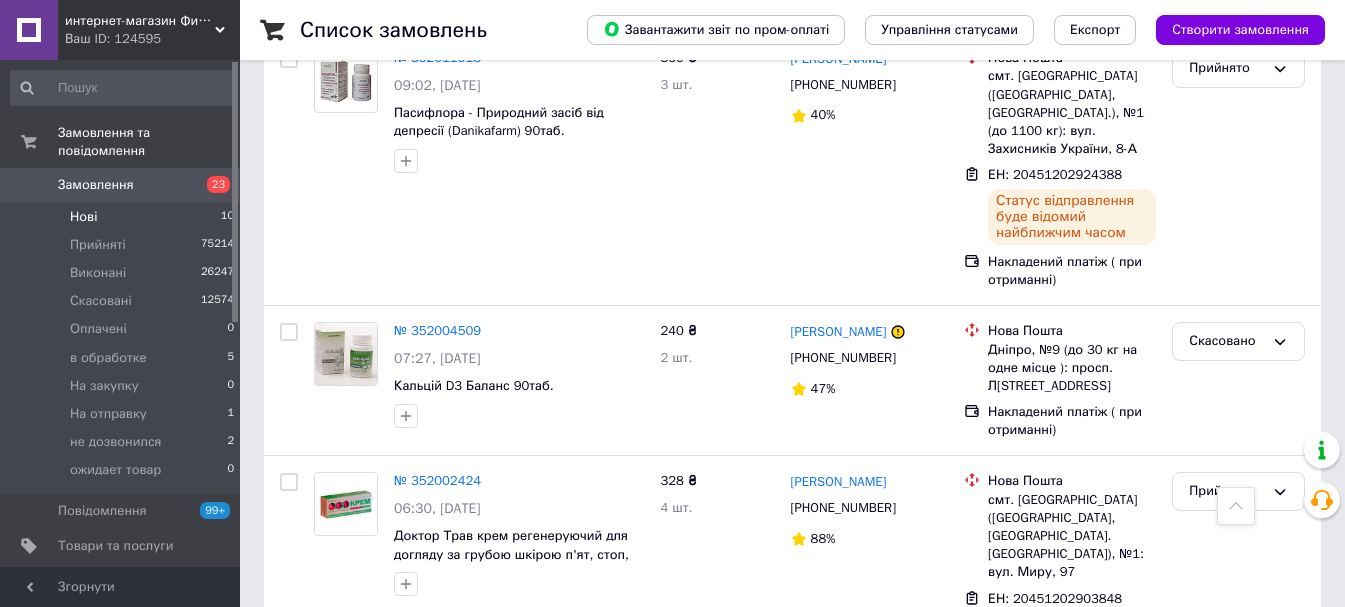 click on "Нові" at bounding box center [83, 217] 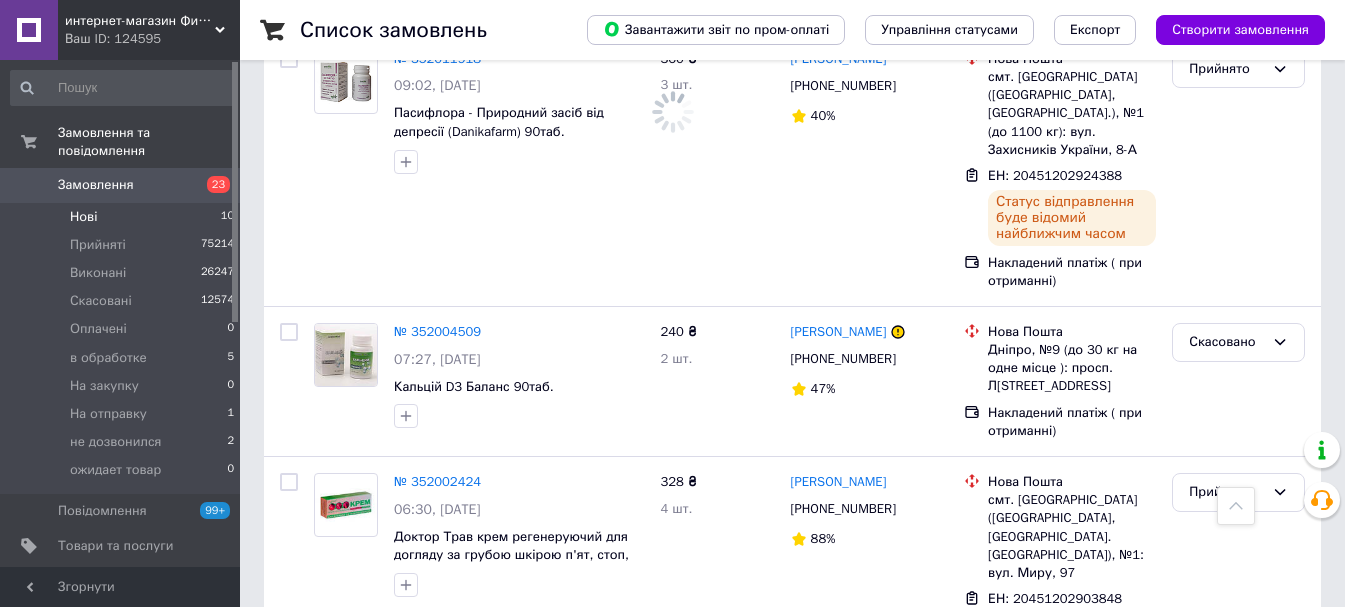 scroll, scrollTop: 0, scrollLeft: 0, axis: both 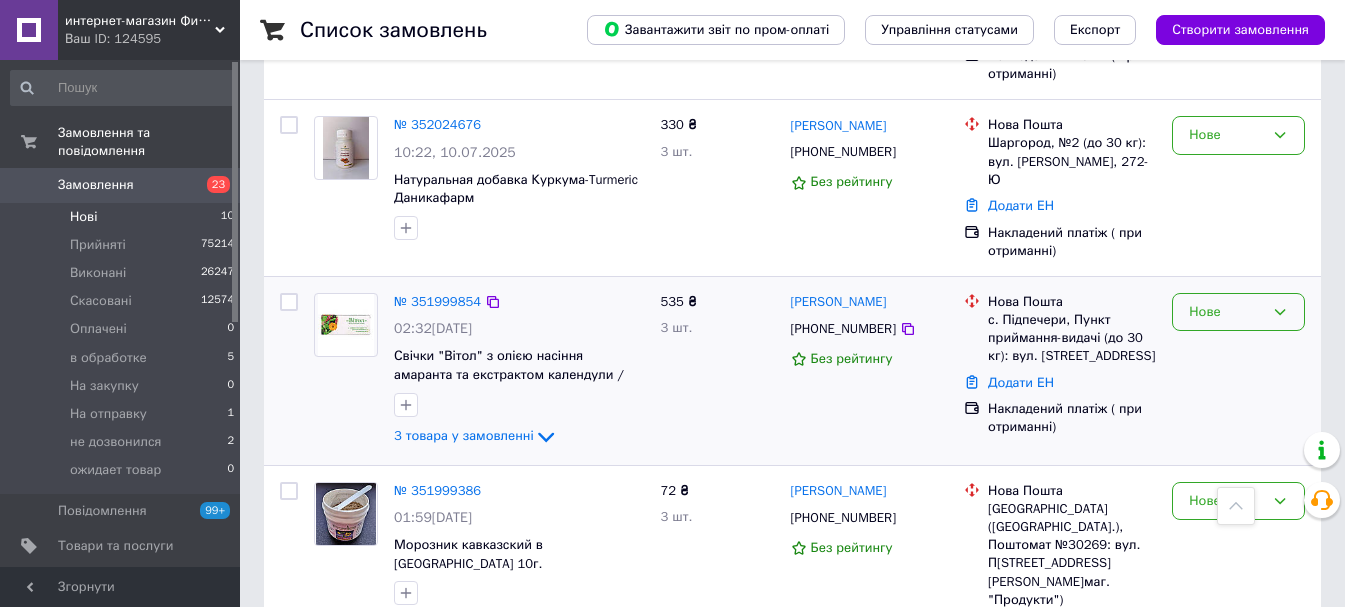 click on "Нове" at bounding box center (1226, 312) 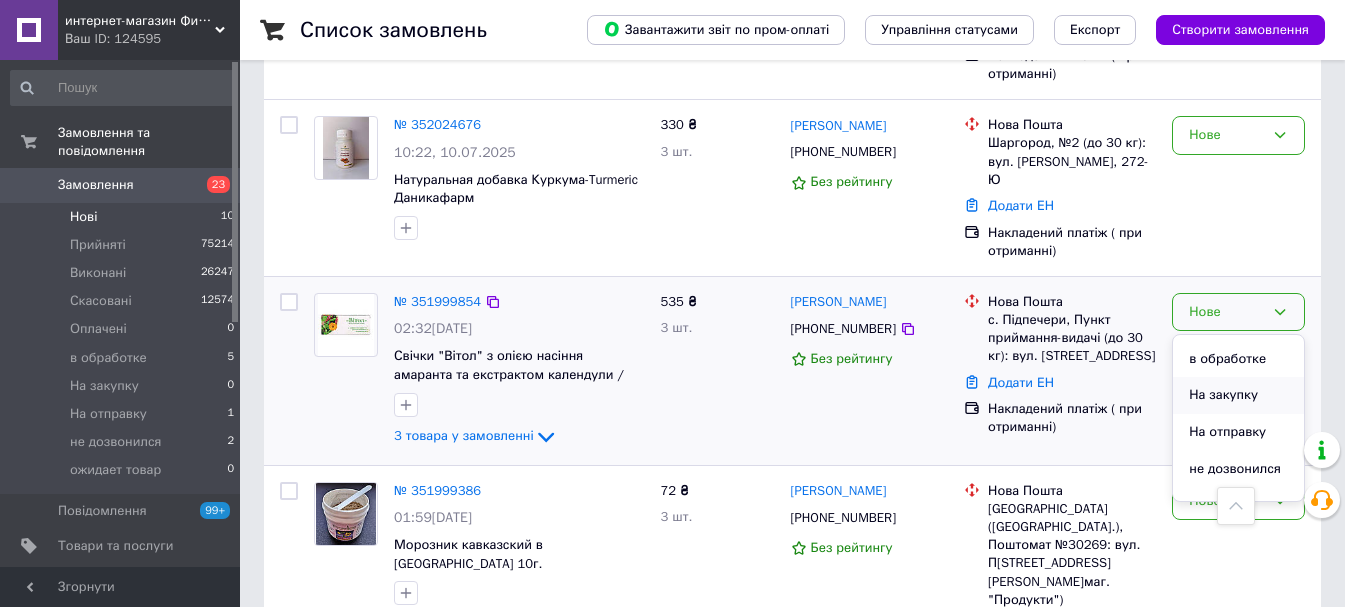 scroll, scrollTop: 163, scrollLeft: 0, axis: vertical 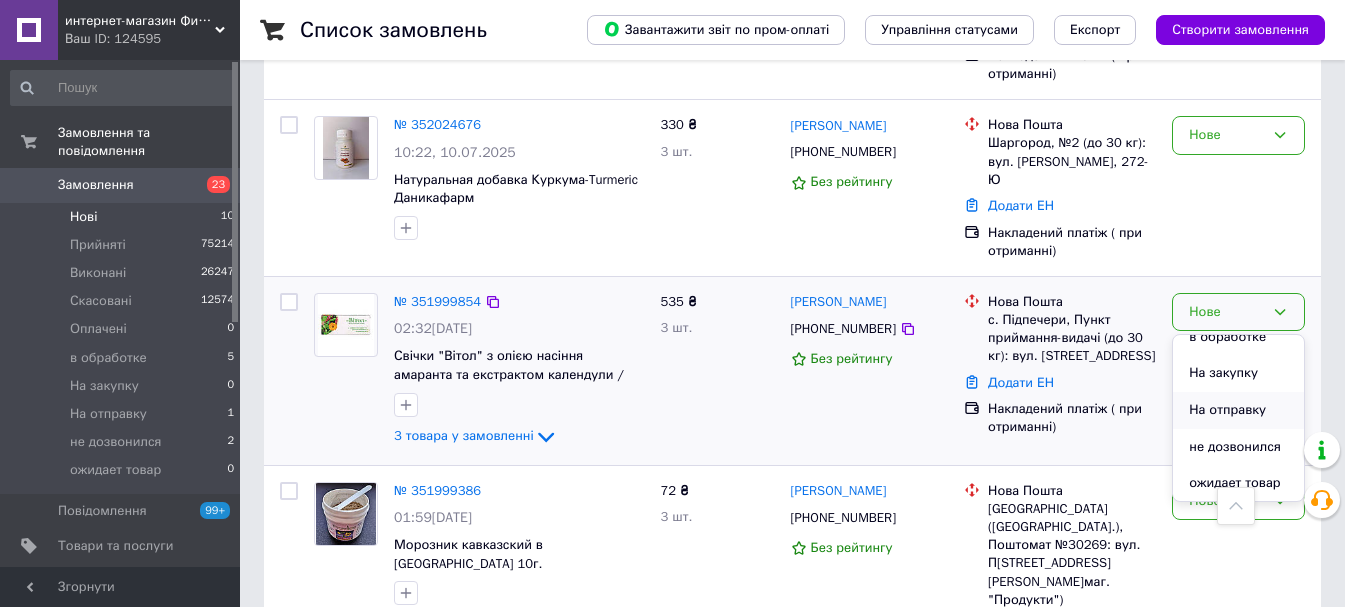 click on "На отправку" at bounding box center (1238, 410) 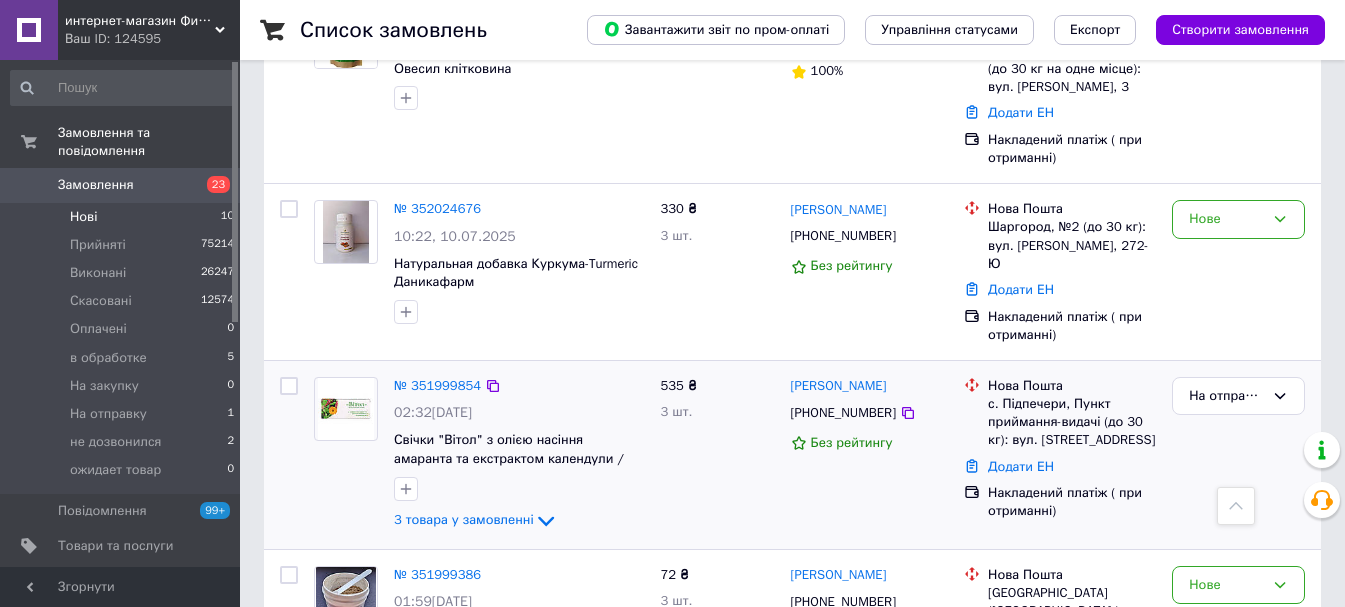 scroll, scrollTop: 692, scrollLeft: 0, axis: vertical 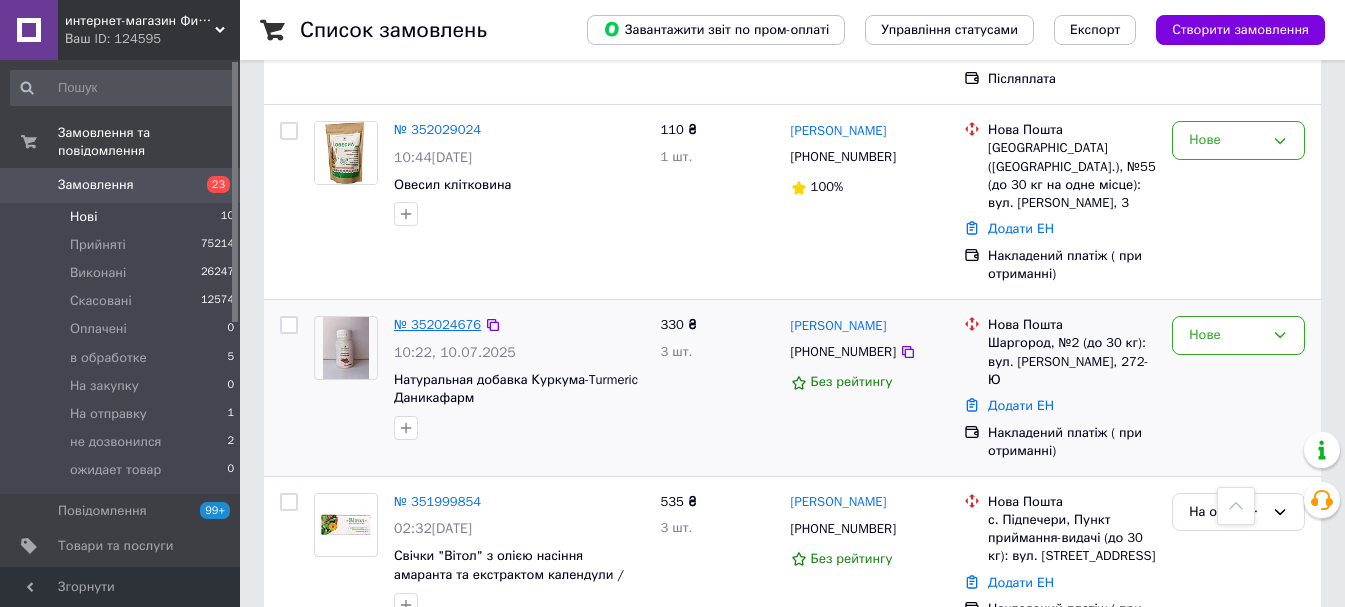 click on "№ 352024676" at bounding box center (437, 324) 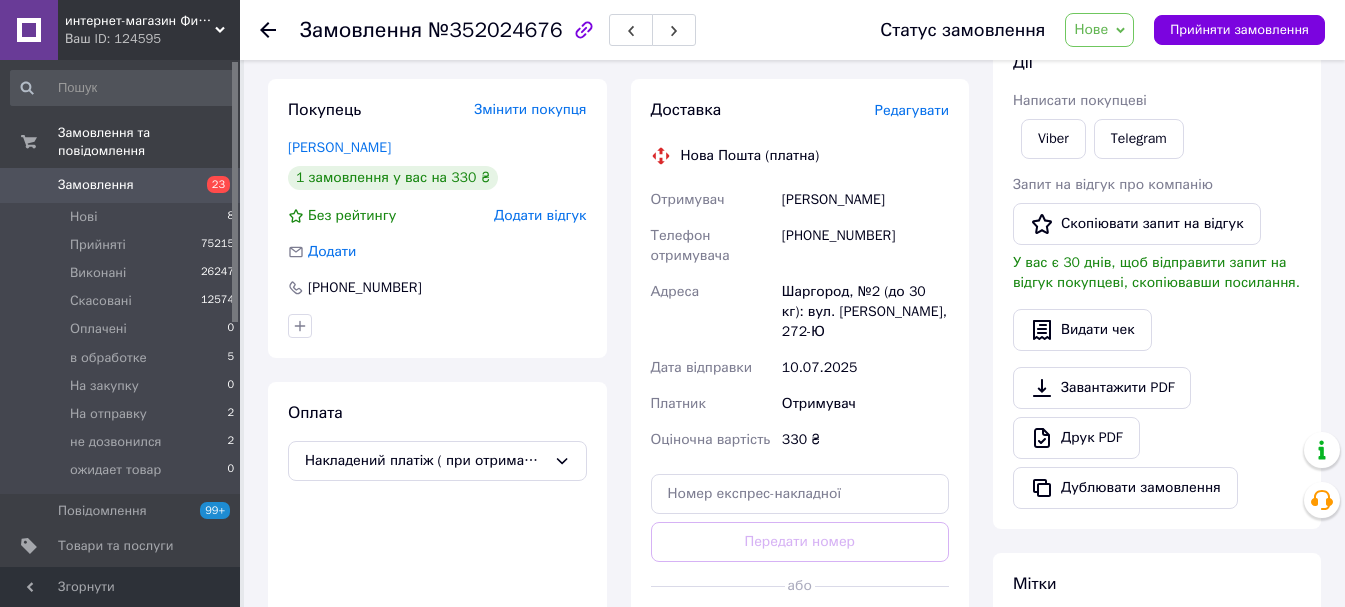 scroll, scrollTop: 500, scrollLeft: 0, axis: vertical 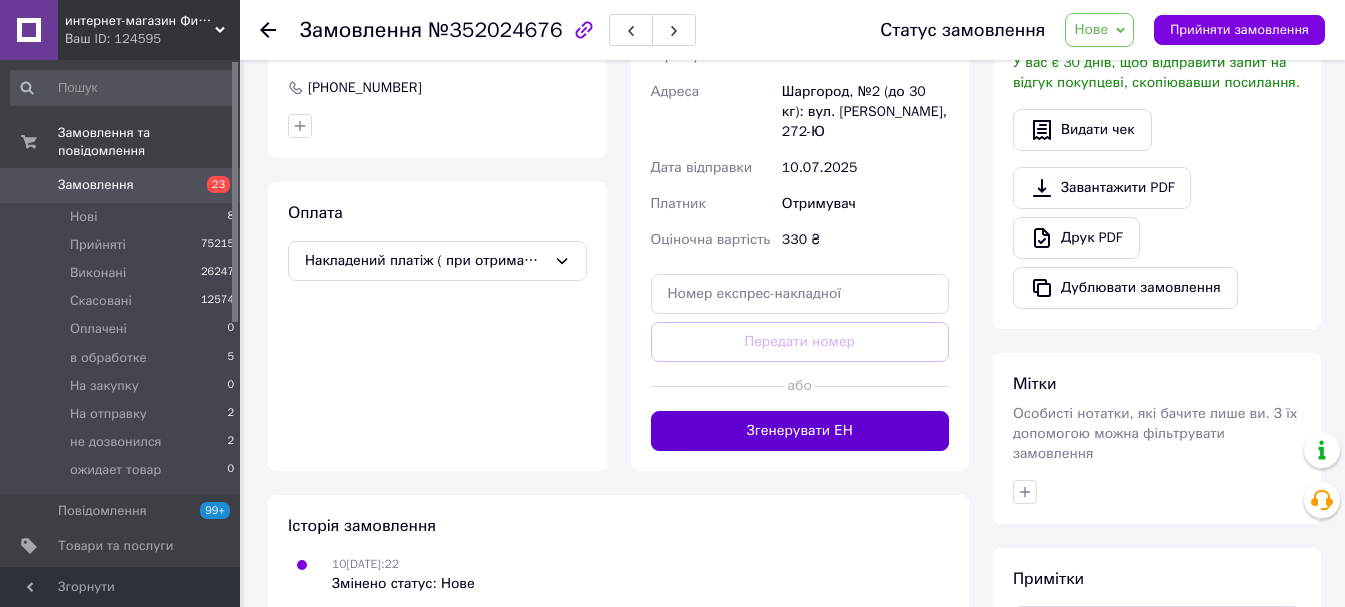 click on "Згенерувати ЕН" at bounding box center (800, 431) 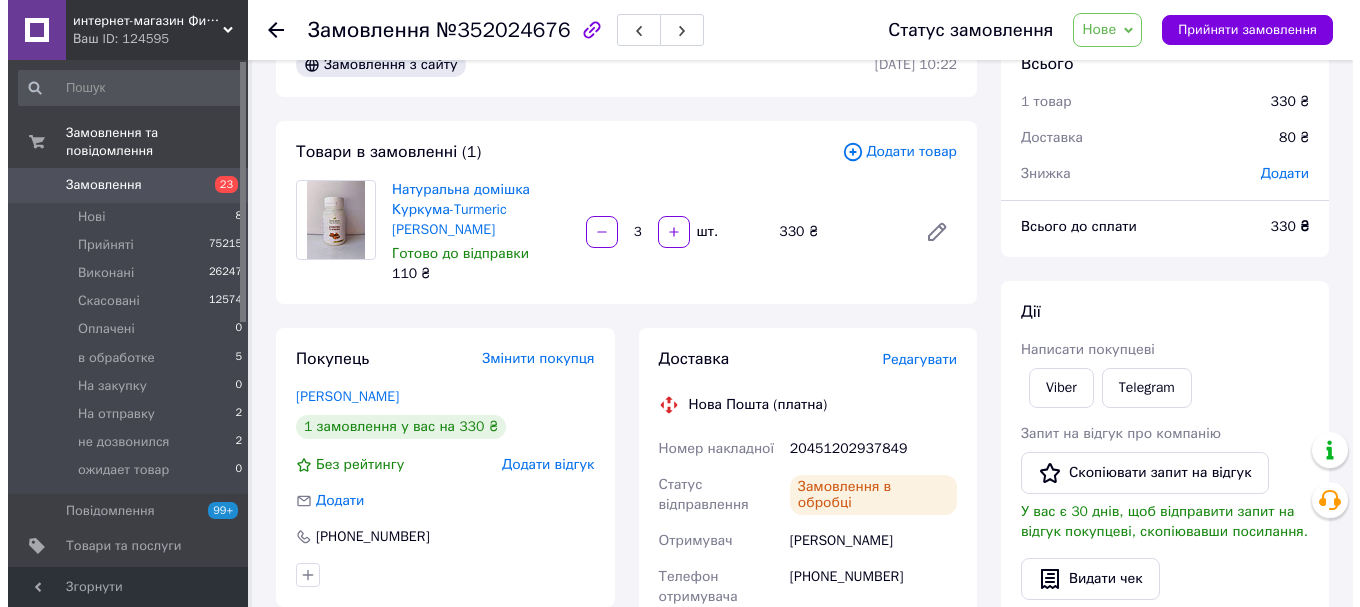 scroll, scrollTop: 0, scrollLeft: 0, axis: both 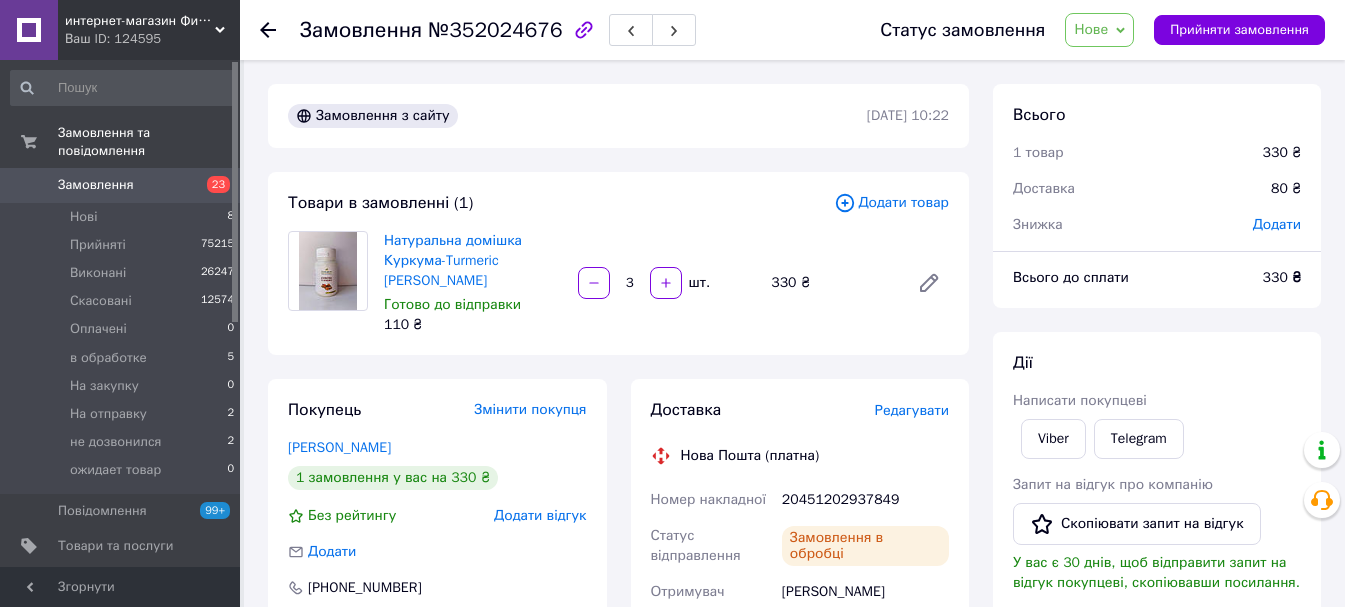 click on "Редагувати" at bounding box center (912, 410) 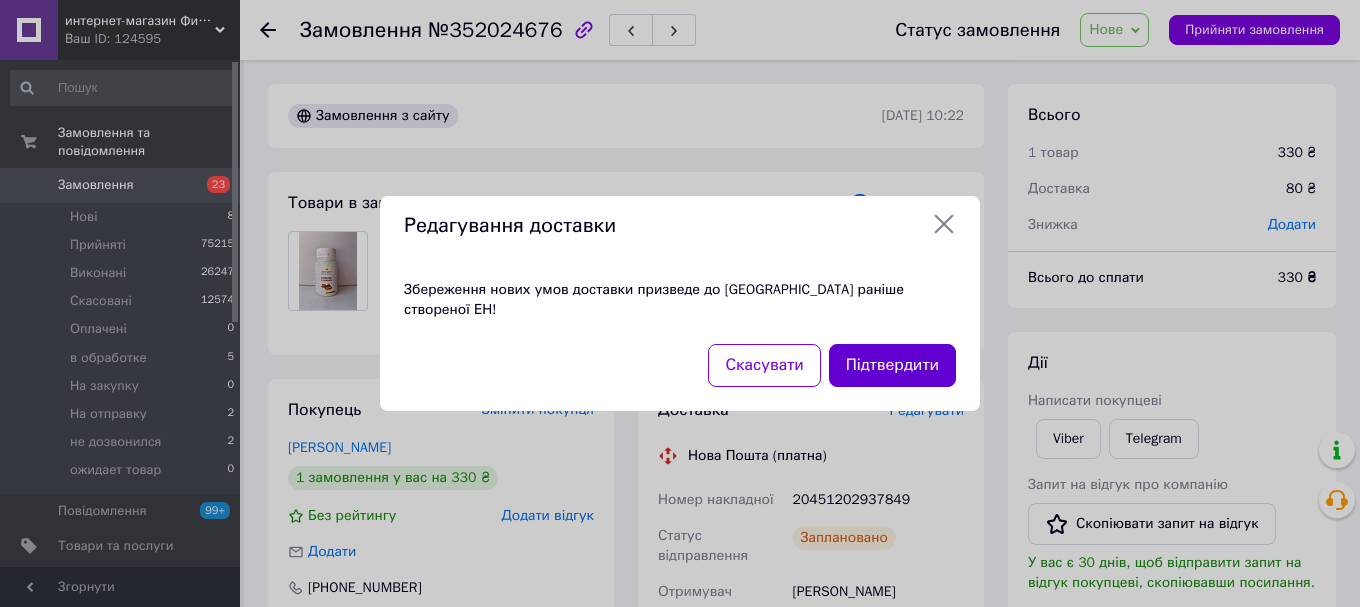 click on "Підтвердити" at bounding box center (892, 365) 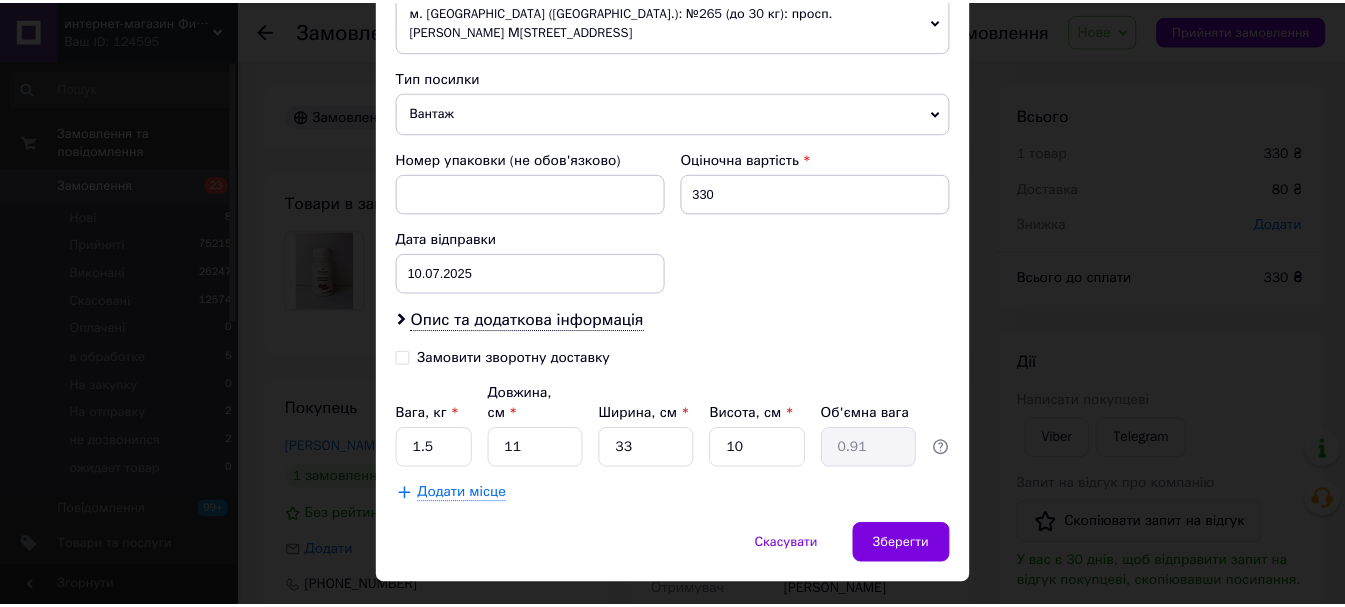 scroll, scrollTop: 757, scrollLeft: 0, axis: vertical 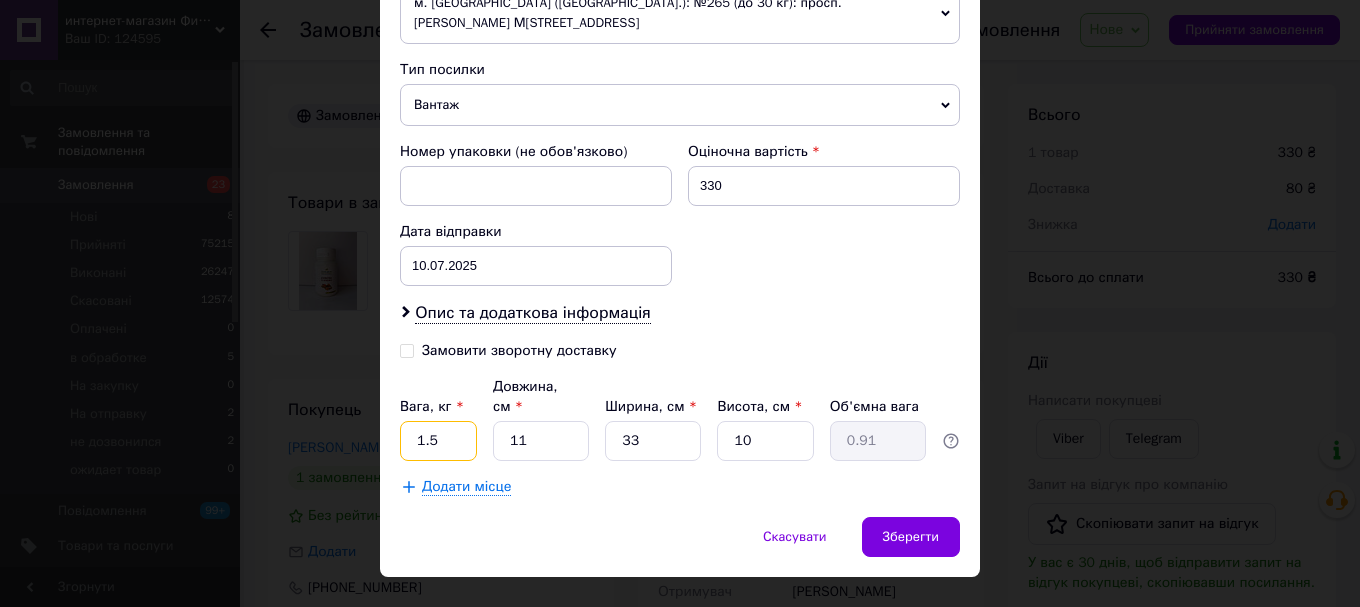 click on "1.5" at bounding box center [438, 441] 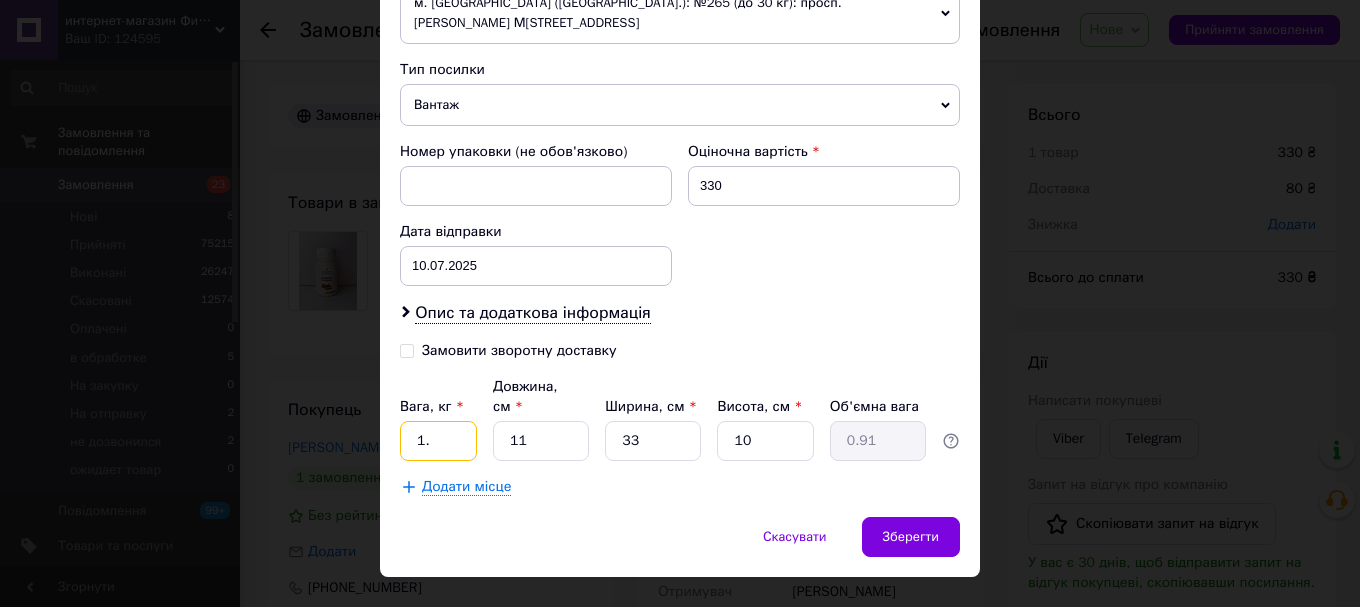 type on "1" 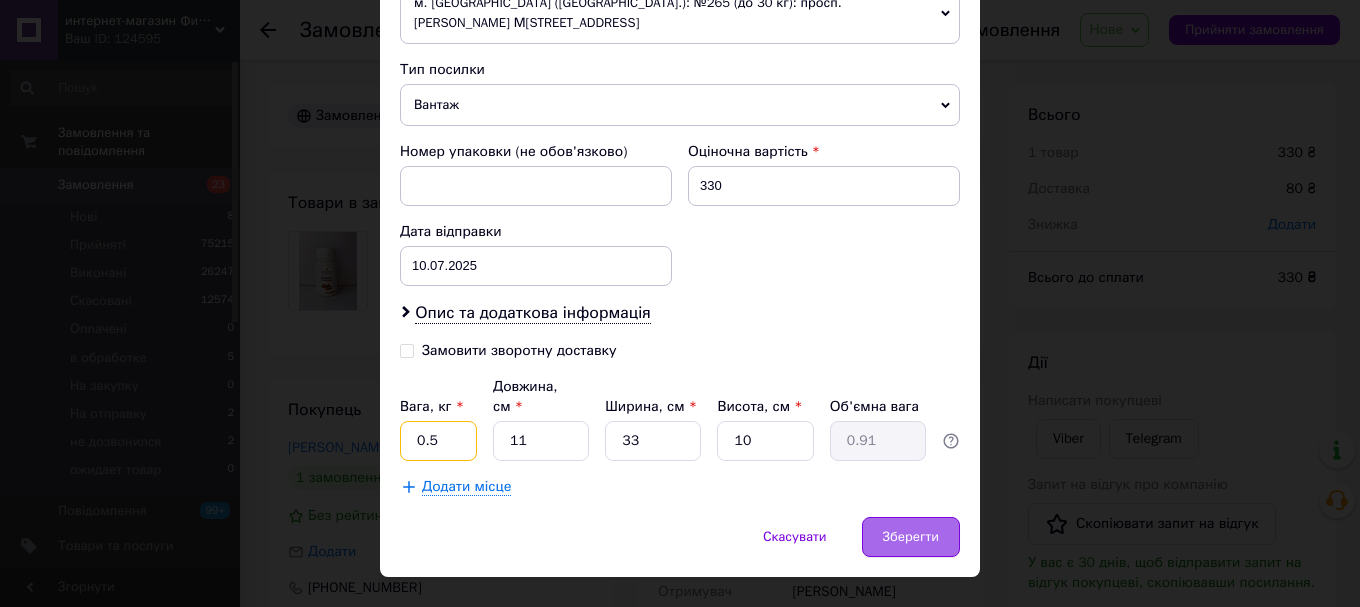 type on "0.5" 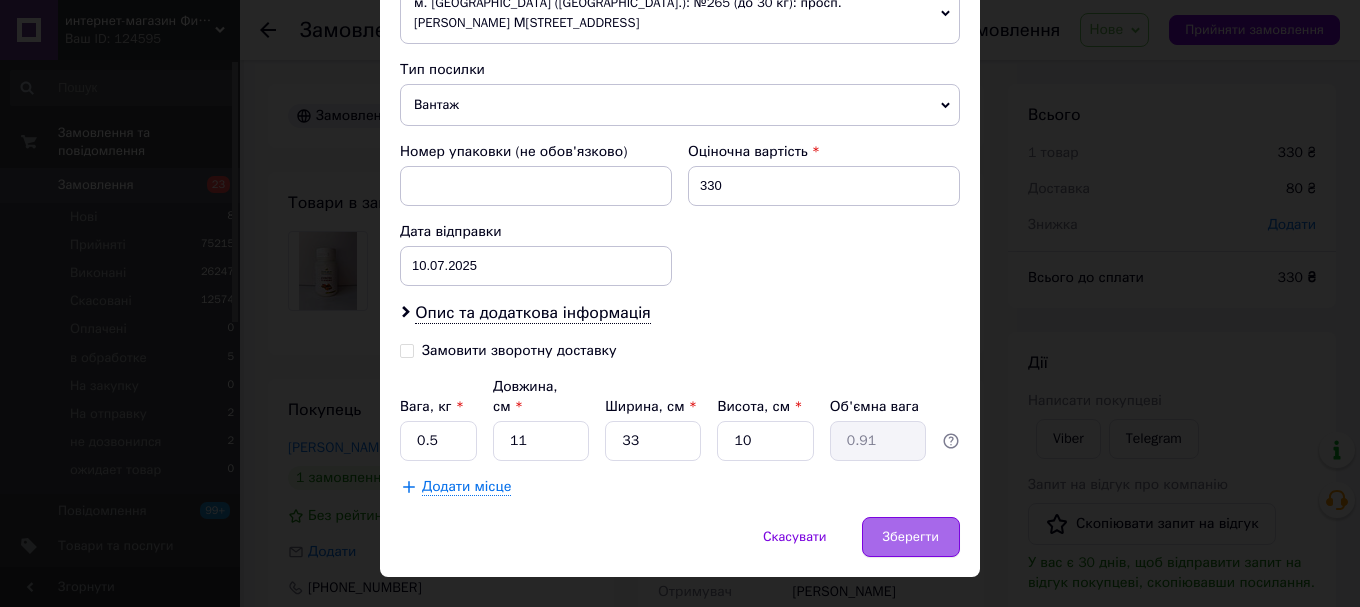 click on "Зберегти" at bounding box center [911, 537] 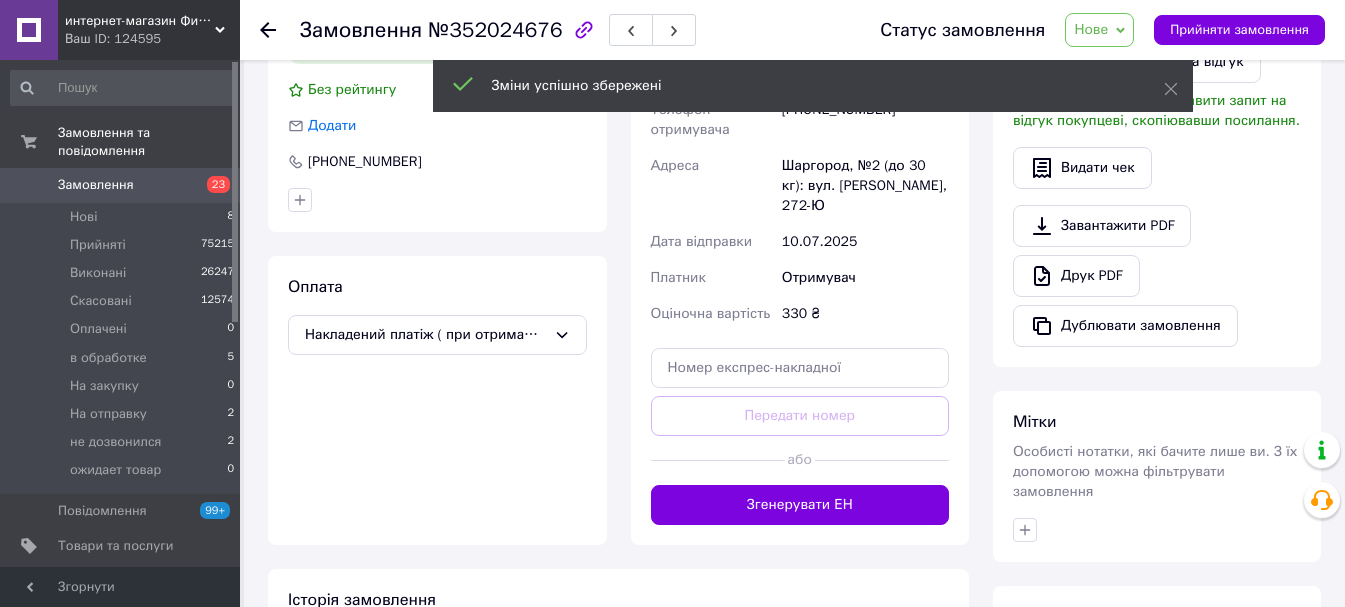 scroll, scrollTop: 500, scrollLeft: 0, axis: vertical 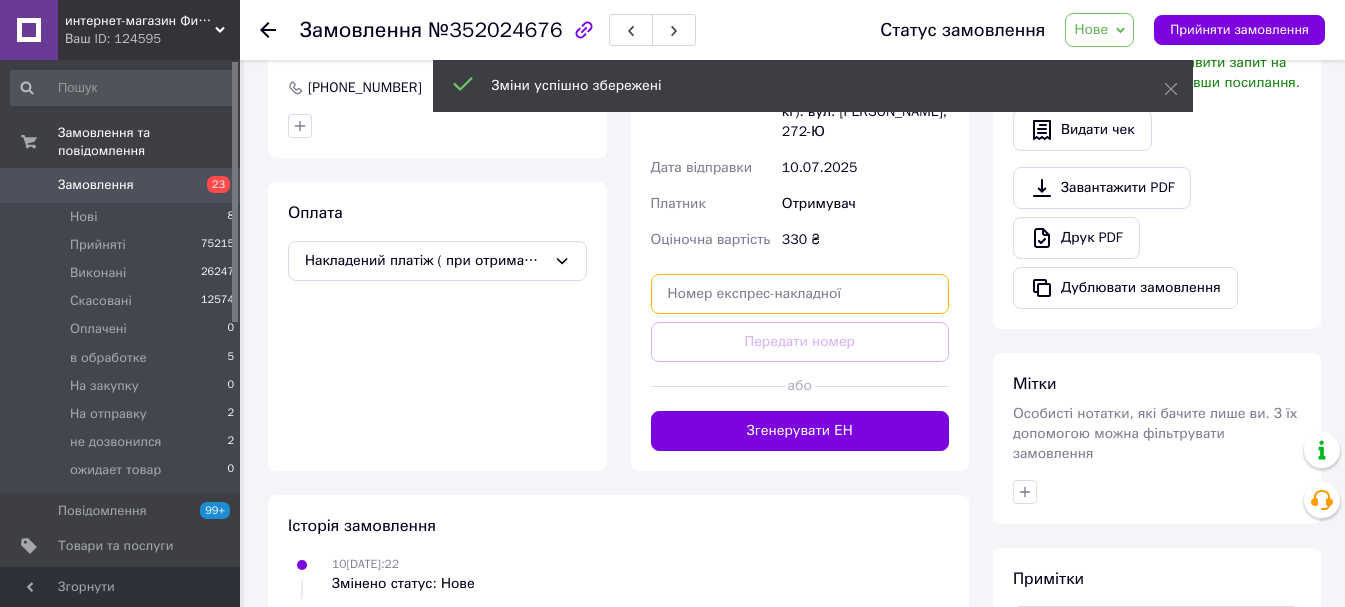 click at bounding box center [800, 294] 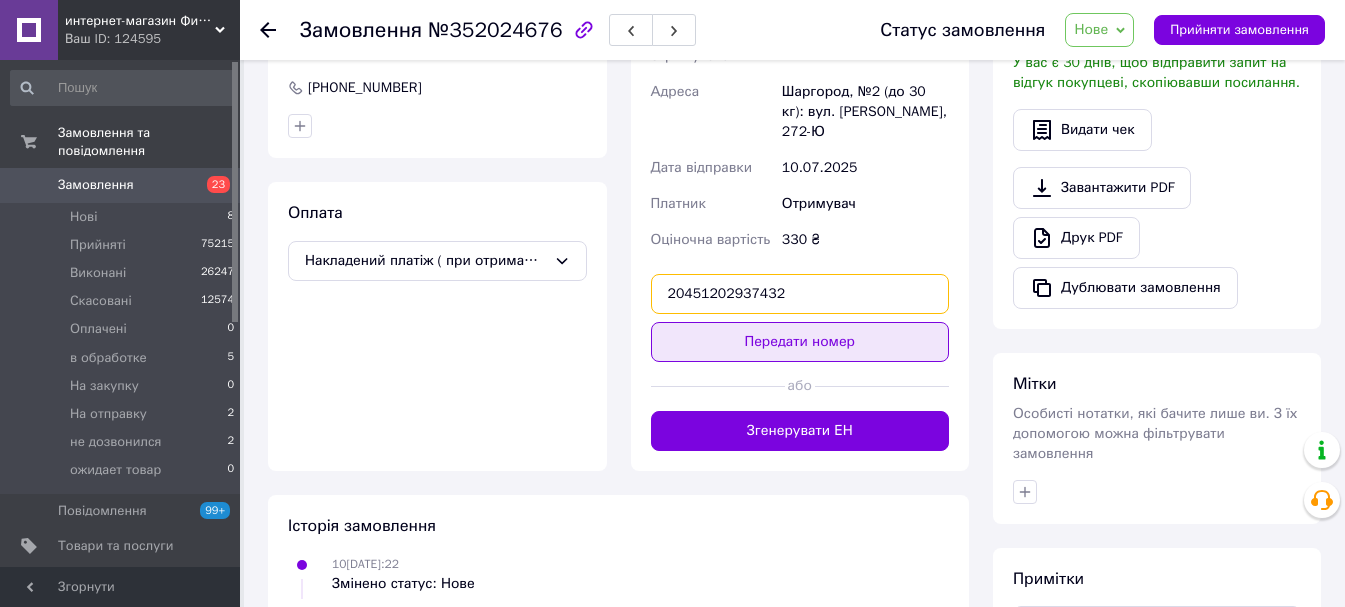 type on "20451202937432" 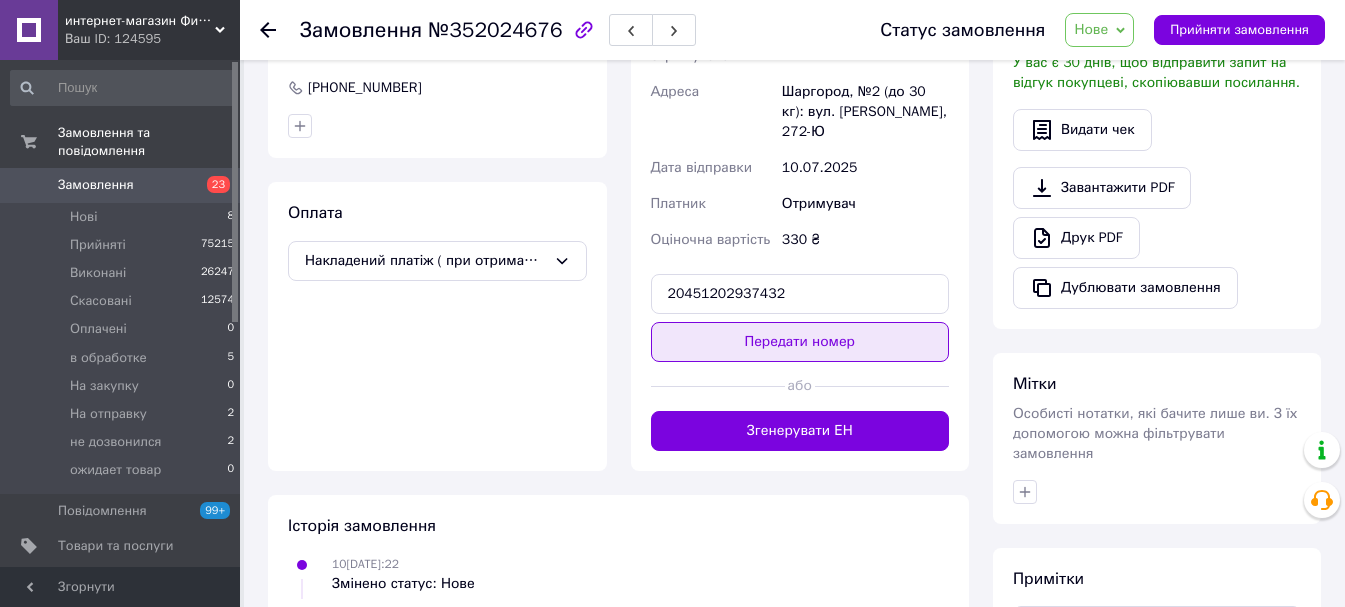 click on "Передати номер" at bounding box center (800, 342) 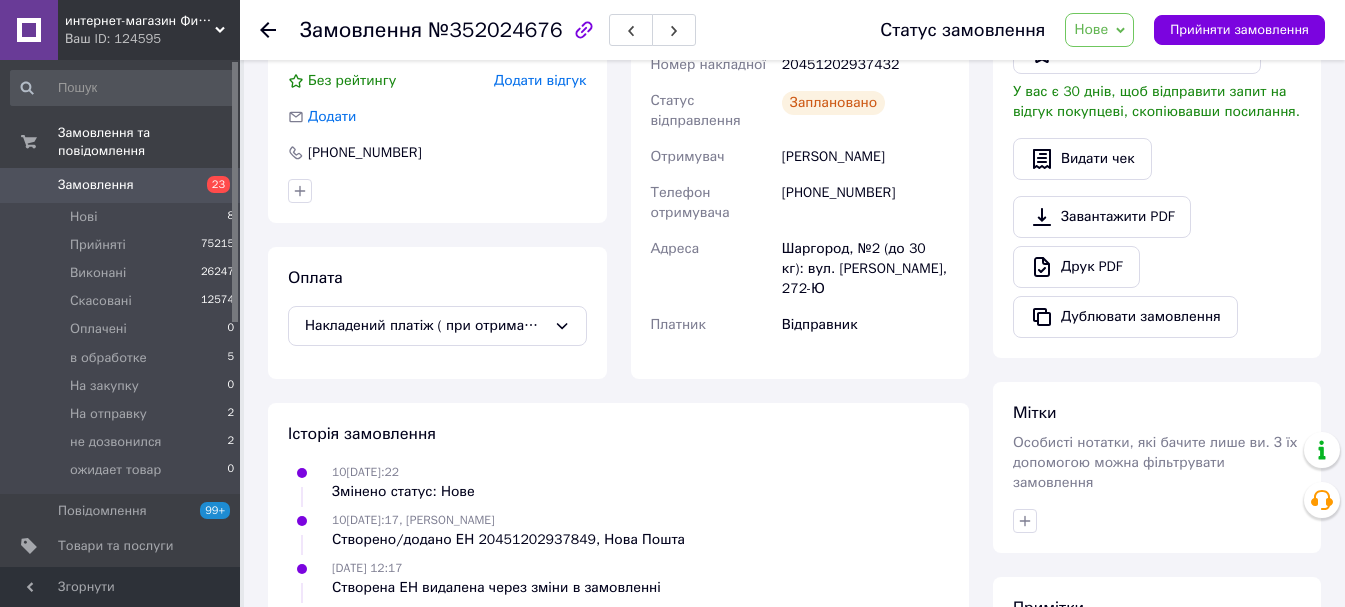 scroll, scrollTop: 400, scrollLeft: 0, axis: vertical 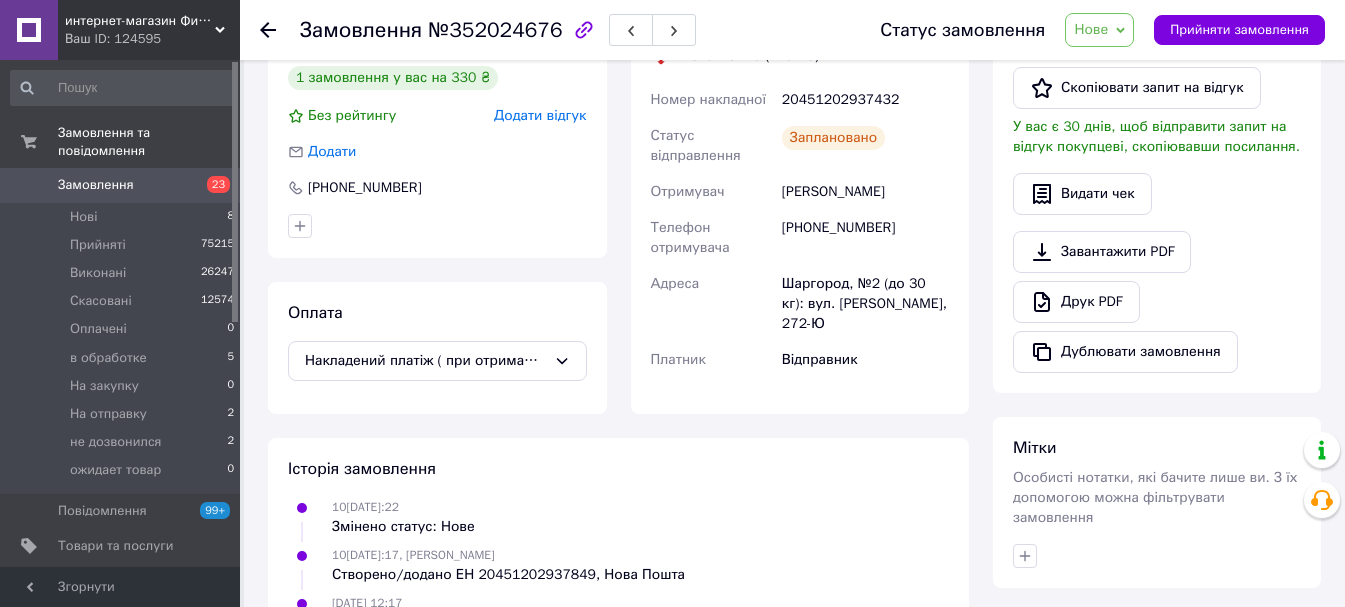 click on "Нове" at bounding box center [1099, 30] 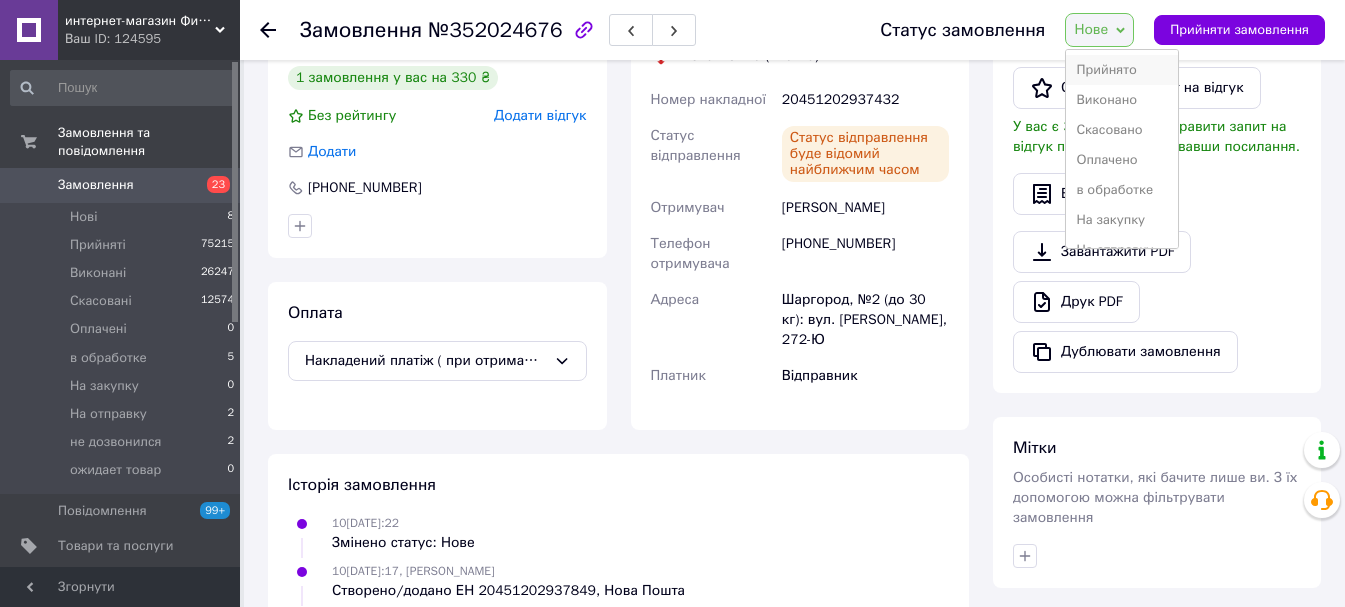 click on "Прийнято" at bounding box center [1122, 70] 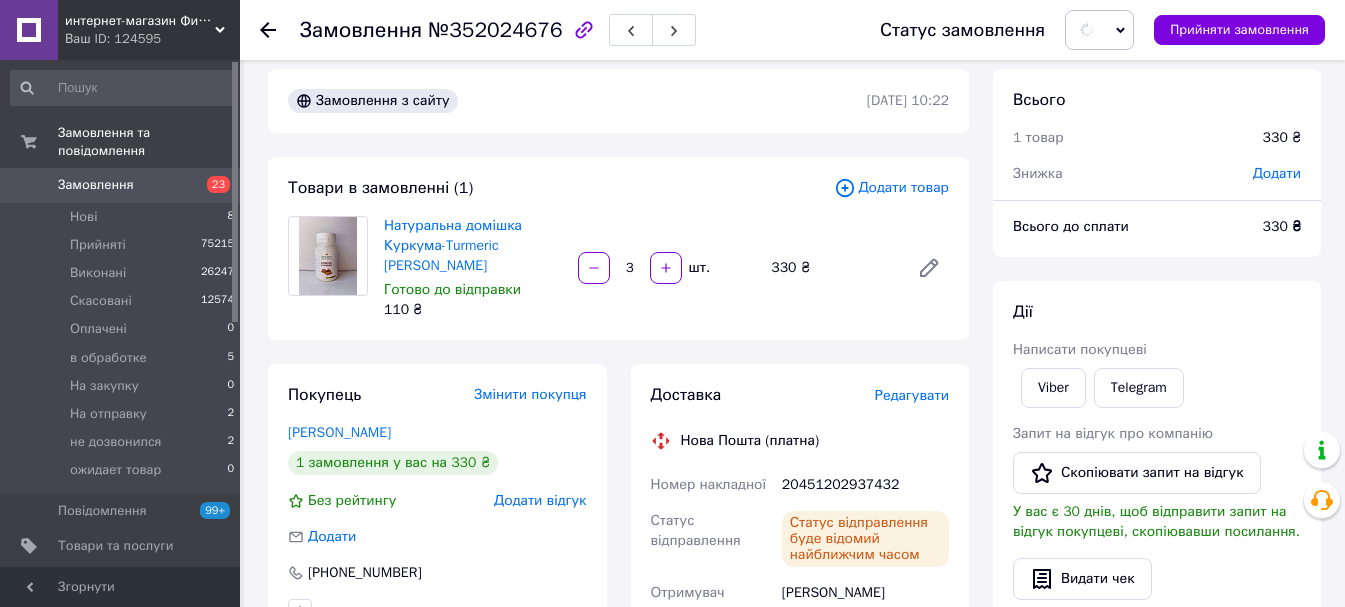 scroll, scrollTop: 0, scrollLeft: 0, axis: both 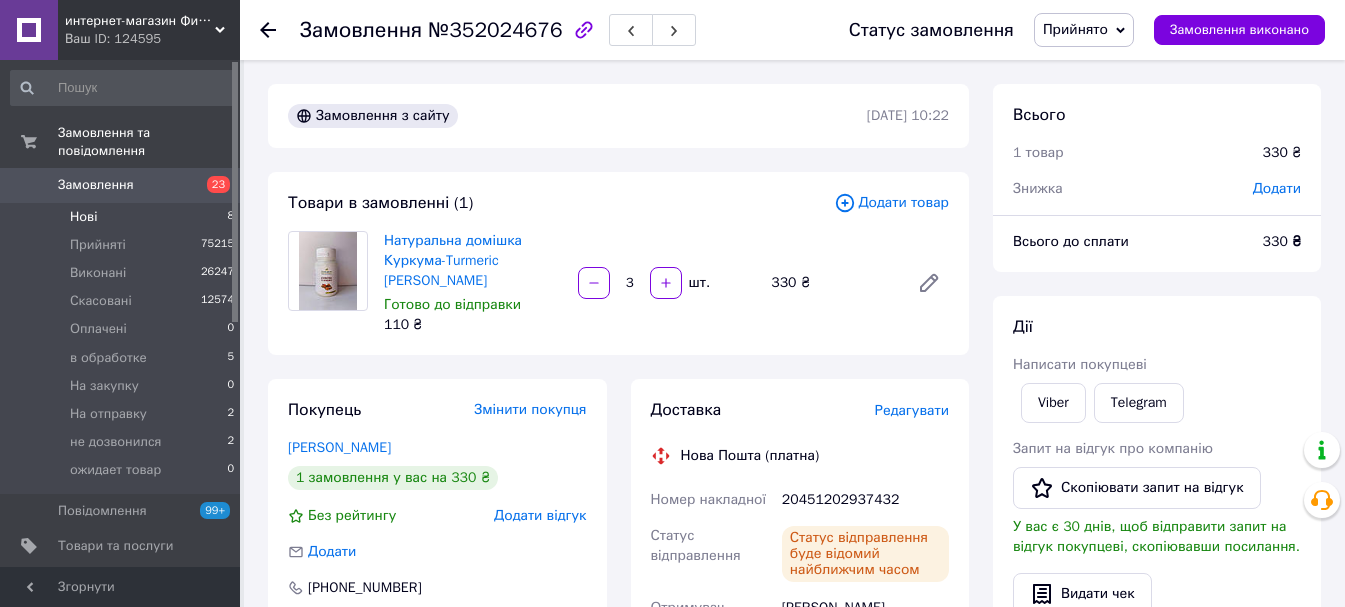 click on "Нові 8" at bounding box center (123, 217) 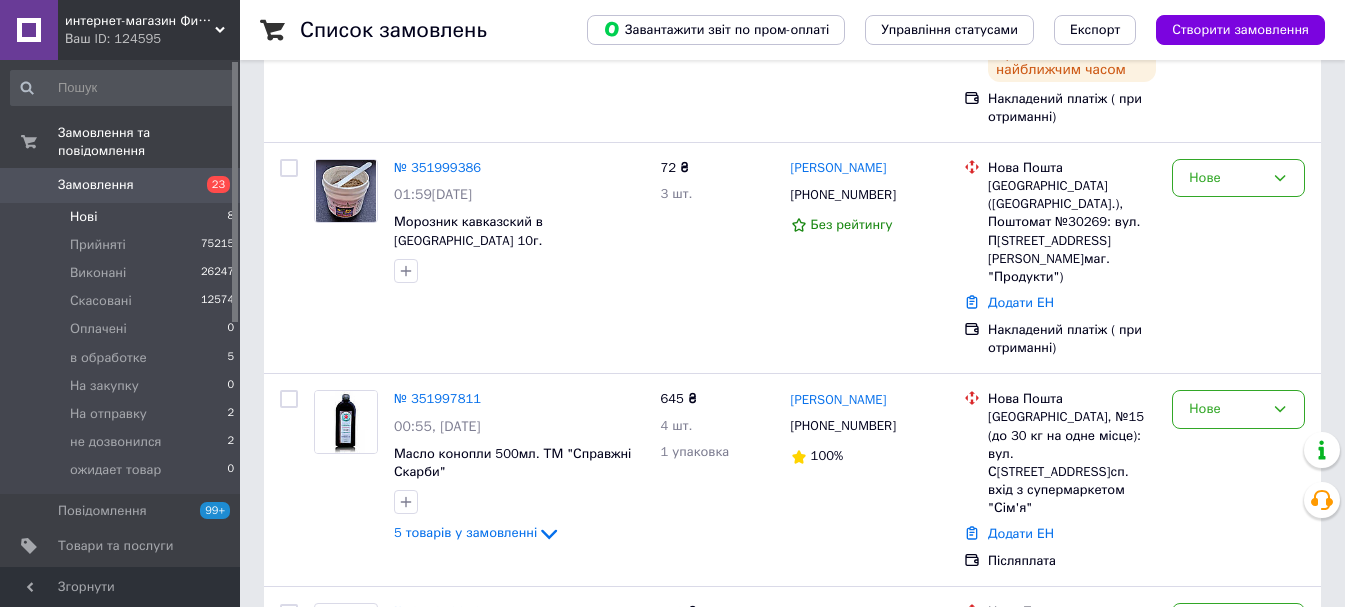scroll, scrollTop: 1157, scrollLeft: 0, axis: vertical 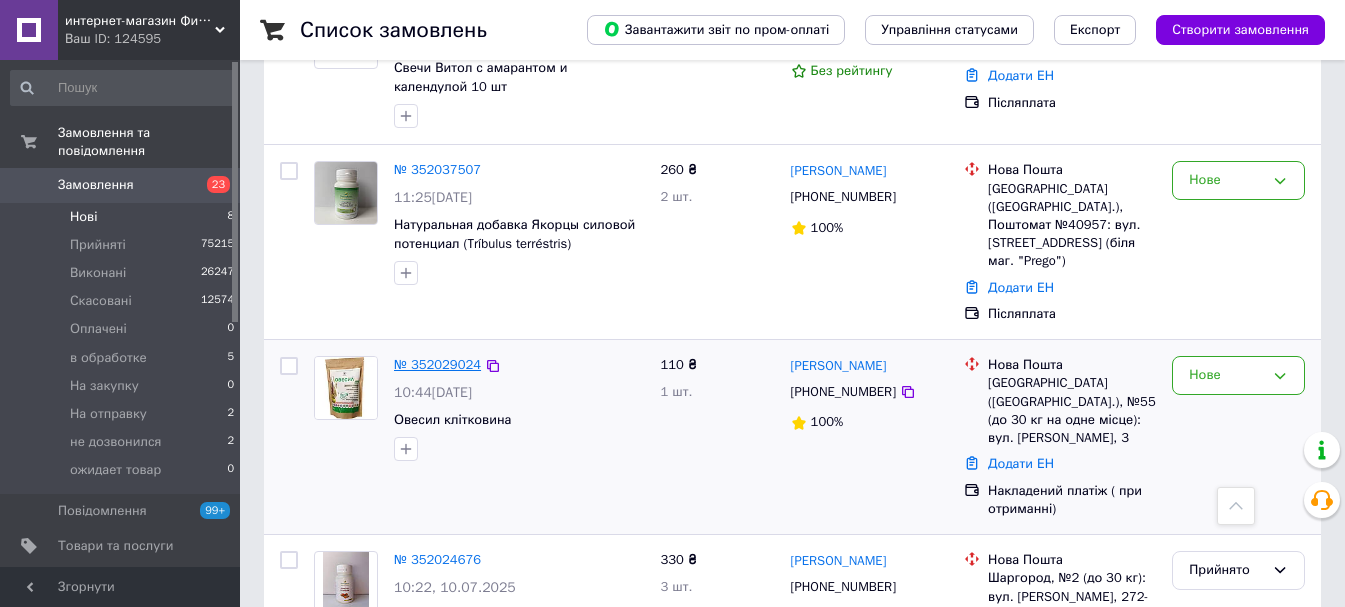 click on "№ 352029024" at bounding box center [437, 364] 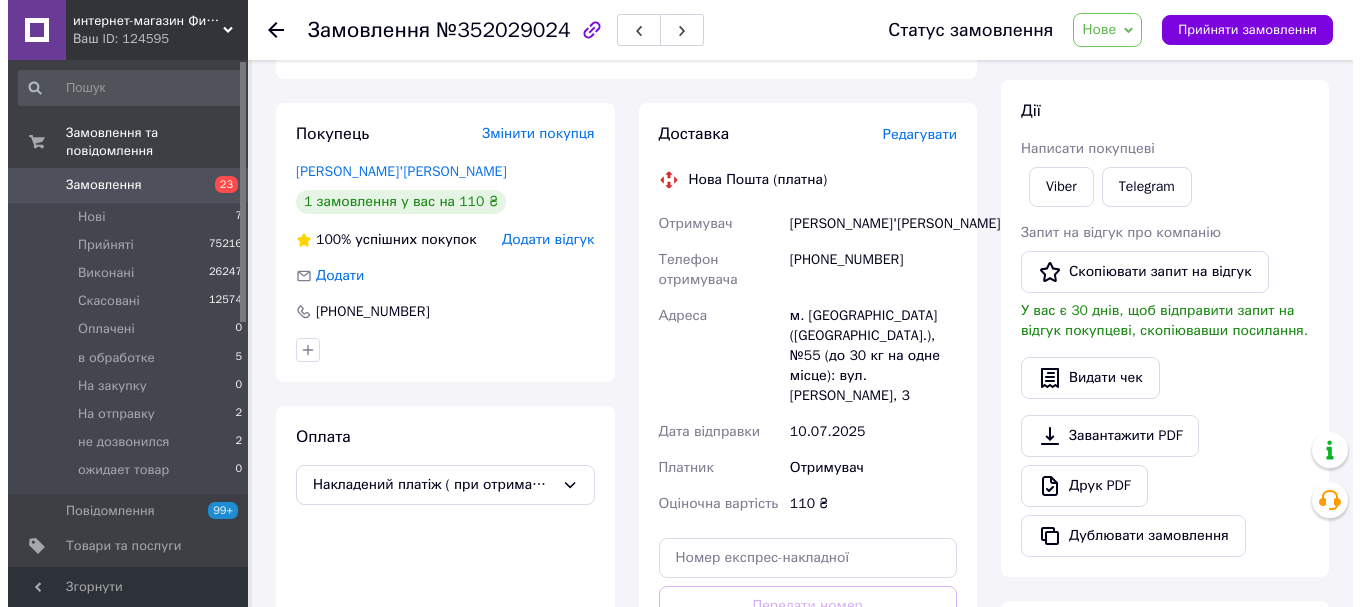 scroll, scrollTop: 157, scrollLeft: 0, axis: vertical 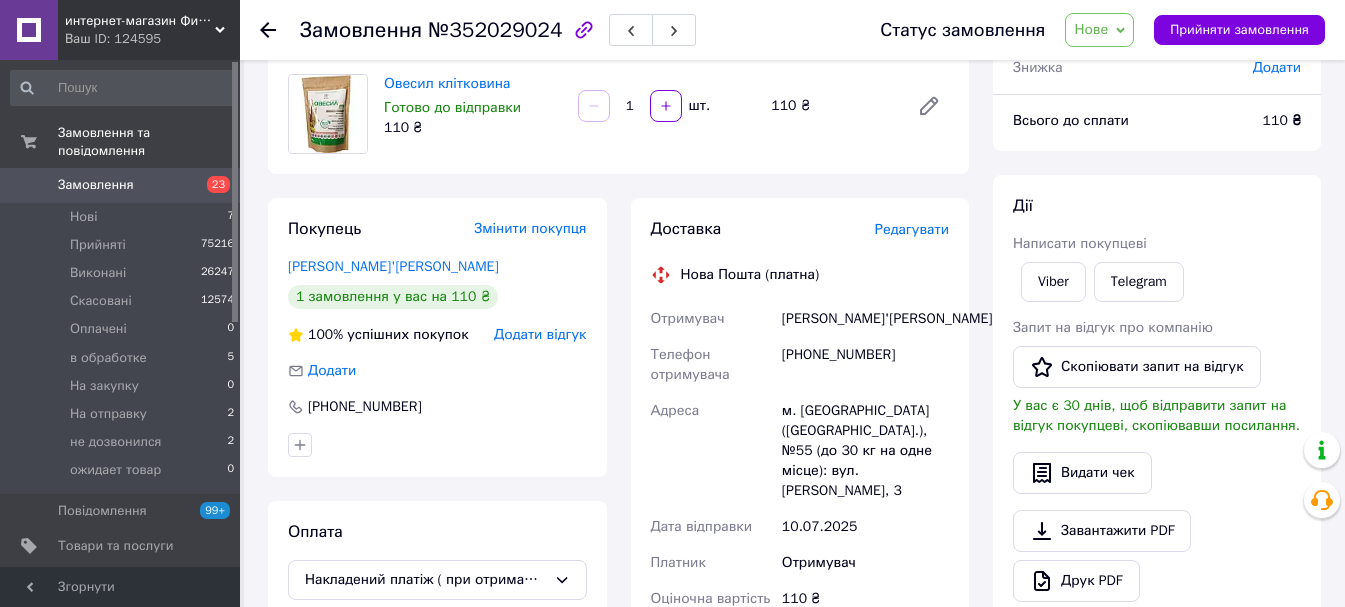 click on "Редагувати" at bounding box center [912, 229] 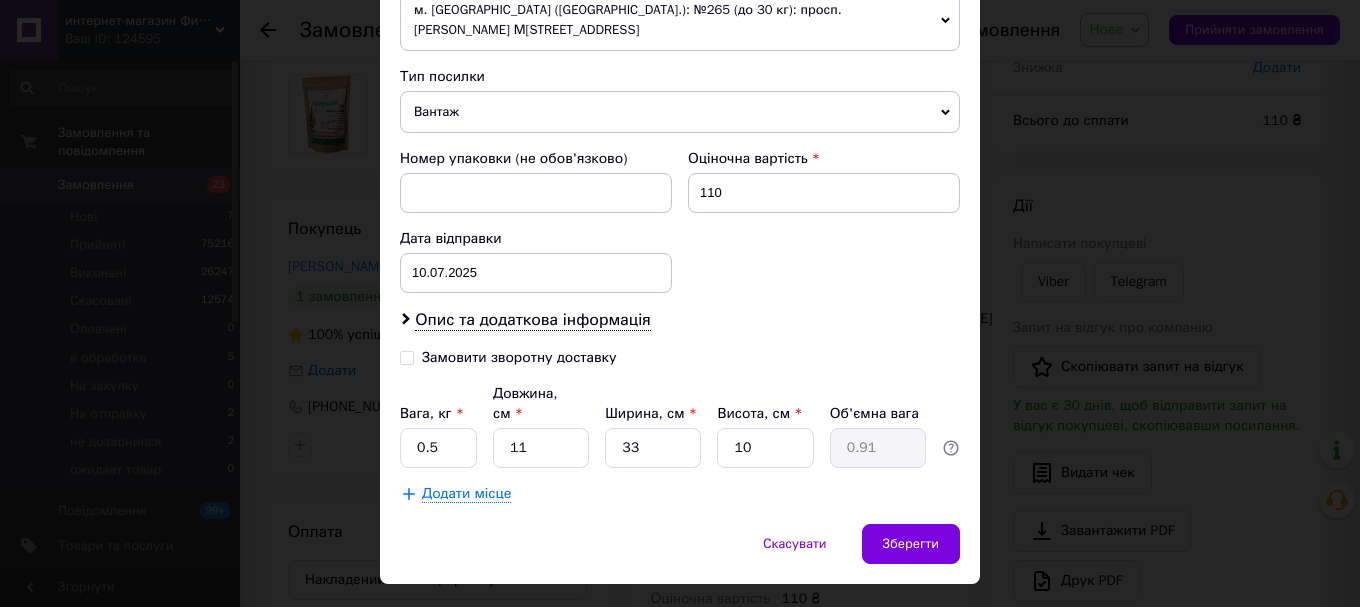 scroll, scrollTop: 757, scrollLeft: 0, axis: vertical 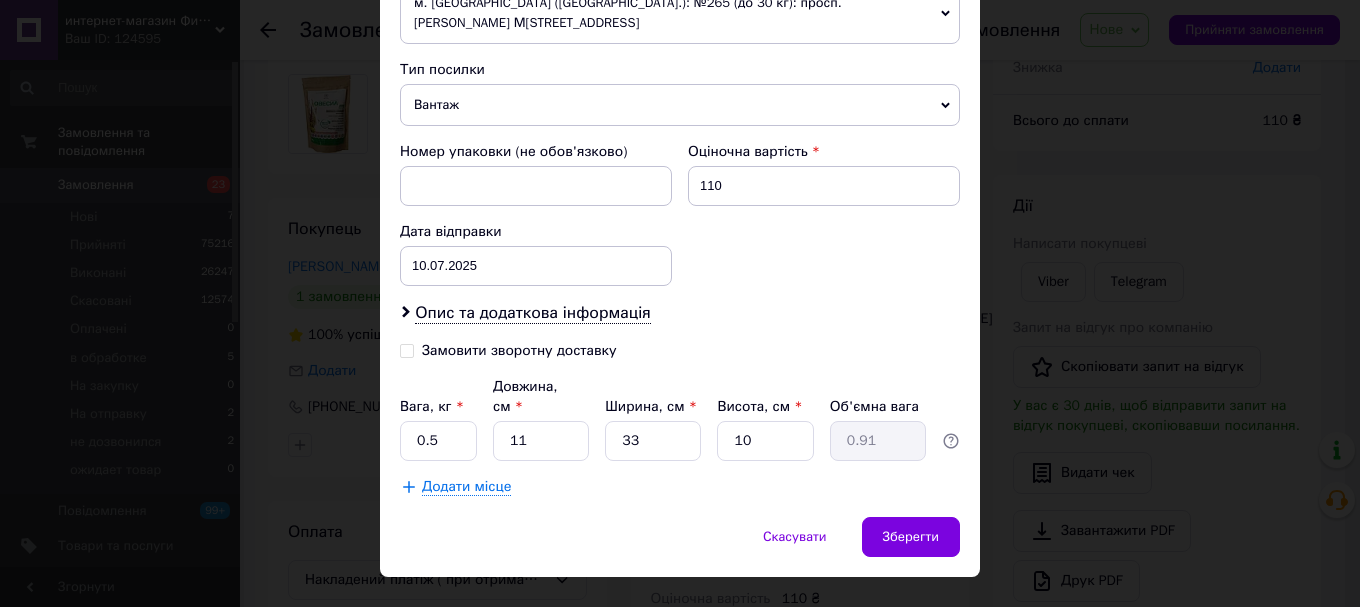 click on "Спосіб доставки Нова Пошта (платна) Платник Отримувач Відправник Прізвище отримувача Артем'єв Ім'я отримувача Олексій По батькові отримувача Телефон отримувача +380933007400 Тип доставки У відділенні Кур'єром В поштоматі Місто м. Київ (Київська обл.) Відділення №55 (до 30 кг на одне місце): вул. Дениса Монастирського, 3 Місце відправки м. Київ (Київська обл.): №265 (до 30 кг): просп. Рокосовського Маршала, 3а с. Зазим'я: №1: вул. Широка, 17-А Додати ще місце відправки Тип посилки Вантаж Документи Номер упаковки (не обов'язково) Оціночна вартість 110 Дата відправки 10.07.2025 < 2025 > < >" at bounding box center [680, -55] 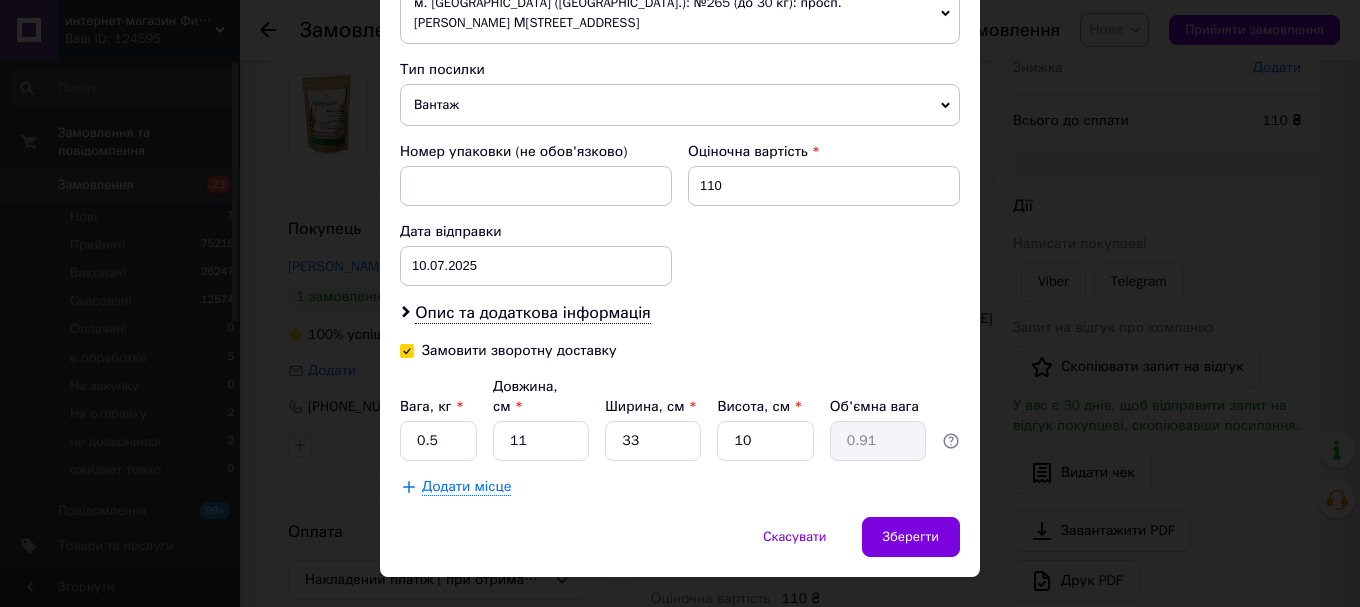 checkbox on "true" 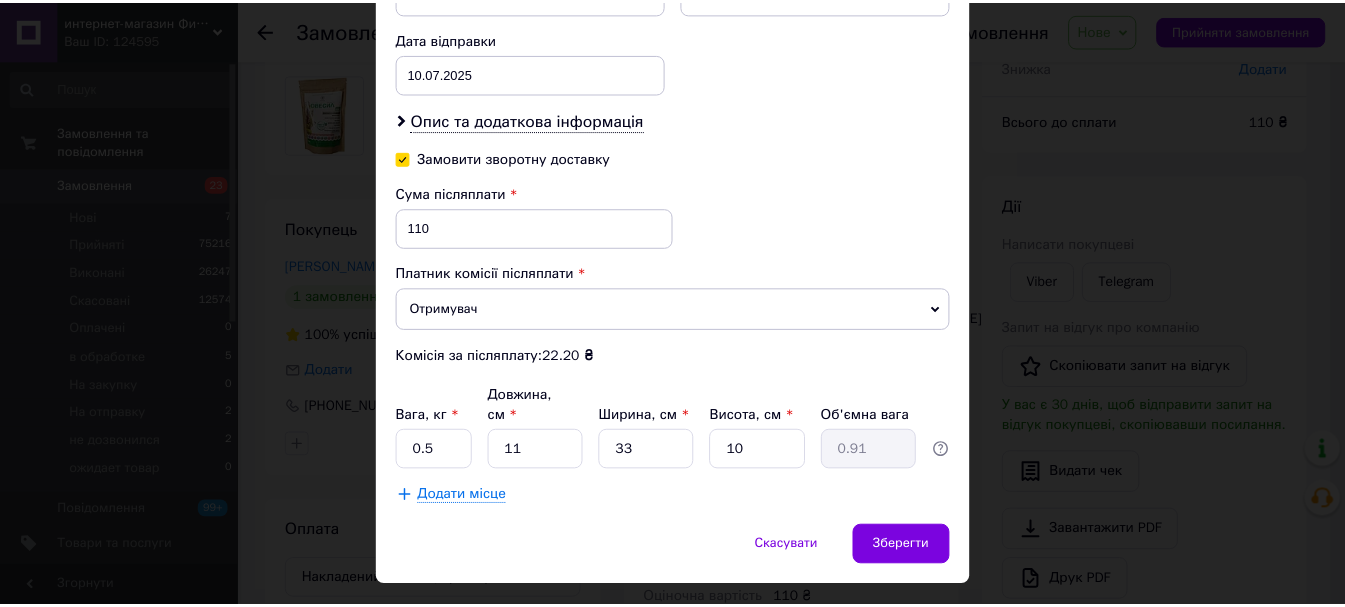 scroll, scrollTop: 959, scrollLeft: 0, axis: vertical 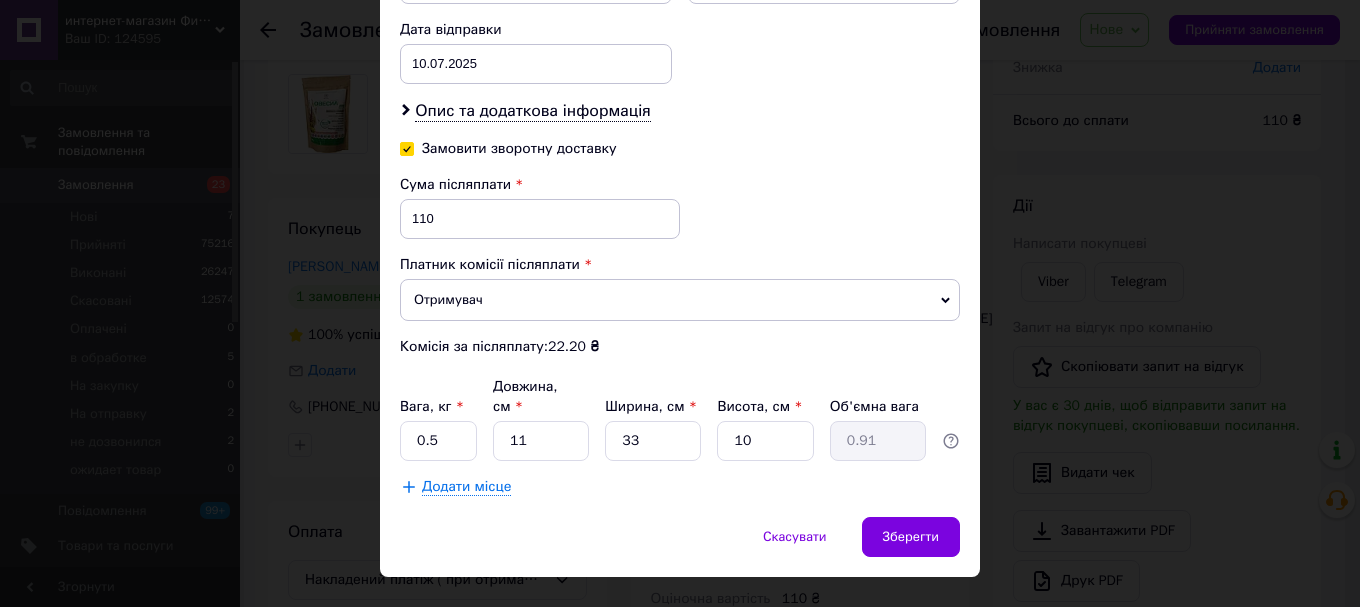 click on "Отримувач" at bounding box center (680, 300) 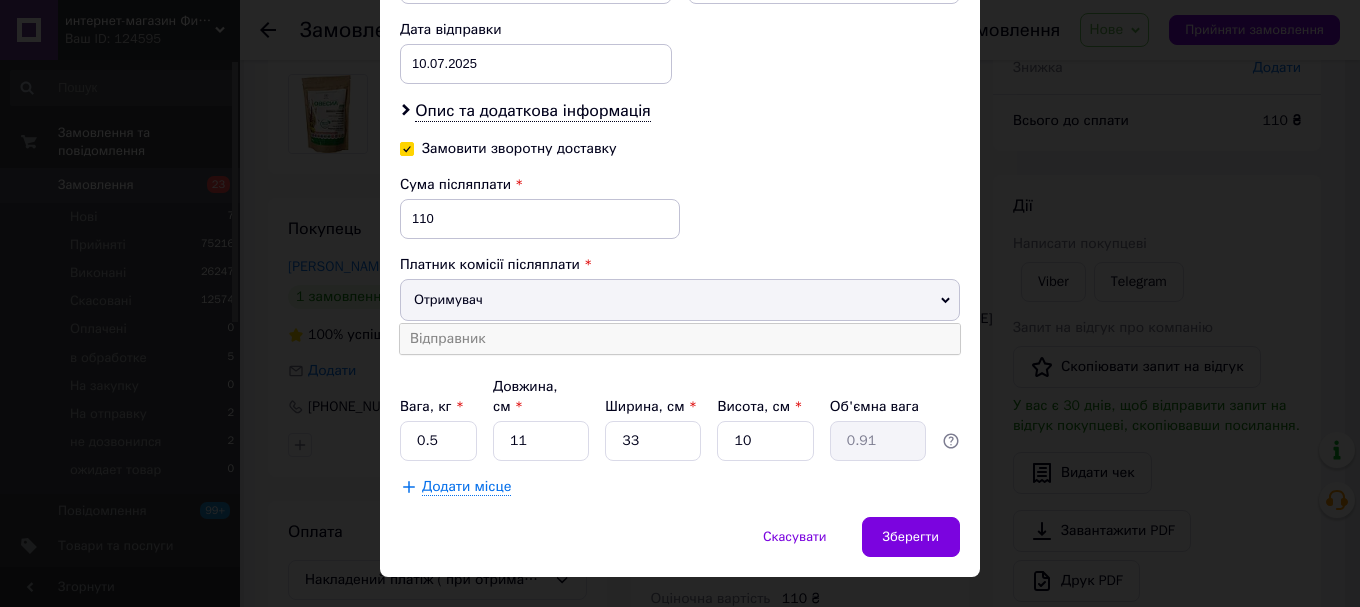 click on "Відправник" at bounding box center (680, 339) 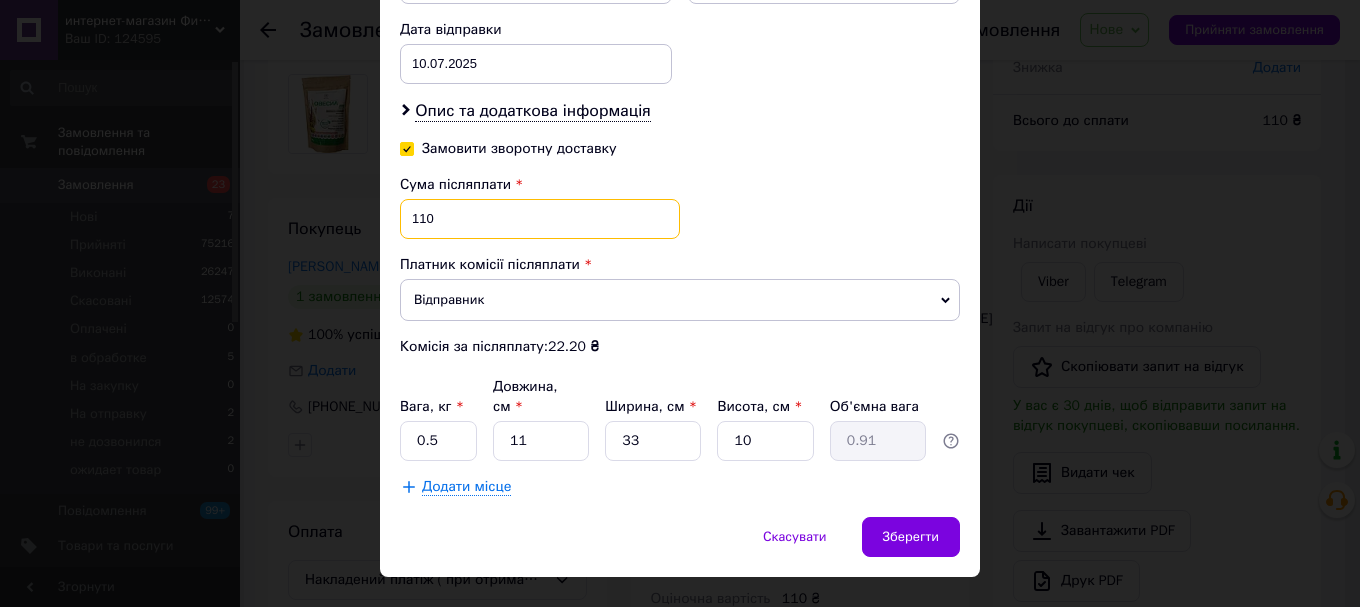 click on "110" at bounding box center (540, 219) 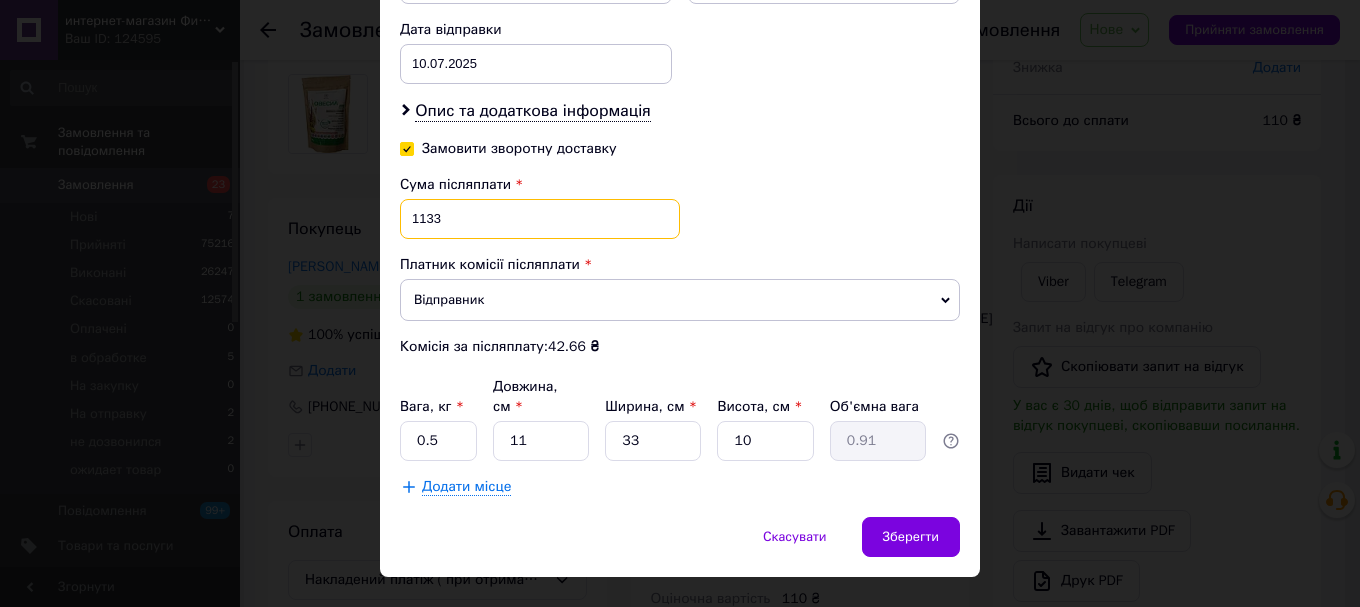 type on "1133" 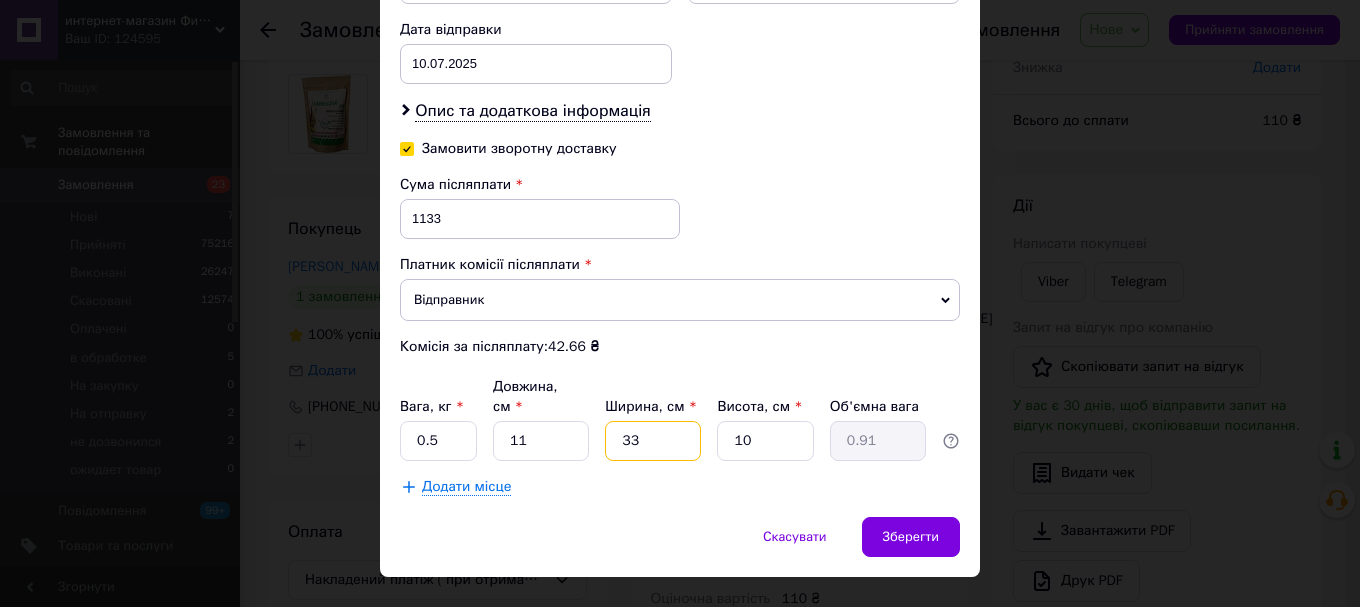 click on "33" at bounding box center (653, 441) 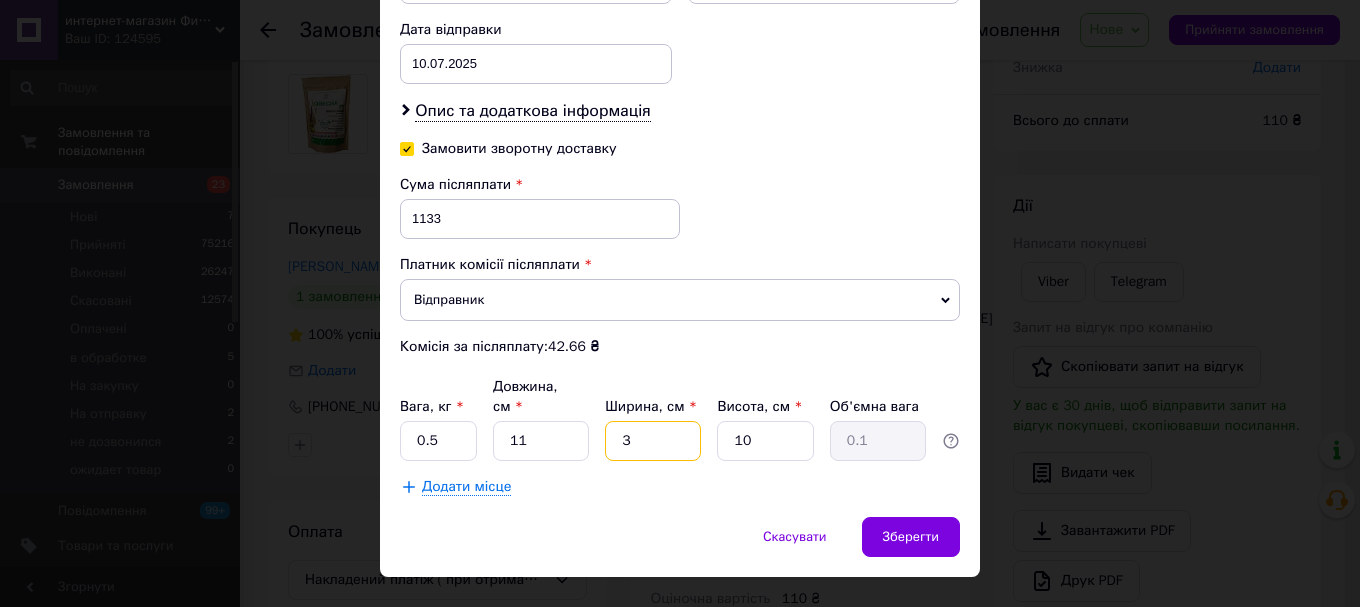 type 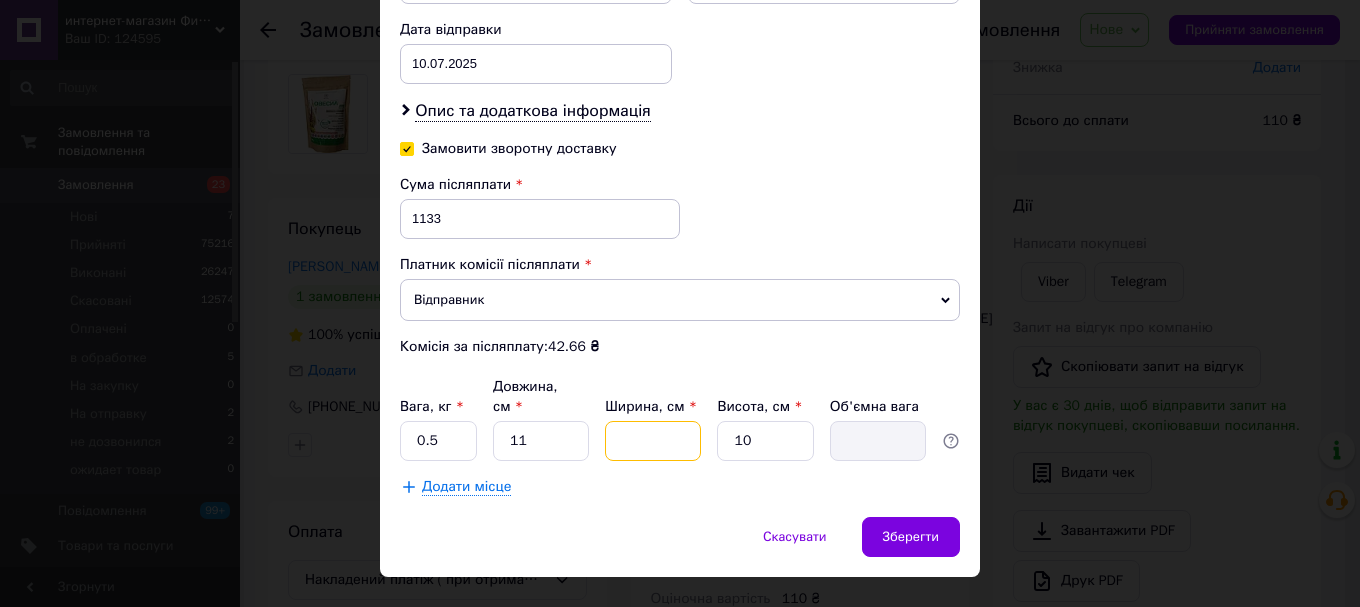 type on "2" 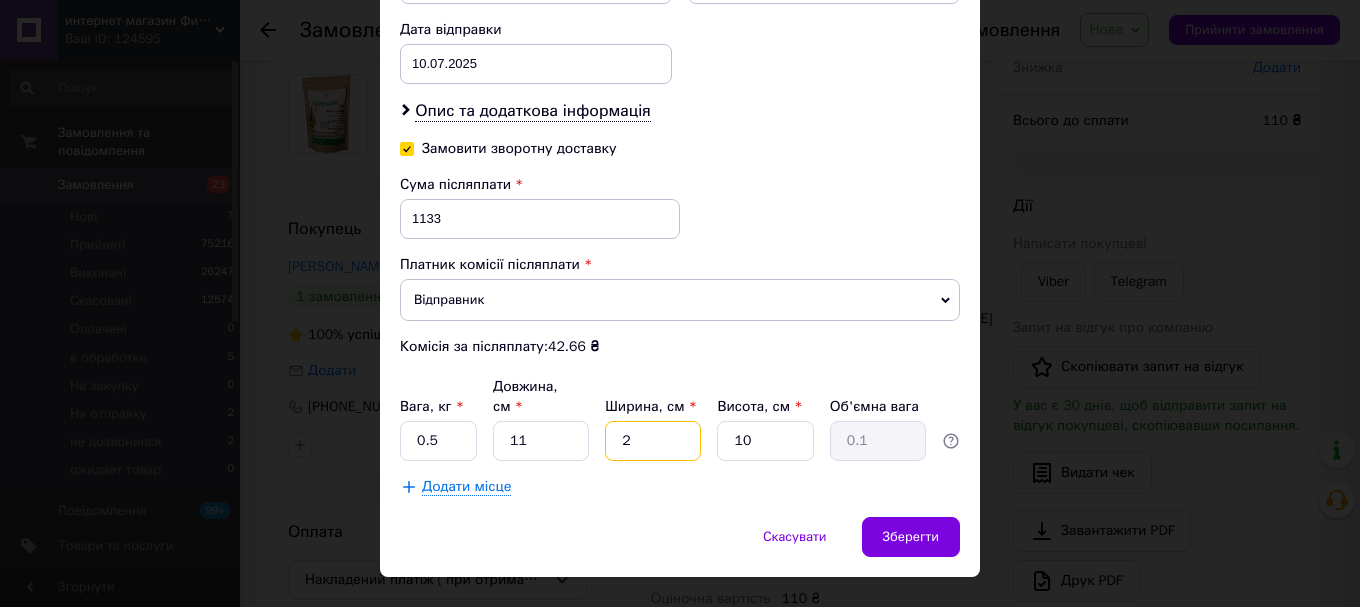 type on "20" 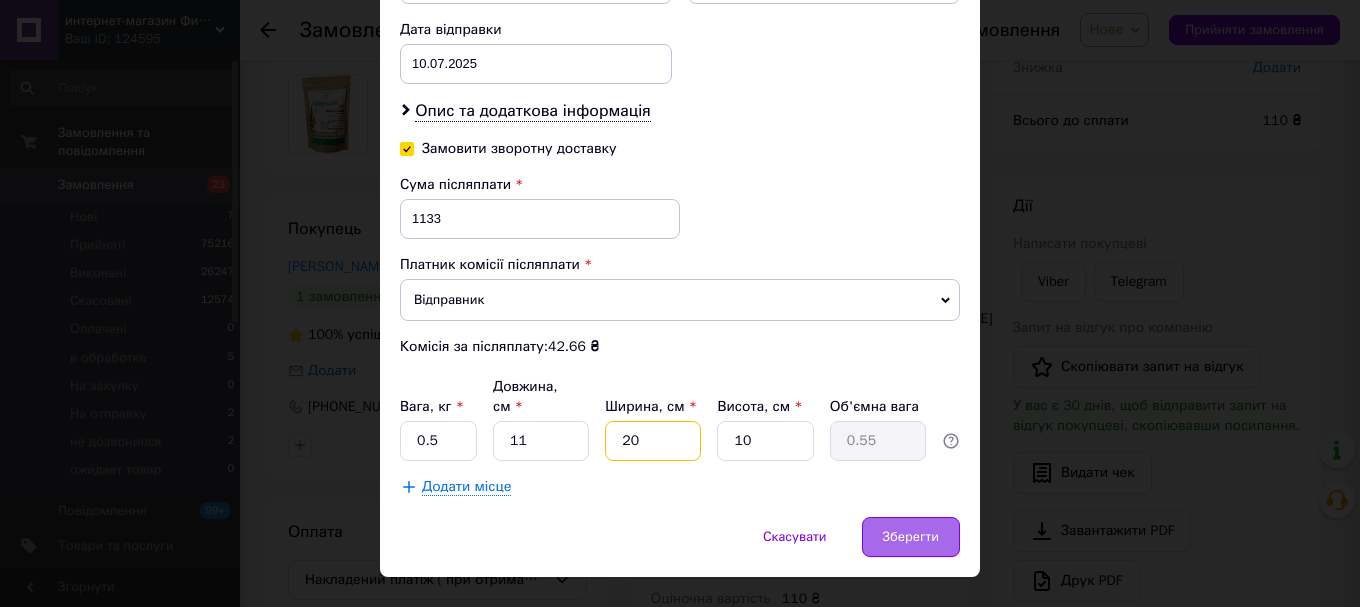 type on "20" 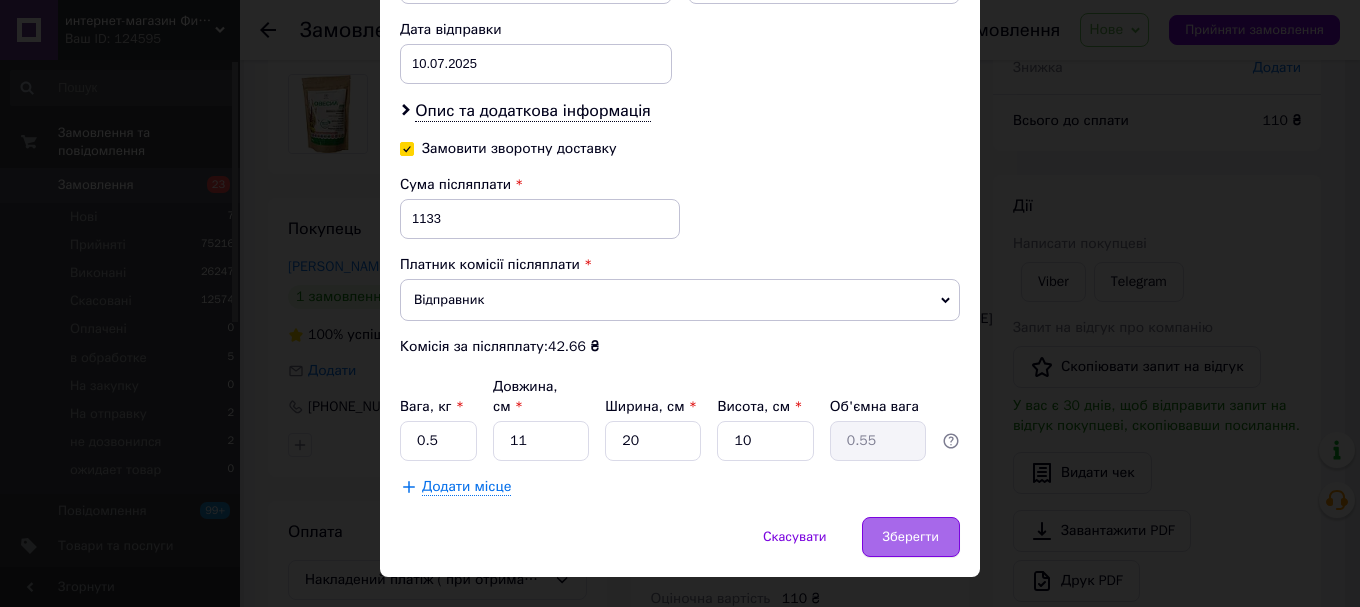 click on "Зберегти" at bounding box center [911, 537] 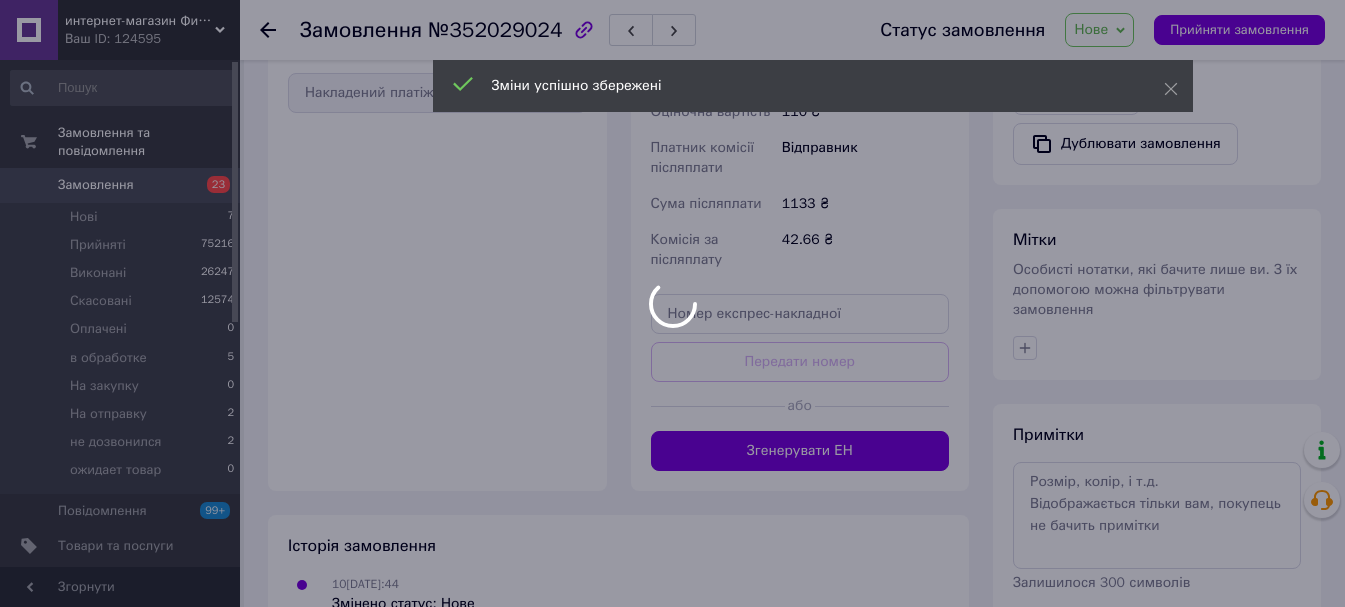 scroll, scrollTop: 657, scrollLeft: 0, axis: vertical 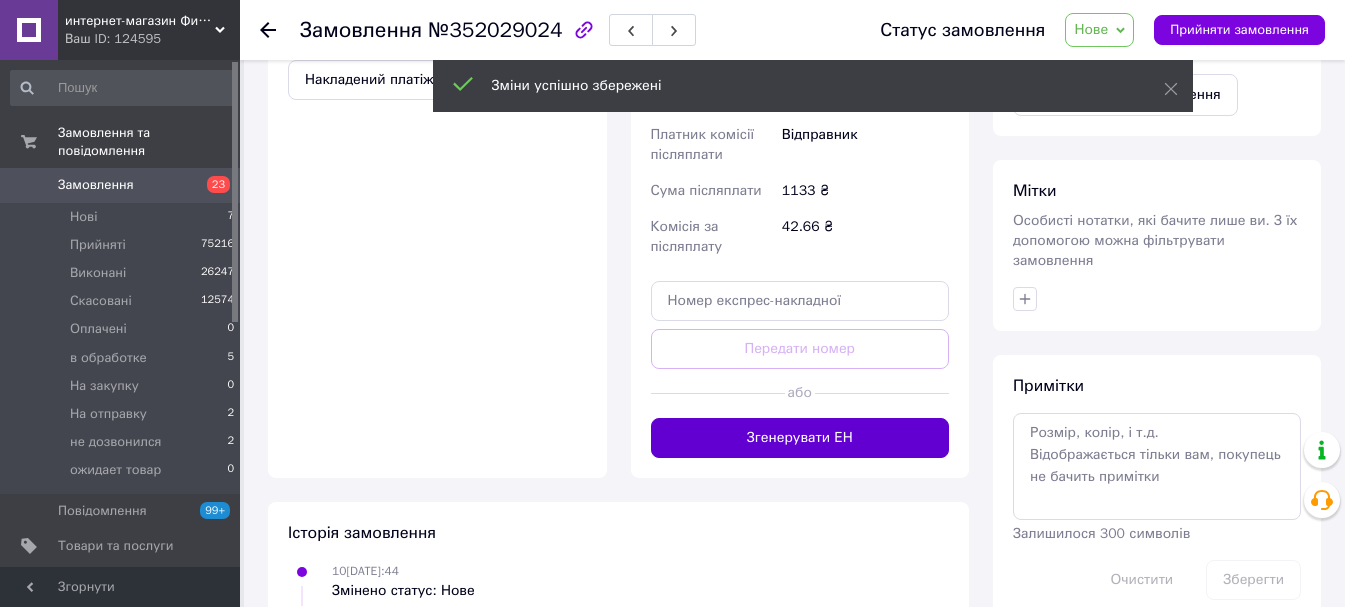 click on "Згенерувати ЕН" at bounding box center (800, 438) 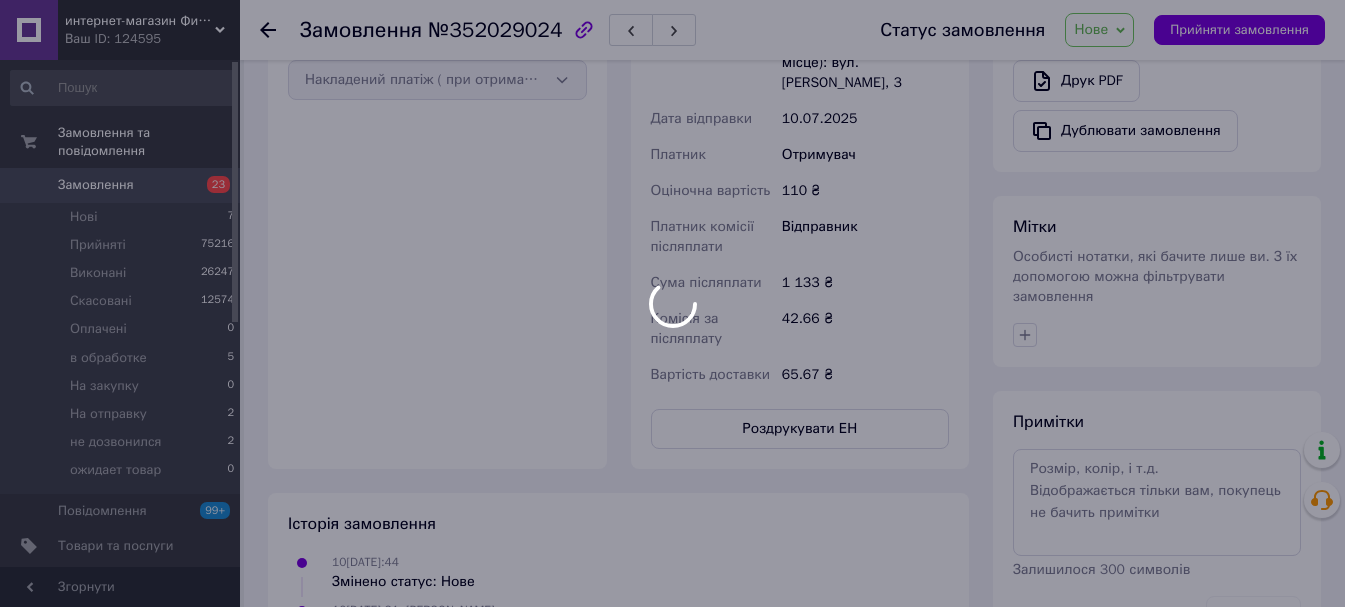 click at bounding box center [672, 303] 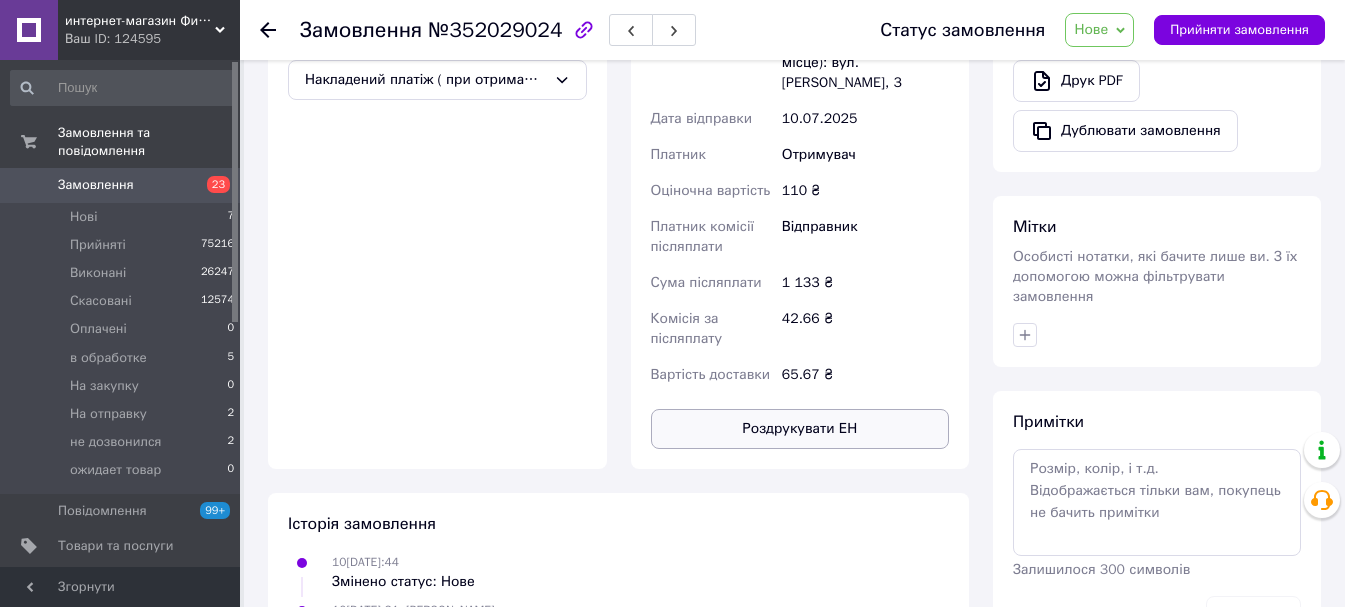 click on "Роздрукувати ЕН" at bounding box center [800, 429] 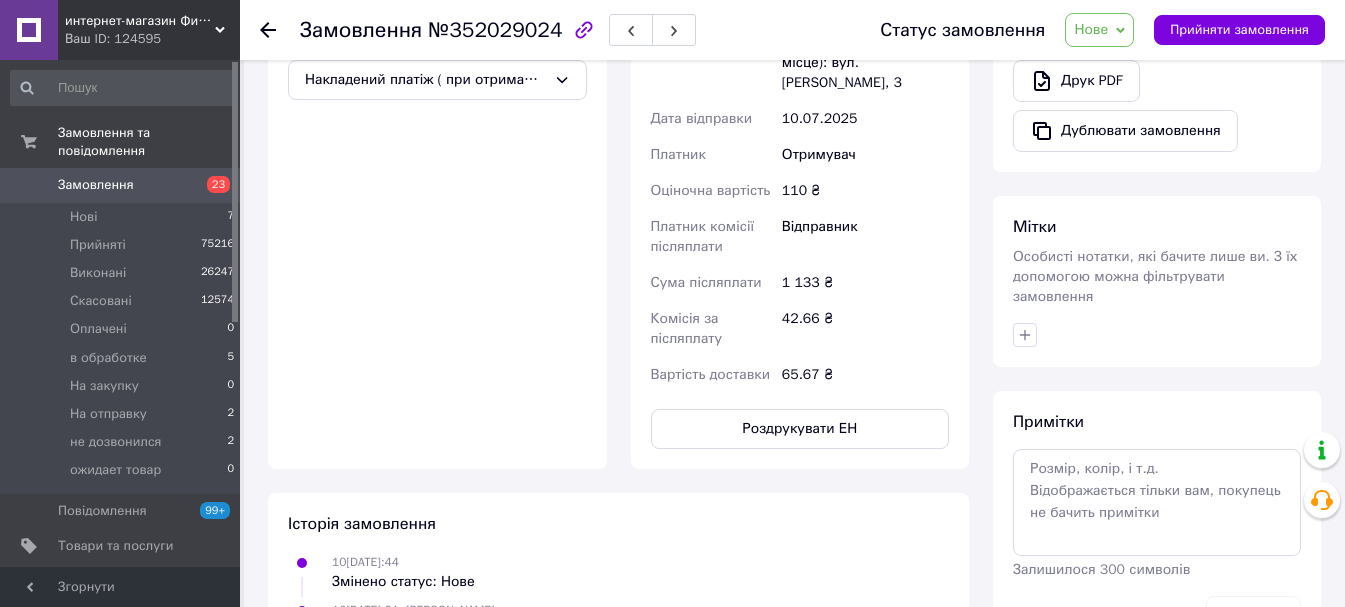 click on "Нове" at bounding box center [1091, 29] 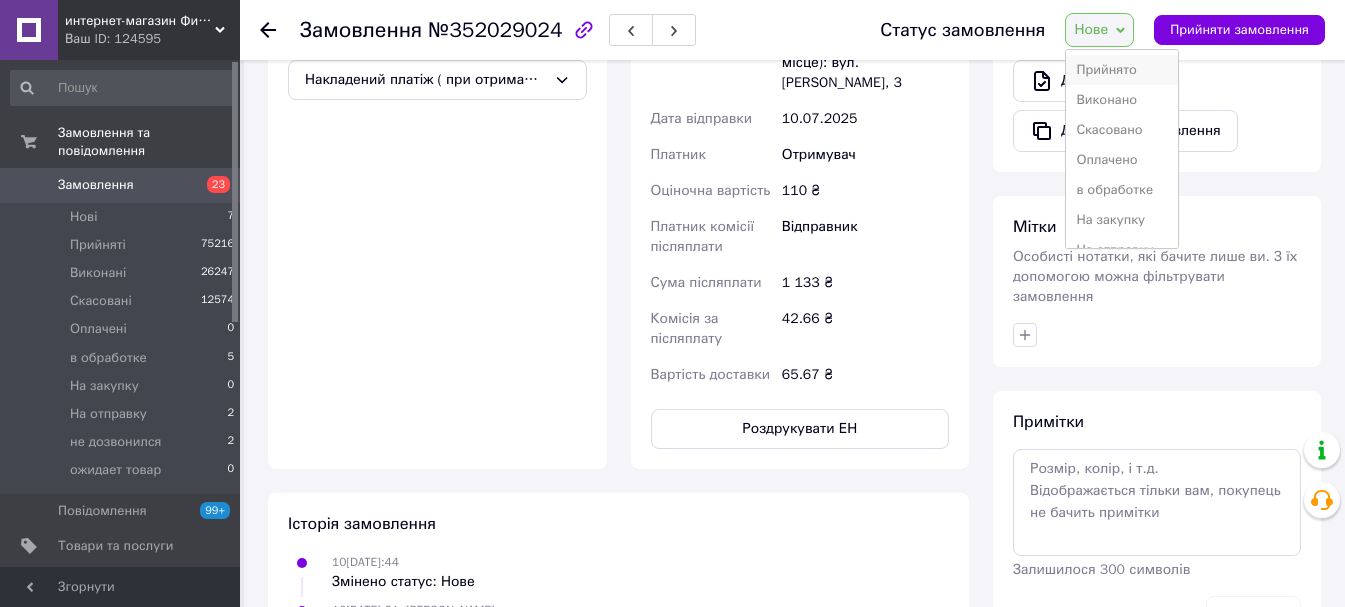 click on "Прийнято" at bounding box center [1122, 70] 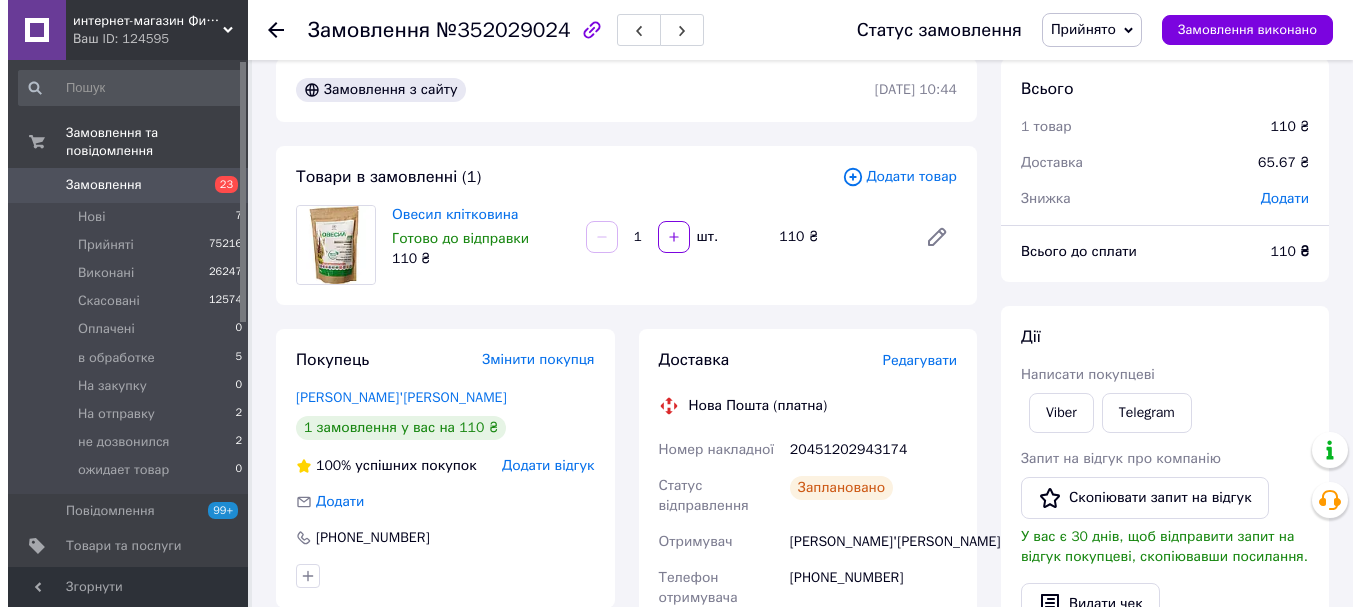 scroll, scrollTop: 0, scrollLeft: 0, axis: both 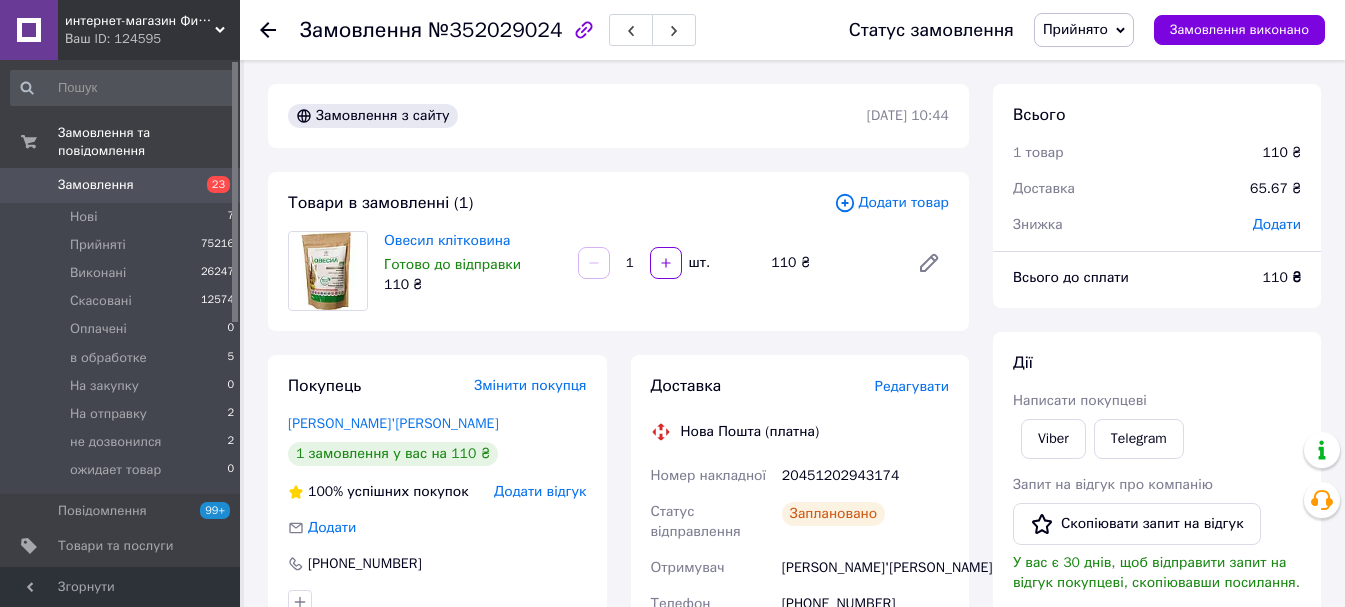 click on "Редагувати" at bounding box center [912, 386] 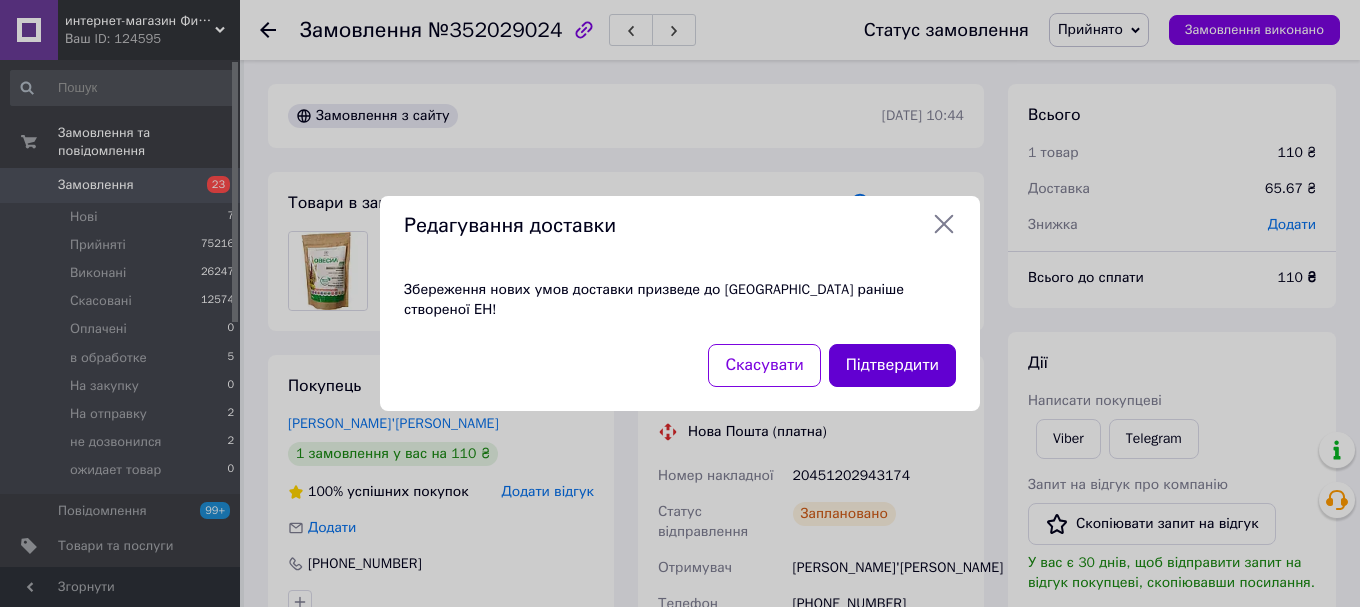 click on "Підтвердити" at bounding box center (892, 365) 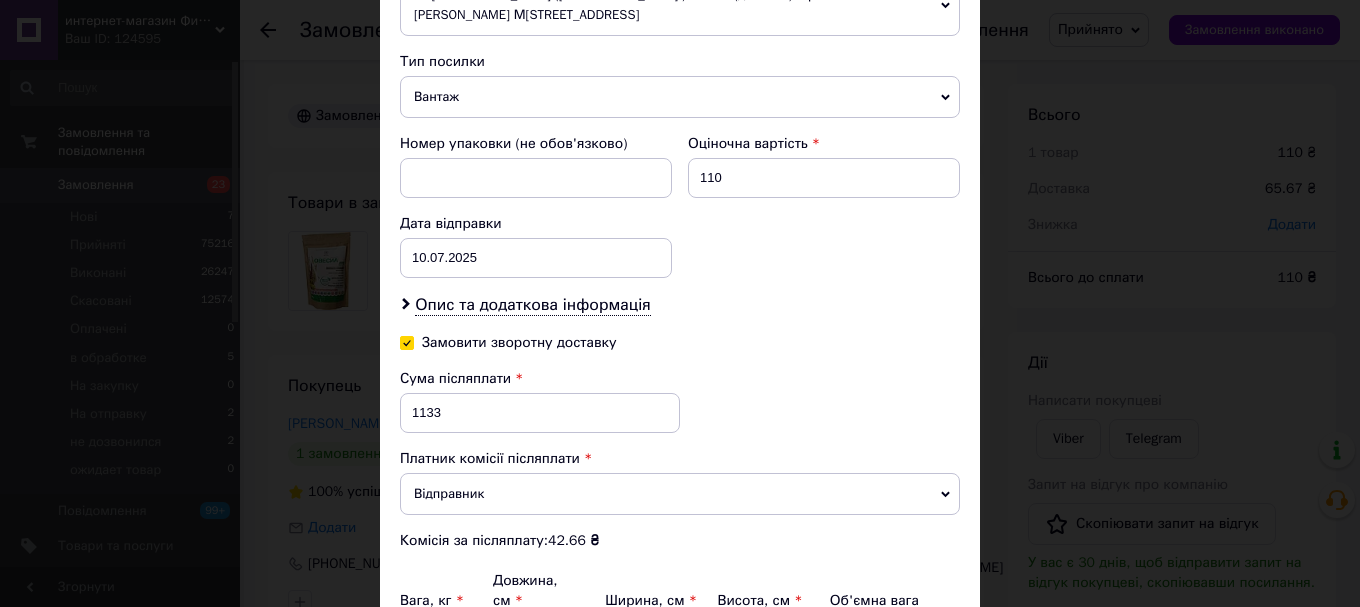 scroll, scrollTop: 800, scrollLeft: 0, axis: vertical 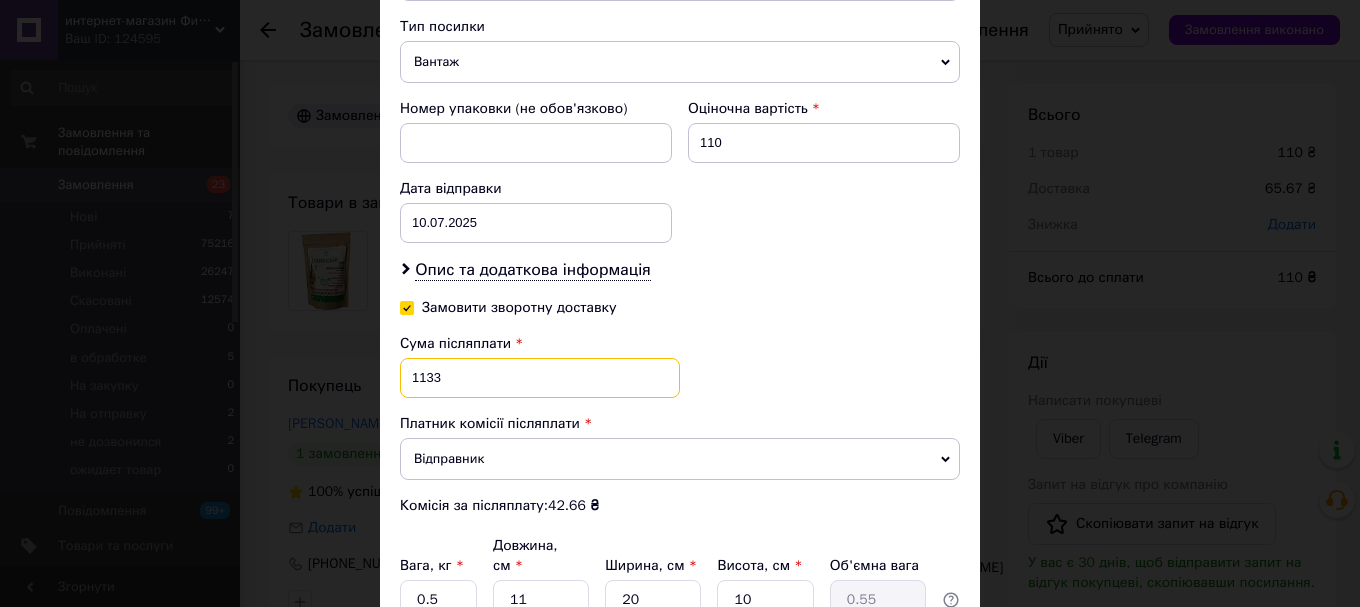 click on "1133" at bounding box center [540, 378] 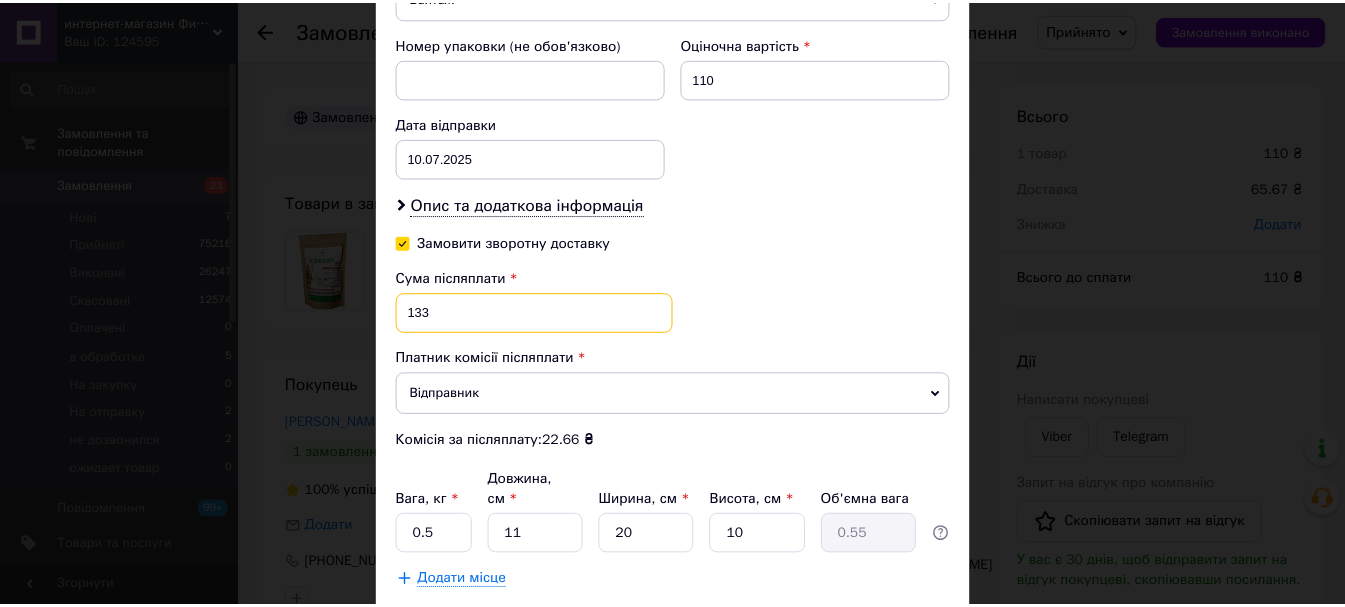 scroll, scrollTop: 900, scrollLeft: 0, axis: vertical 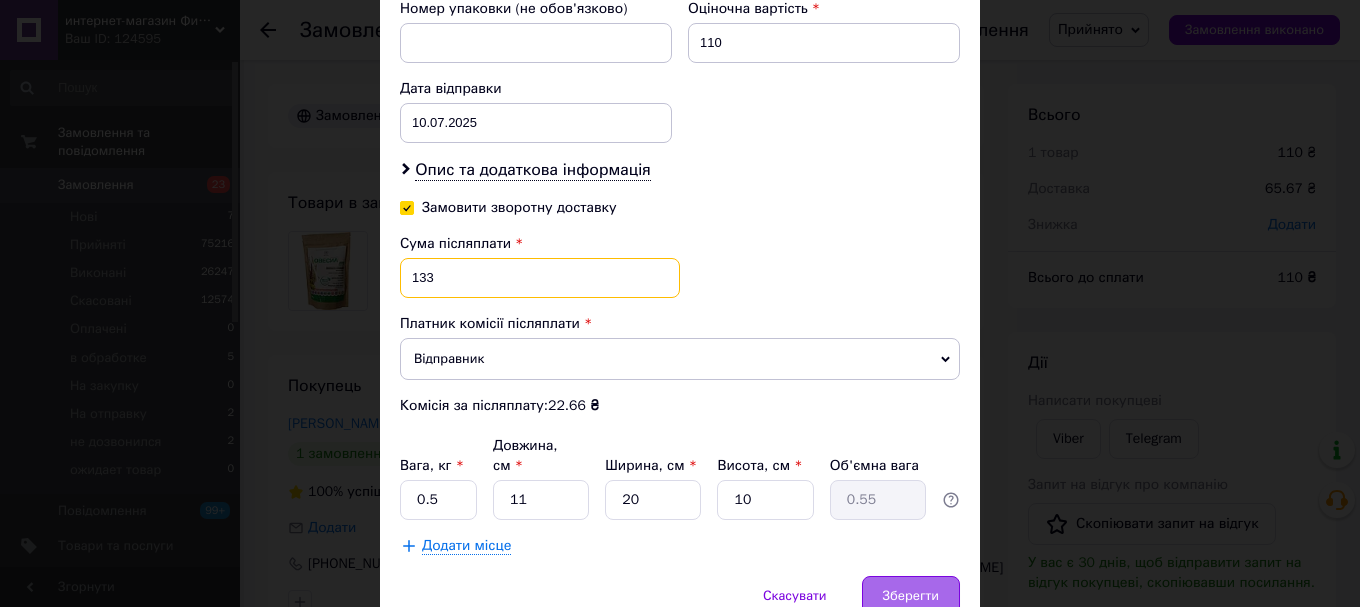 type on "133" 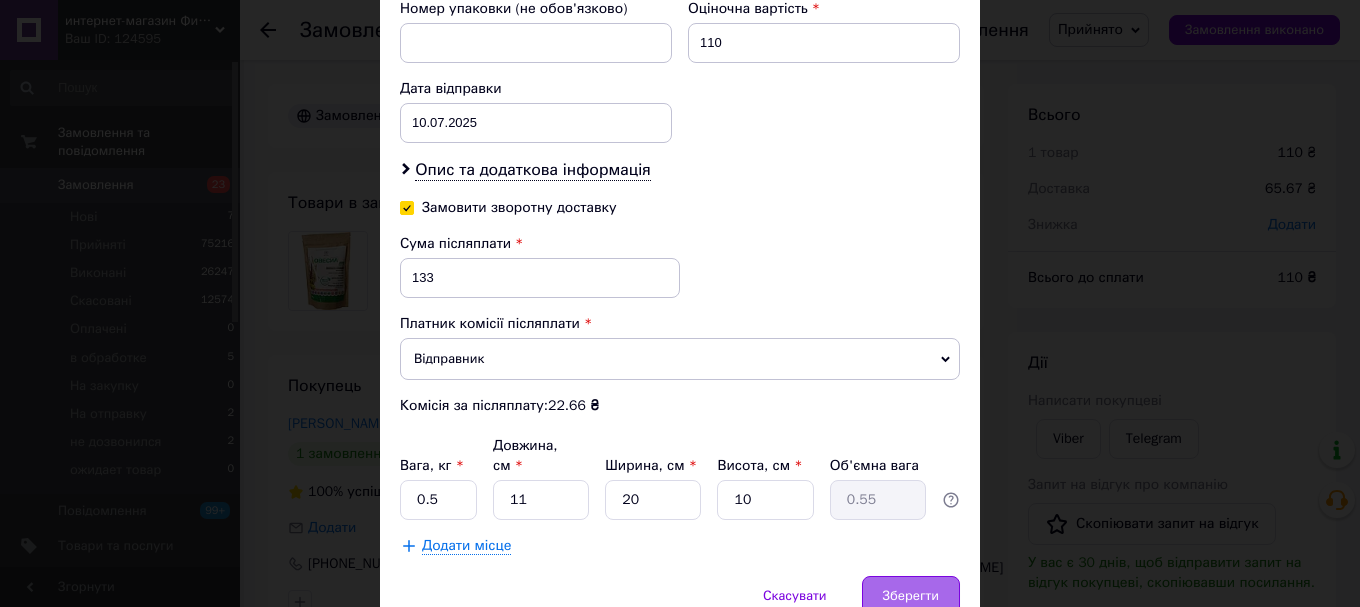 click on "Зберегти" at bounding box center (911, 596) 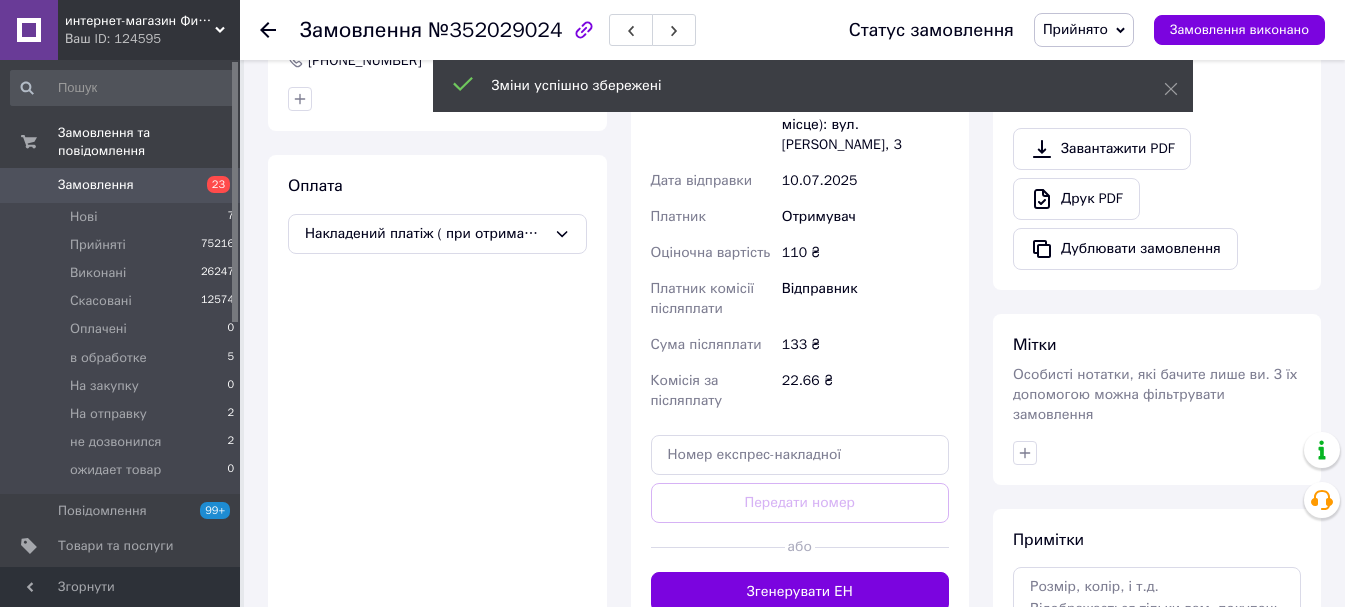scroll, scrollTop: 600, scrollLeft: 0, axis: vertical 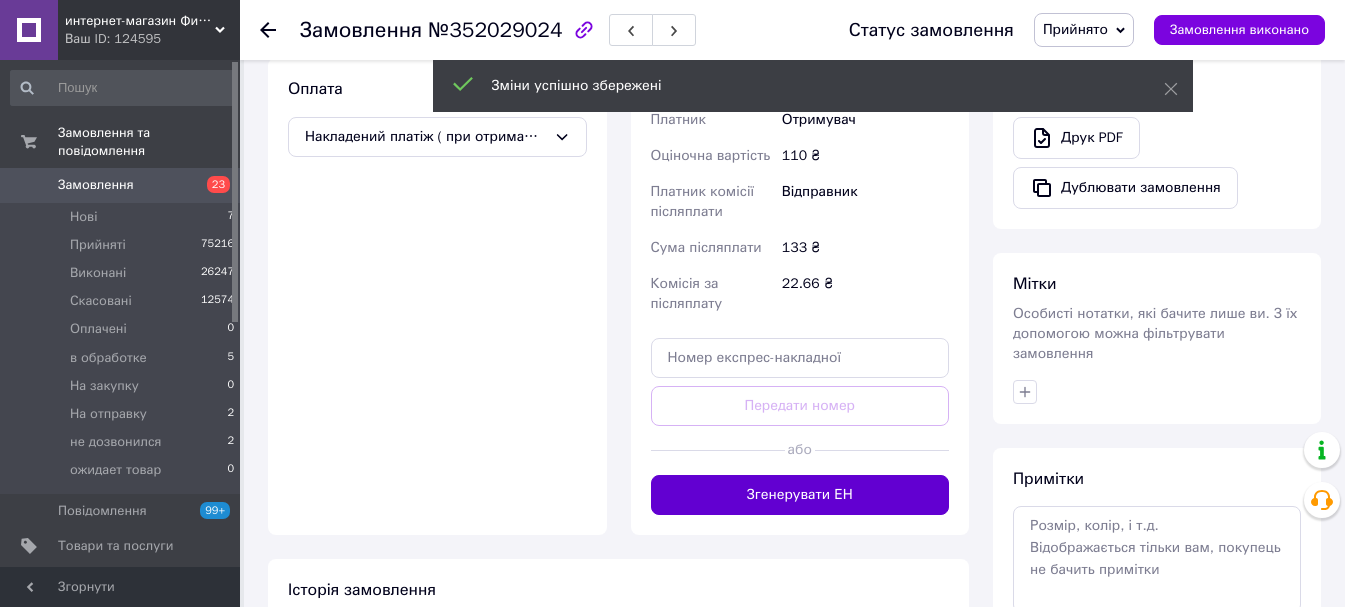 click on "Згенерувати ЕН" at bounding box center (800, 495) 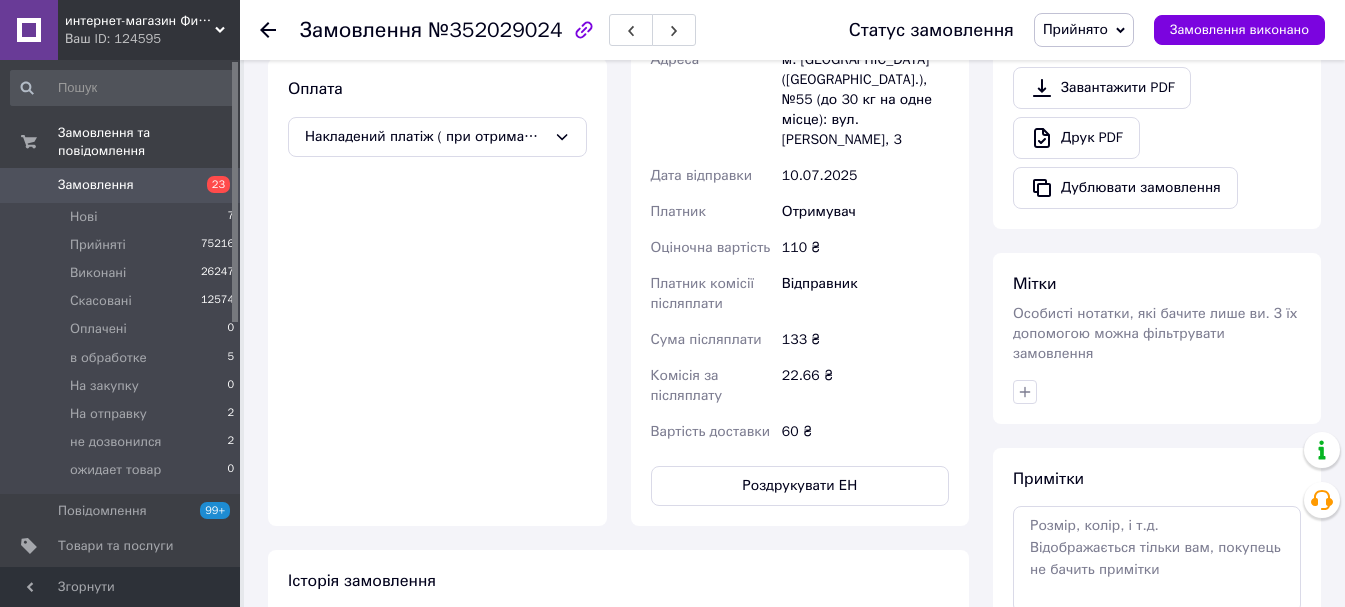 click on "Доставка Редагувати Нова Пошта (платна) Номер накладної 20451202944253 Статус відправлення Заплановано Отримувач Артем'єв Олексій Телефон отримувача +380933007400 Адреса м. Київ (Київська обл.), №55 (до 30 кг на одне місце): вул. Дениса Монастирського, 3 Дата відправки 10.07.2025 Платник Отримувач Оціночна вартість 110 ₴ Платник комісії післяплати Відправник Сума післяплати 133 ₴ Комісія за післяплату 22.66 ₴ Вартість доставки 60 ₴ Роздрукувати ЕН Платник Отримувач Відправник Прізвище отримувача Артем'єв Ім'я отримувача Олексій По батькові отримувача Телефон отримувача 110 < >" at bounding box center [800, 140] 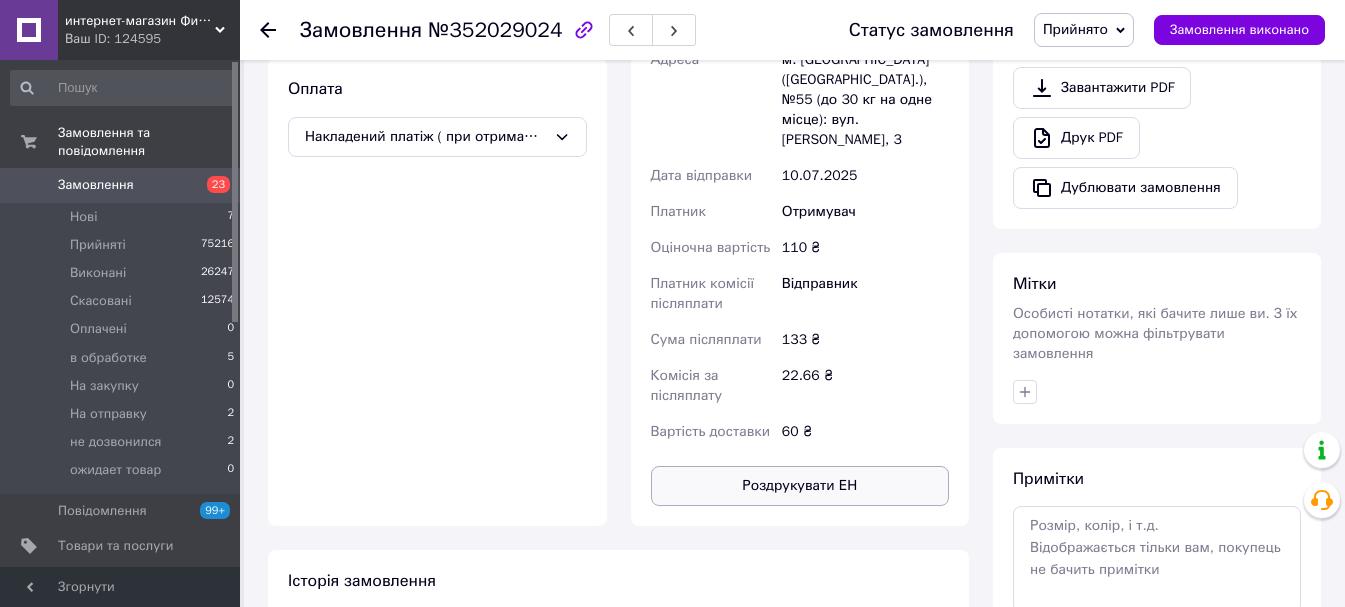 click on "Роздрукувати ЕН" at bounding box center [800, 486] 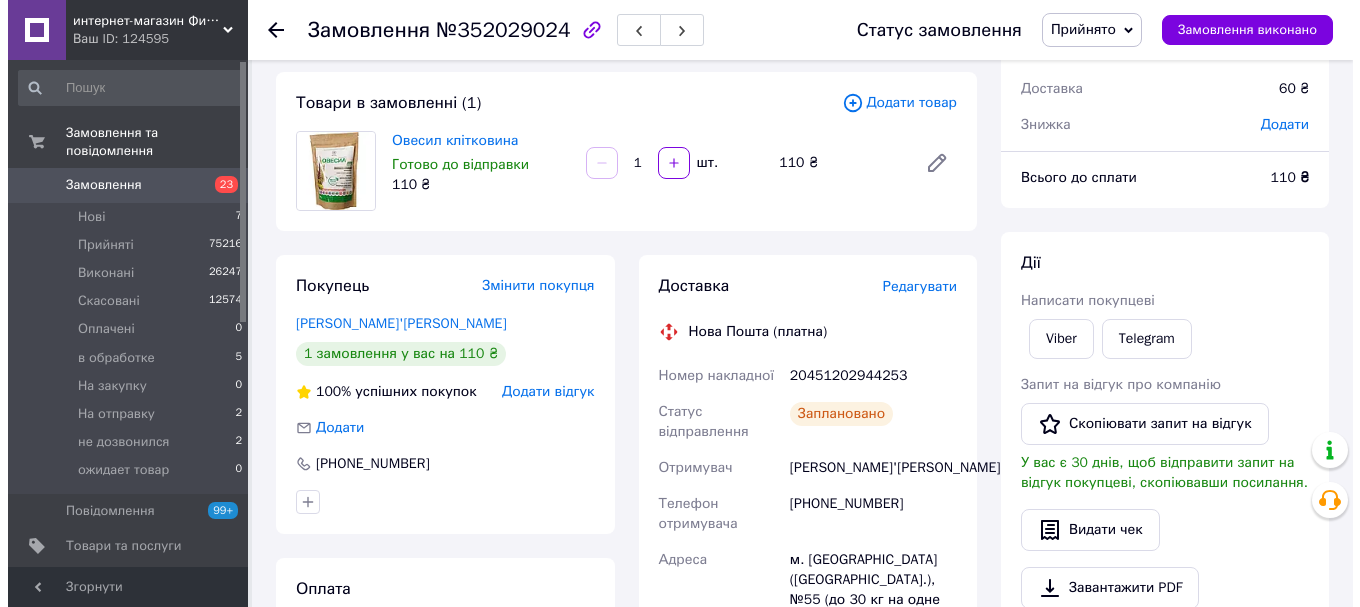 scroll, scrollTop: 0, scrollLeft: 0, axis: both 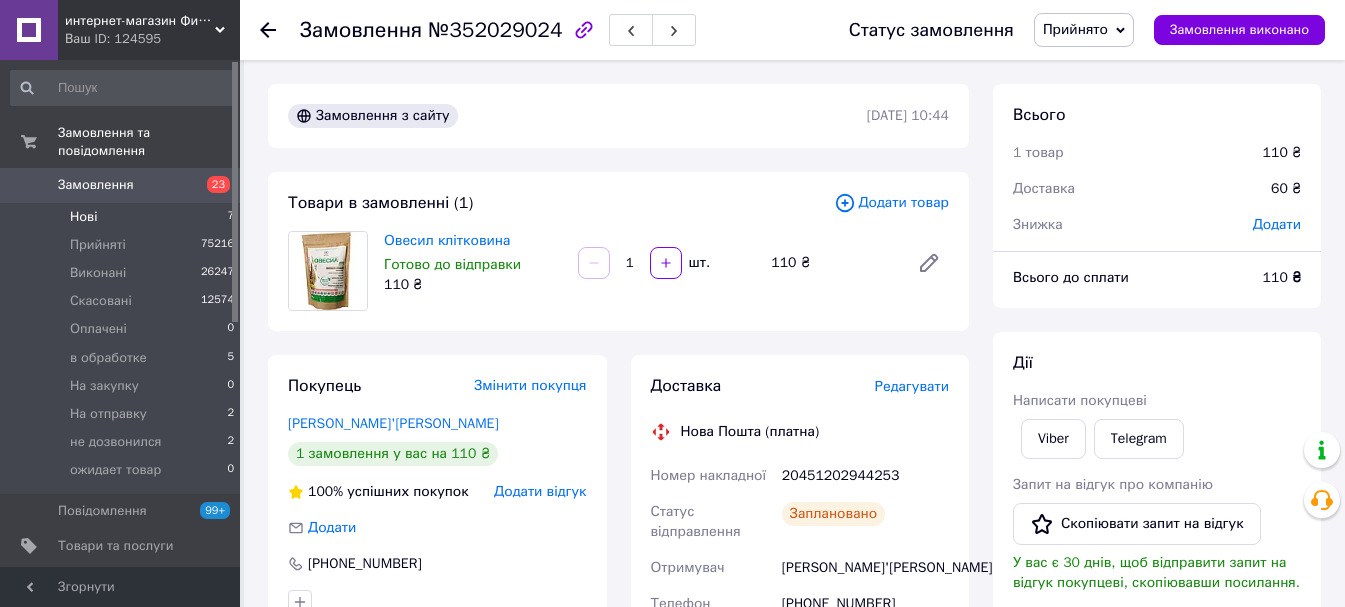 click on "Нові 7" at bounding box center [123, 217] 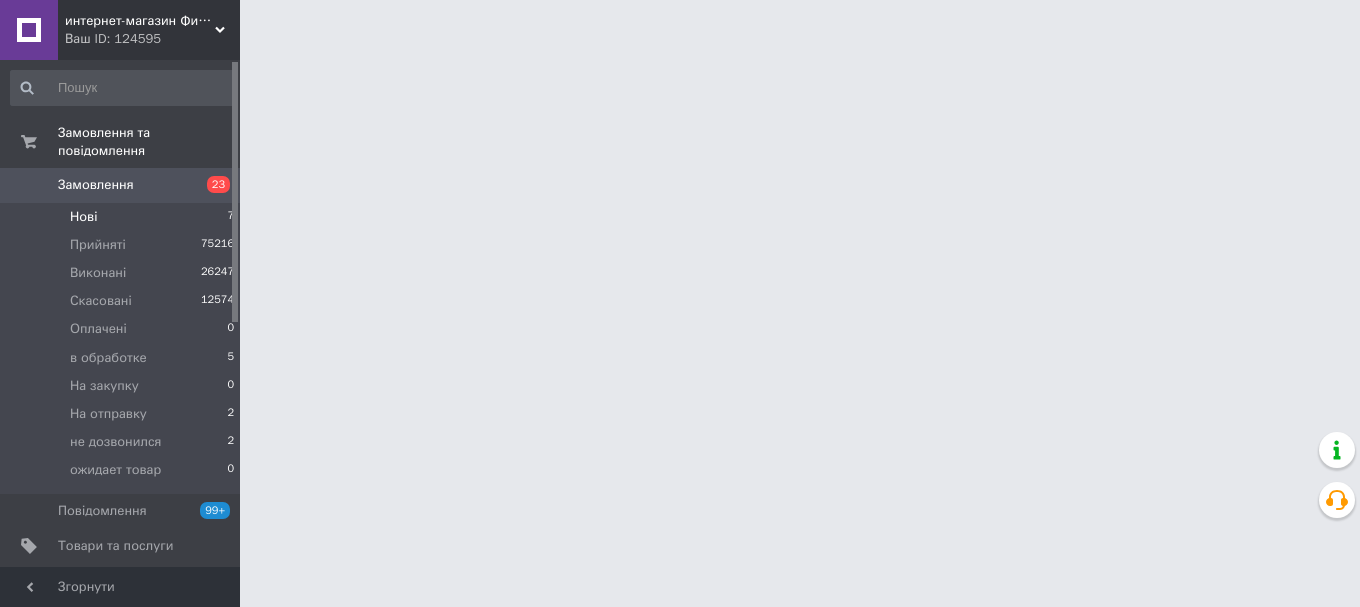 click on "Нові" at bounding box center [83, 217] 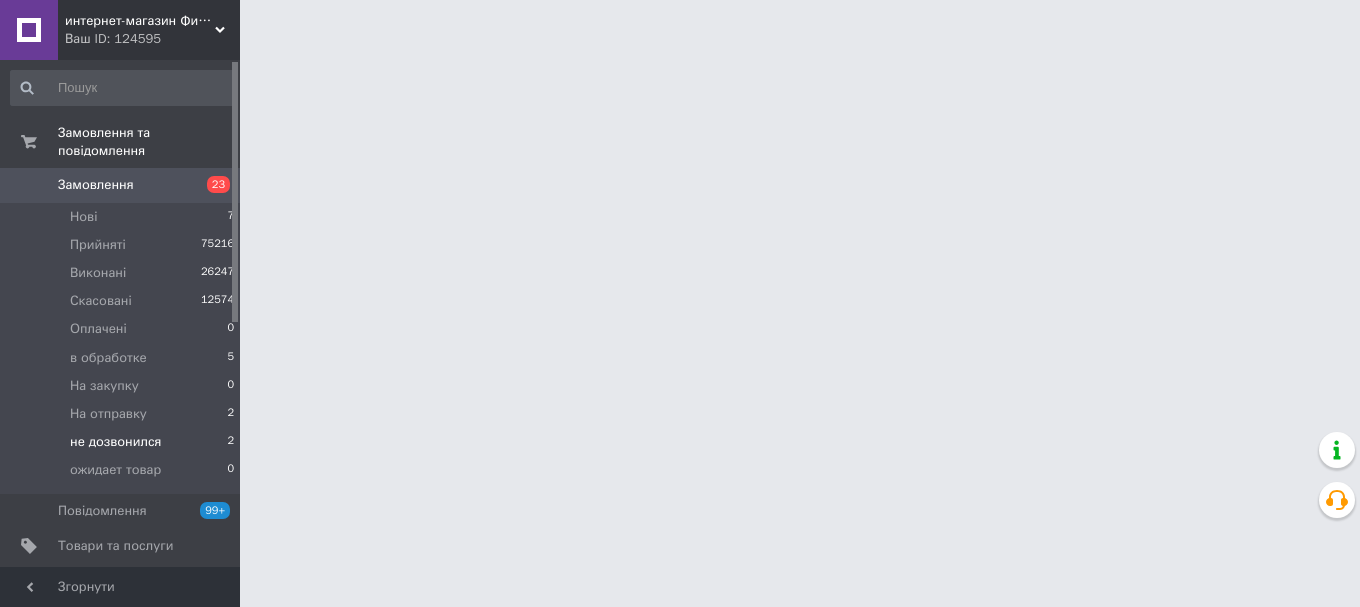 click on "не дозвонился" at bounding box center (116, 442) 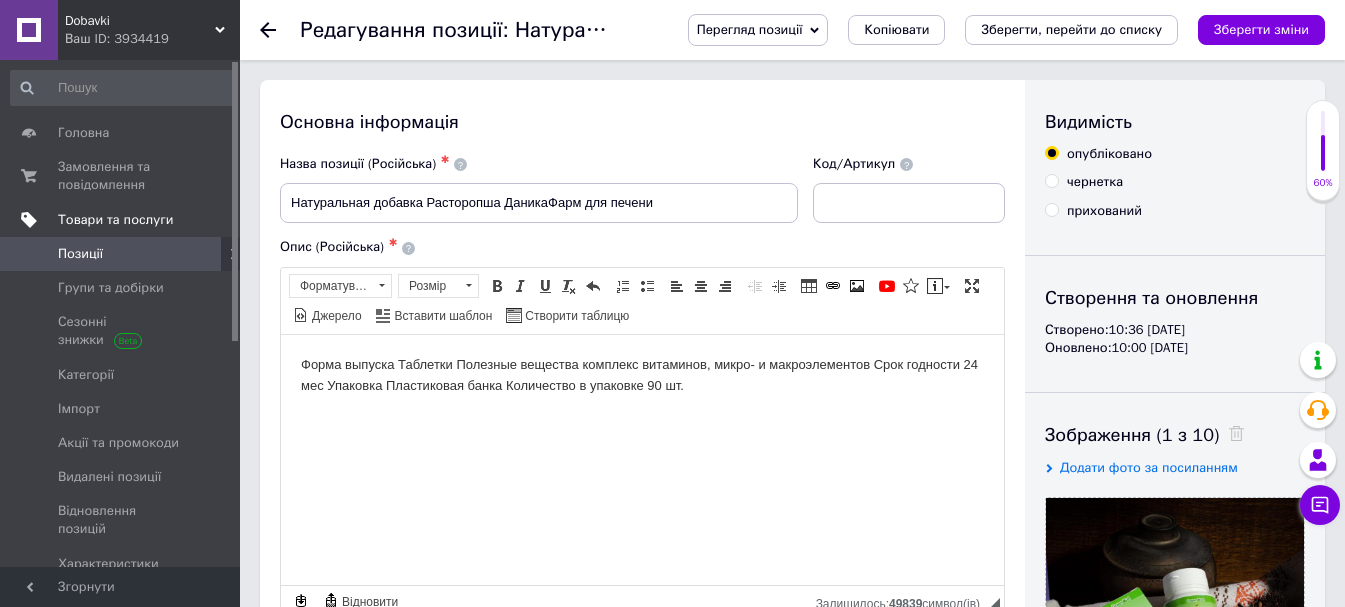 scroll, scrollTop: 0, scrollLeft: 0, axis: both 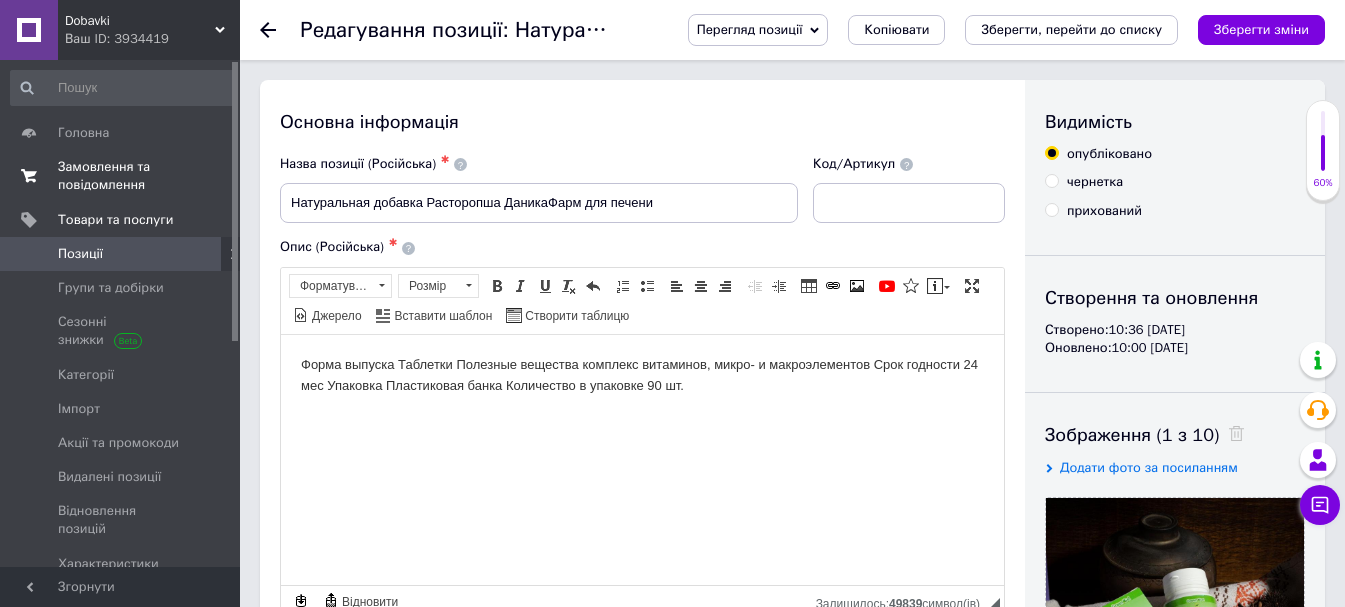 click on "Замовлення та повідомлення" at bounding box center (121, 176) 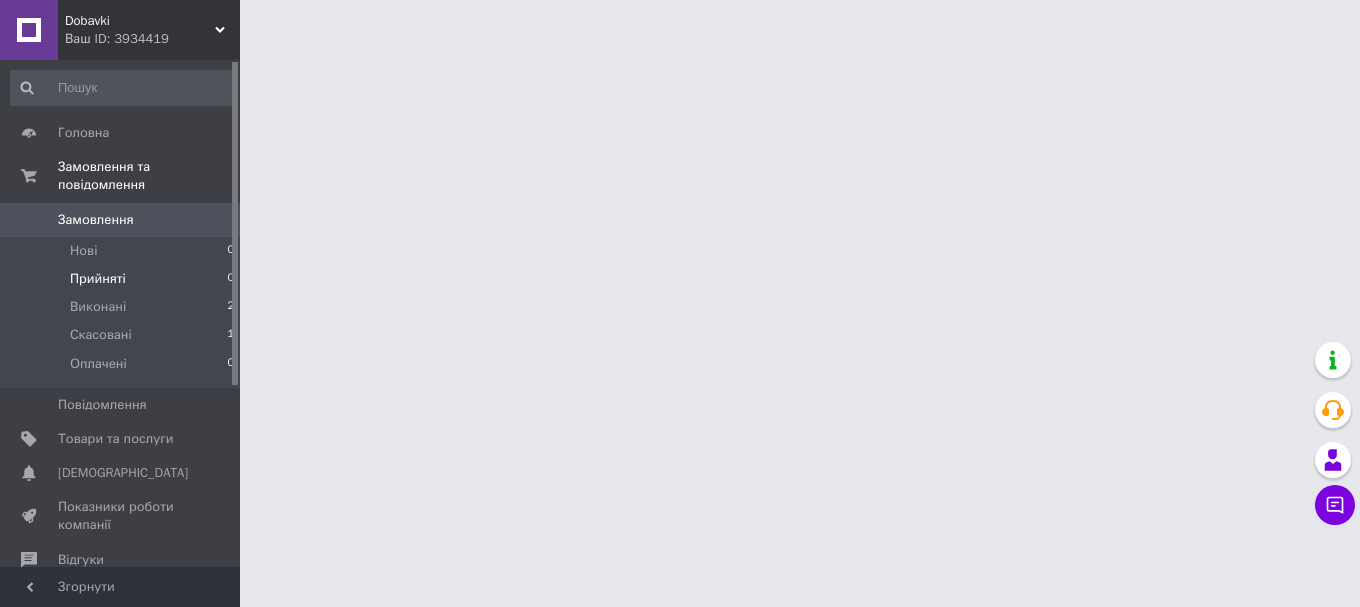 click on "Прийняті" at bounding box center (98, 279) 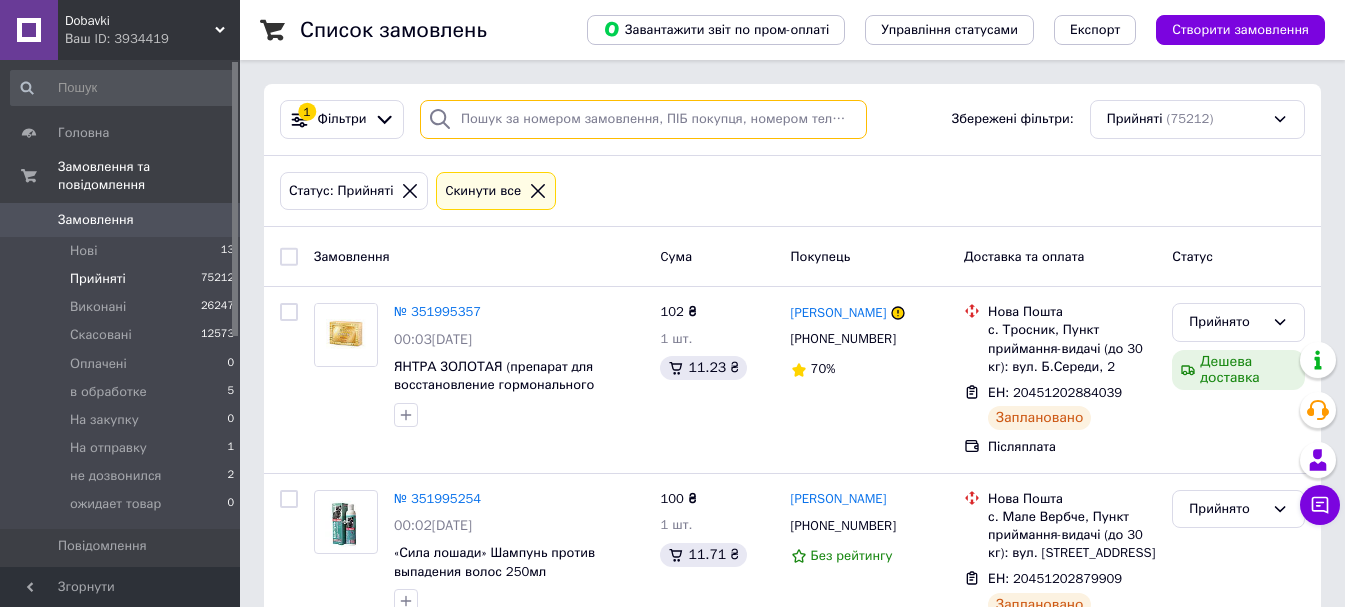 click at bounding box center (643, 119) 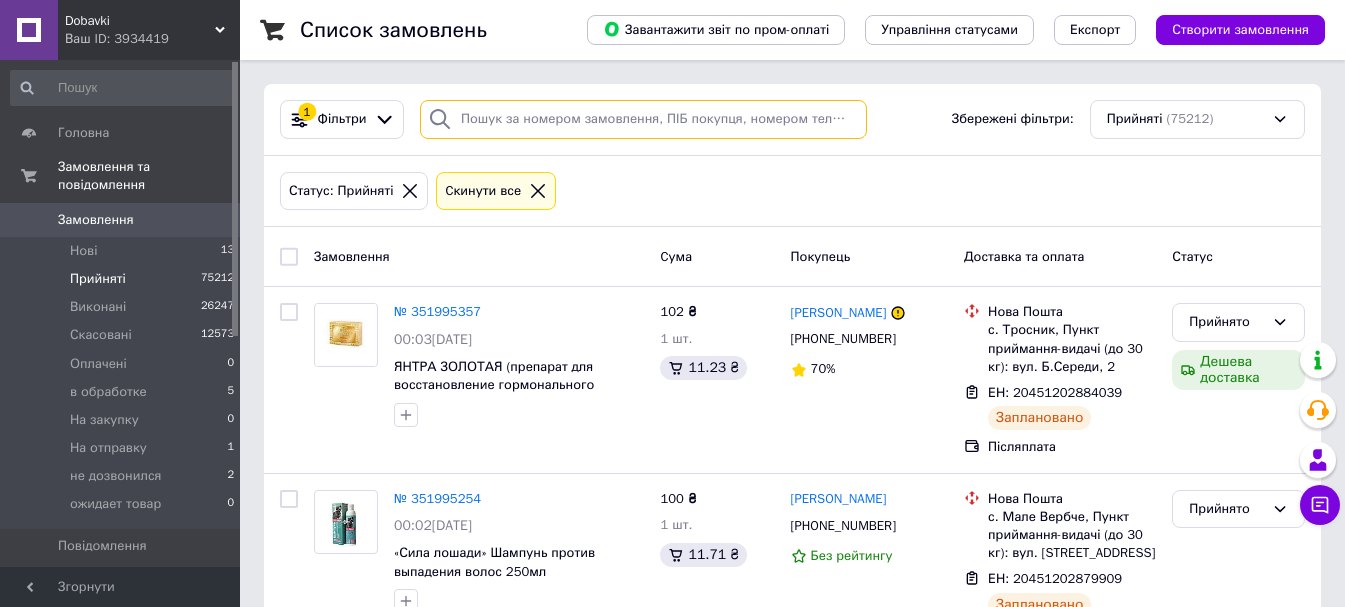 paste on "380978703647" 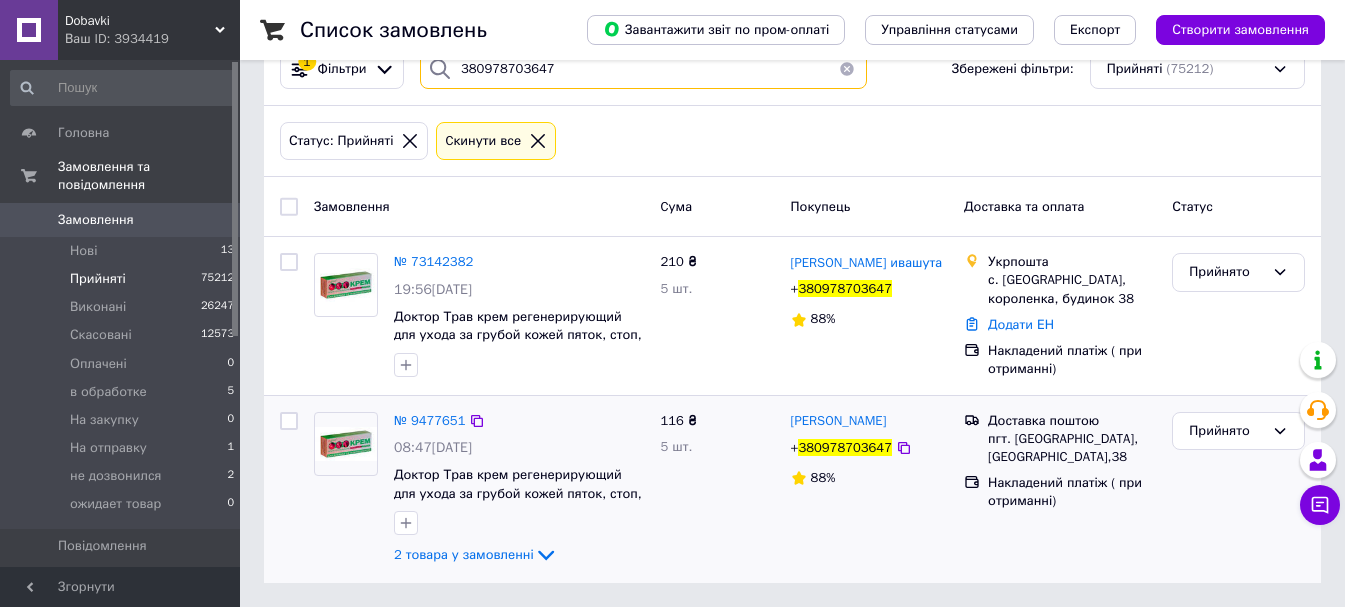 scroll, scrollTop: 0, scrollLeft: 0, axis: both 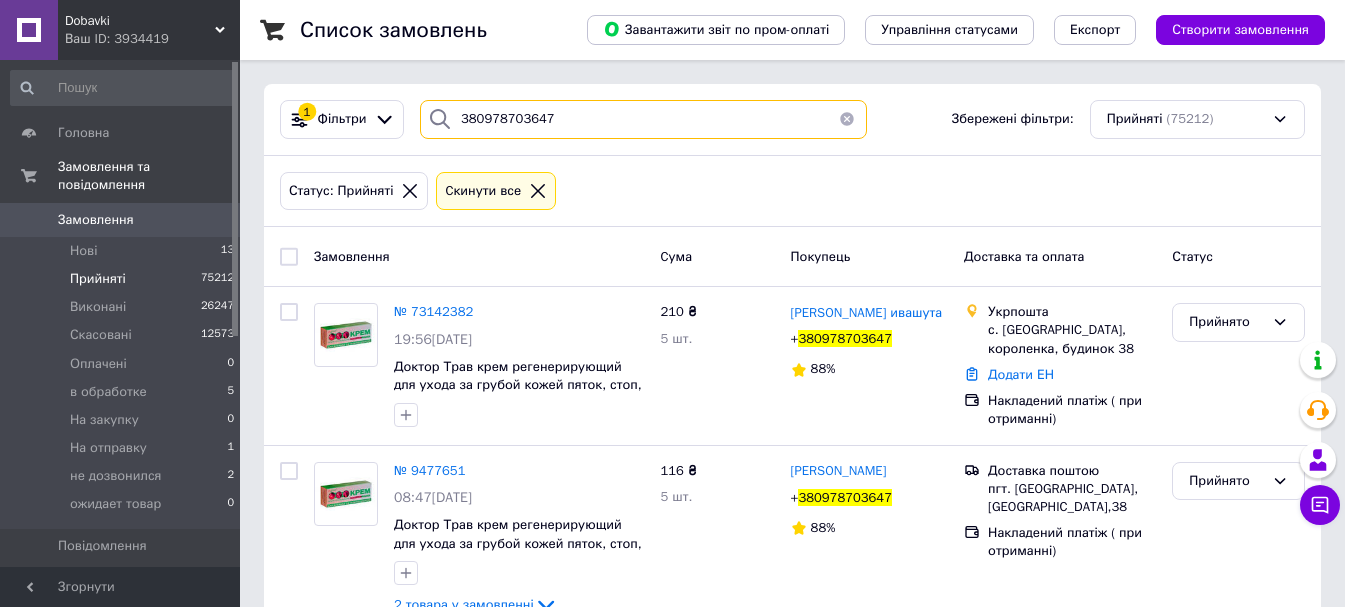 type on "380978703647" 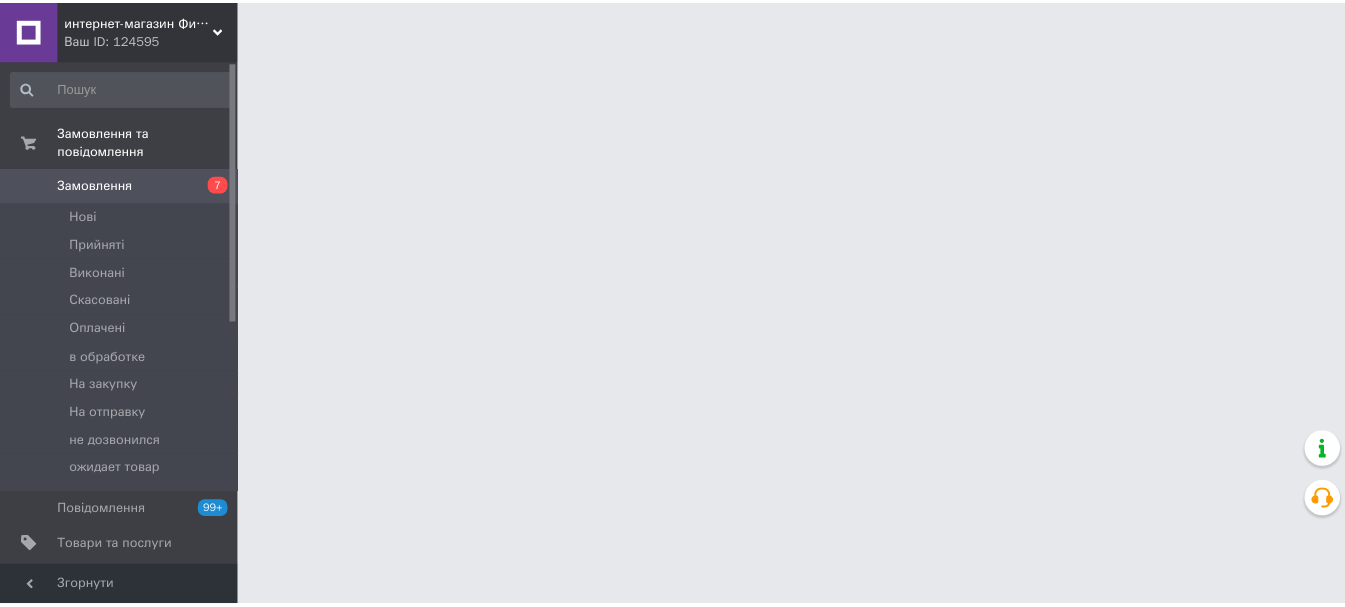 scroll, scrollTop: 0, scrollLeft: 0, axis: both 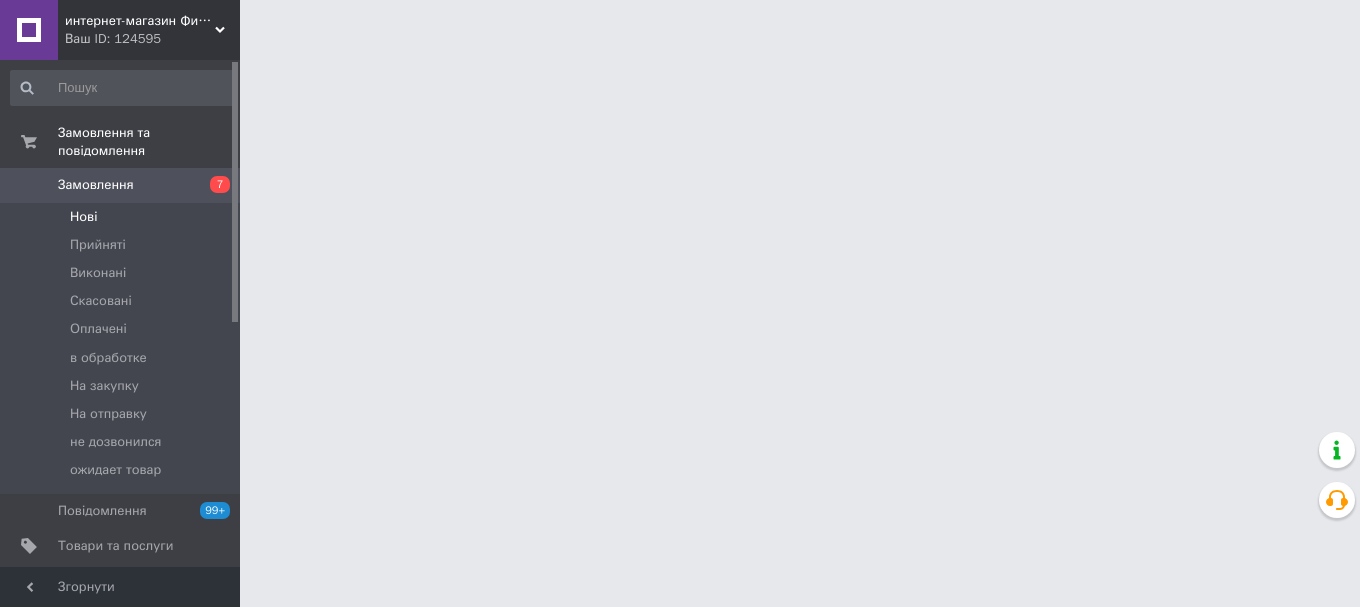 click on "Нові" at bounding box center [83, 217] 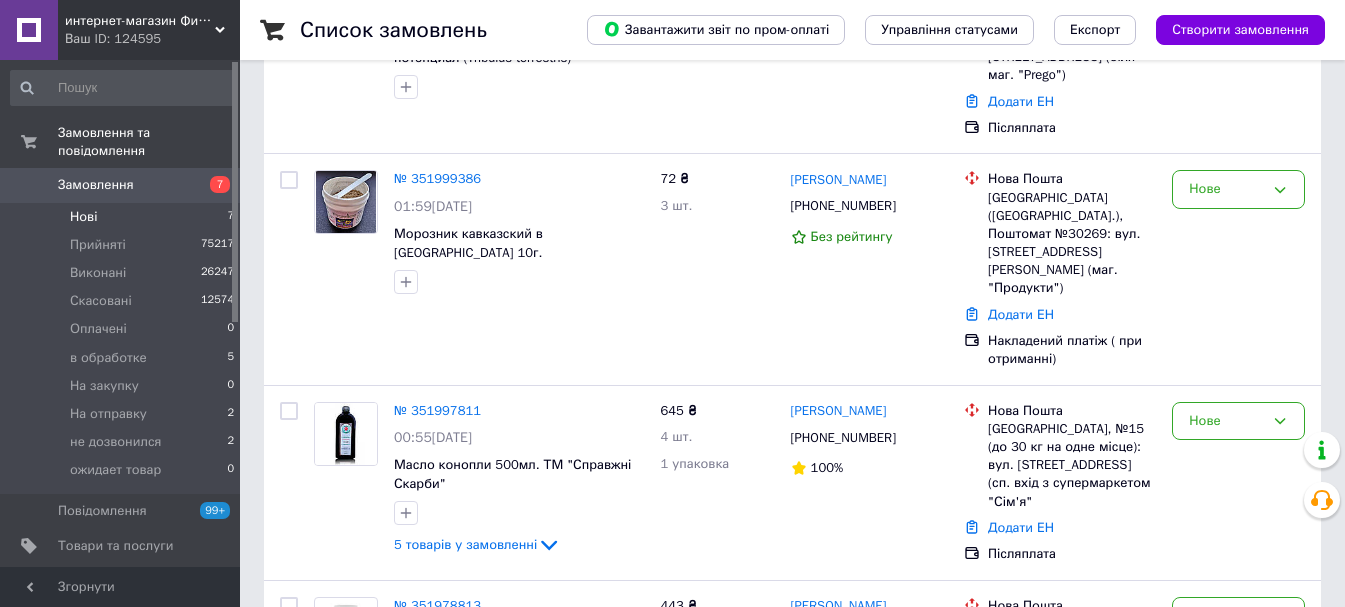 scroll, scrollTop: 920, scrollLeft: 0, axis: vertical 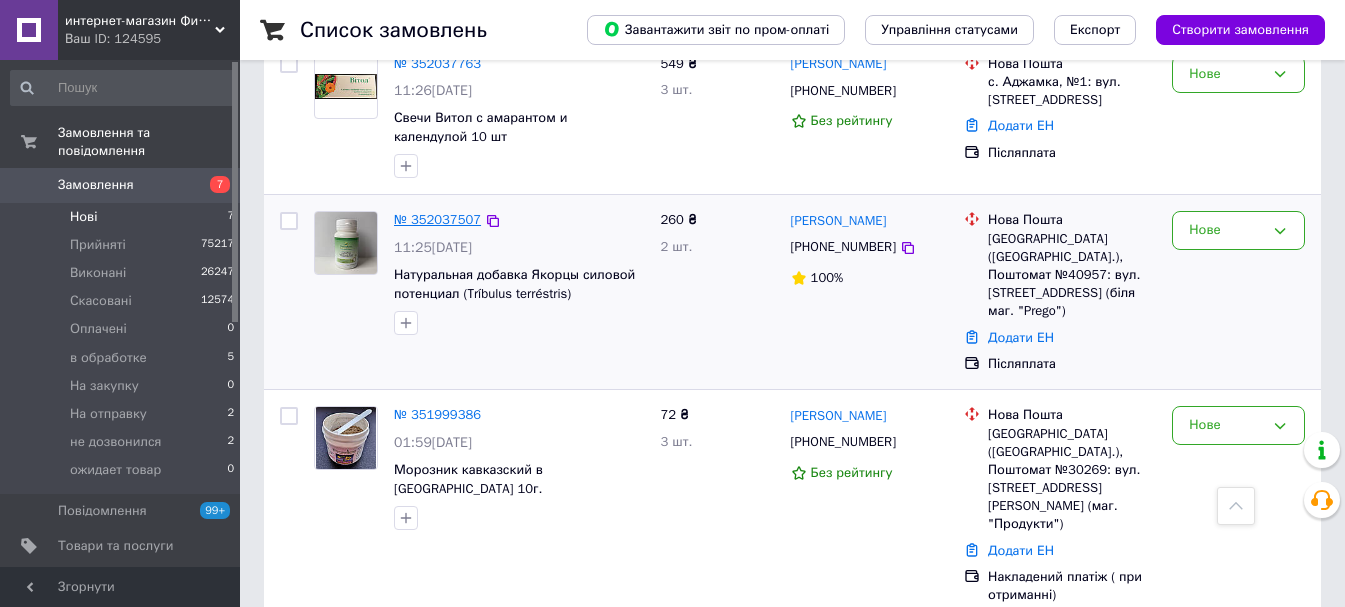 click on "№ 352037507" at bounding box center (437, 219) 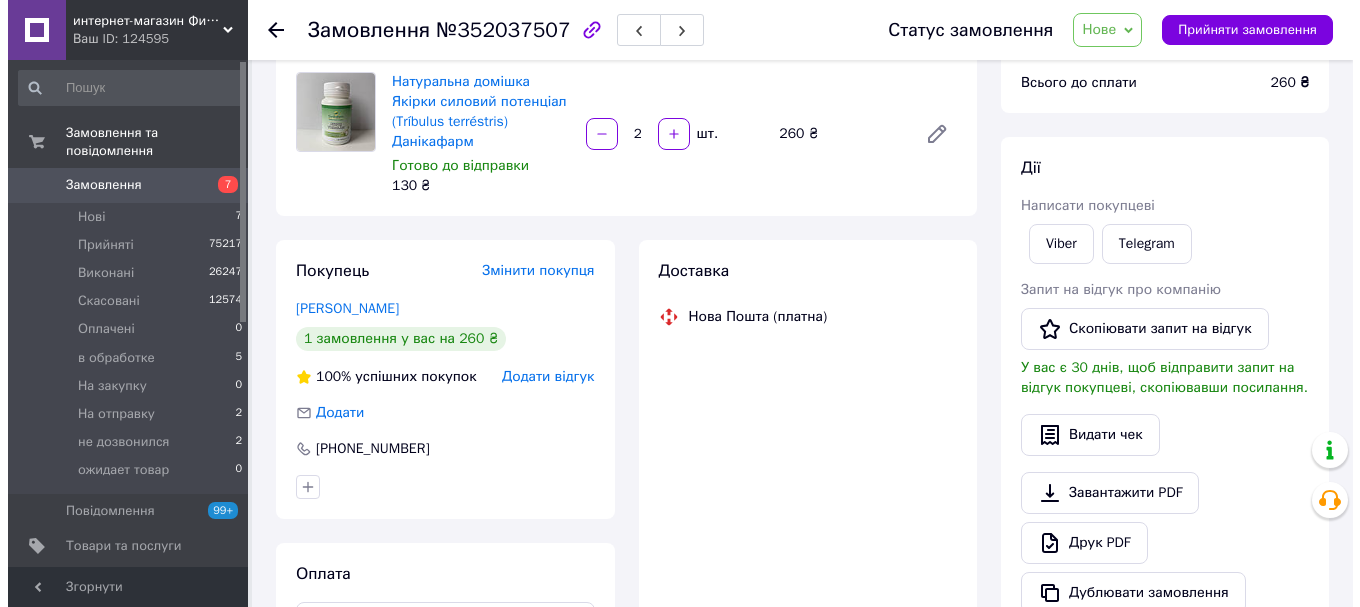 scroll, scrollTop: 300, scrollLeft: 0, axis: vertical 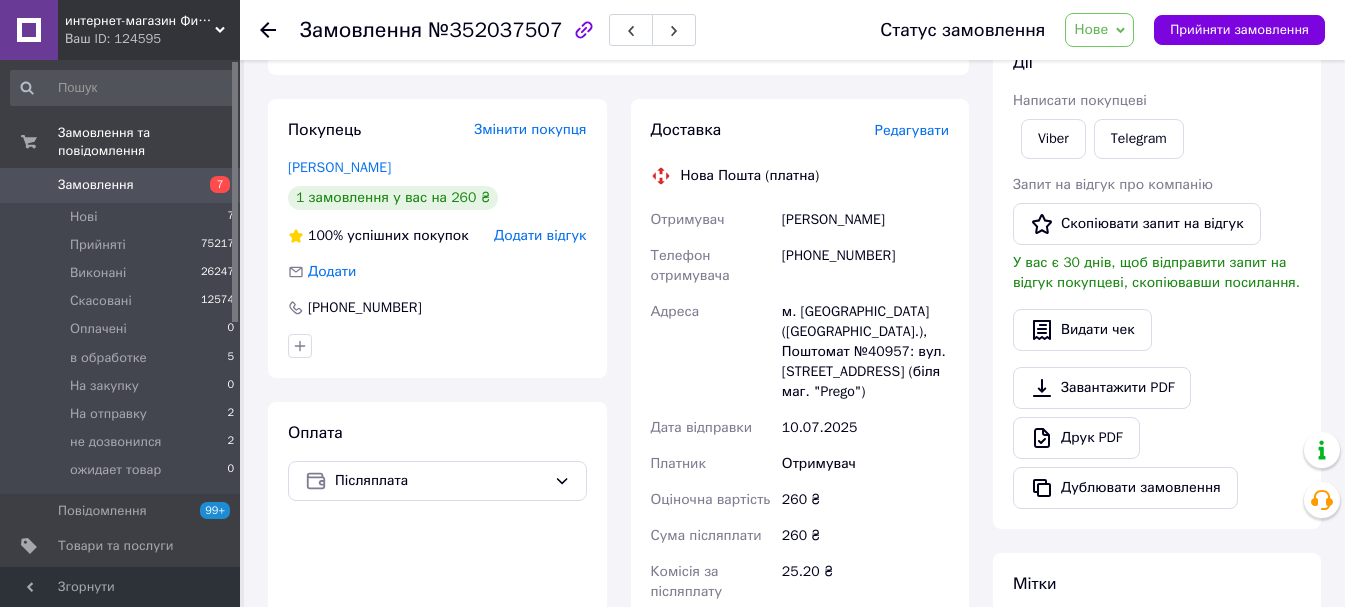 click on "Редагувати" at bounding box center (912, 130) 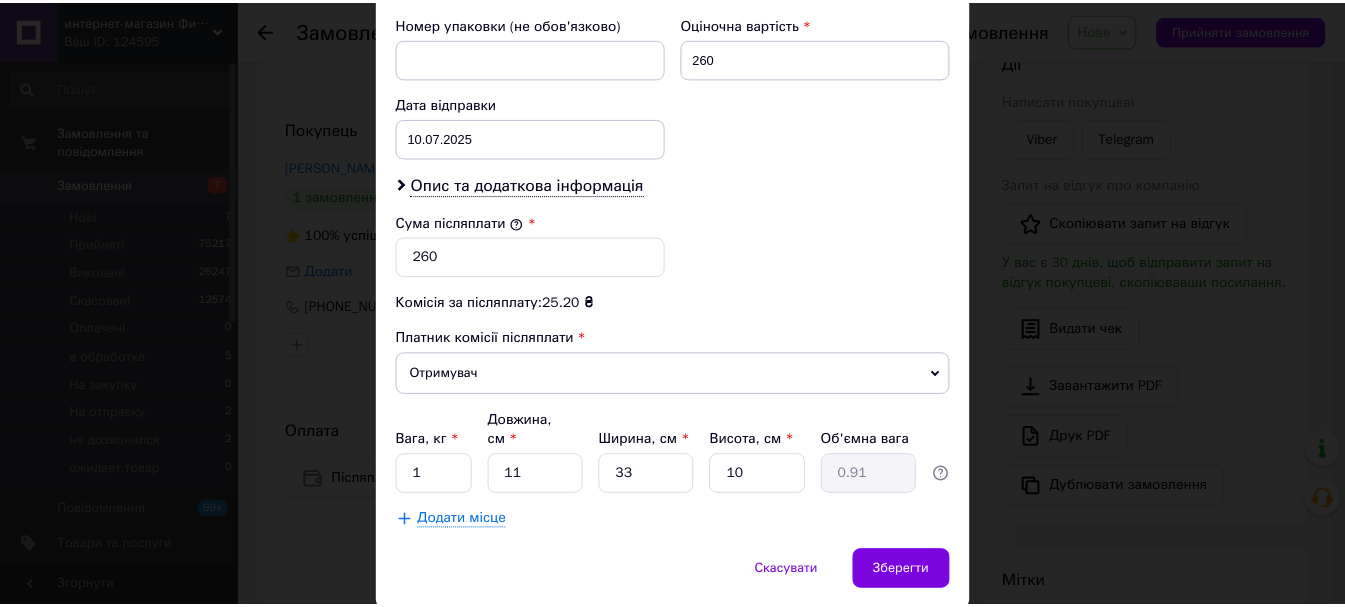 scroll, scrollTop: 900, scrollLeft: 0, axis: vertical 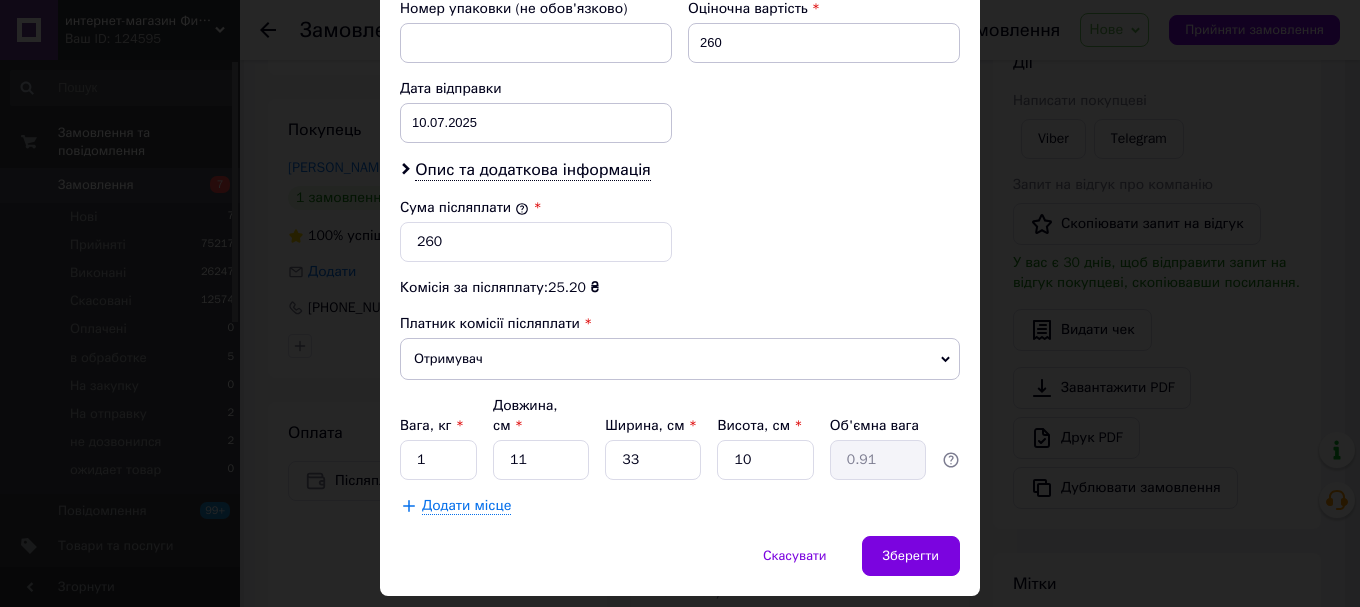 click on "Отримувач" at bounding box center (680, 359) 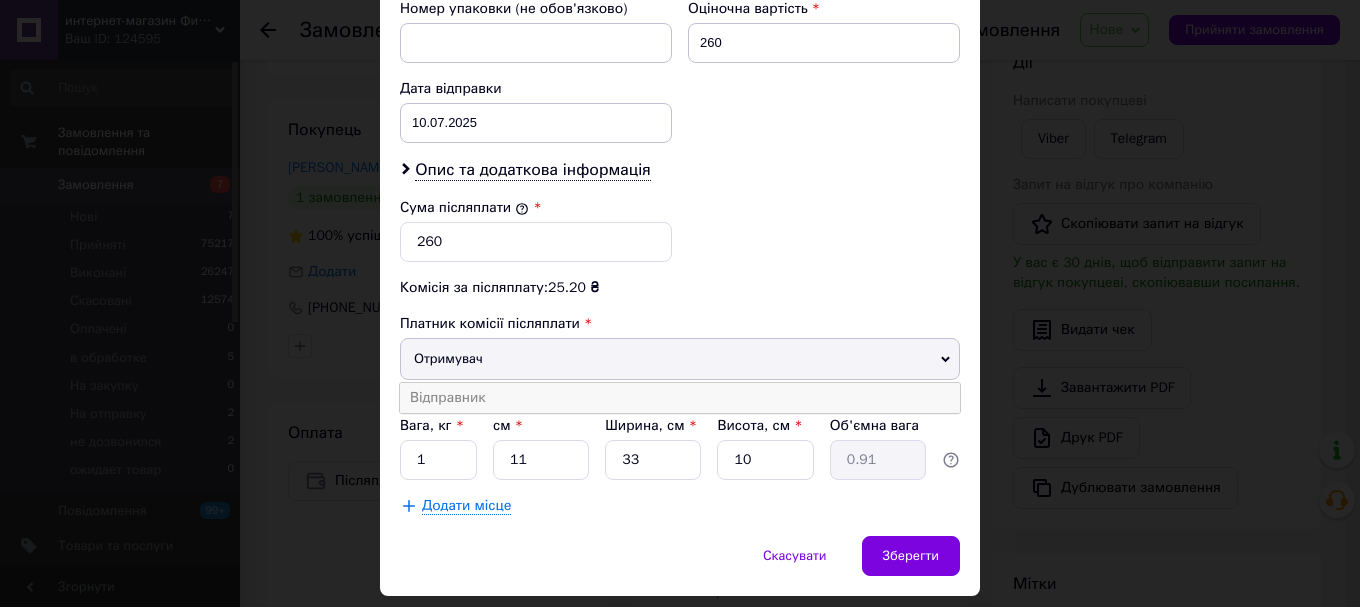 click on "Відправник" at bounding box center (680, 398) 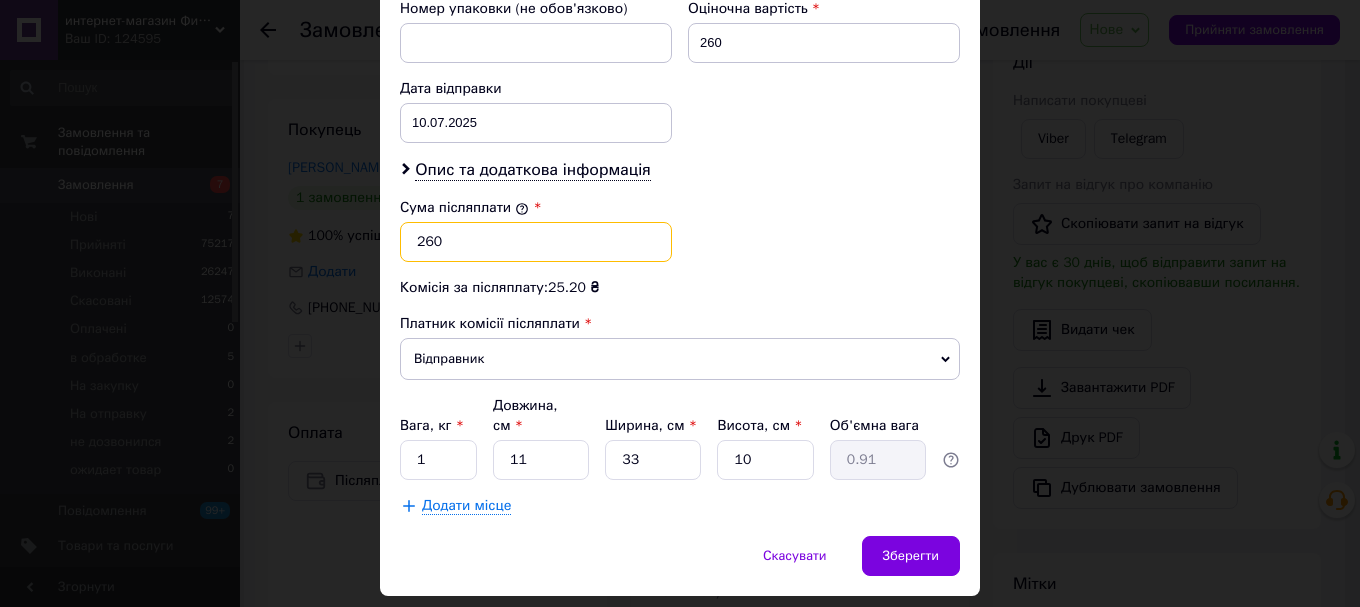 click on "260" at bounding box center (536, 242) 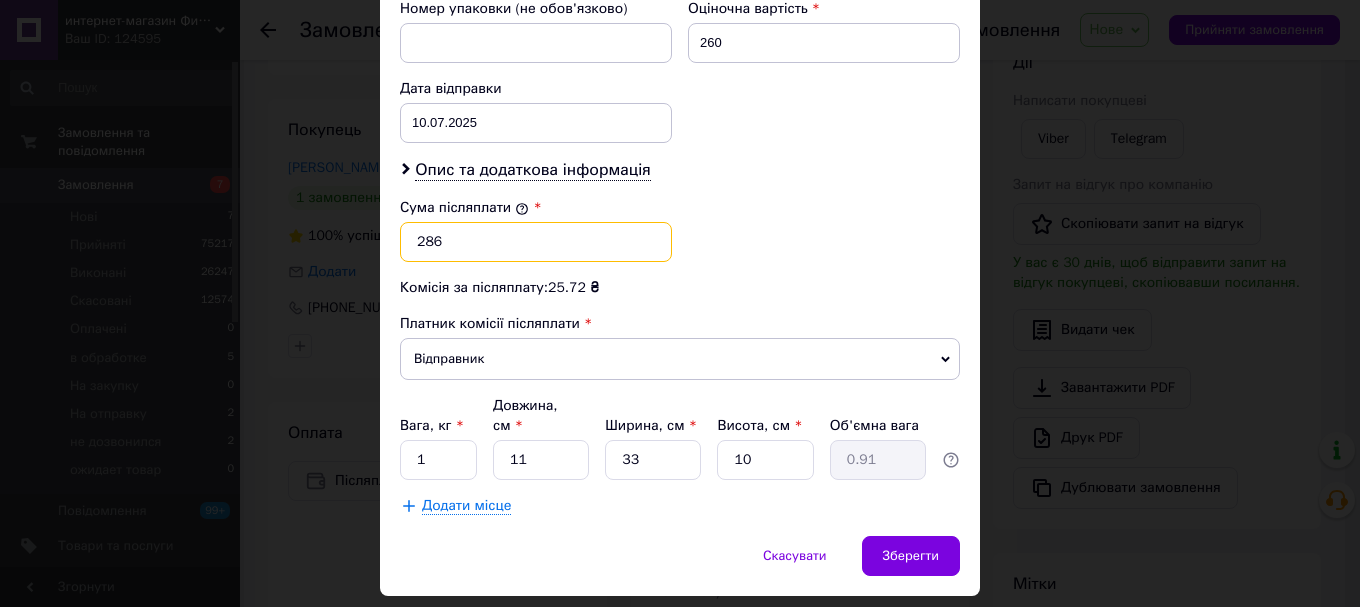 type on "286" 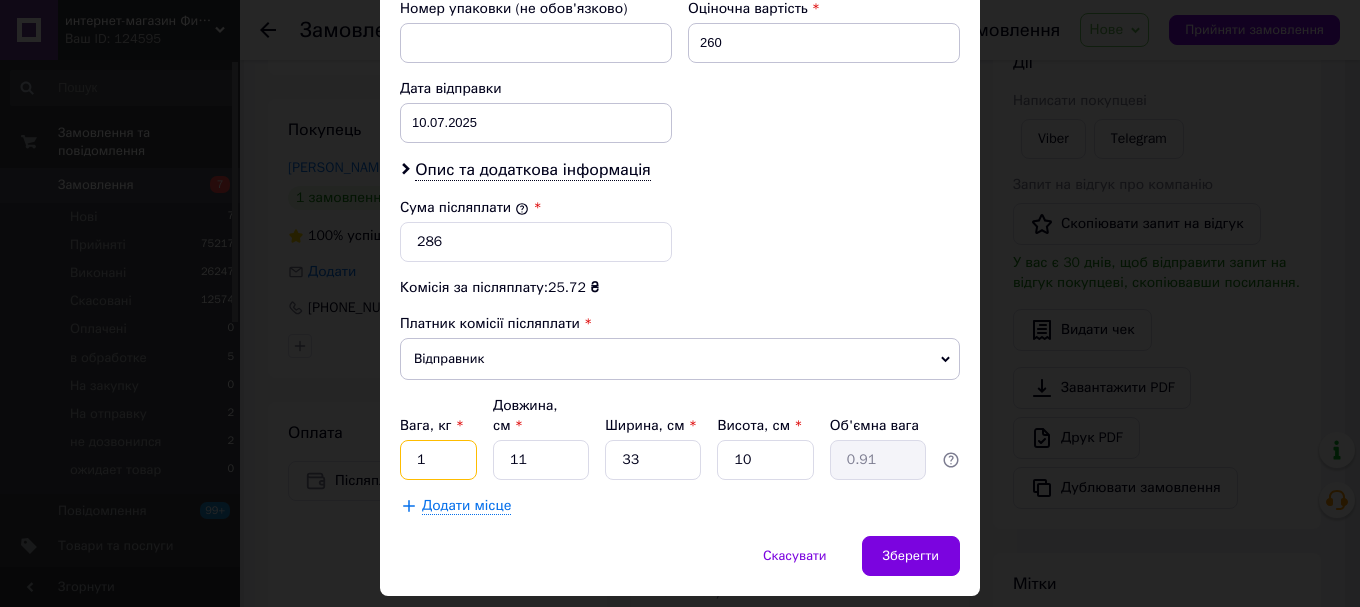 click on "1" at bounding box center (438, 460) 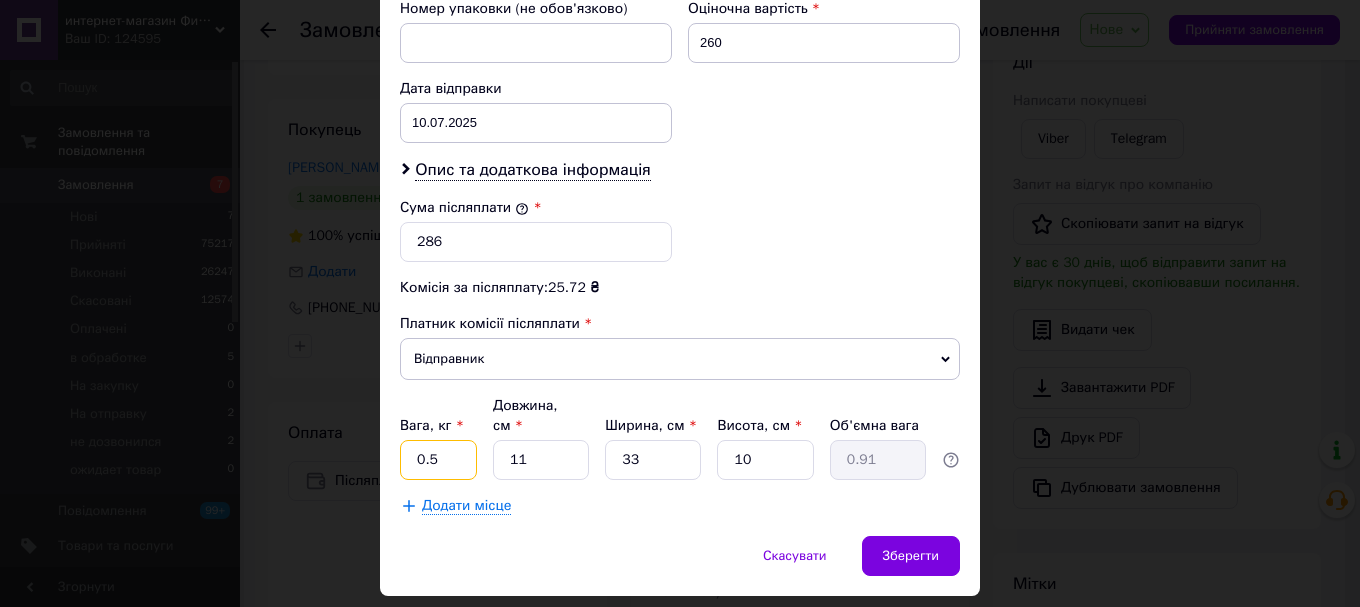type on "0.5" 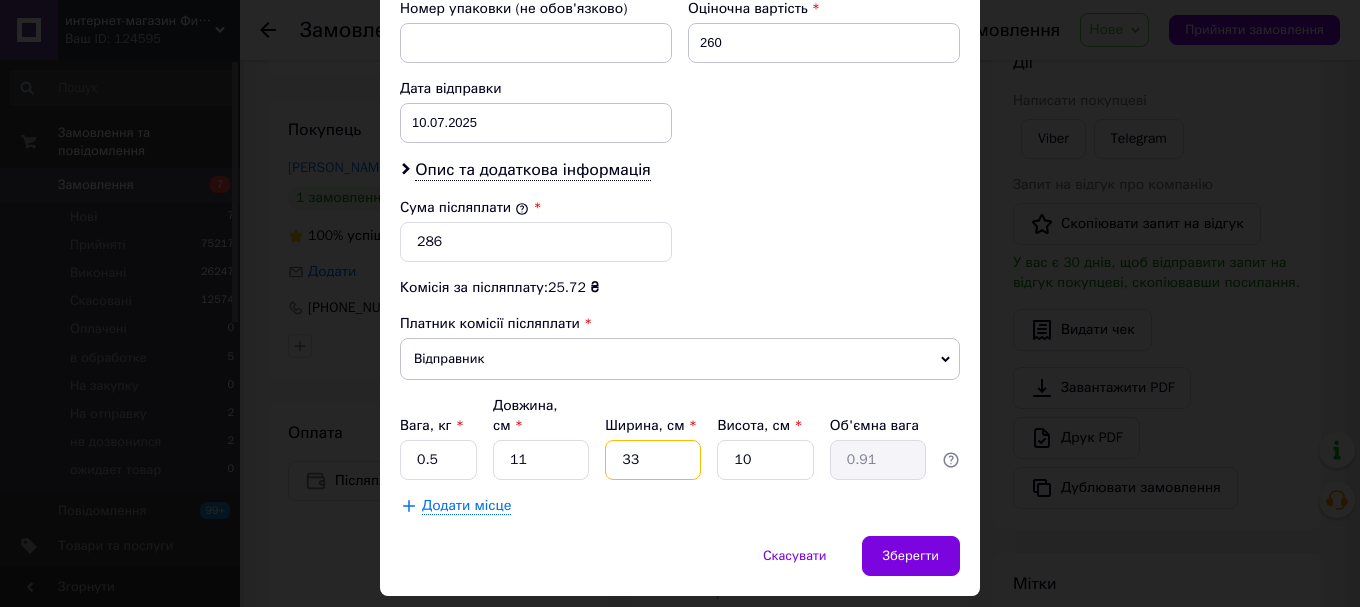 click on "33" at bounding box center (653, 460) 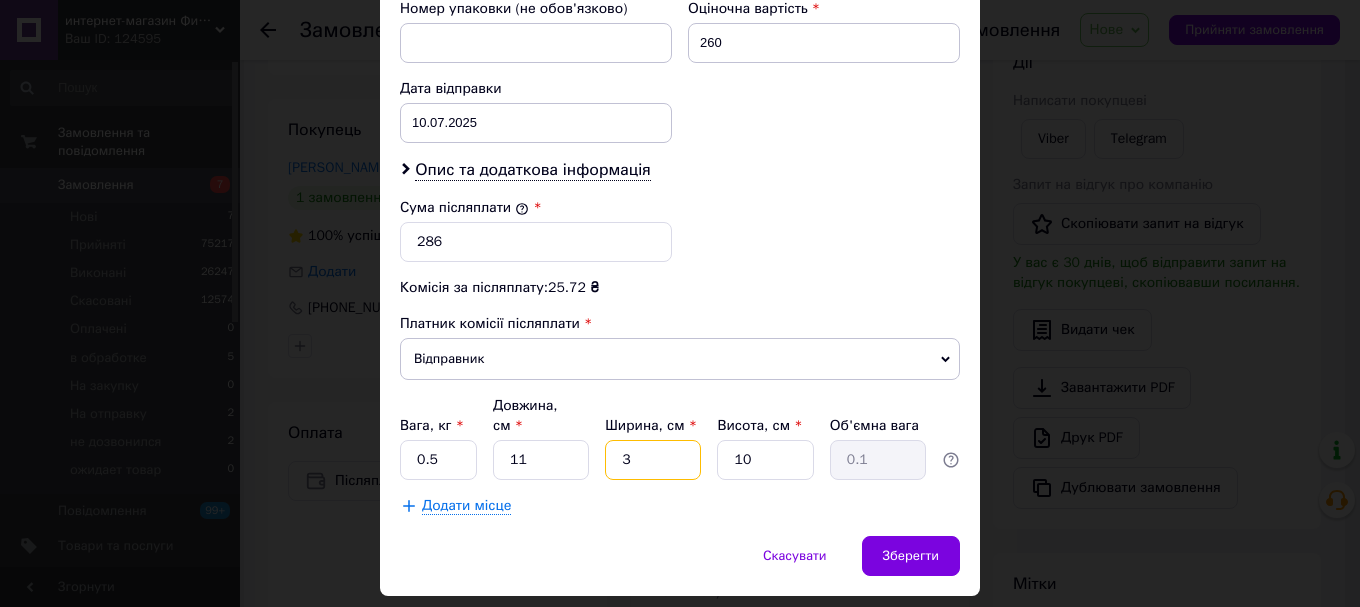 type 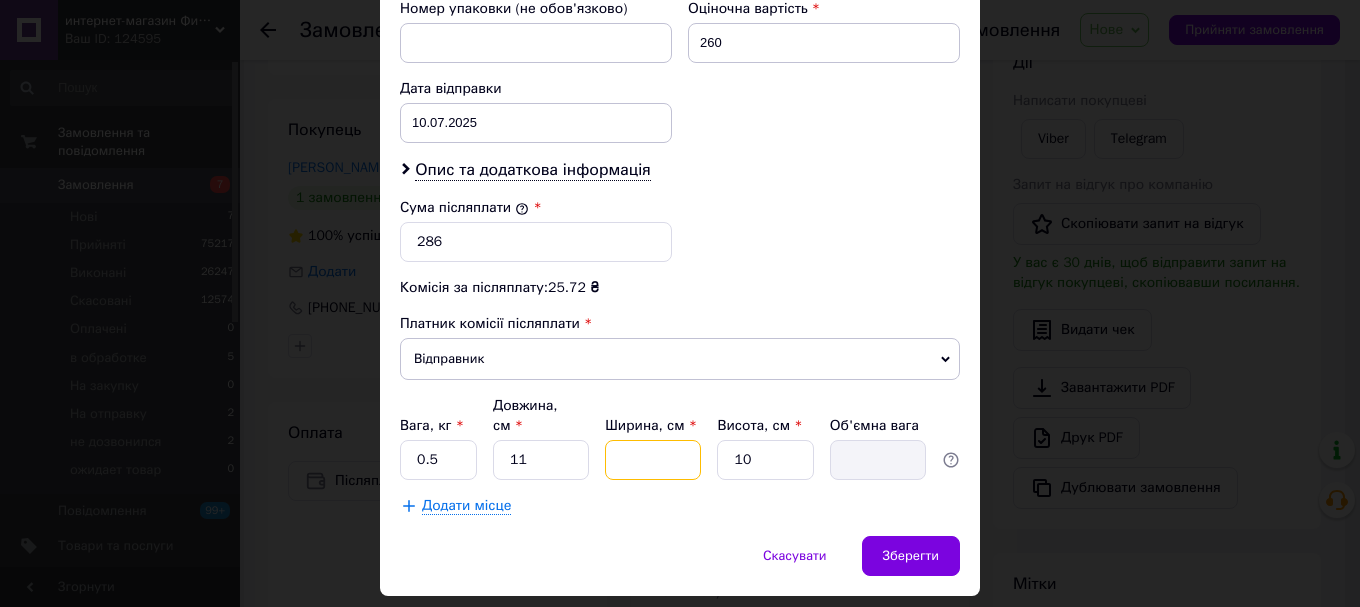 type on "2" 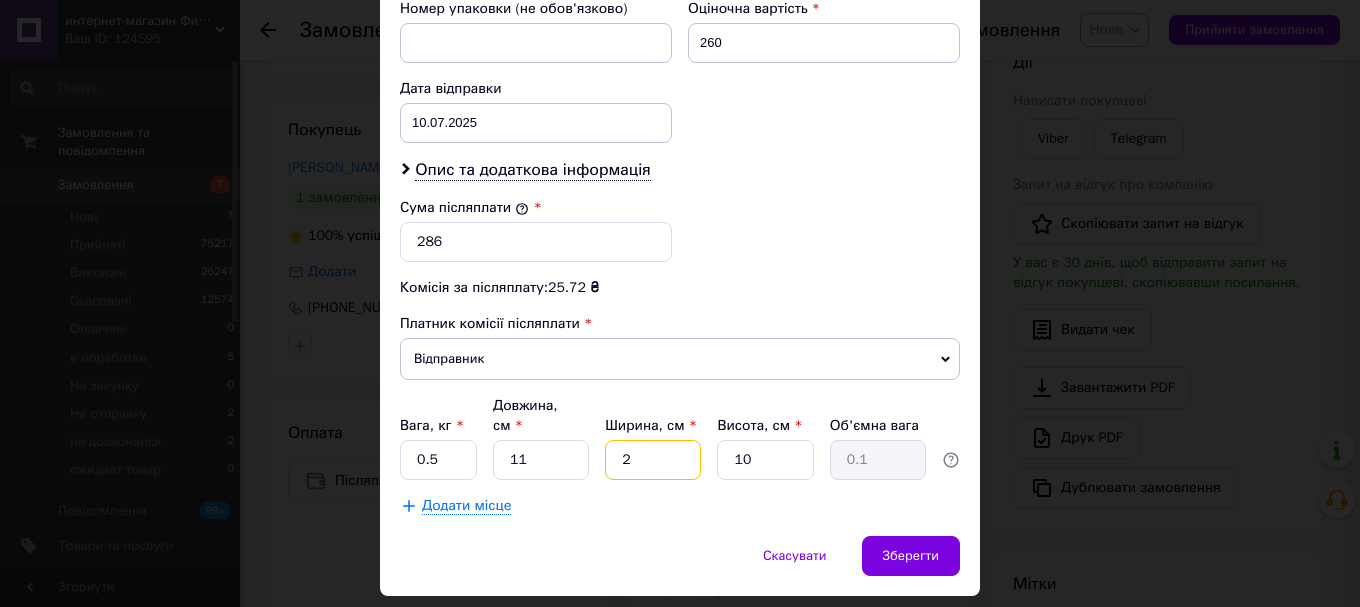 type on "20" 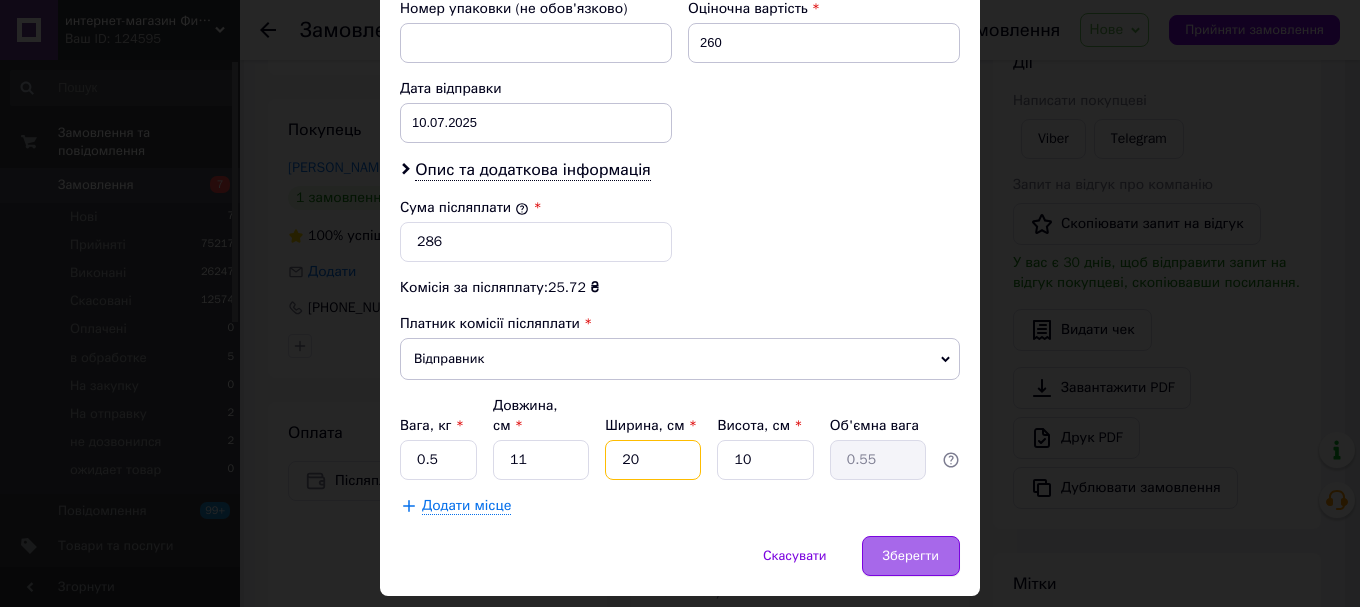 type on "20" 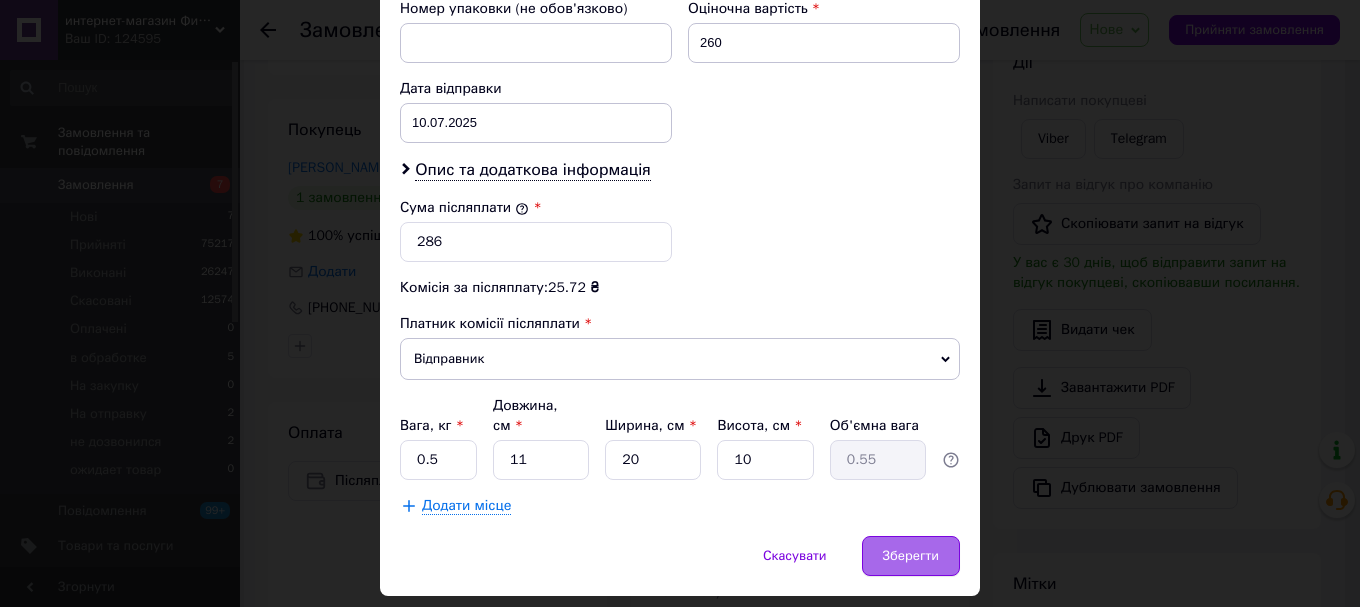click on "Зберегти" at bounding box center (911, 556) 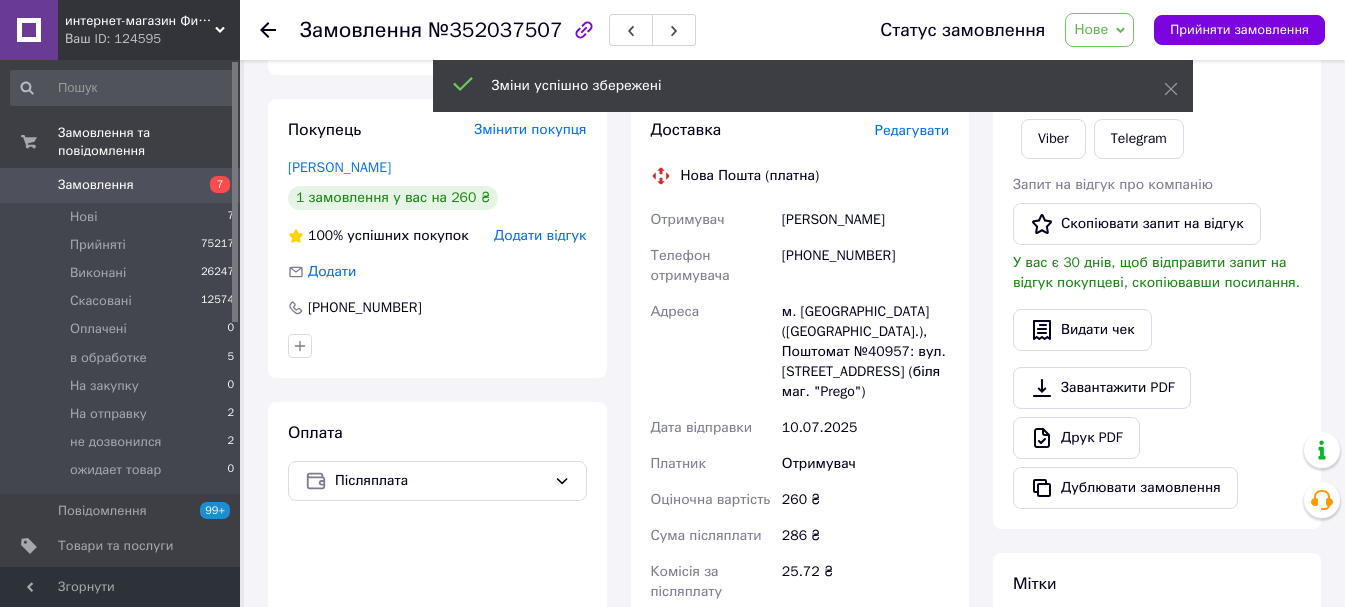 scroll, scrollTop: 600, scrollLeft: 0, axis: vertical 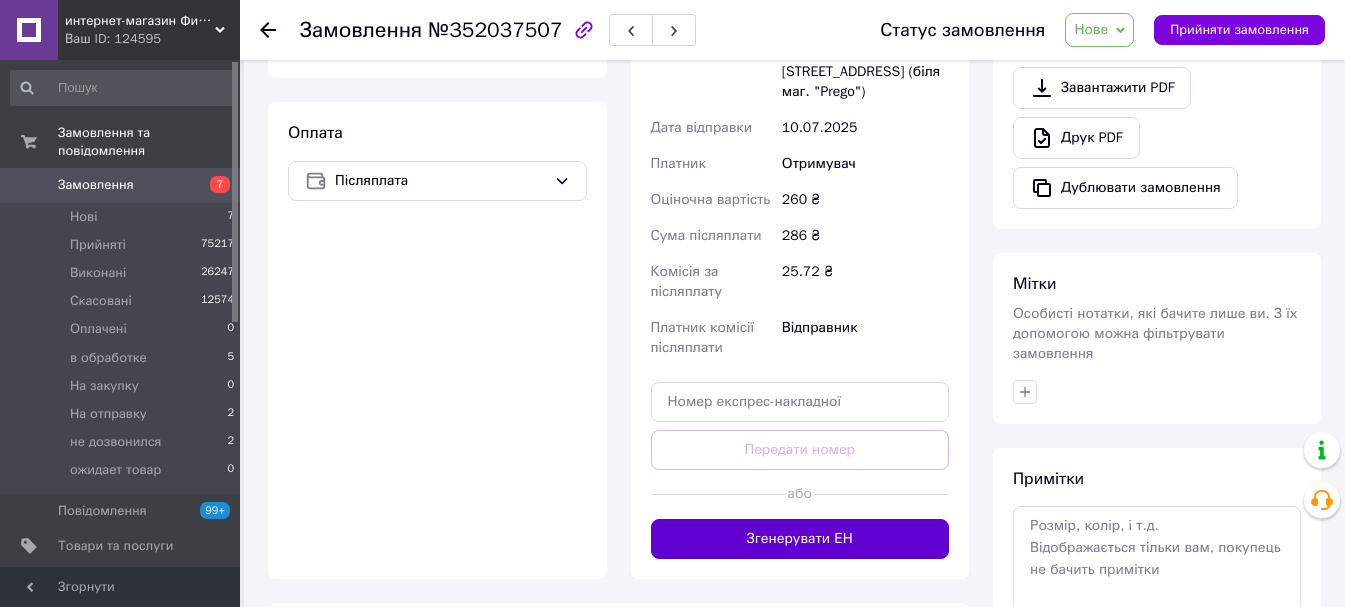 click on "Згенерувати ЕН" at bounding box center [800, 539] 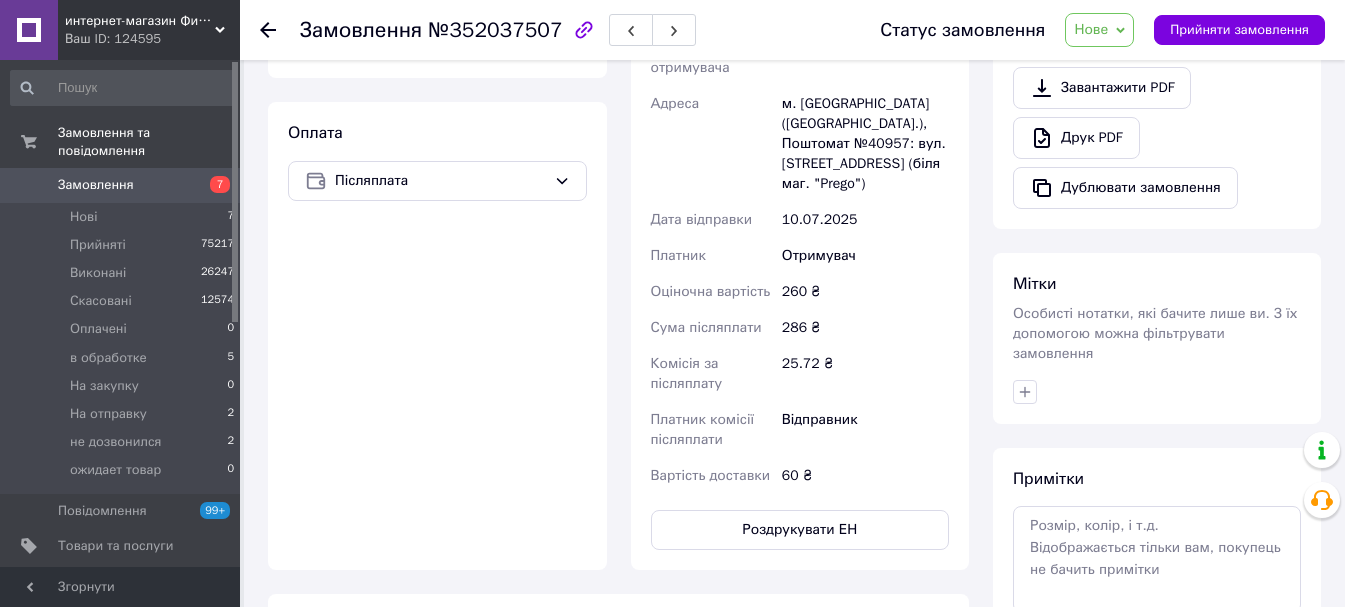 click on "Роздрукувати ЕН" at bounding box center [800, 530] 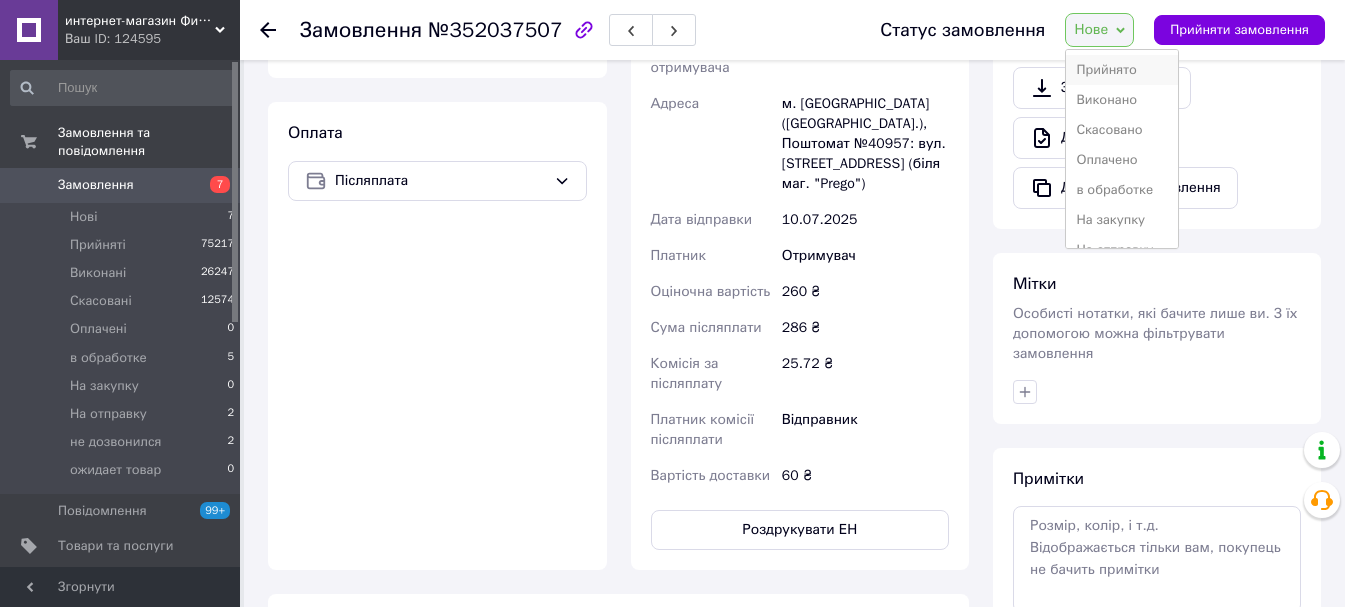 click on "Прийнято" at bounding box center (1122, 70) 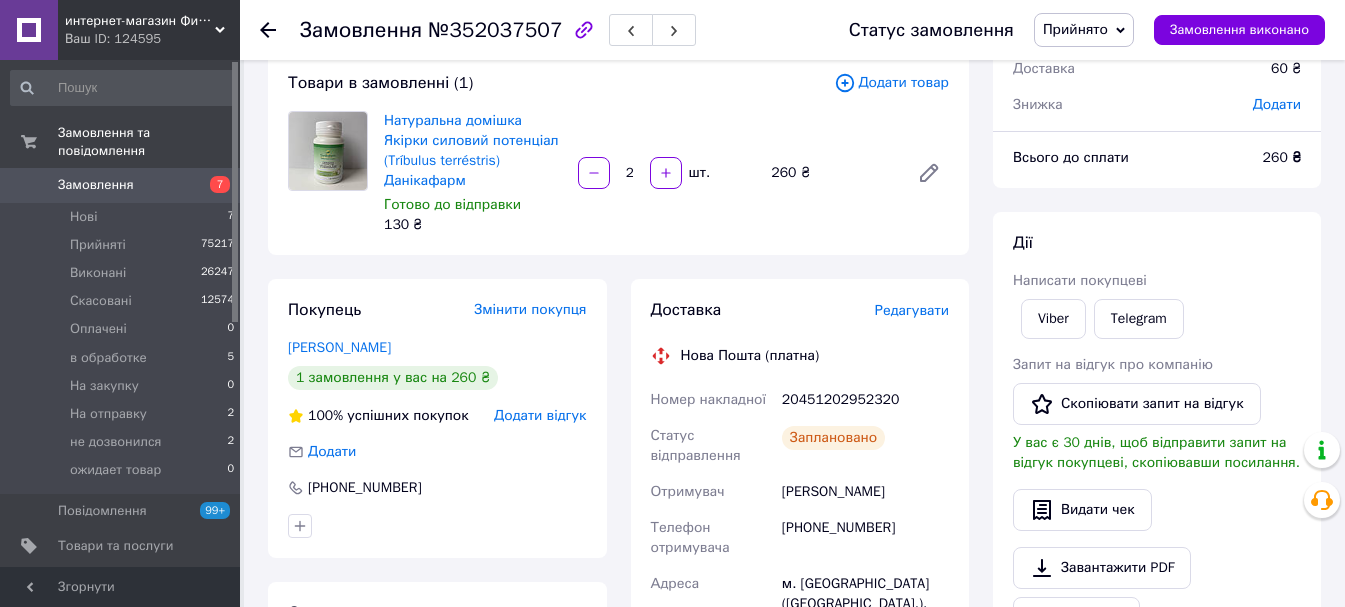 scroll, scrollTop: 100, scrollLeft: 0, axis: vertical 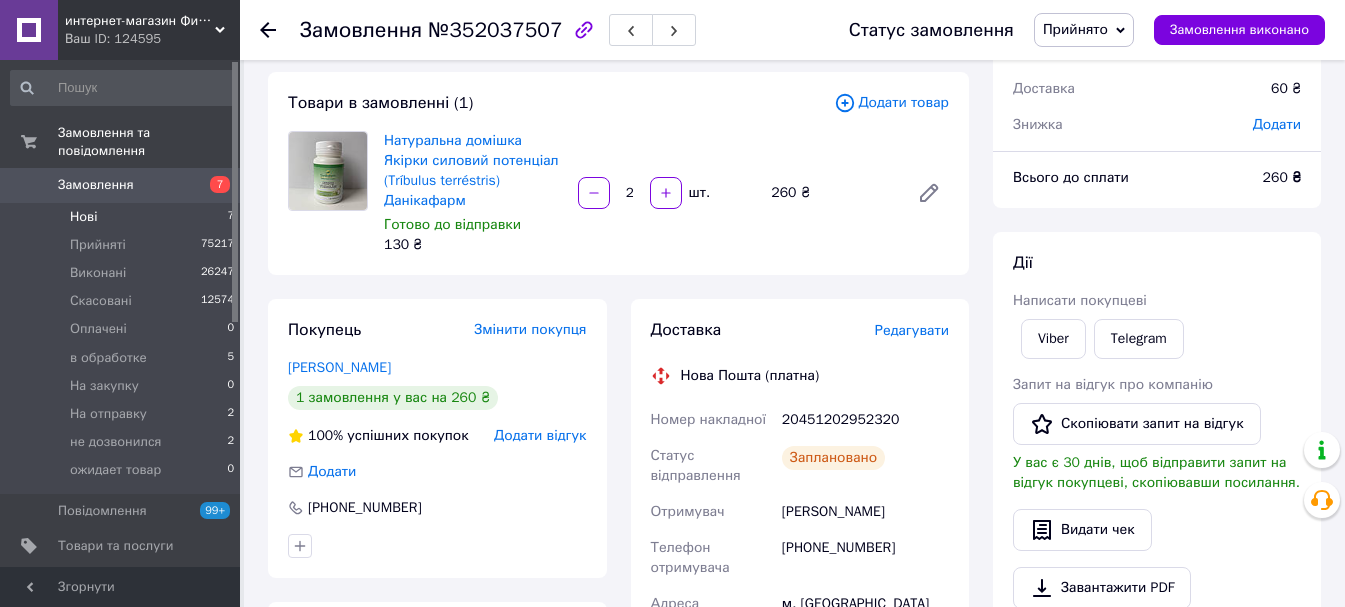 click on "Нові" at bounding box center [83, 217] 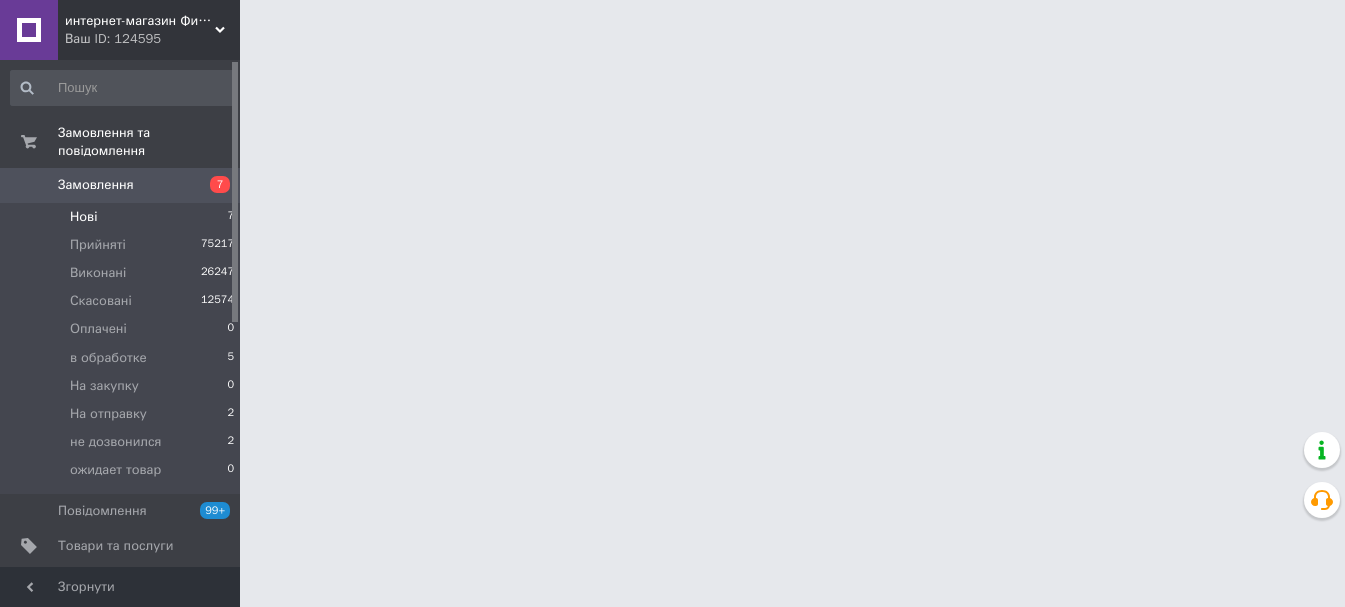 scroll, scrollTop: 0, scrollLeft: 0, axis: both 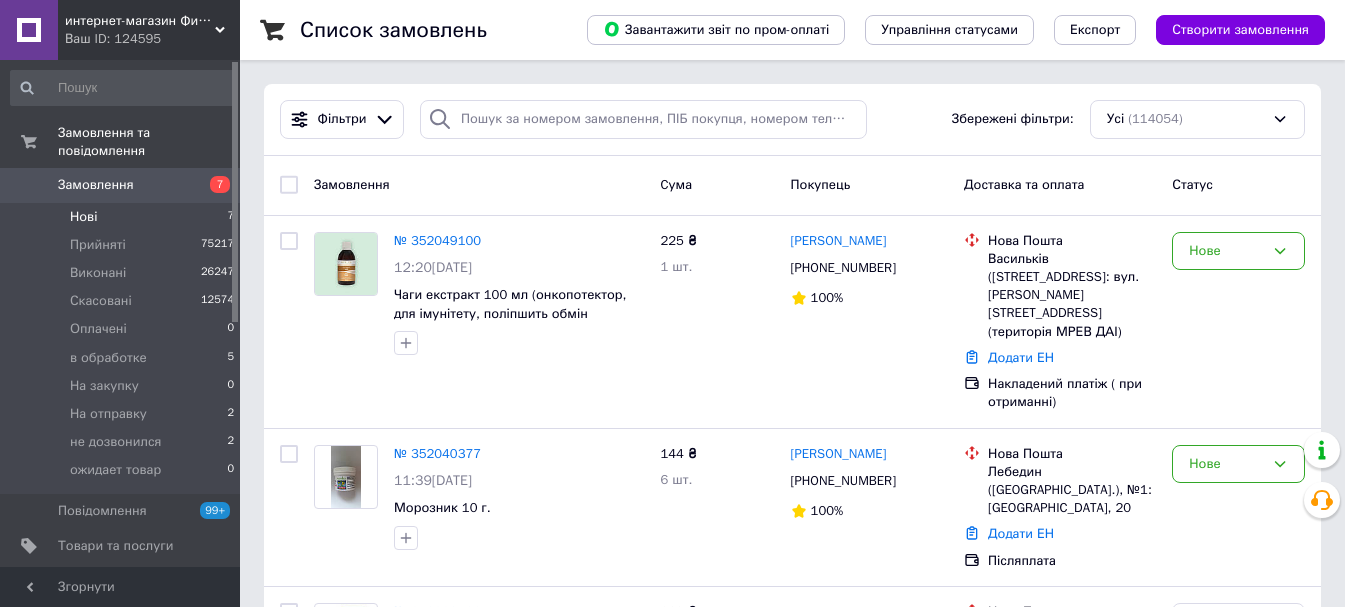 click on "Нові 7" at bounding box center (123, 217) 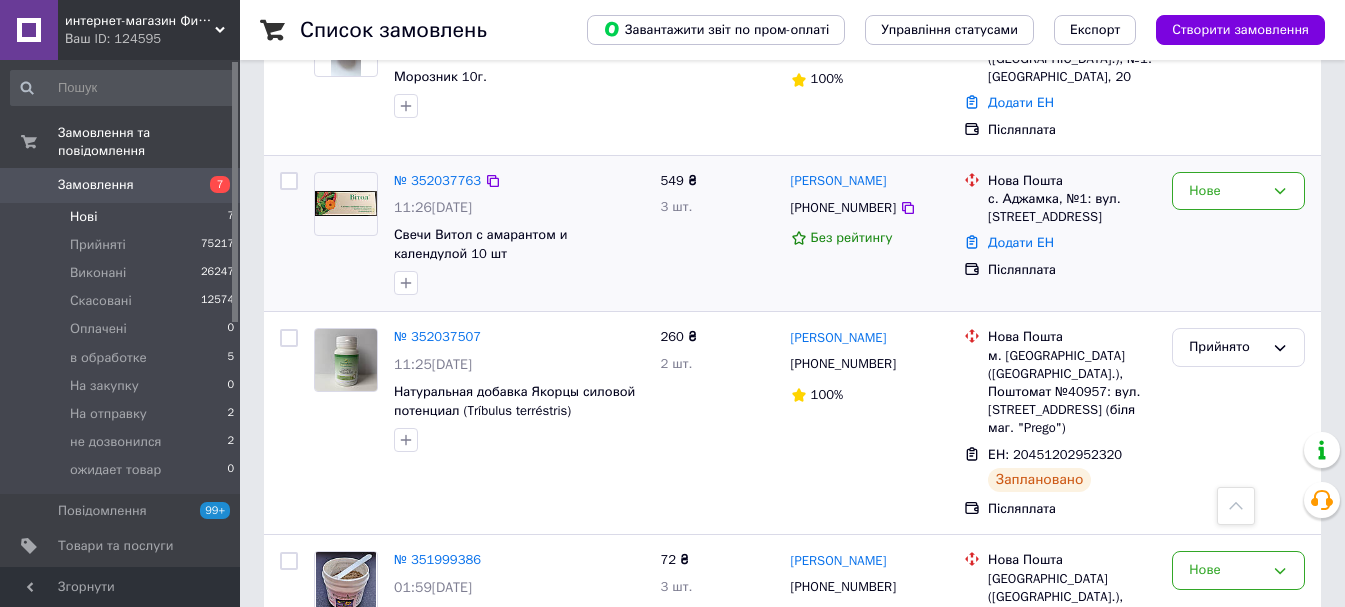 scroll, scrollTop: 348, scrollLeft: 0, axis: vertical 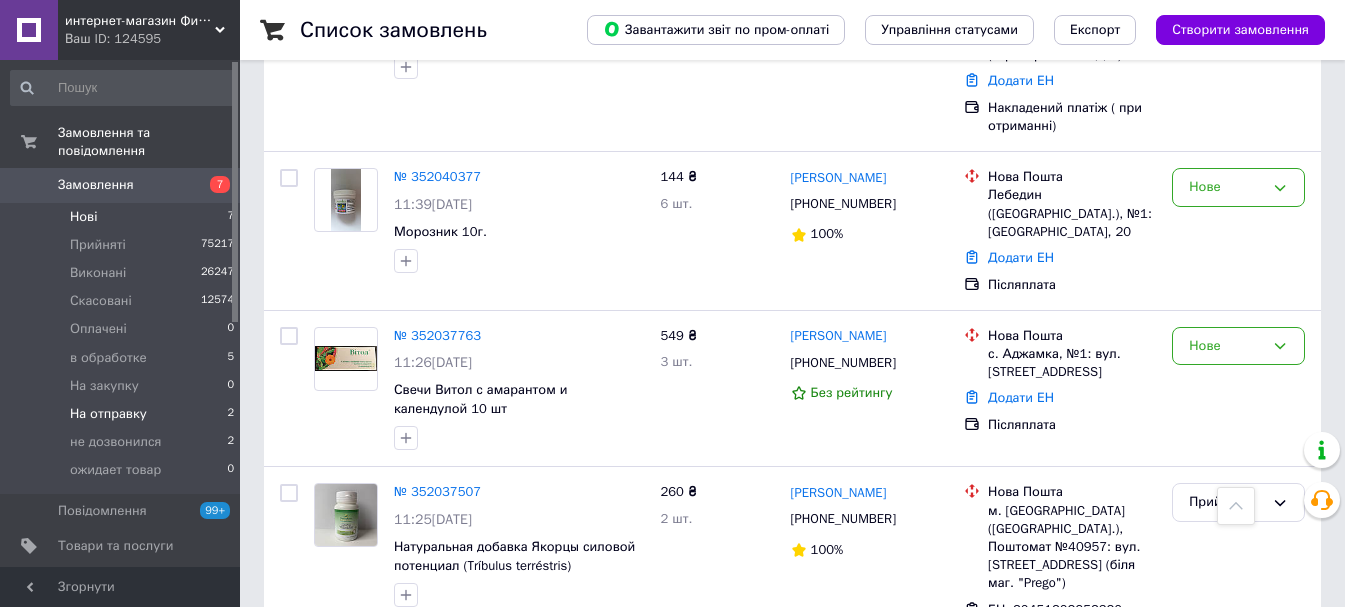 click on "На отправку" at bounding box center [108, 414] 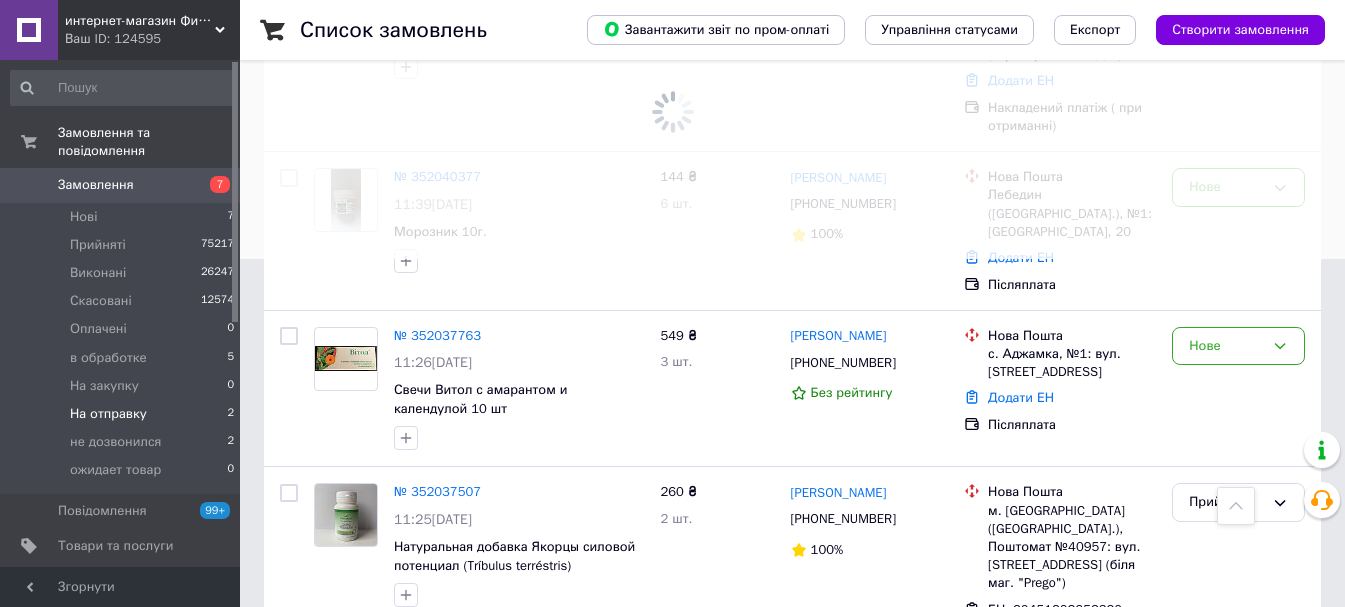 scroll, scrollTop: 0, scrollLeft: 0, axis: both 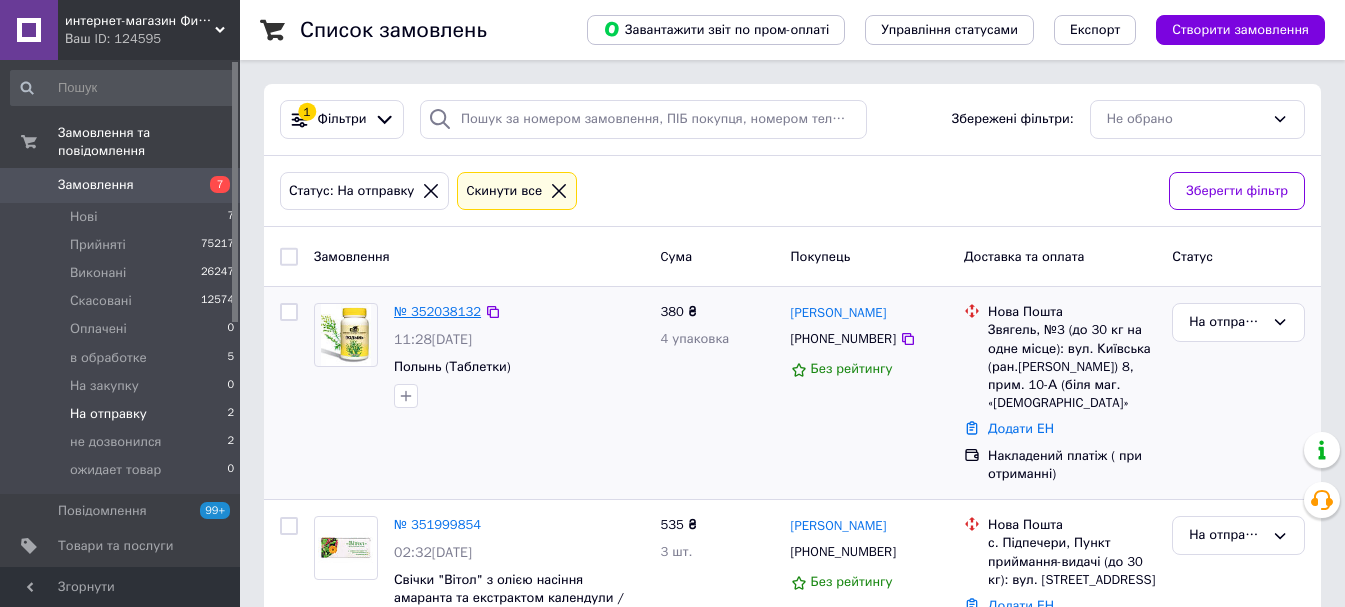 click on "№ 352038132" at bounding box center [437, 311] 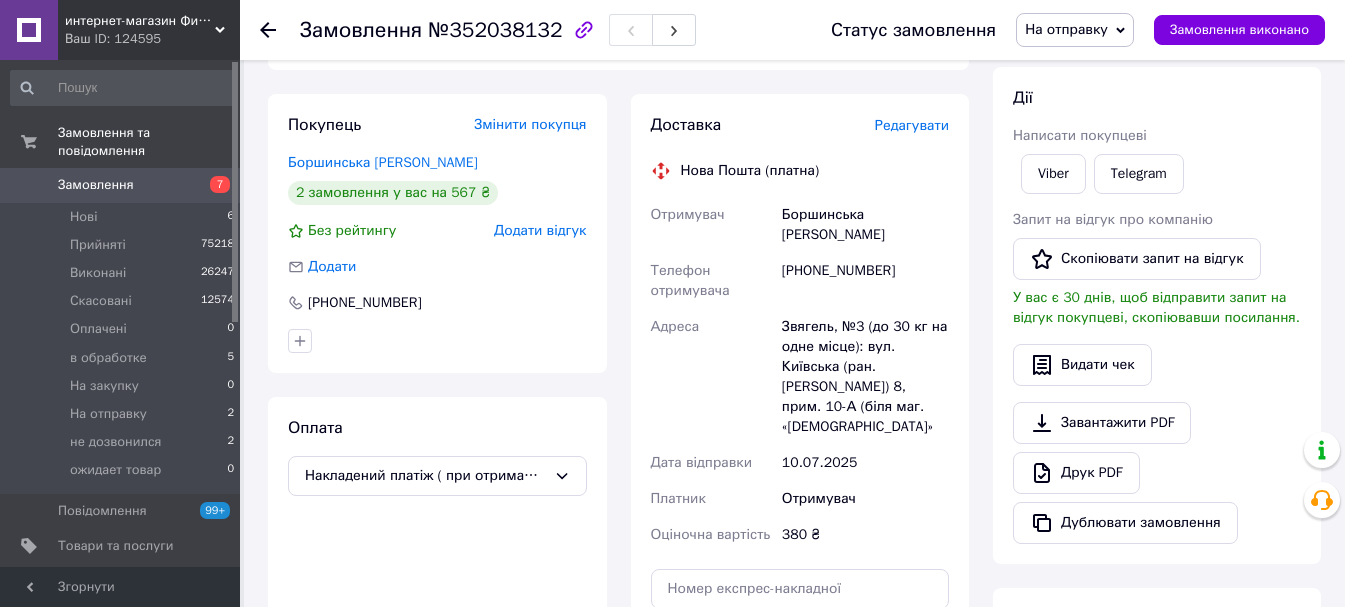scroll, scrollTop: 300, scrollLeft: 0, axis: vertical 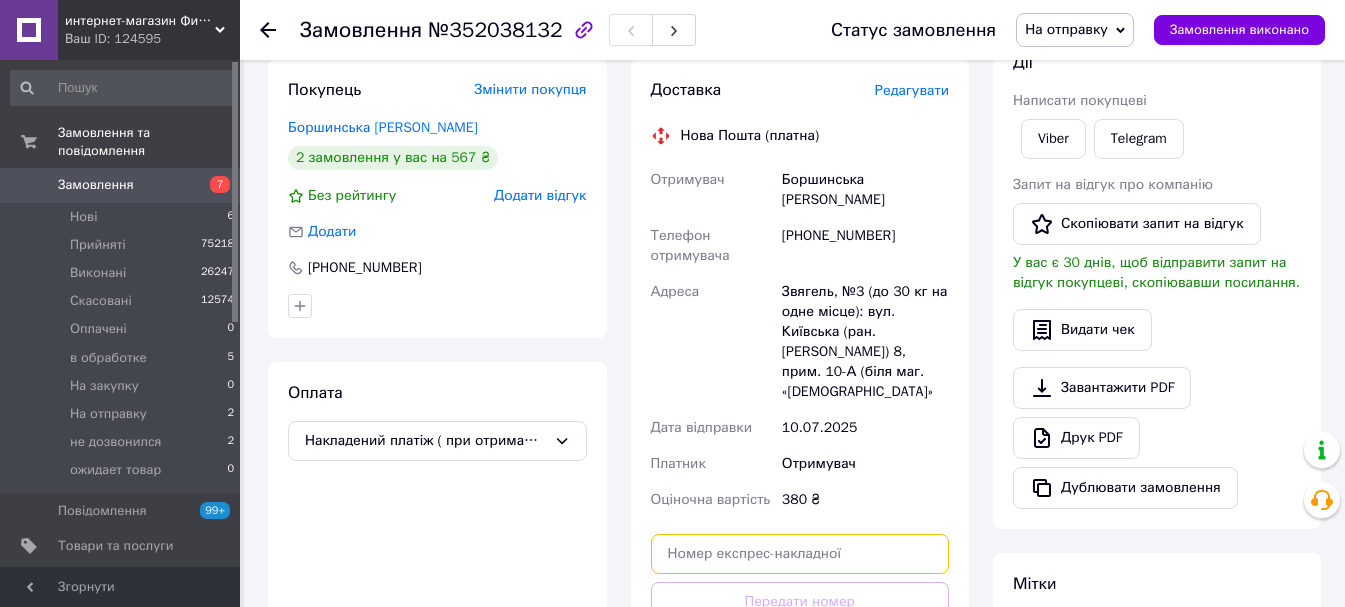 click at bounding box center (800, 554) 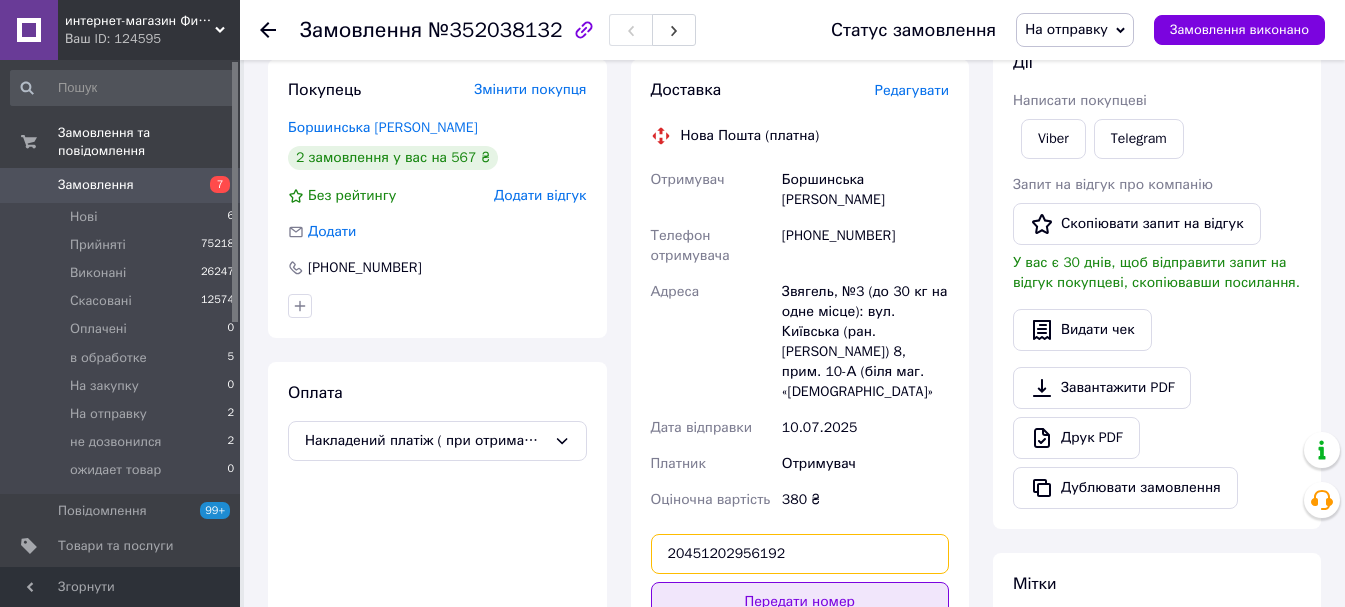 type on "20451202956192" 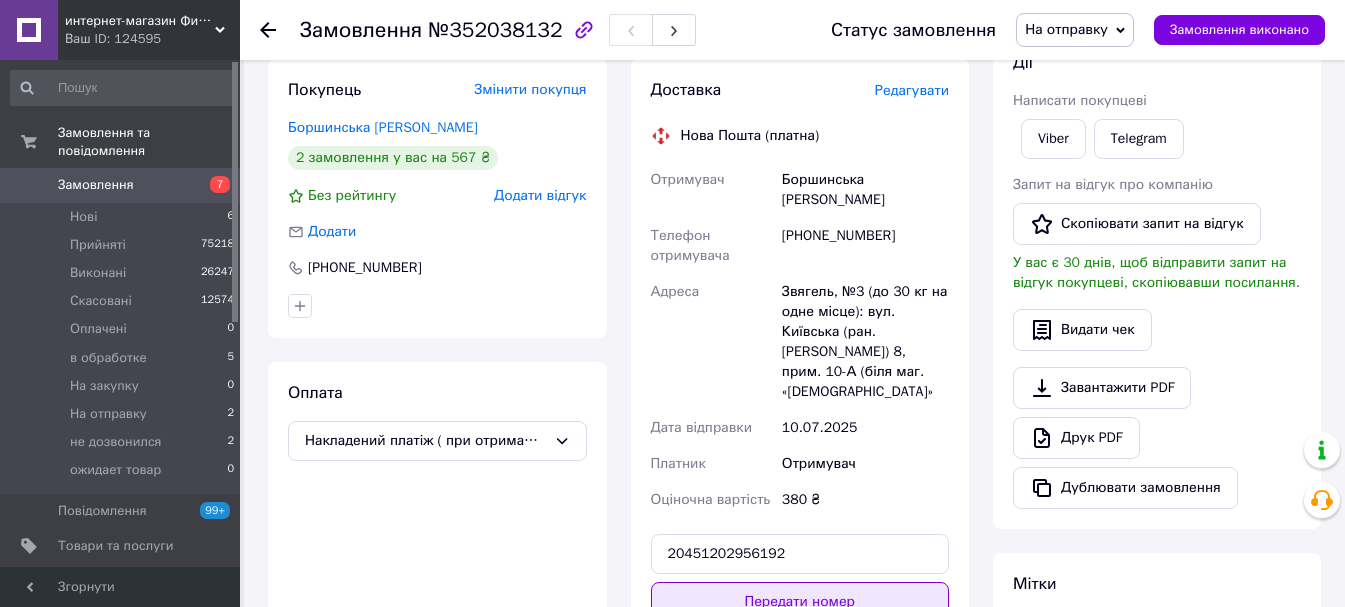 click on "Передати номер" at bounding box center [800, 602] 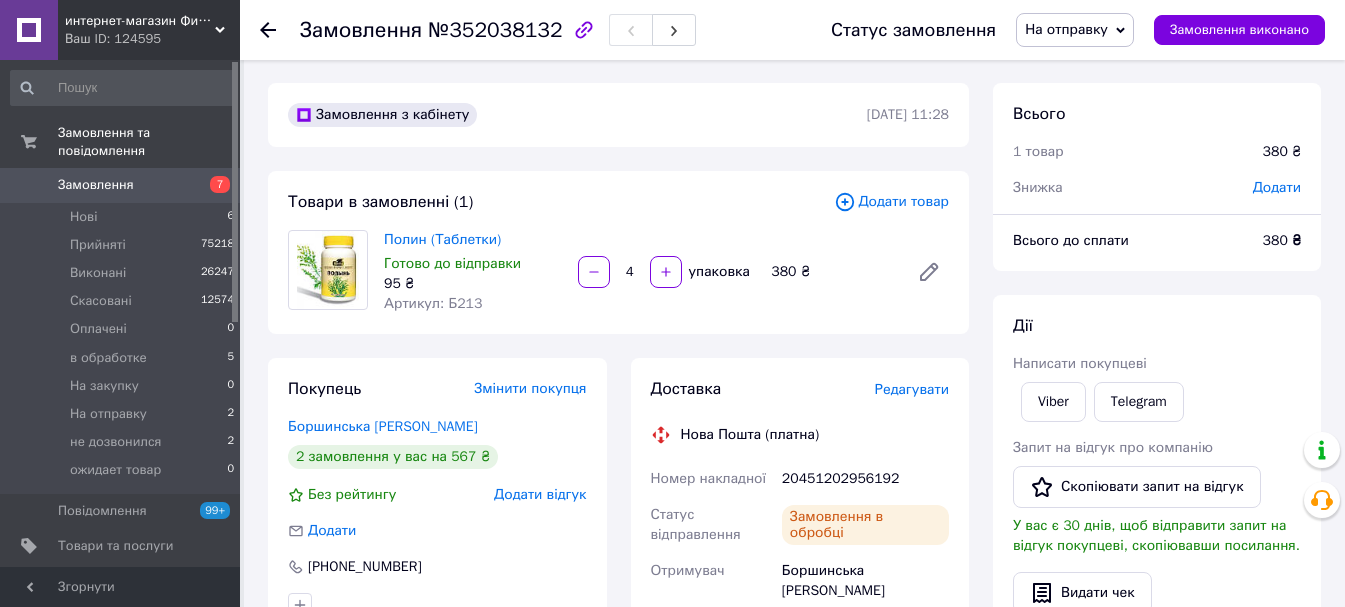scroll, scrollTop: 0, scrollLeft: 0, axis: both 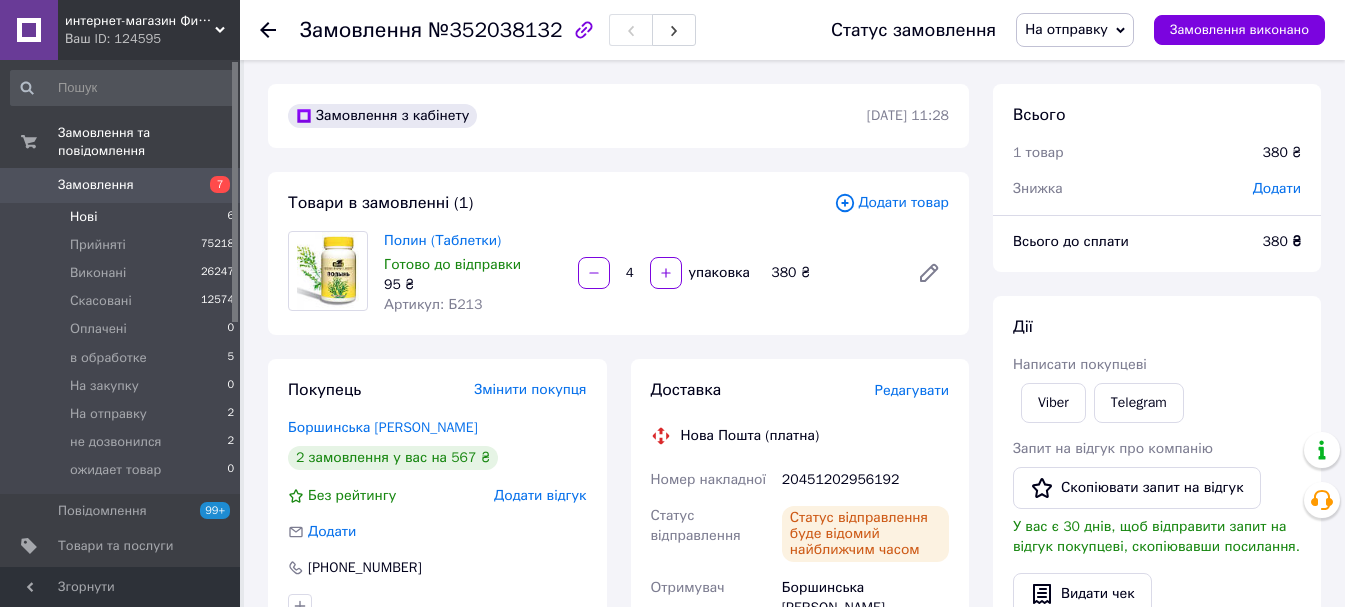 click on "Нові" at bounding box center [83, 217] 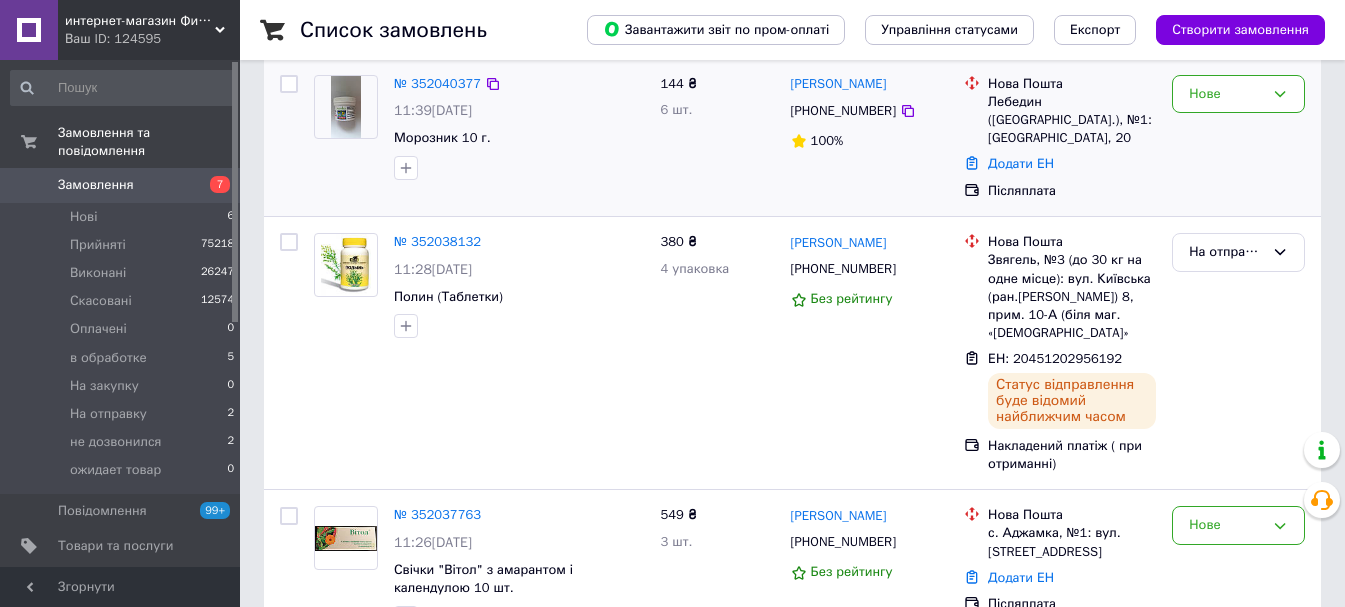 scroll, scrollTop: 400, scrollLeft: 0, axis: vertical 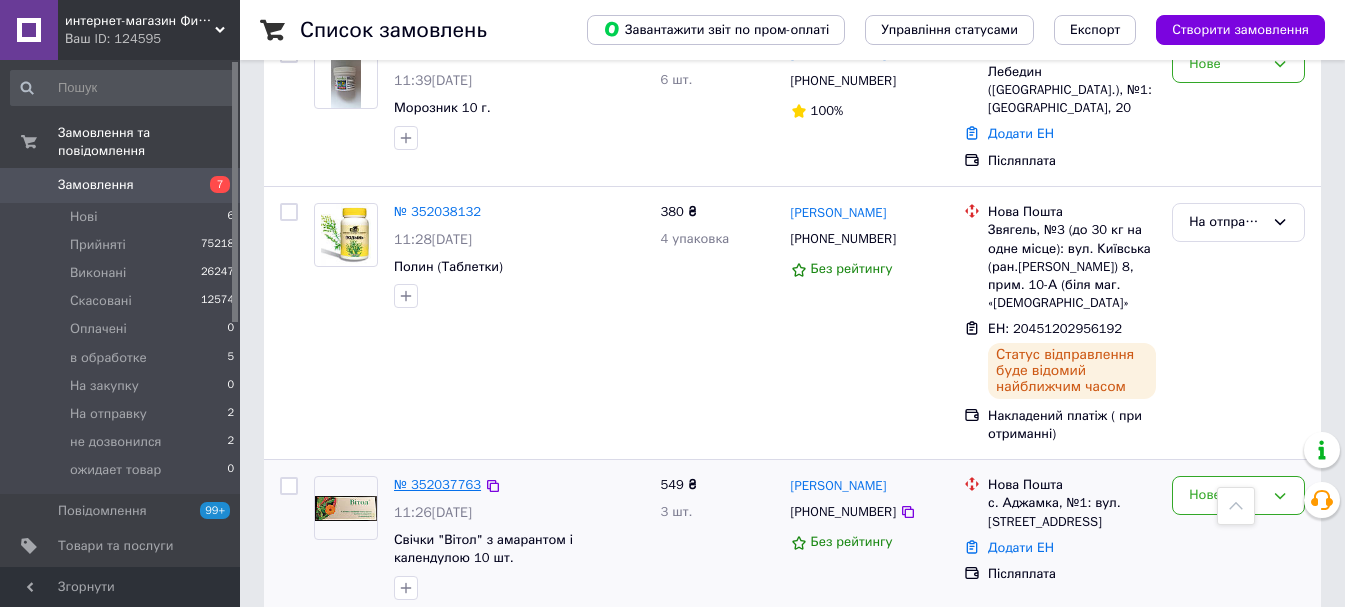 click on "№ 352037763" at bounding box center [437, 484] 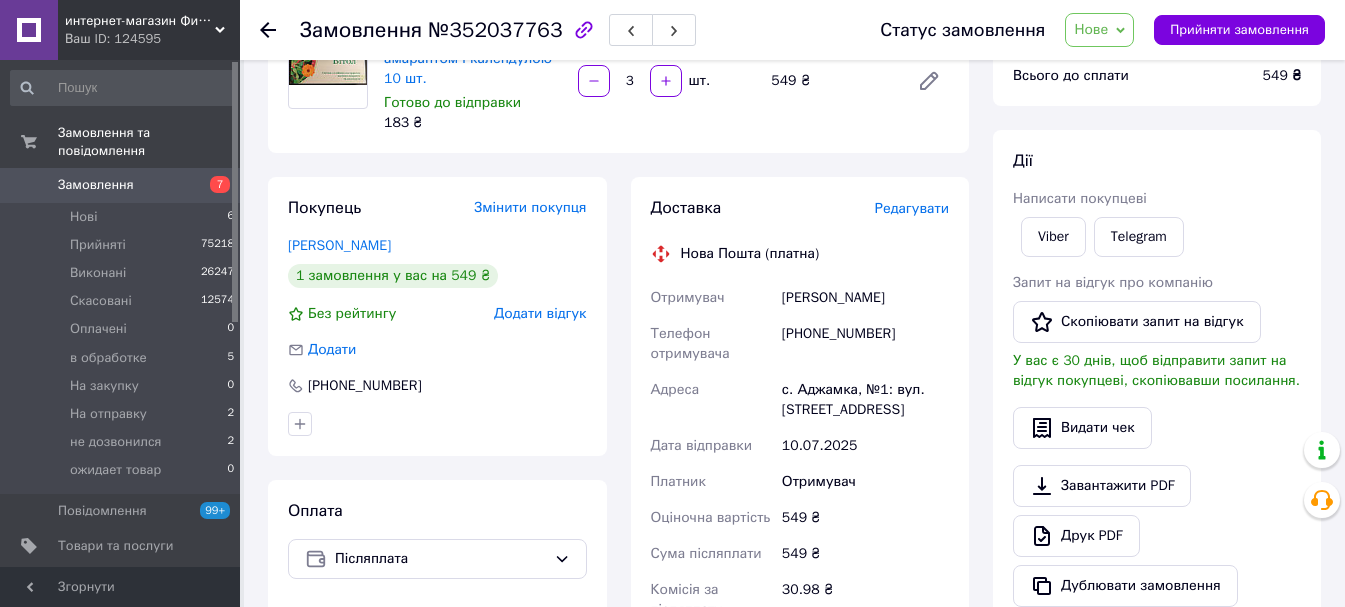 scroll, scrollTop: 200, scrollLeft: 0, axis: vertical 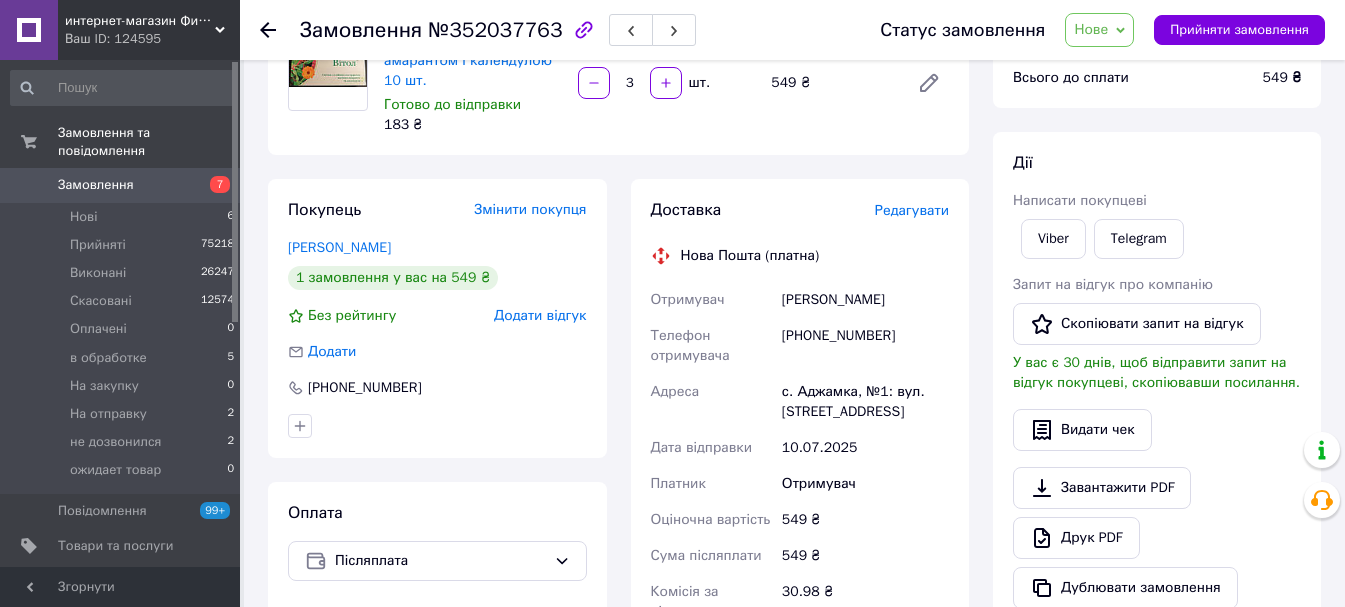 click on "Нове" at bounding box center [1091, 29] 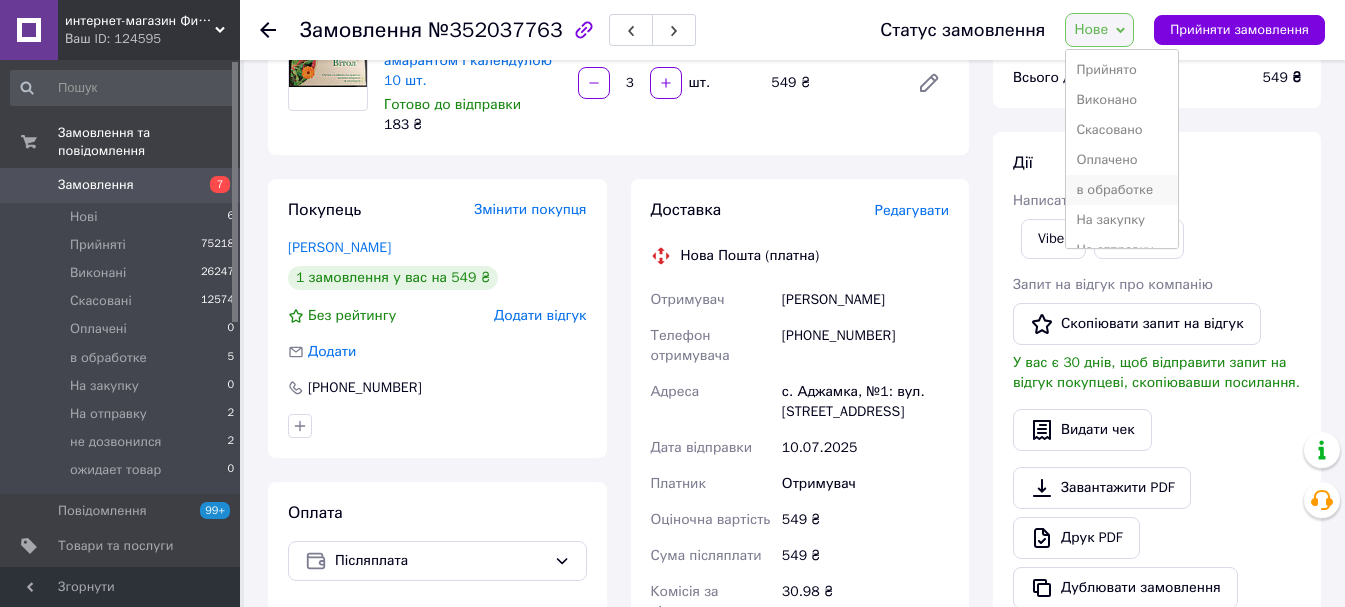 scroll, scrollTop: 82, scrollLeft: 0, axis: vertical 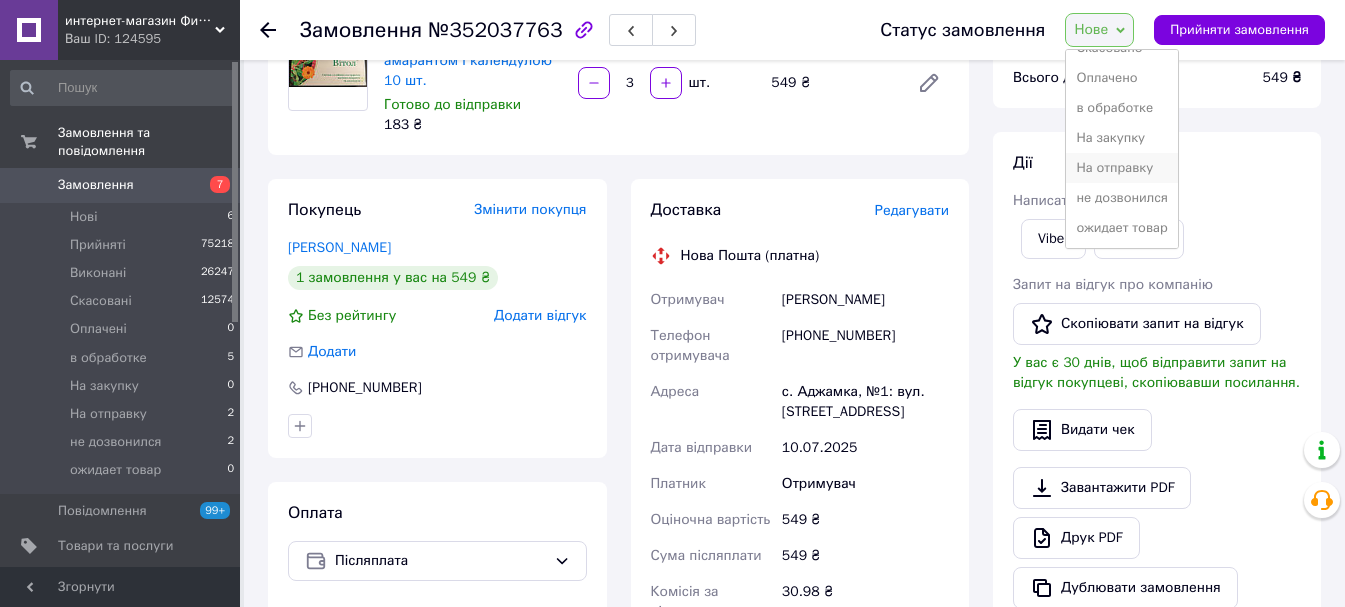 click on "На отправку" at bounding box center (1122, 168) 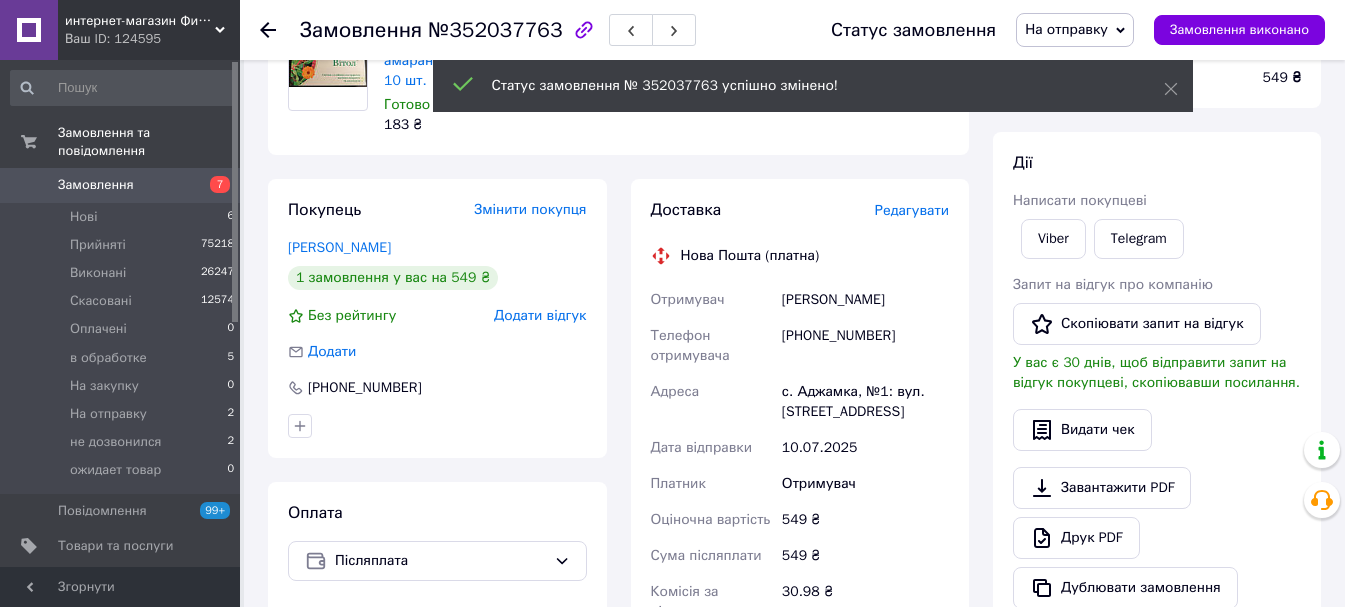 click on "Нові" at bounding box center [83, 217] 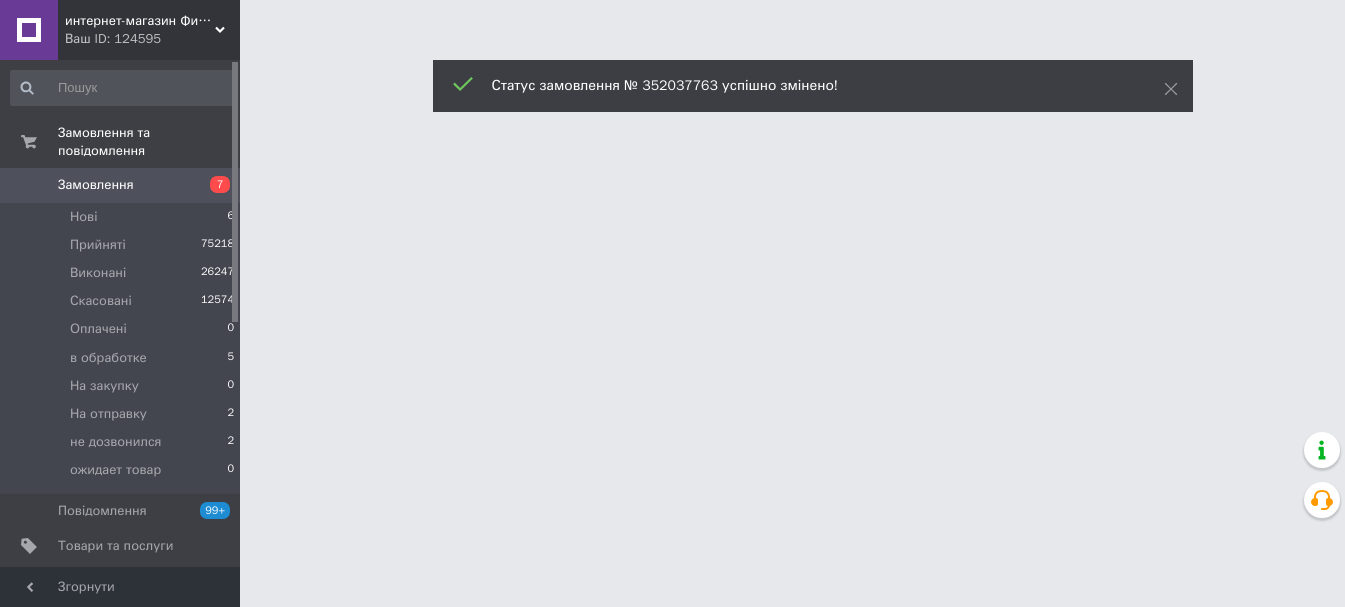 scroll, scrollTop: 0, scrollLeft: 0, axis: both 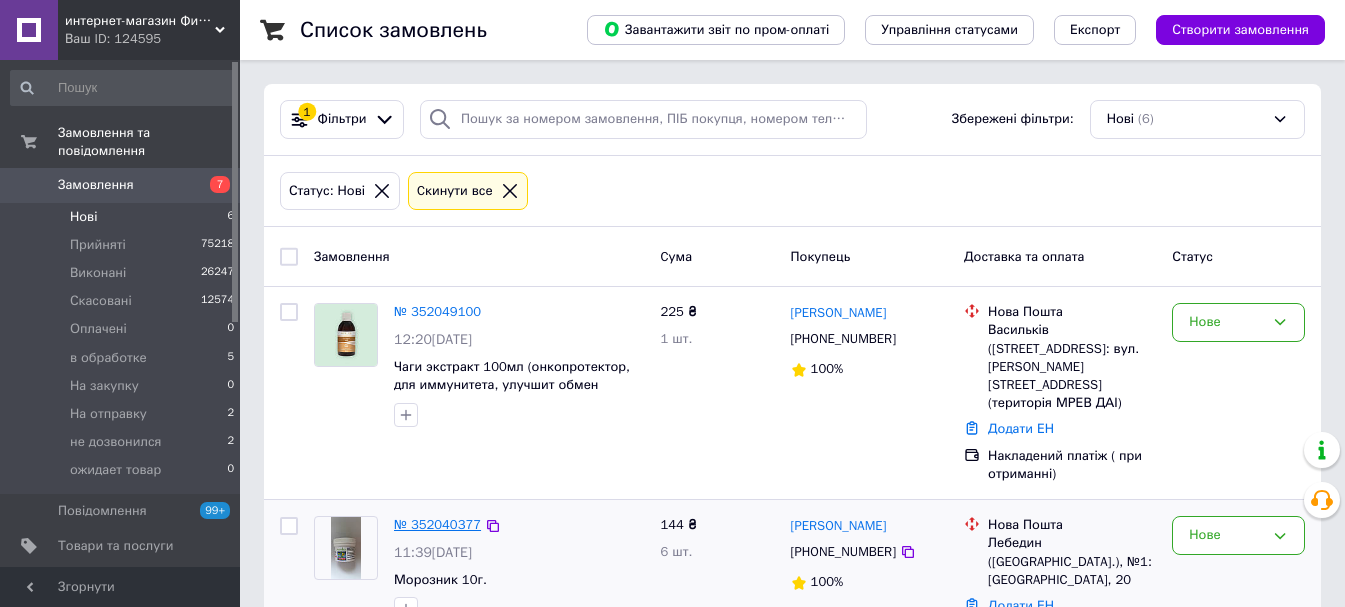 click on "№ 352040377" at bounding box center (437, 524) 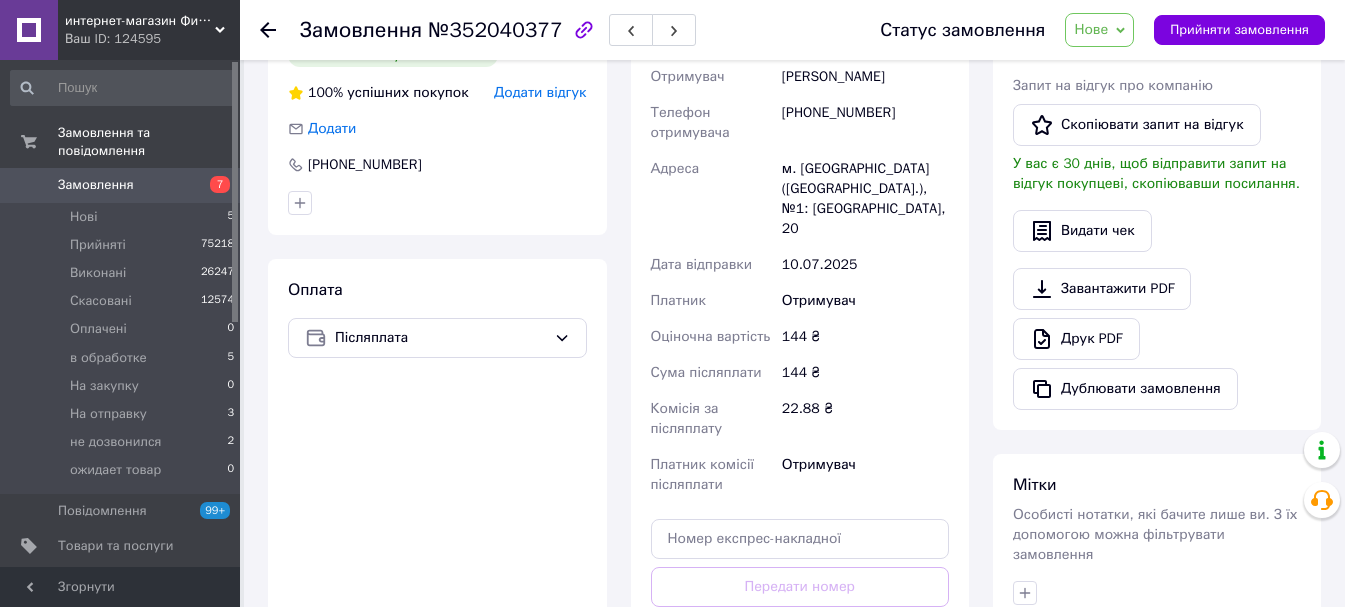 scroll, scrollTop: 400, scrollLeft: 0, axis: vertical 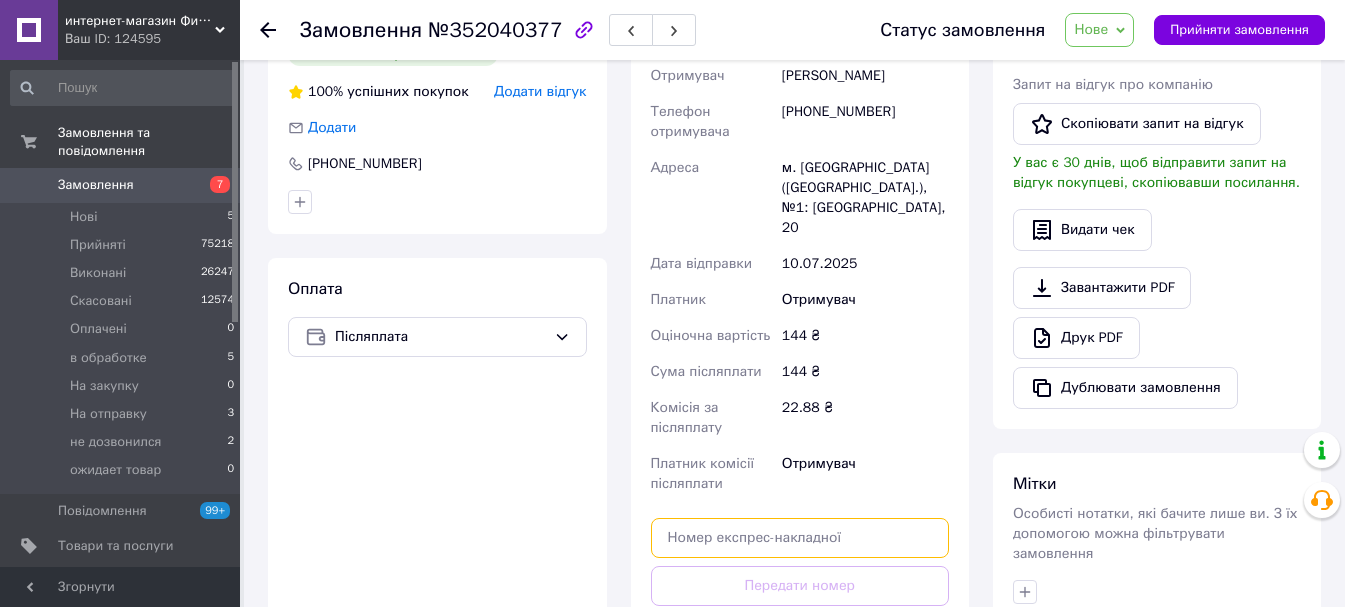 click at bounding box center (800, 538) 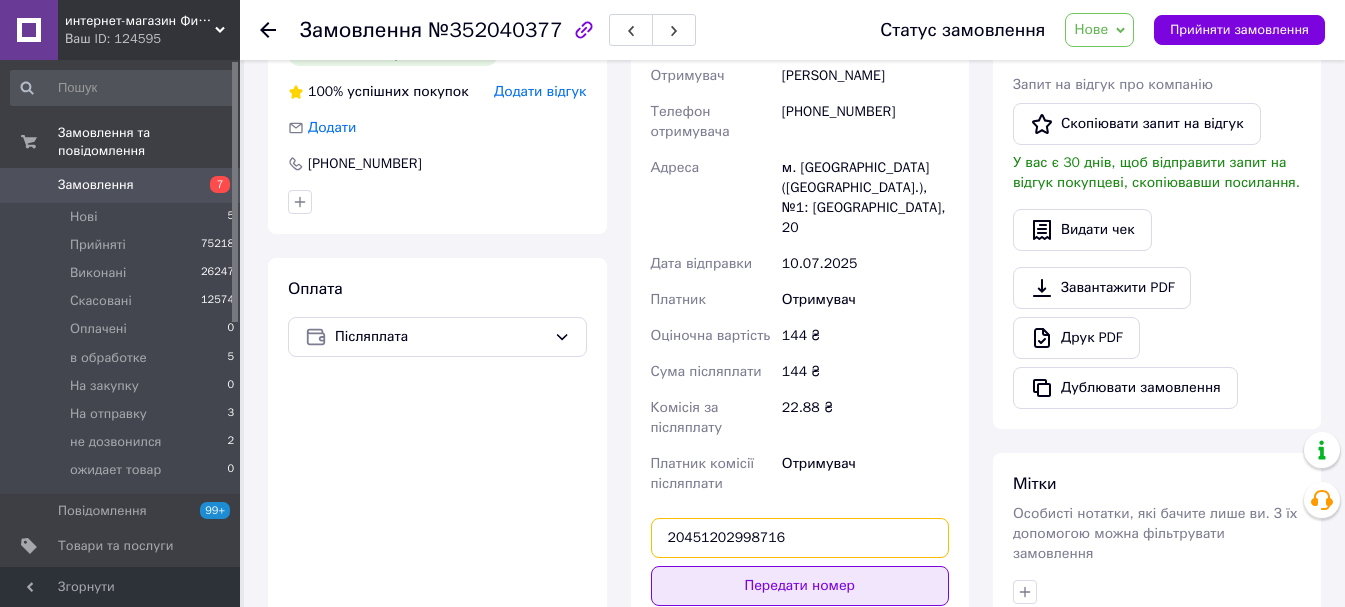 type on "20451202998716" 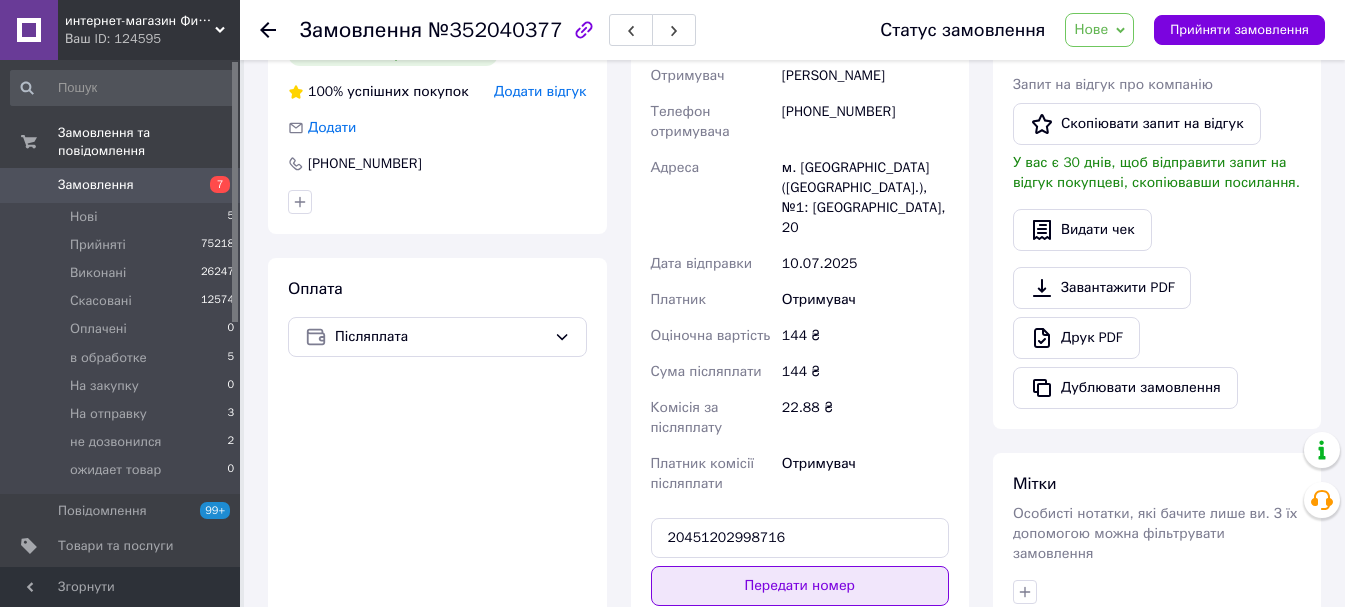 click on "Передати номер" at bounding box center (800, 586) 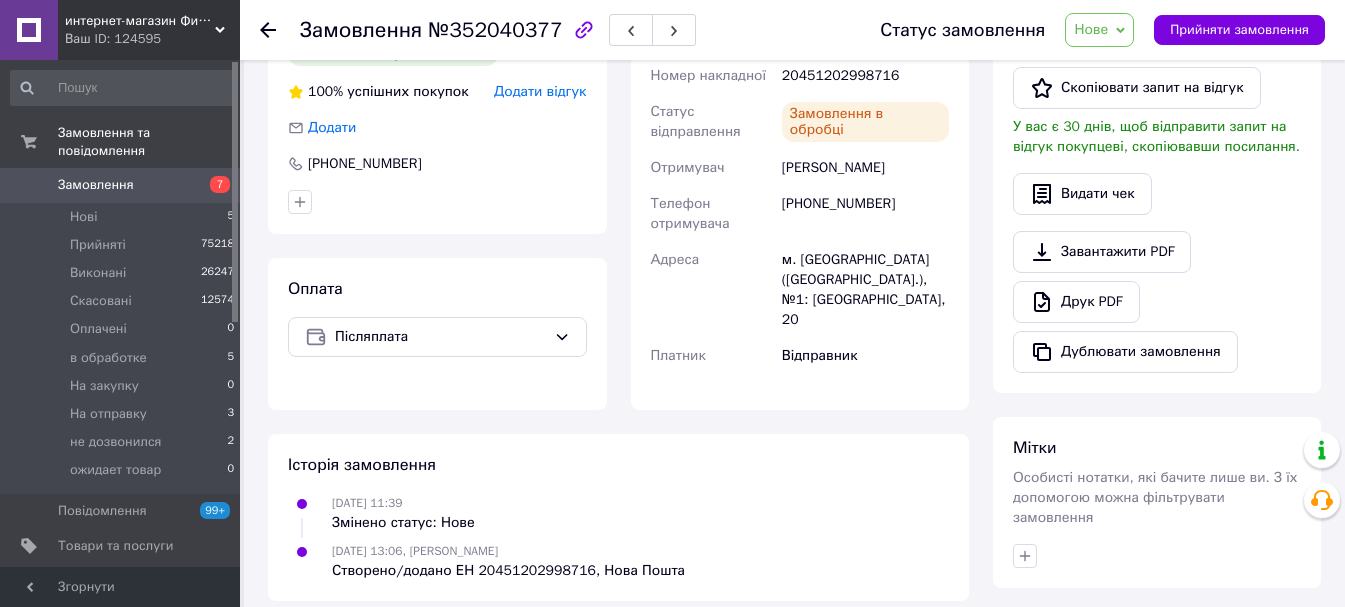 click on "Нове" at bounding box center [1091, 29] 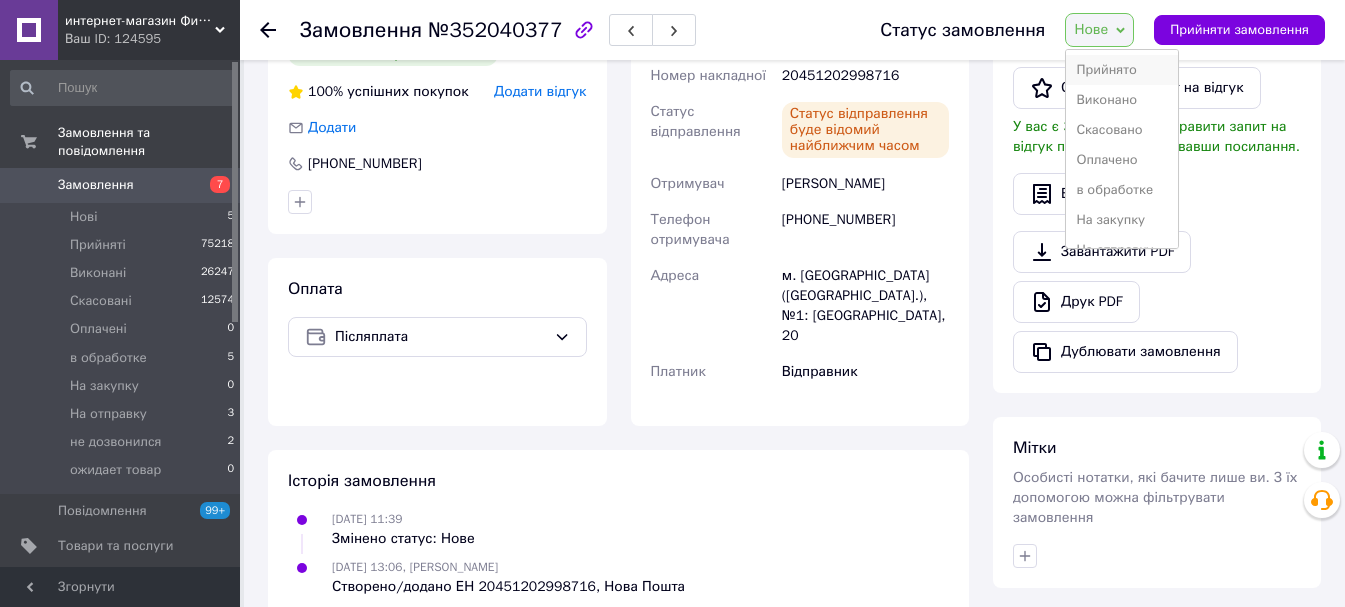 click on "Прийнято" at bounding box center (1122, 70) 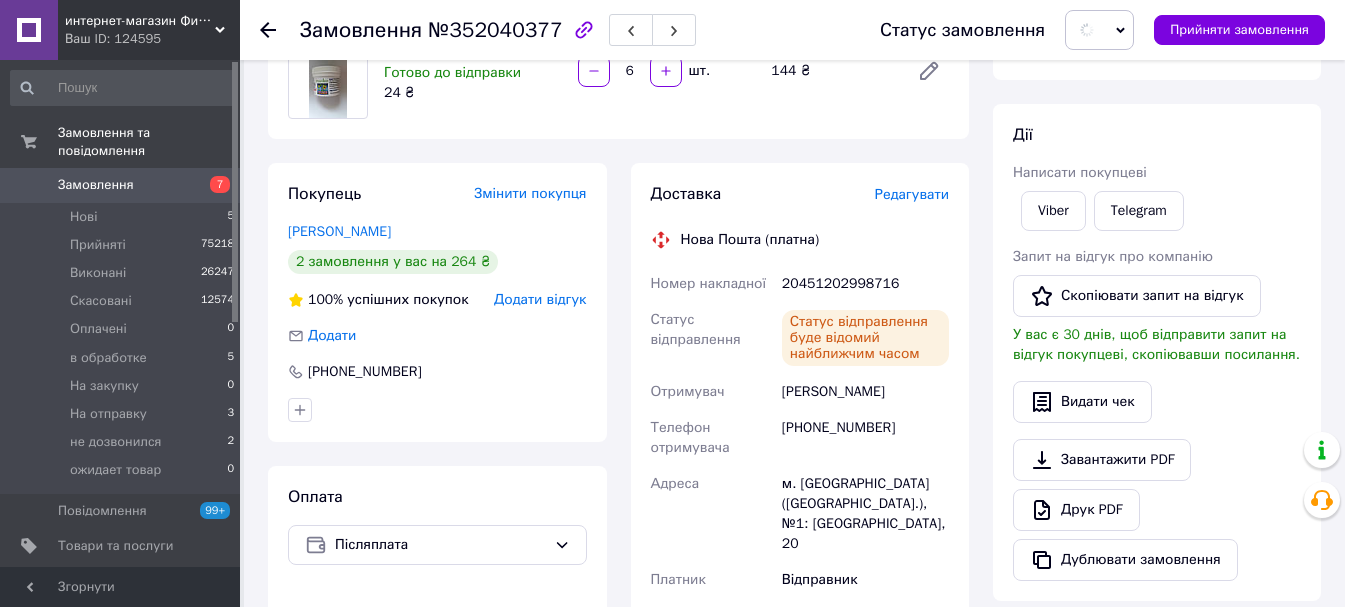scroll, scrollTop: 0, scrollLeft: 0, axis: both 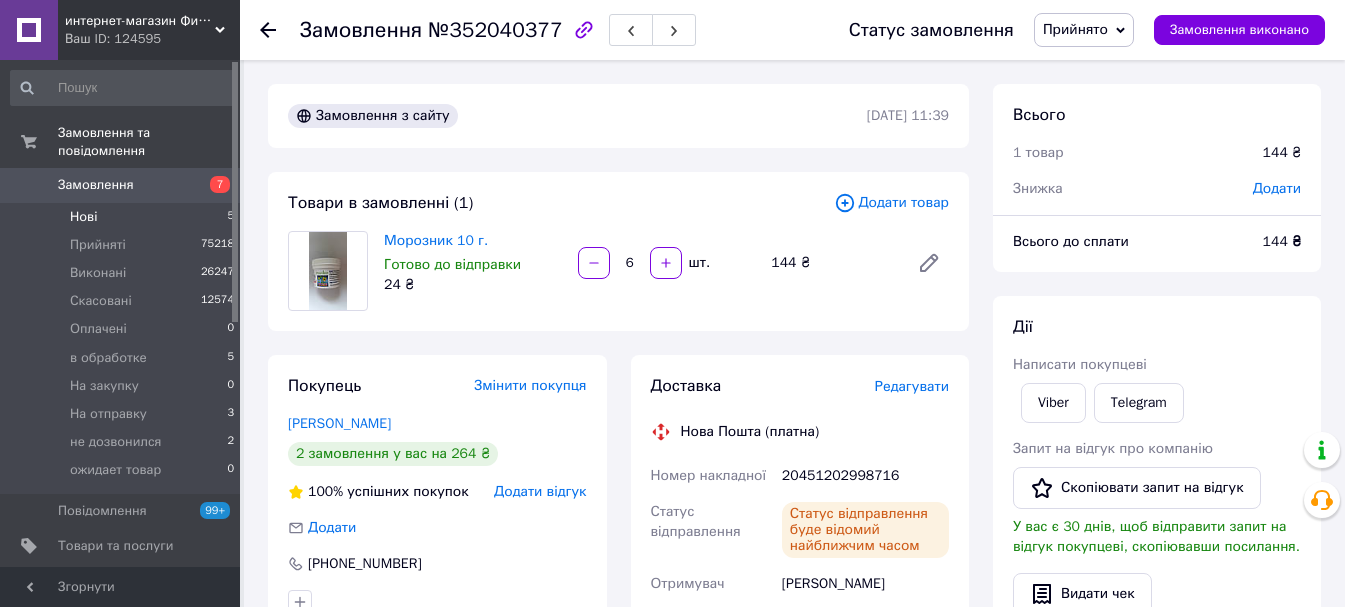 click on "Нові 5" at bounding box center (123, 217) 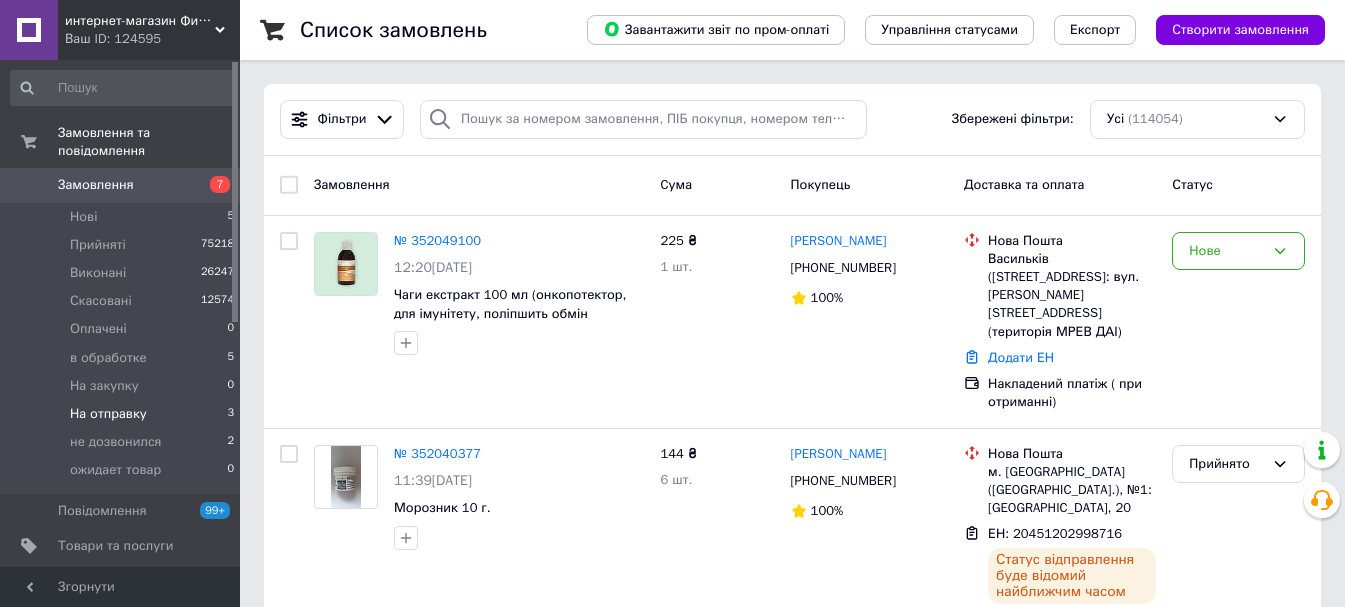 click on "На отправку" at bounding box center (108, 414) 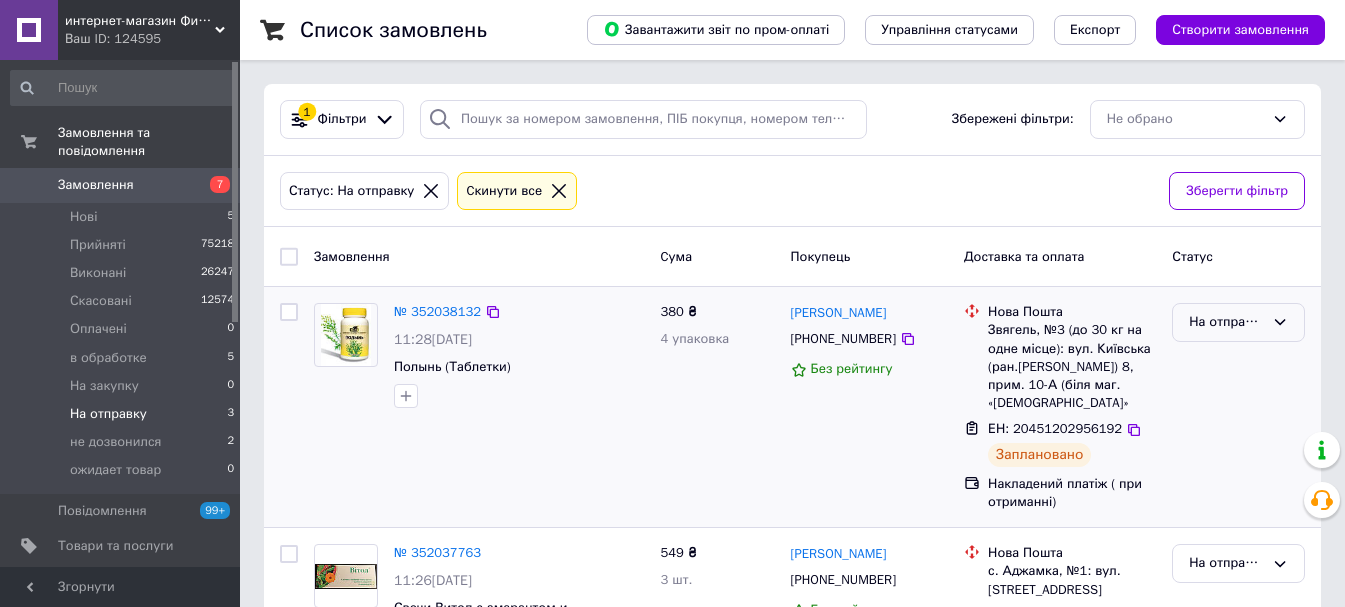 click on "На отправку" at bounding box center (1226, 322) 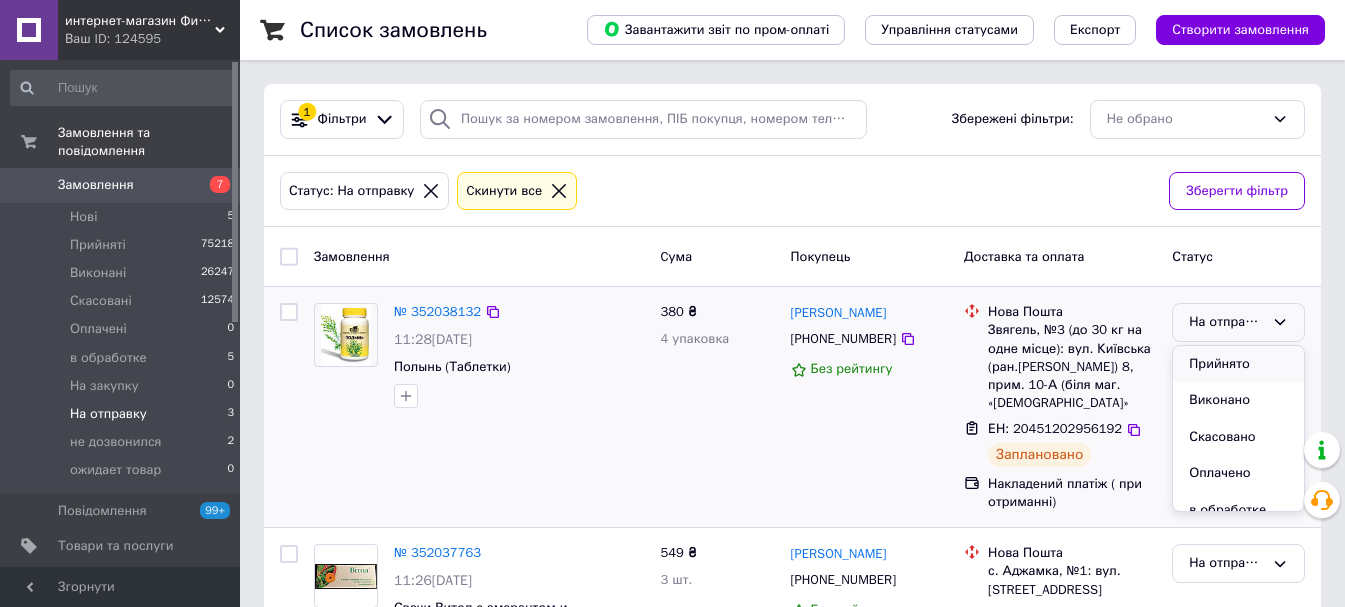 click on "Прийнято" at bounding box center [1238, 364] 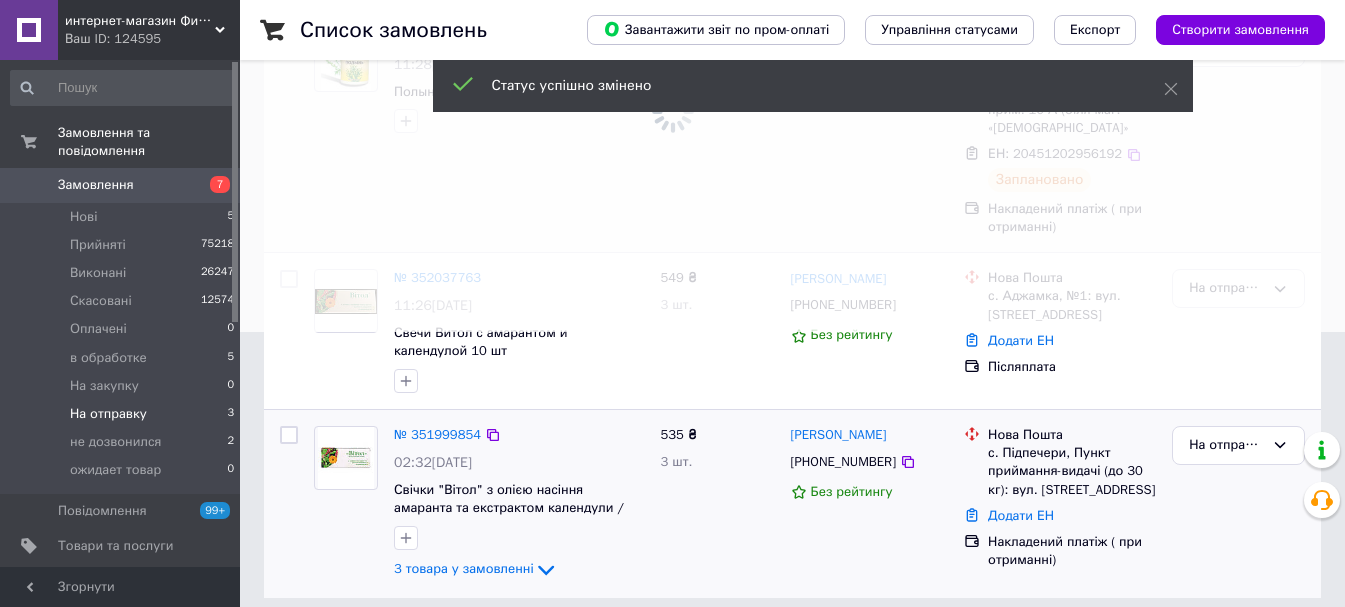 scroll, scrollTop: 278, scrollLeft: 0, axis: vertical 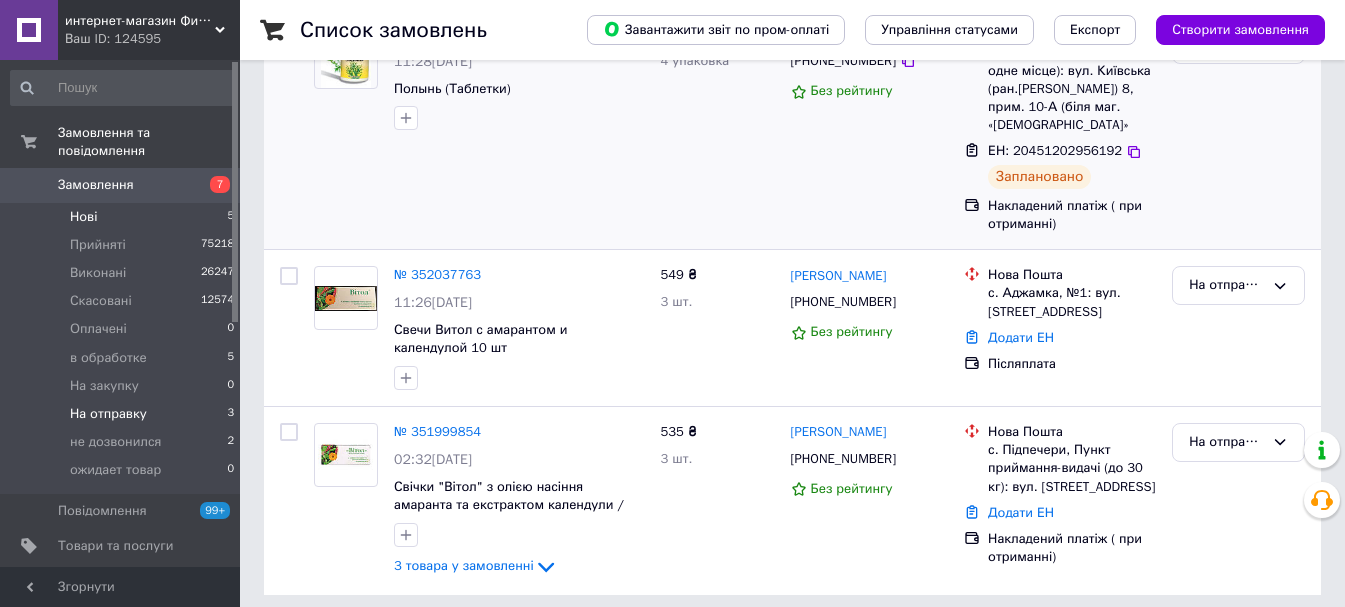 click on "Нові" at bounding box center [83, 217] 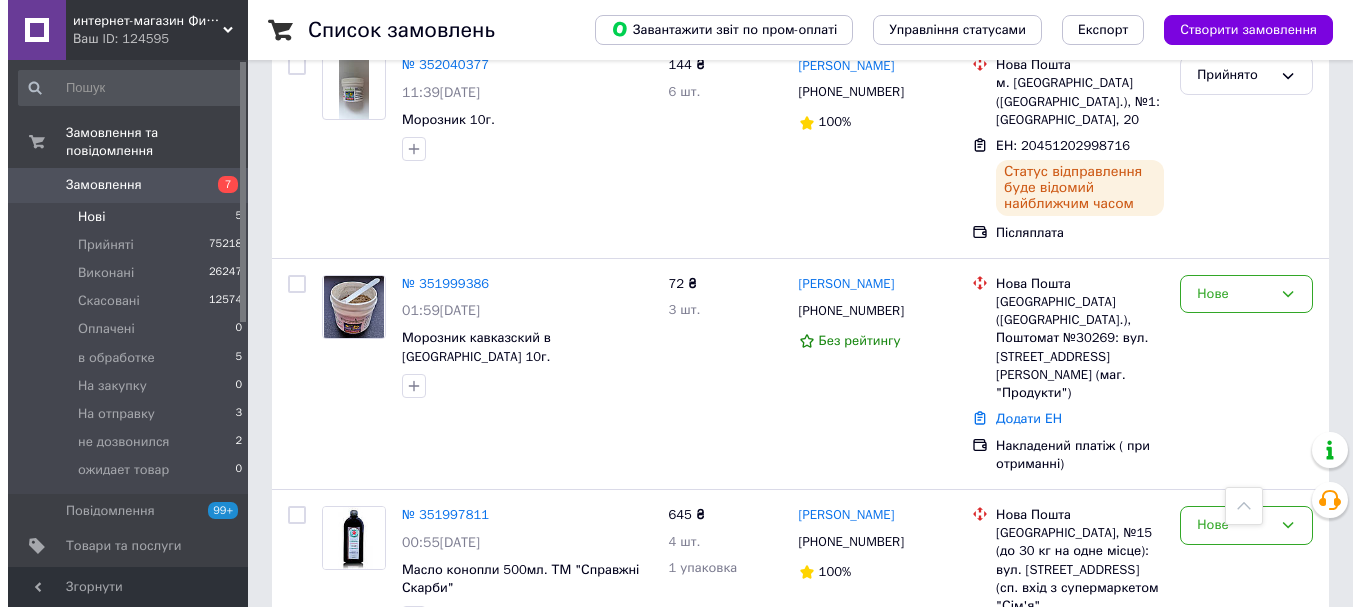scroll, scrollTop: 147, scrollLeft: 0, axis: vertical 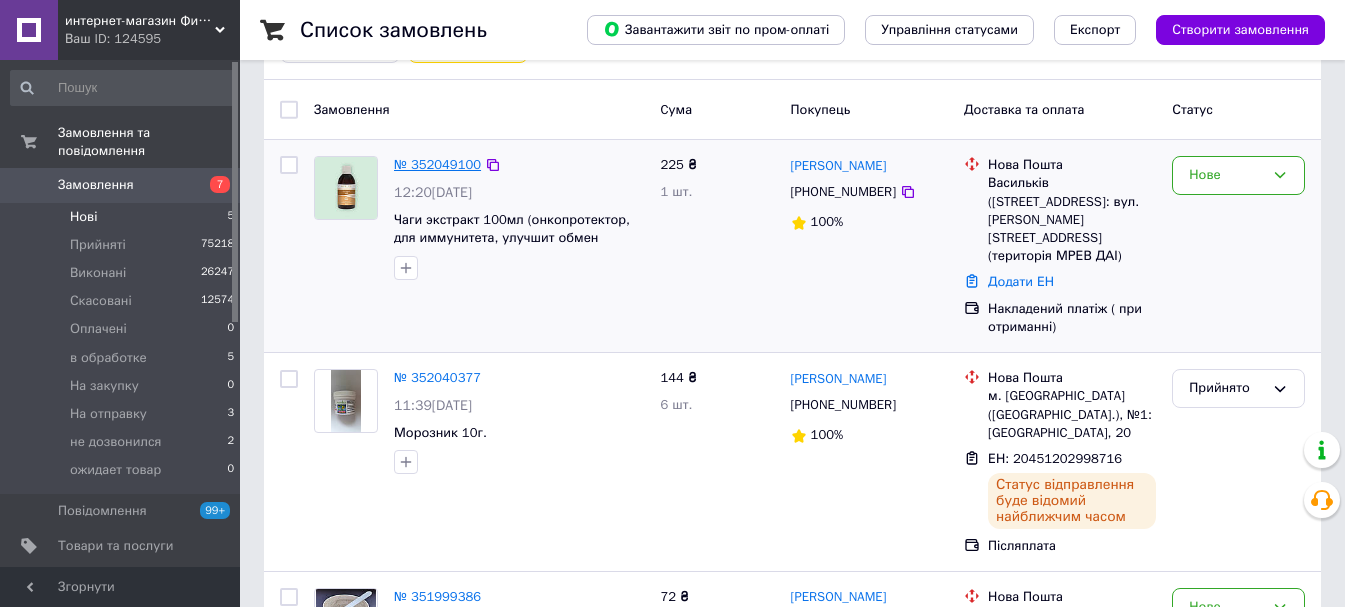 click on "№ 352049100" at bounding box center [437, 164] 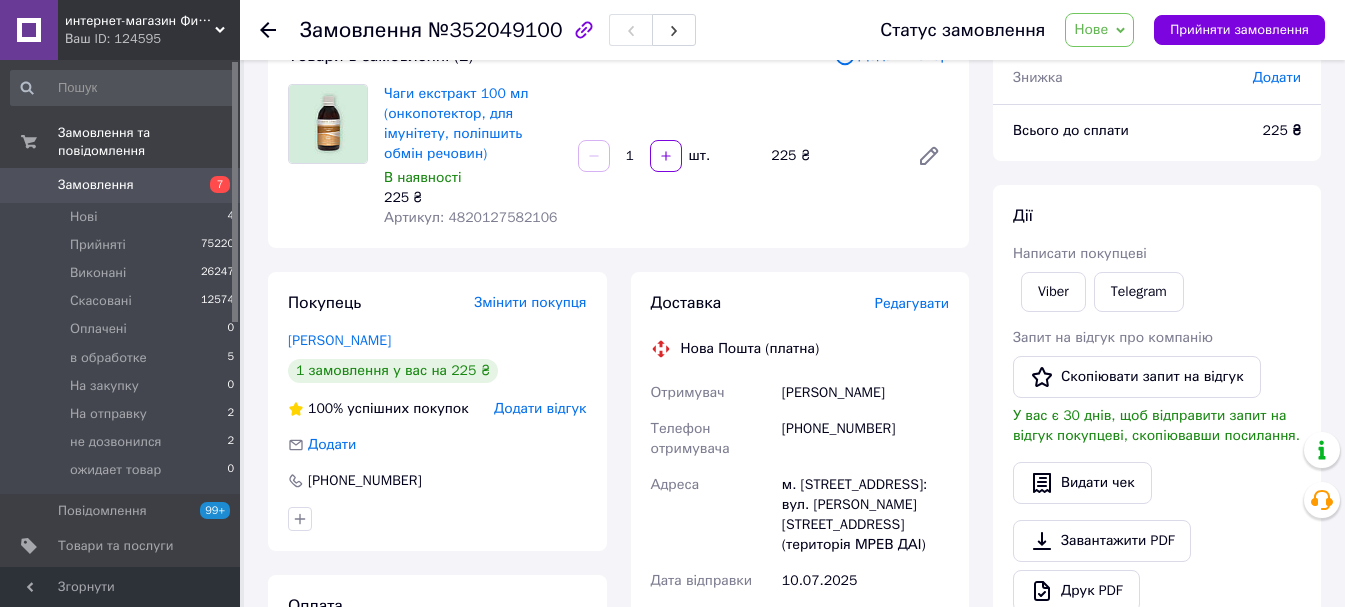 click on "Редагувати" at bounding box center (912, 303) 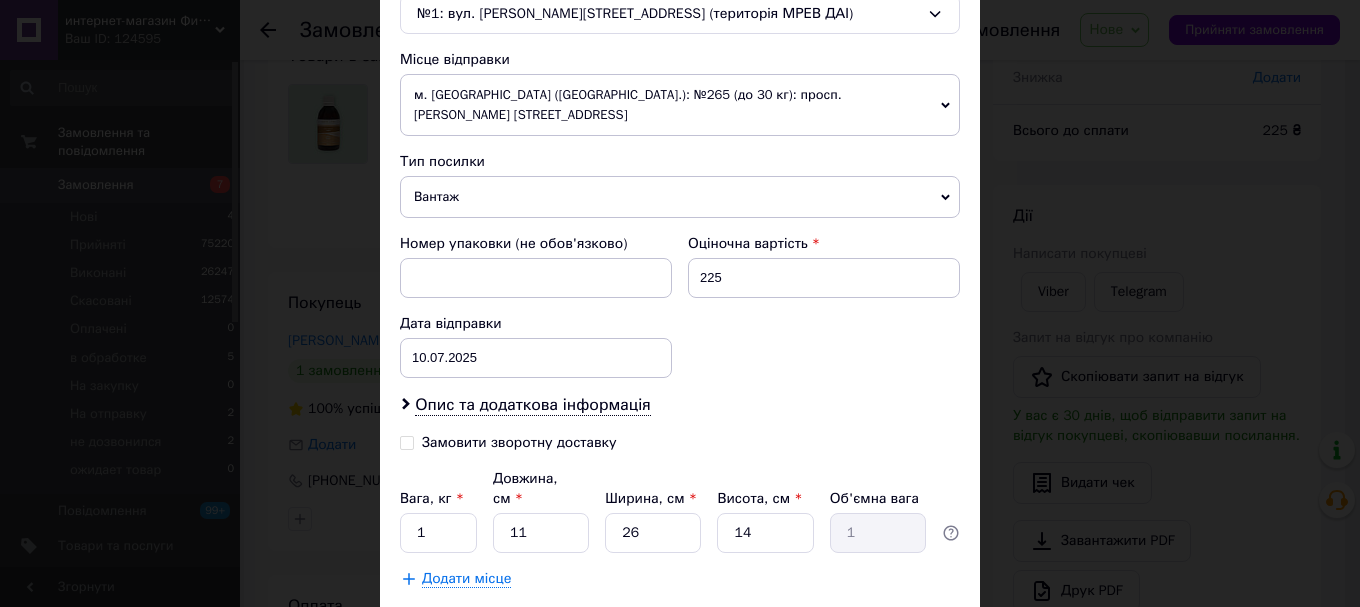 scroll, scrollTop: 700, scrollLeft: 0, axis: vertical 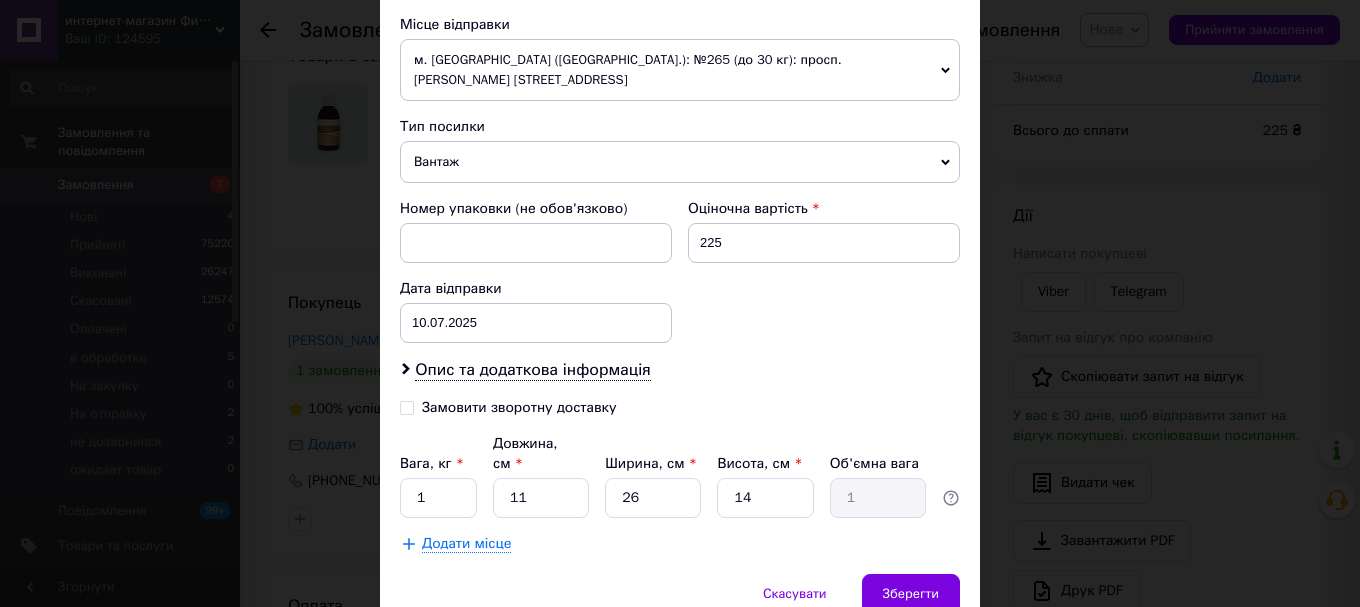 click on "Замовити зворотну доставку" at bounding box center (407, 406) 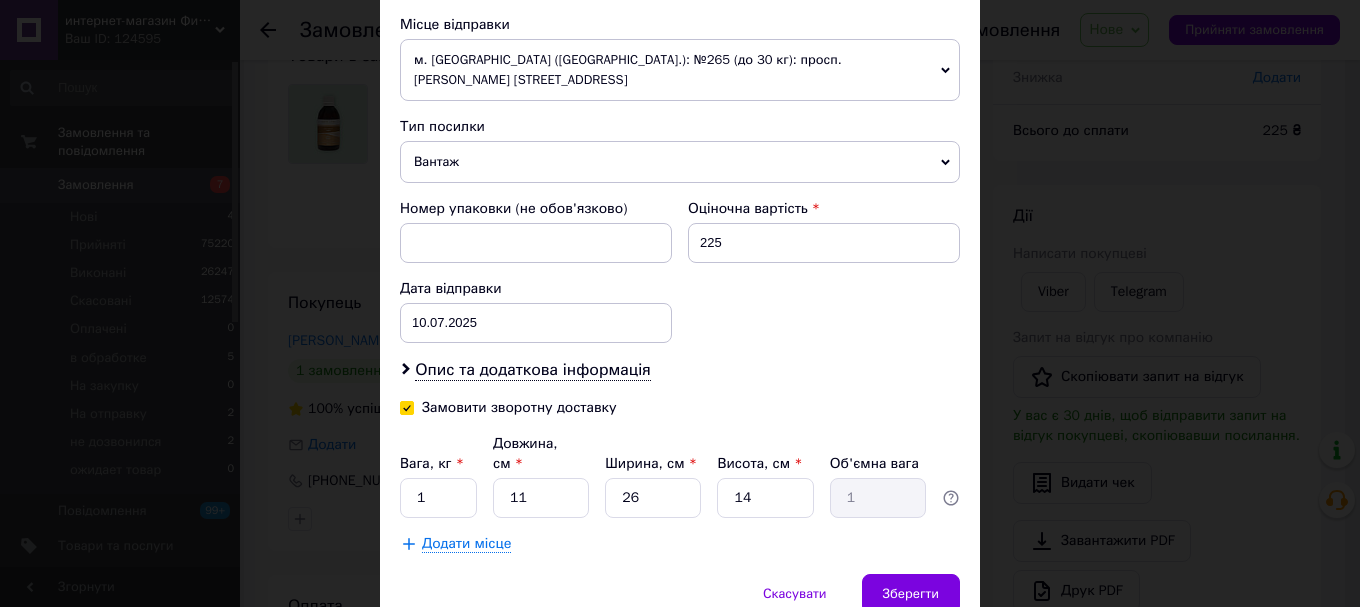 checkbox on "true" 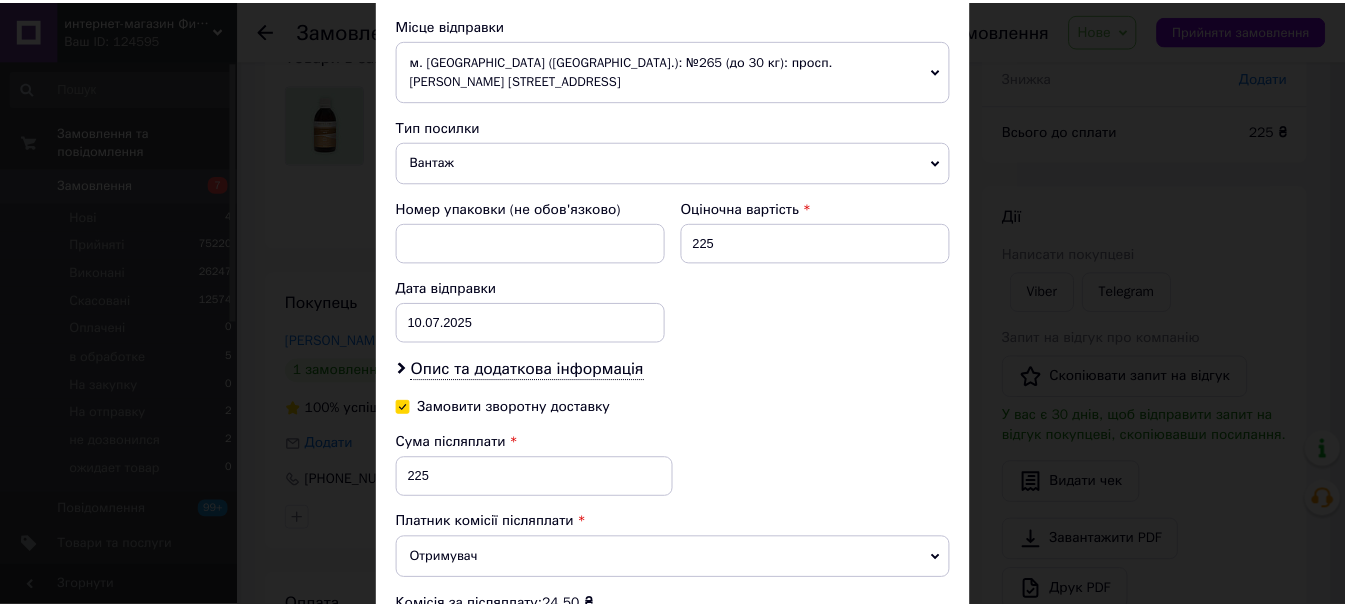 scroll, scrollTop: 900, scrollLeft: 0, axis: vertical 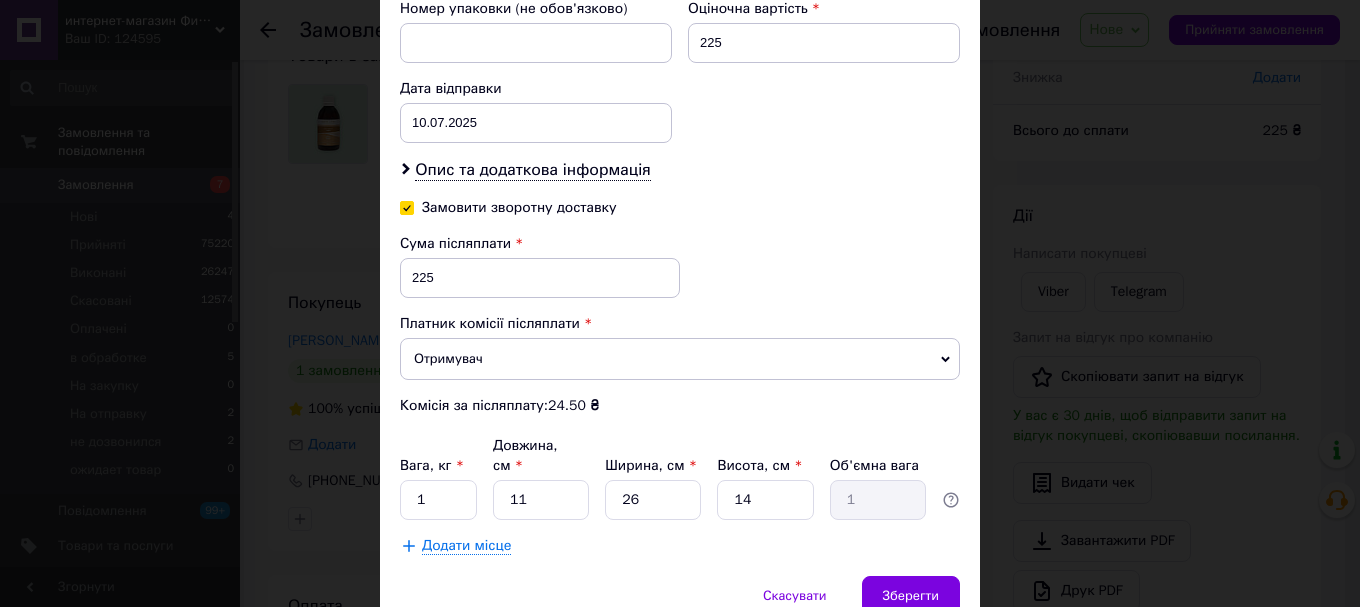 click on "Отримувач" at bounding box center [680, 359] 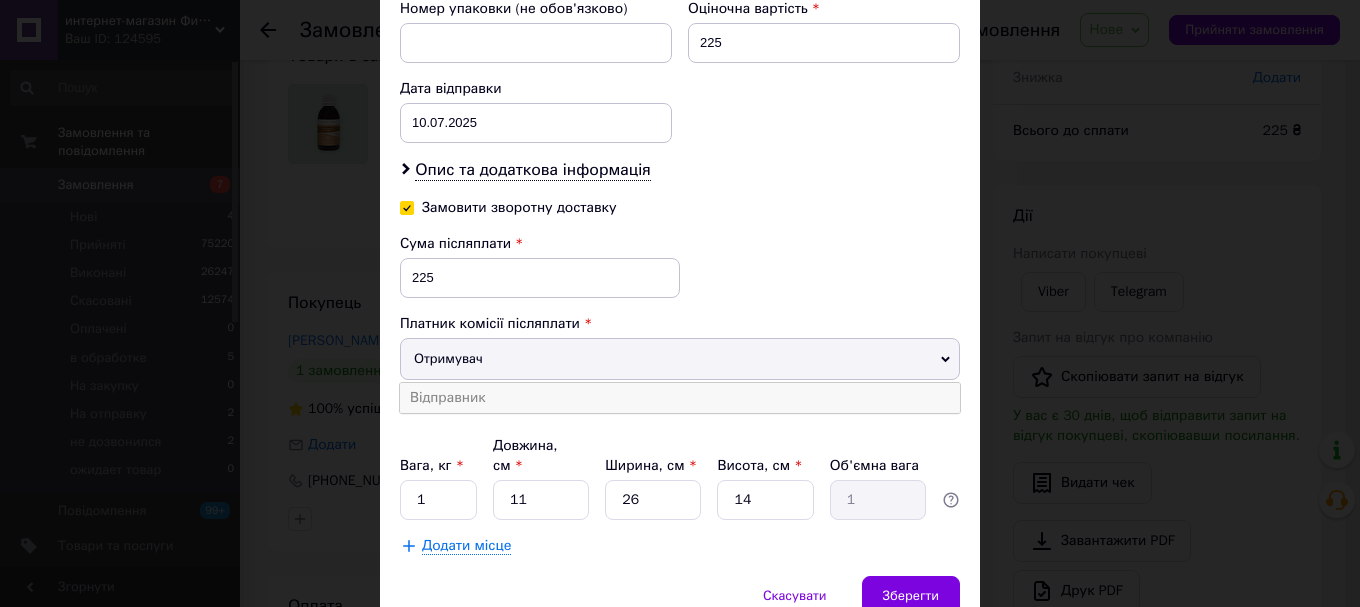 click on "Відправник" at bounding box center [680, 398] 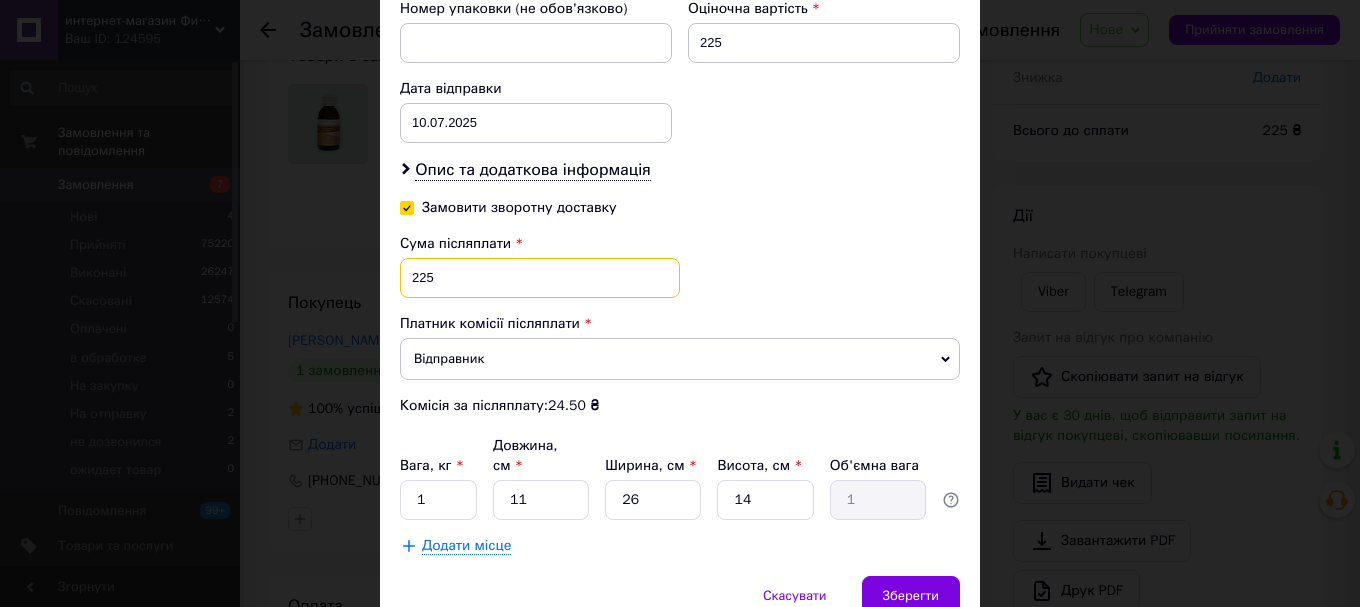 click on "225" at bounding box center (540, 278) 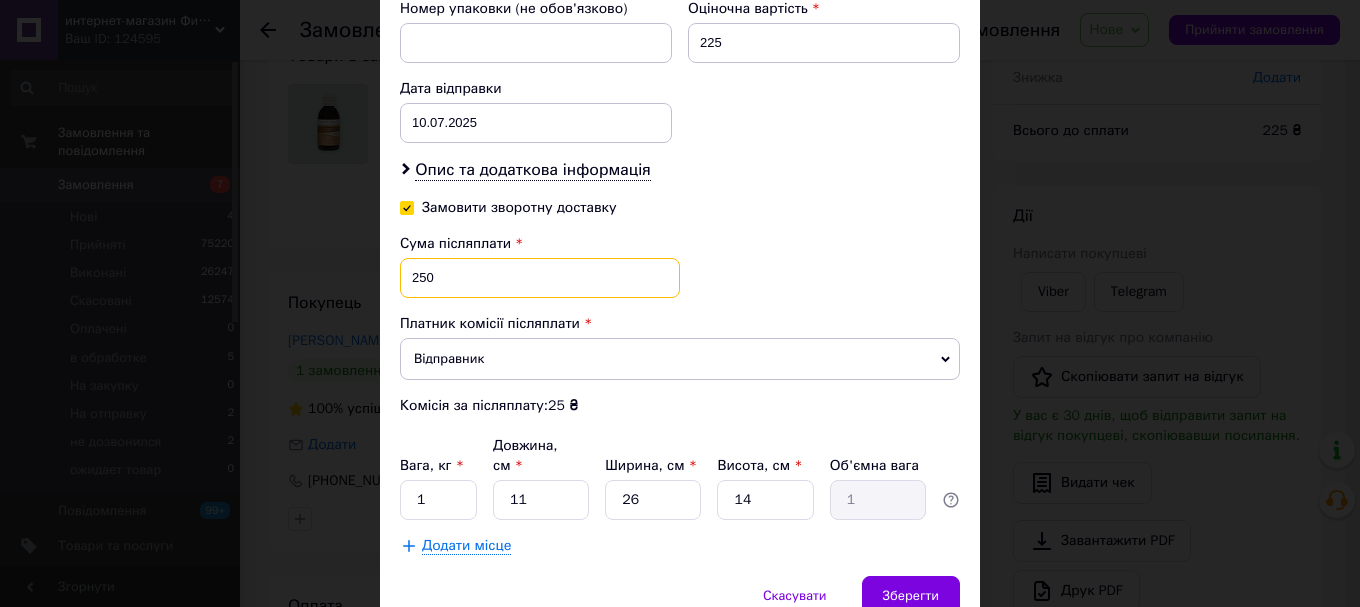 type on "250" 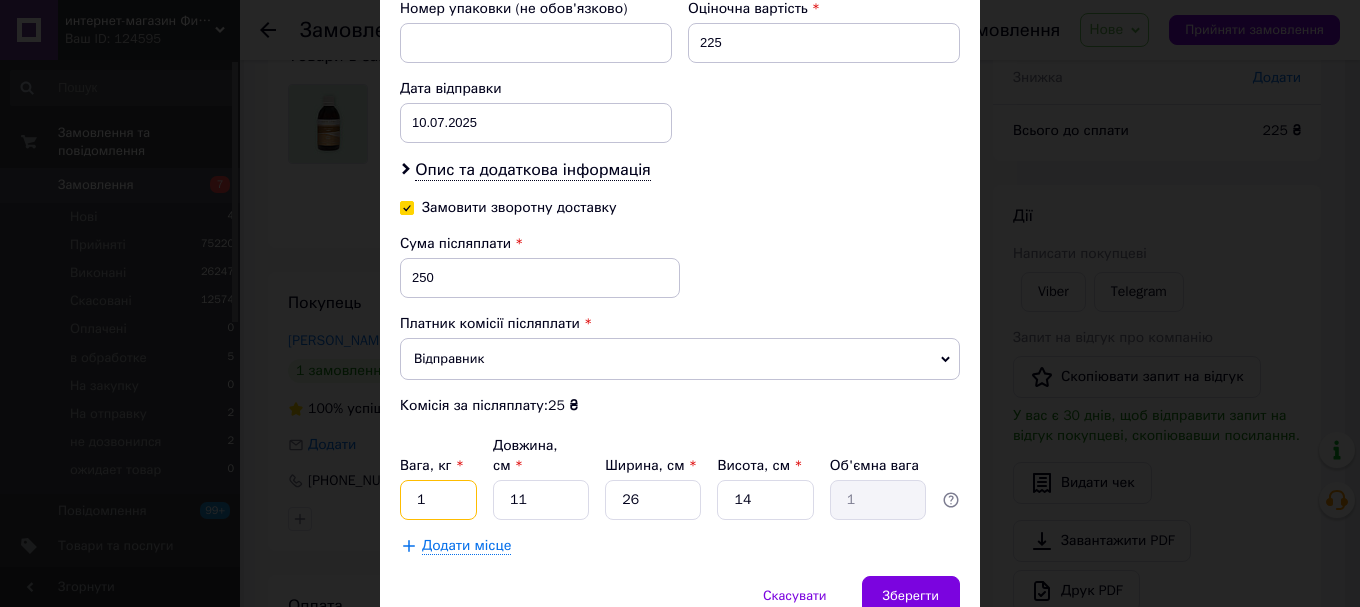 click on "1" at bounding box center (438, 500) 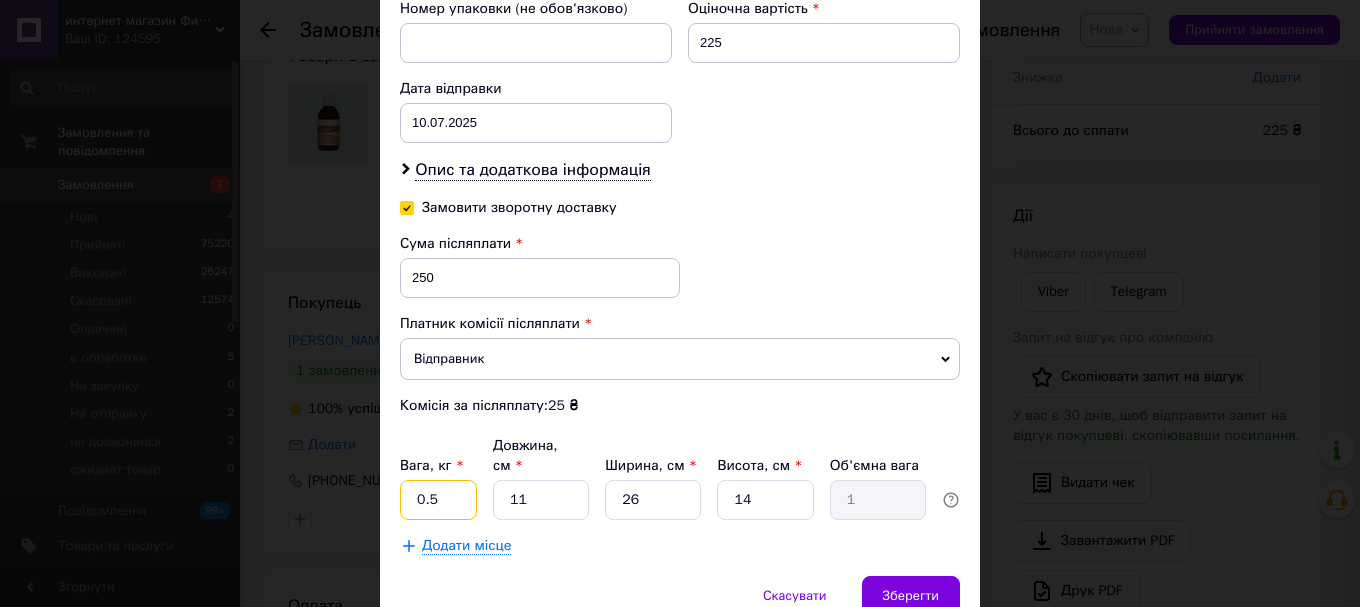 type on "0.5" 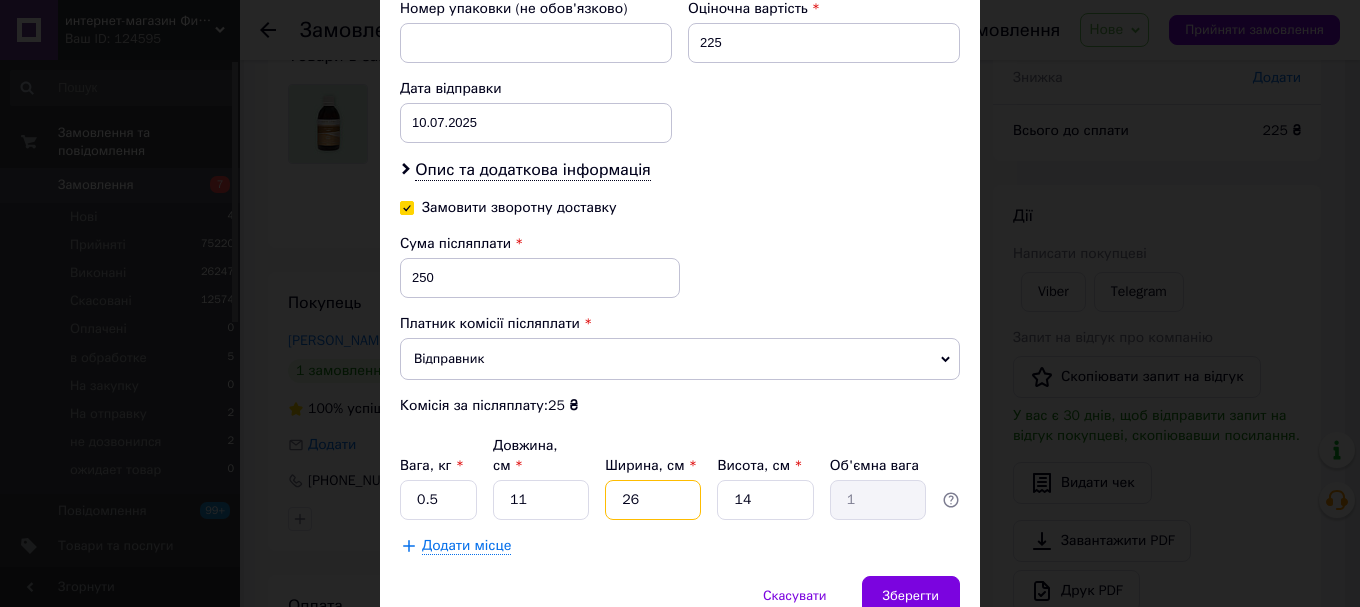 click on "26" at bounding box center (653, 500) 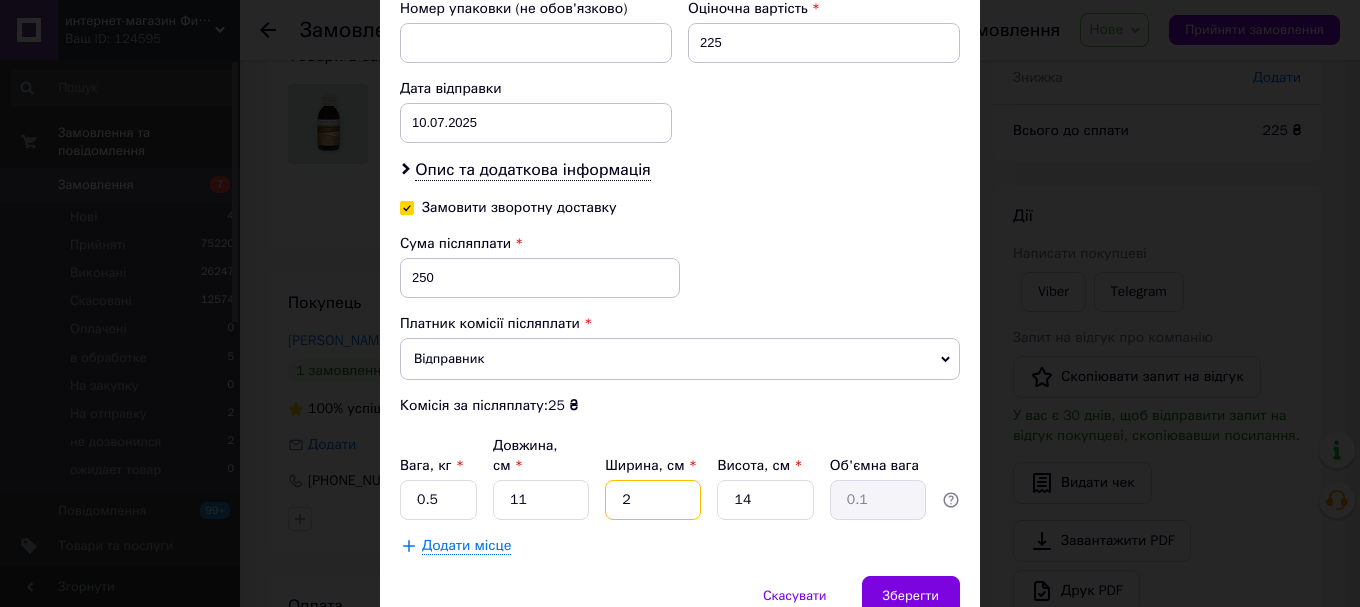 type on "20" 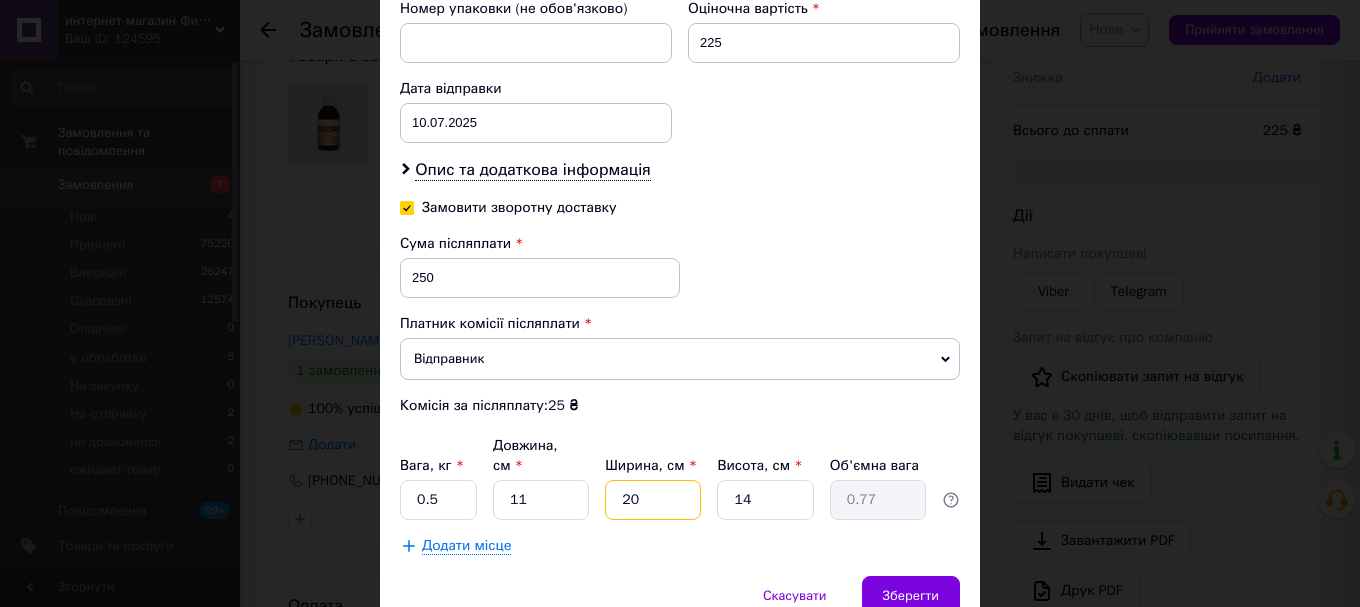 type on "20" 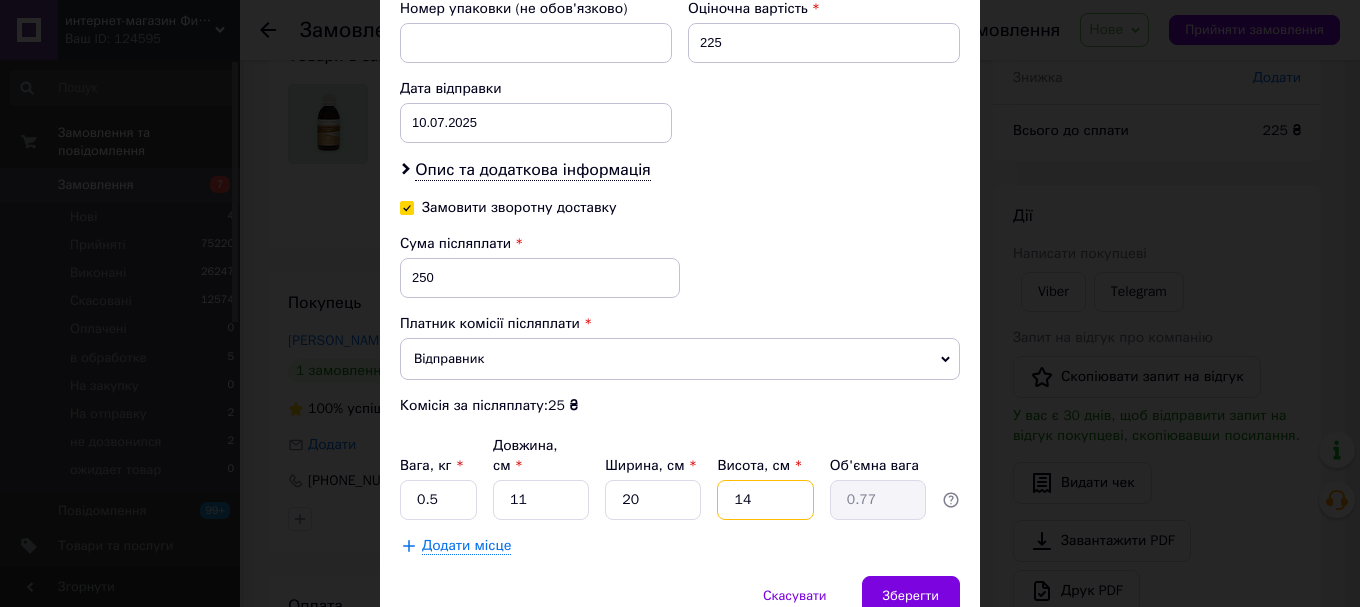 click on "14" at bounding box center (765, 500) 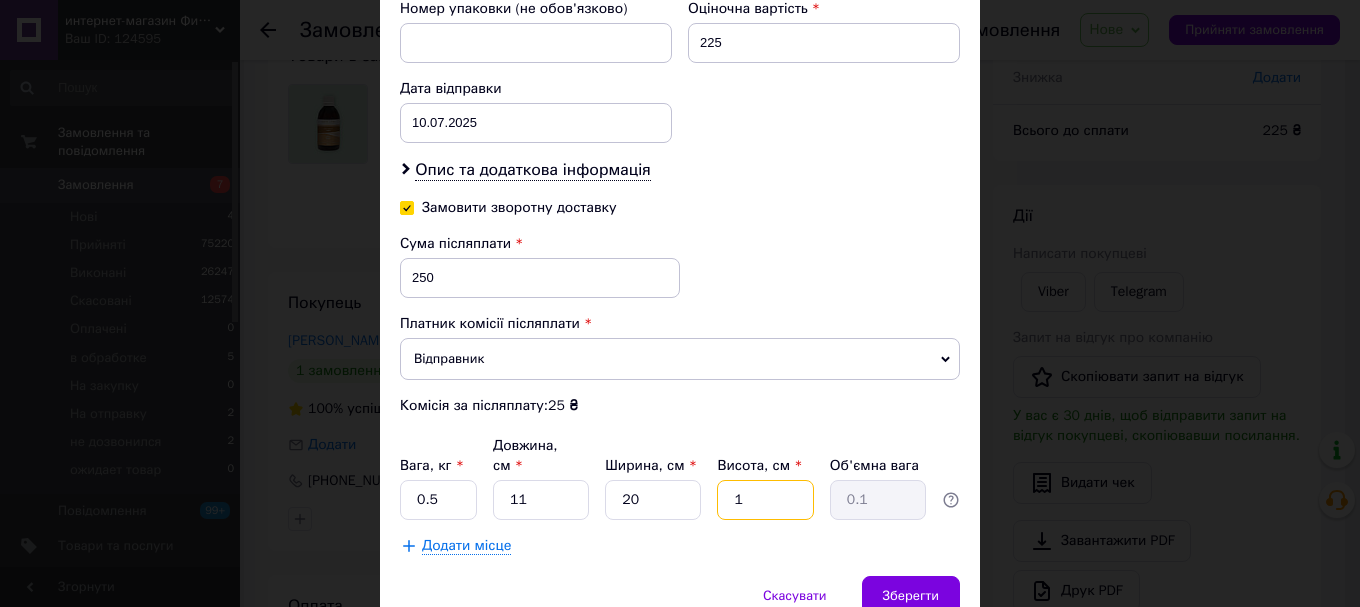 type on "10" 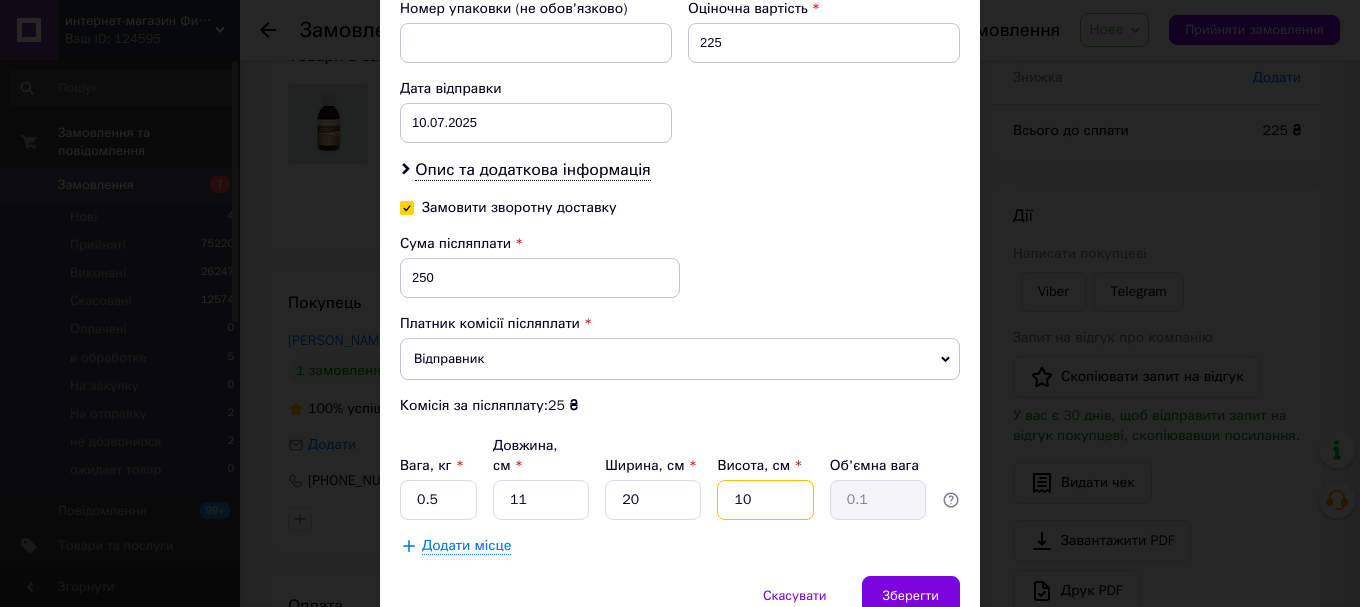 type on "0.55" 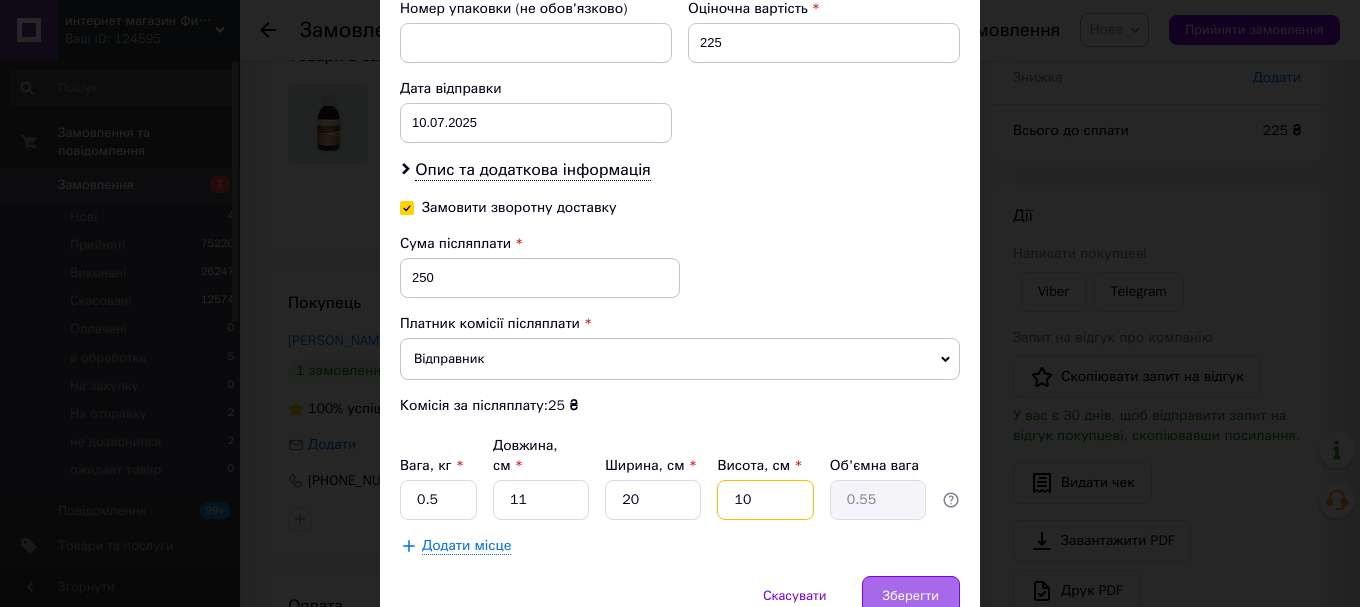 type on "10" 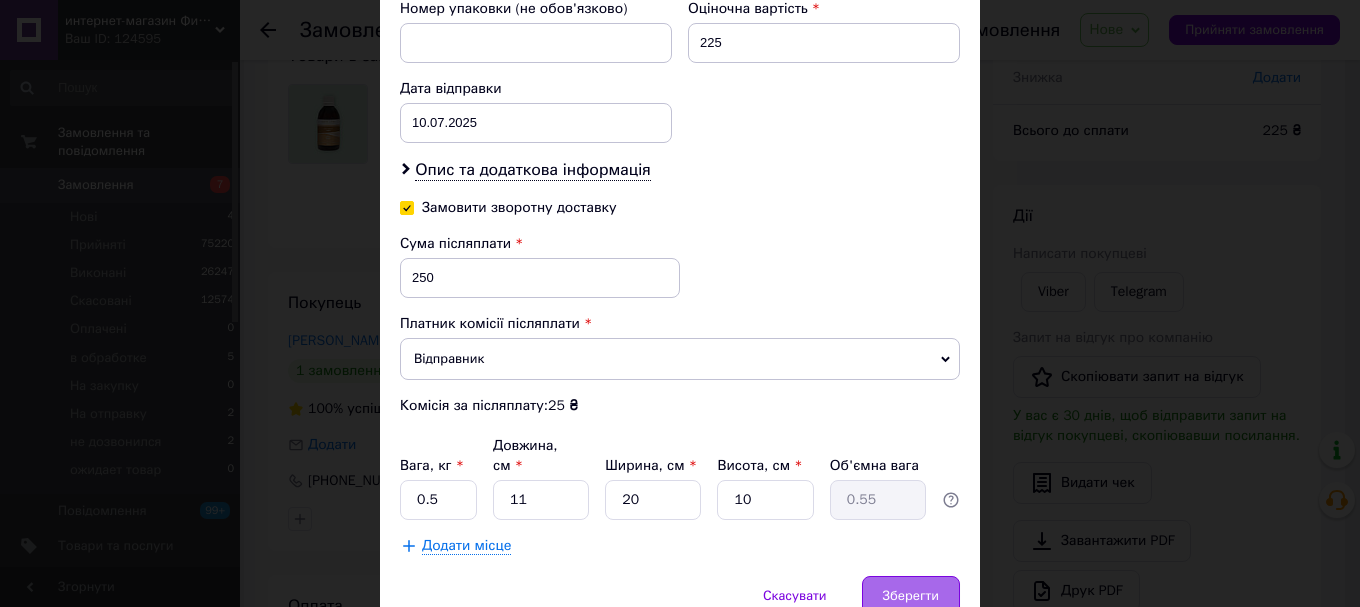 click on "Зберегти" at bounding box center [911, 596] 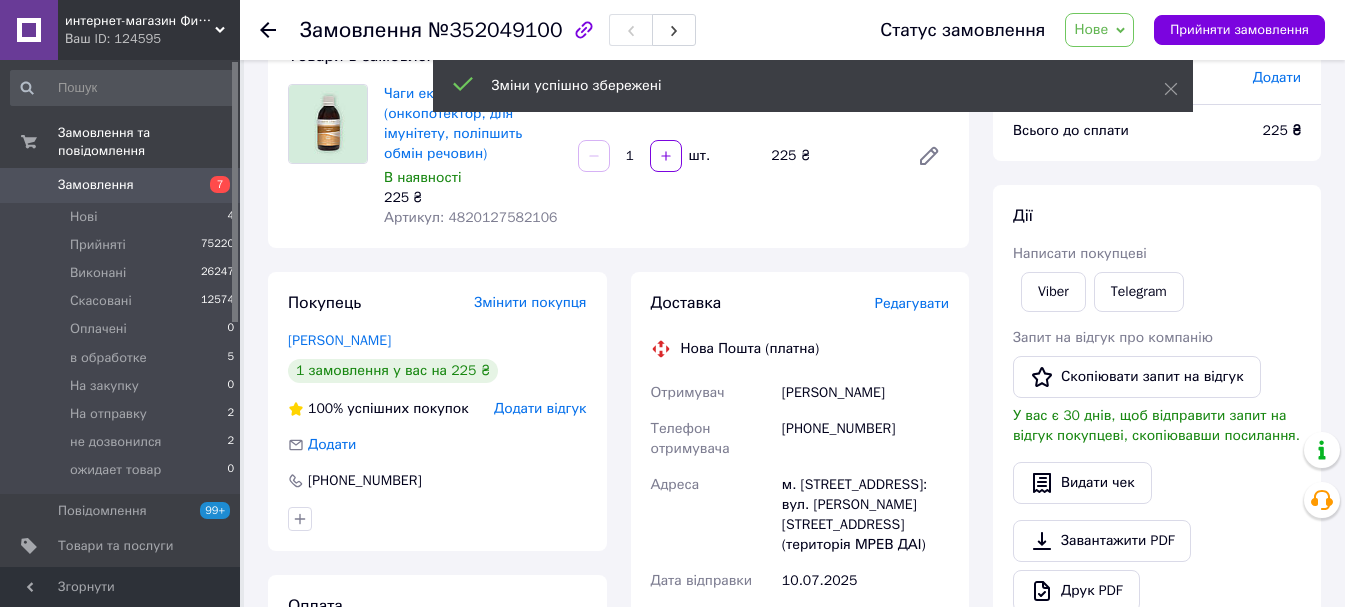 scroll, scrollTop: 547, scrollLeft: 0, axis: vertical 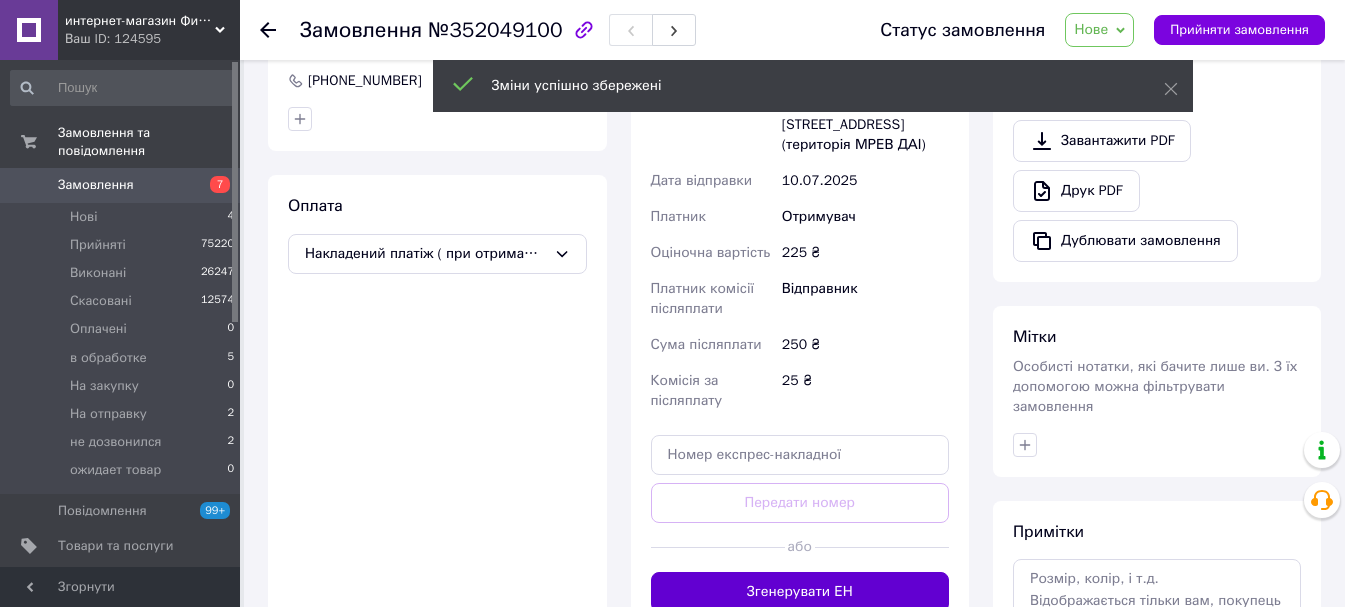 click on "Згенерувати ЕН" at bounding box center (800, 592) 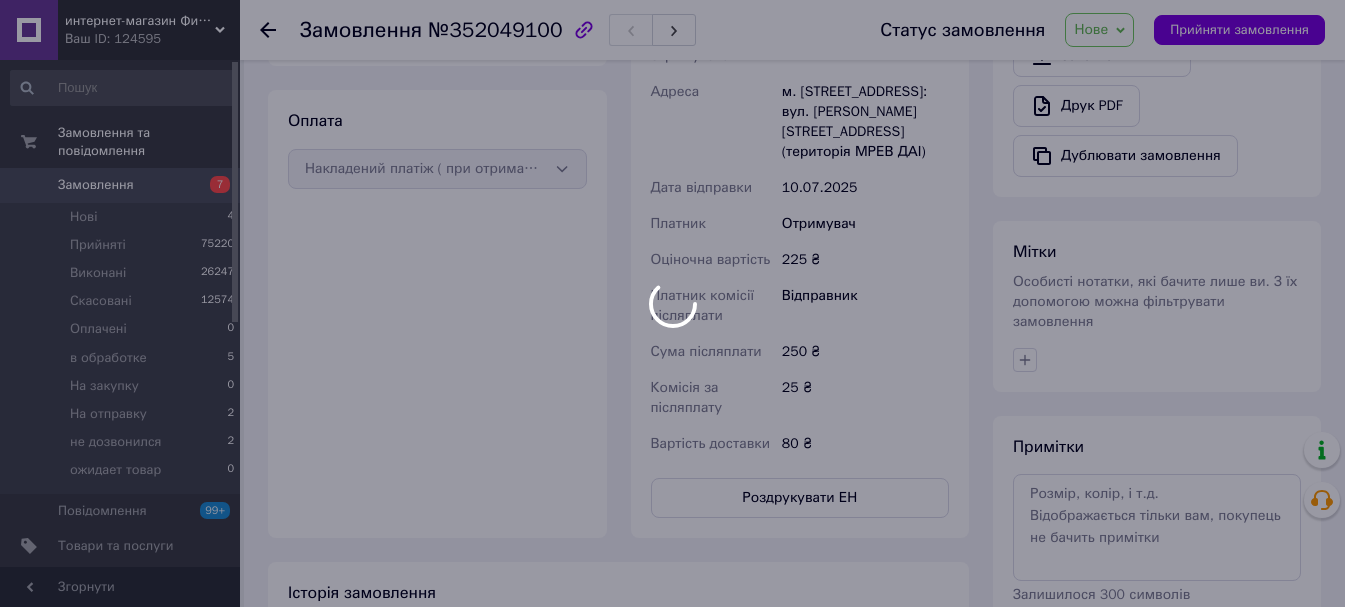 scroll, scrollTop: 747, scrollLeft: 0, axis: vertical 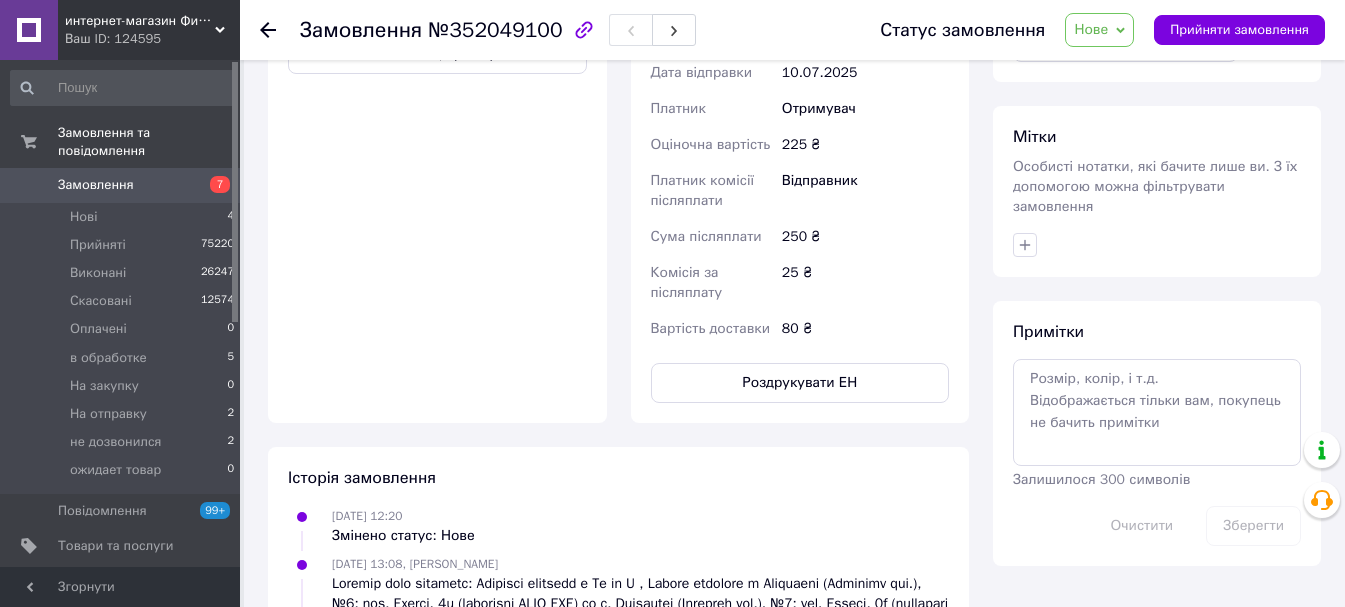 click on "Роздрукувати ЕН" at bounding box center [800, 383] 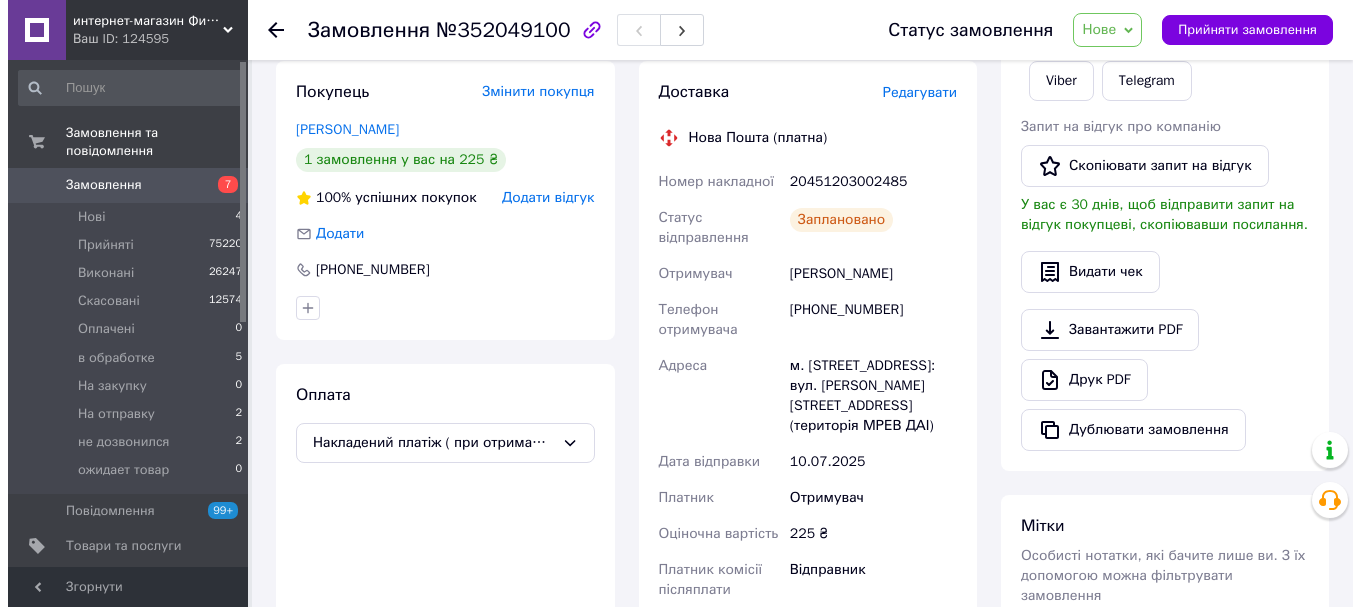scroll, scrollTop: 347, scrollLeft: 0, axis: vertical 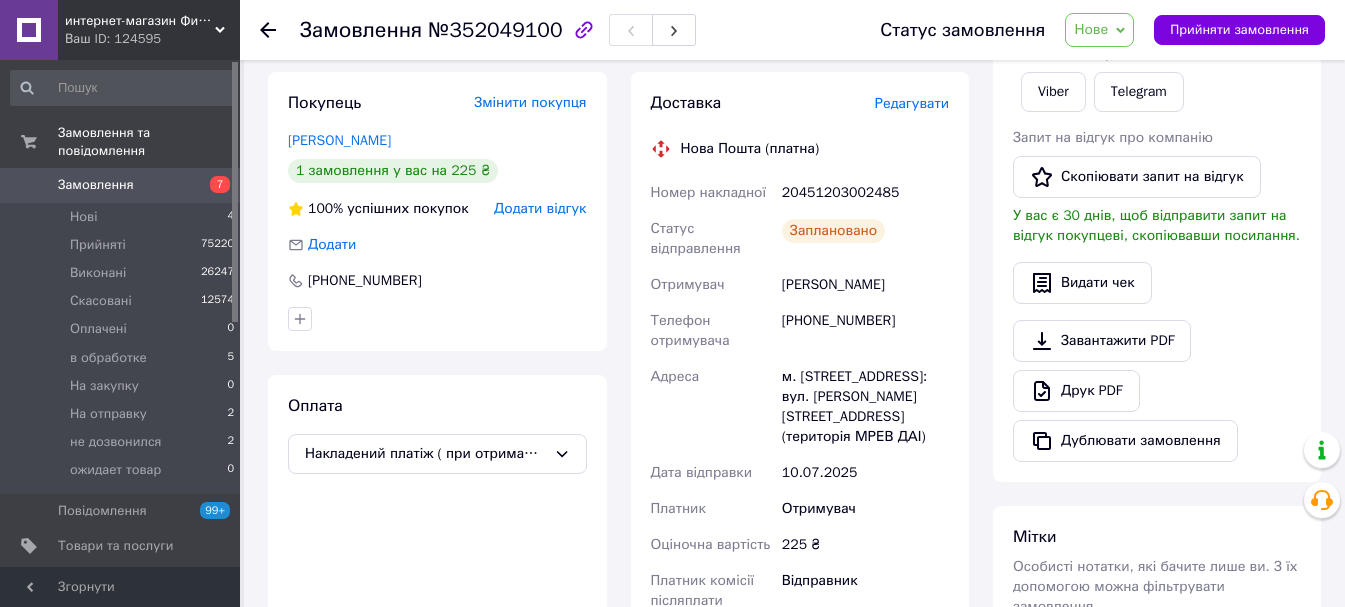 click on "Редагувати" at bounding box center (912, 103) 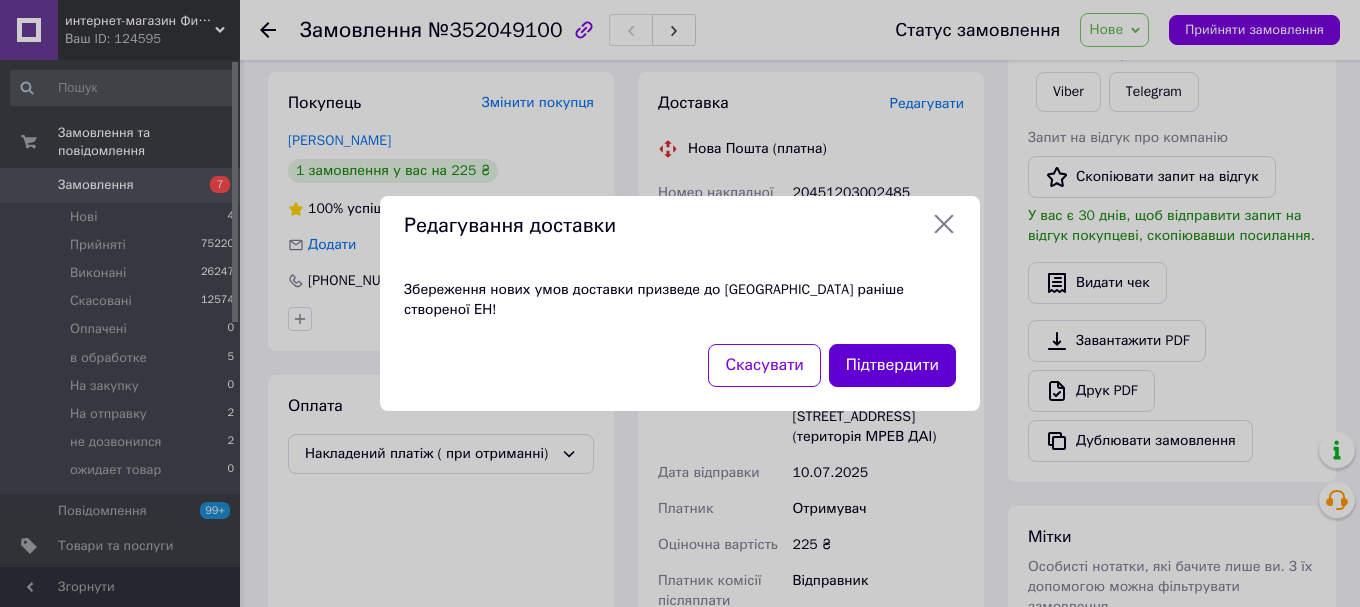 click on "Підтвердити" at bounding box center (892, 365) 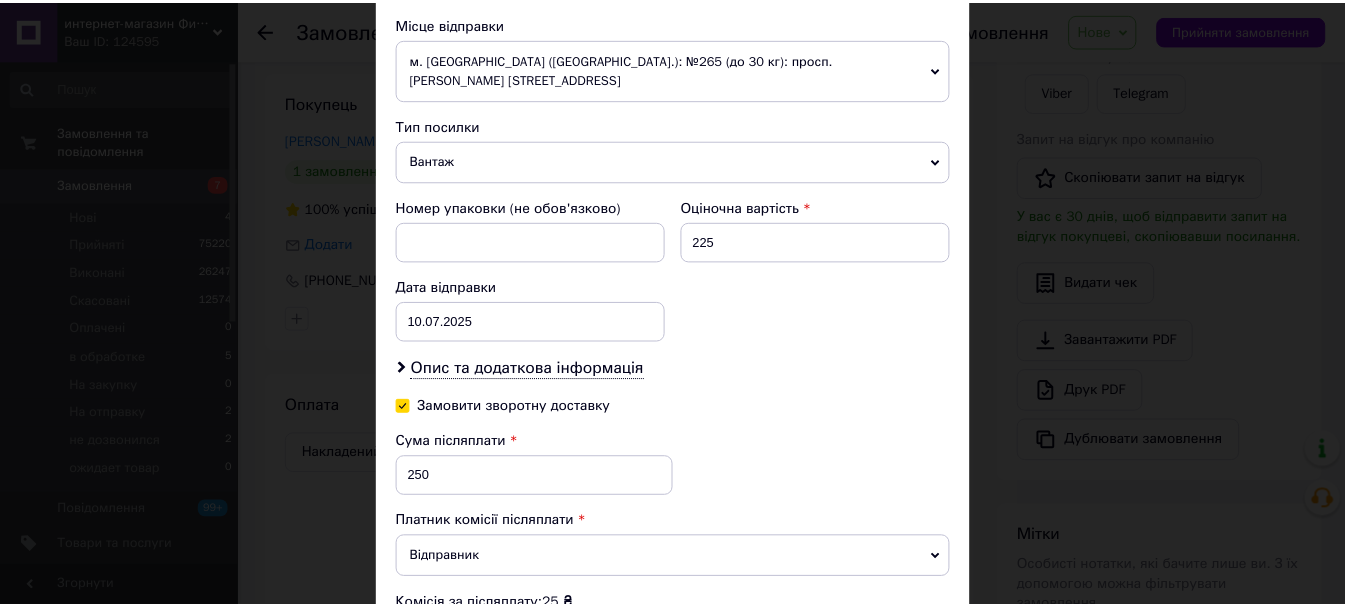 scroll, scrollTop: 959, scrollLeft: 0, axis: vertical 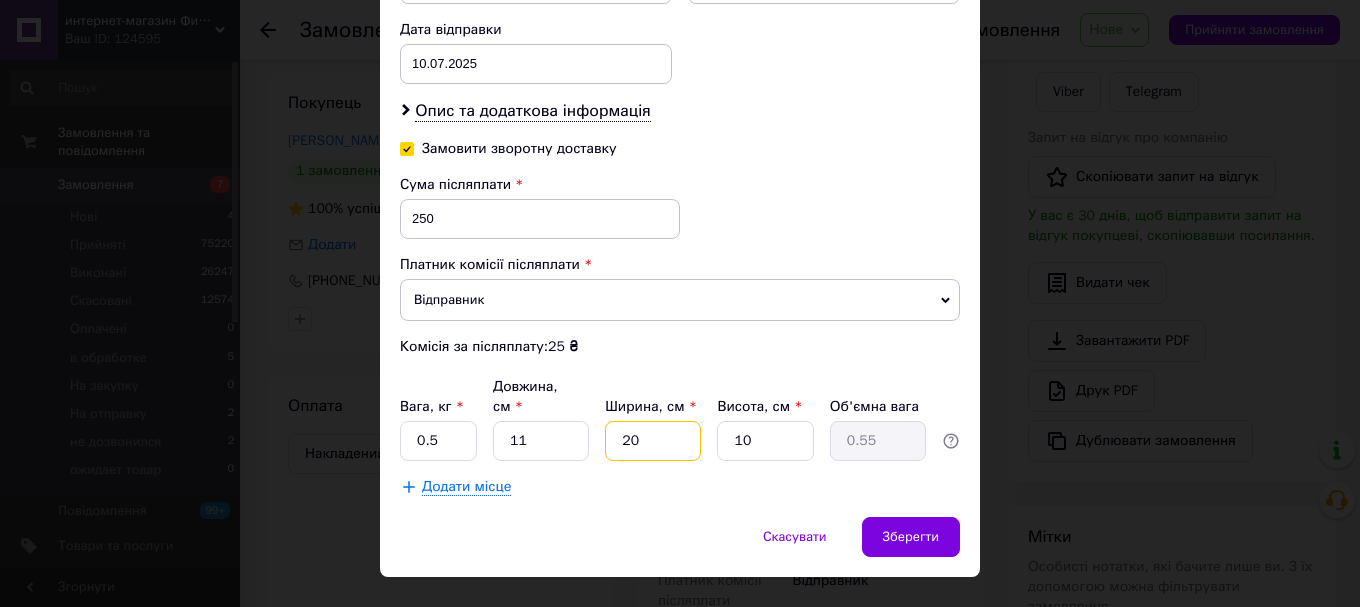click on "20" at bounding box center [653, 441] 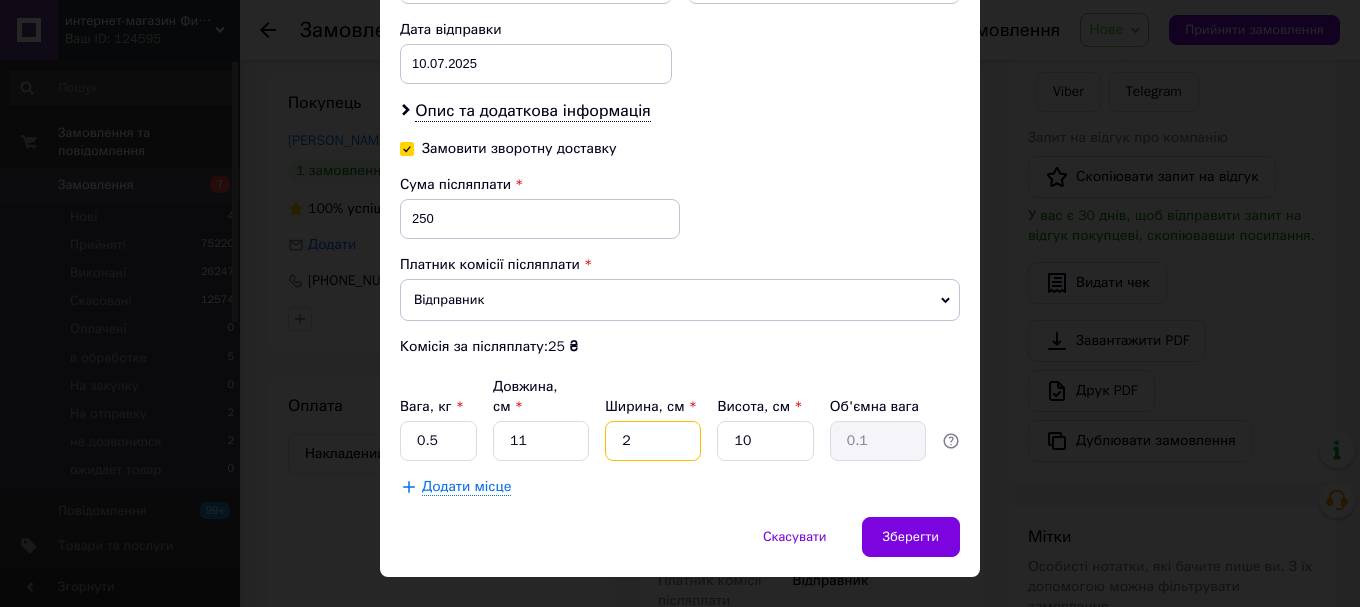 type 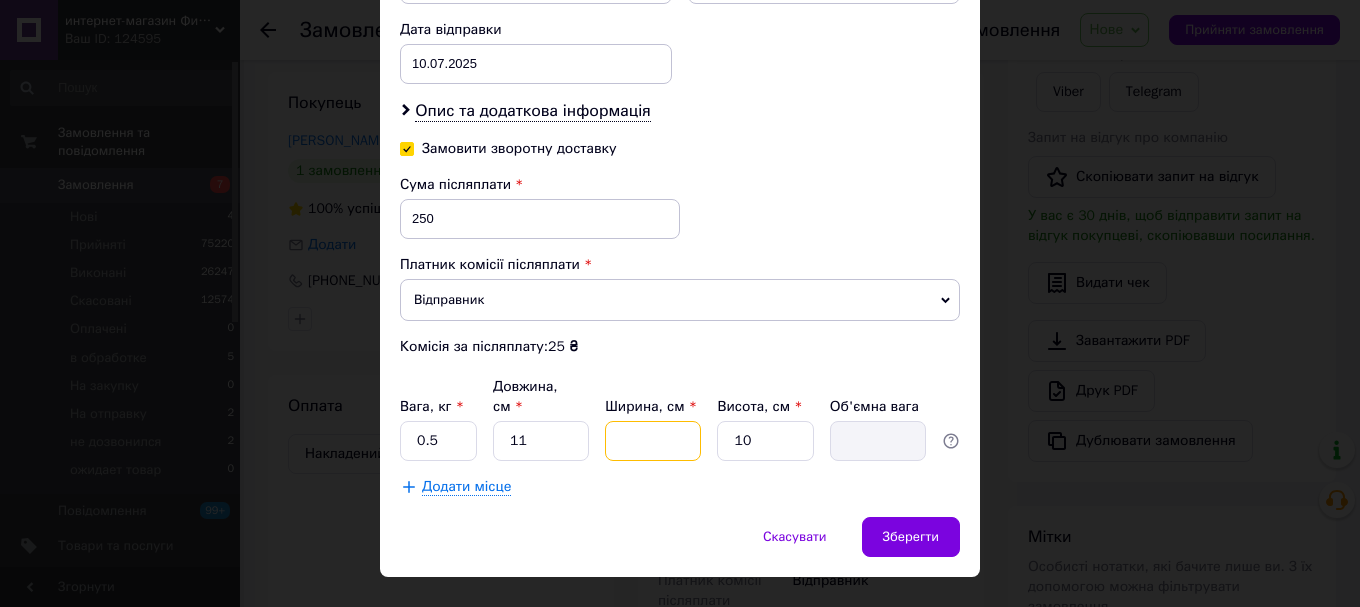 type on "1" 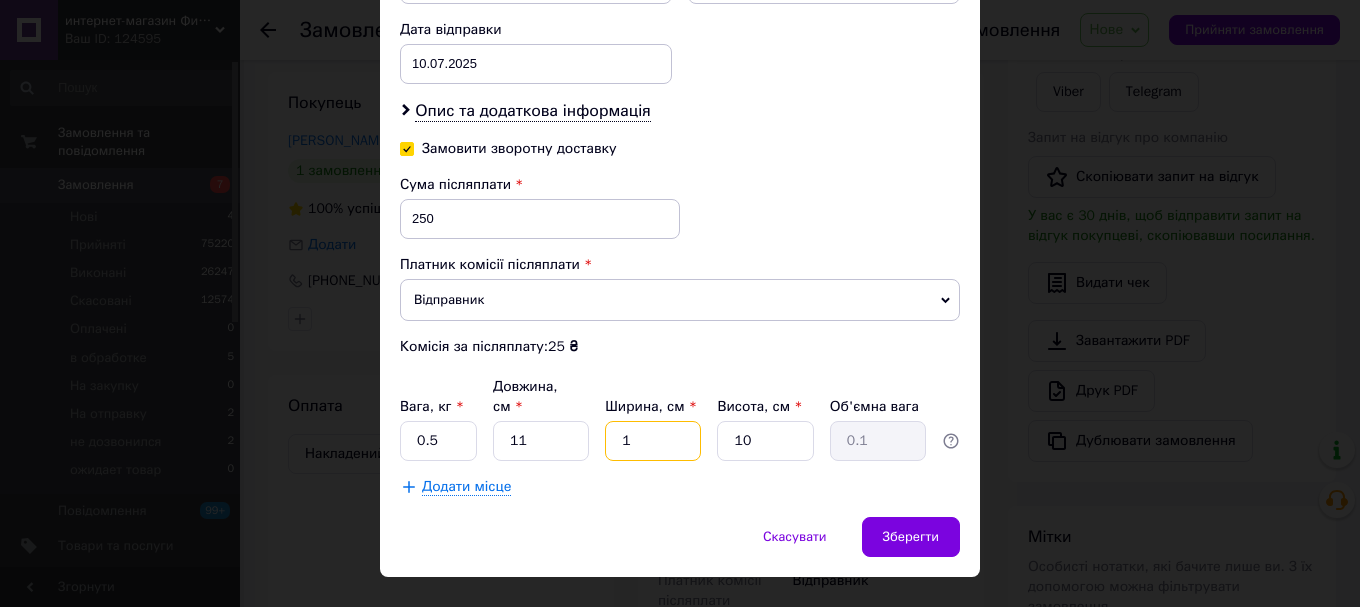 type on "15" 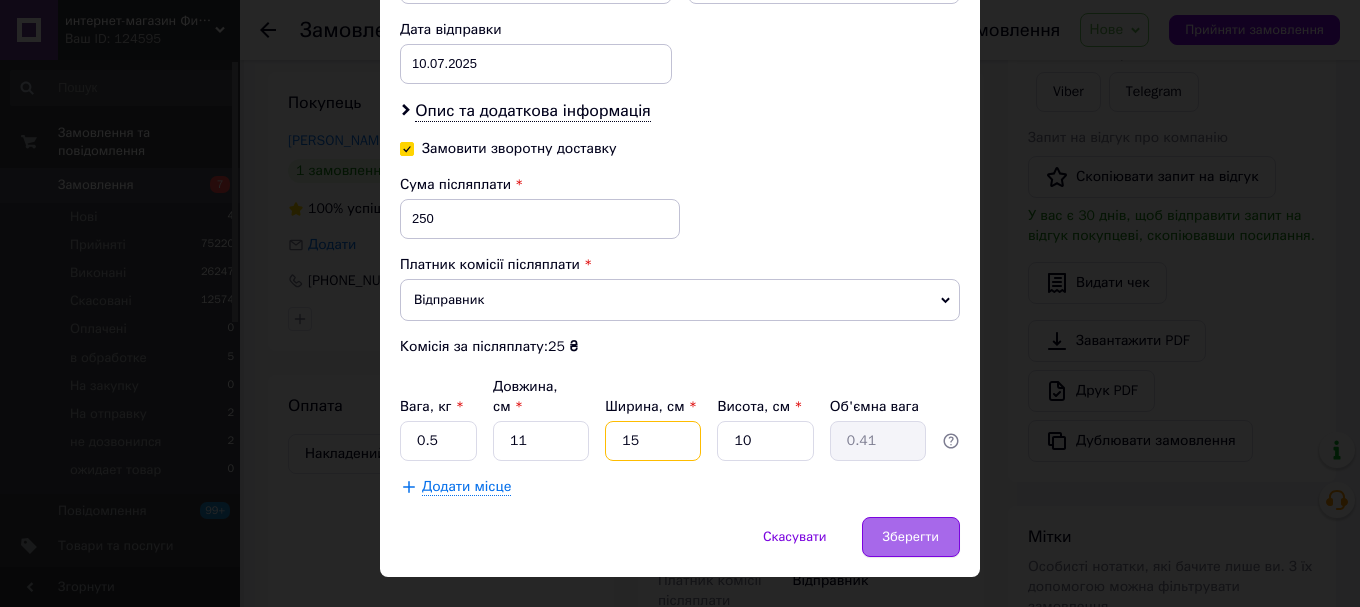 type on "15" 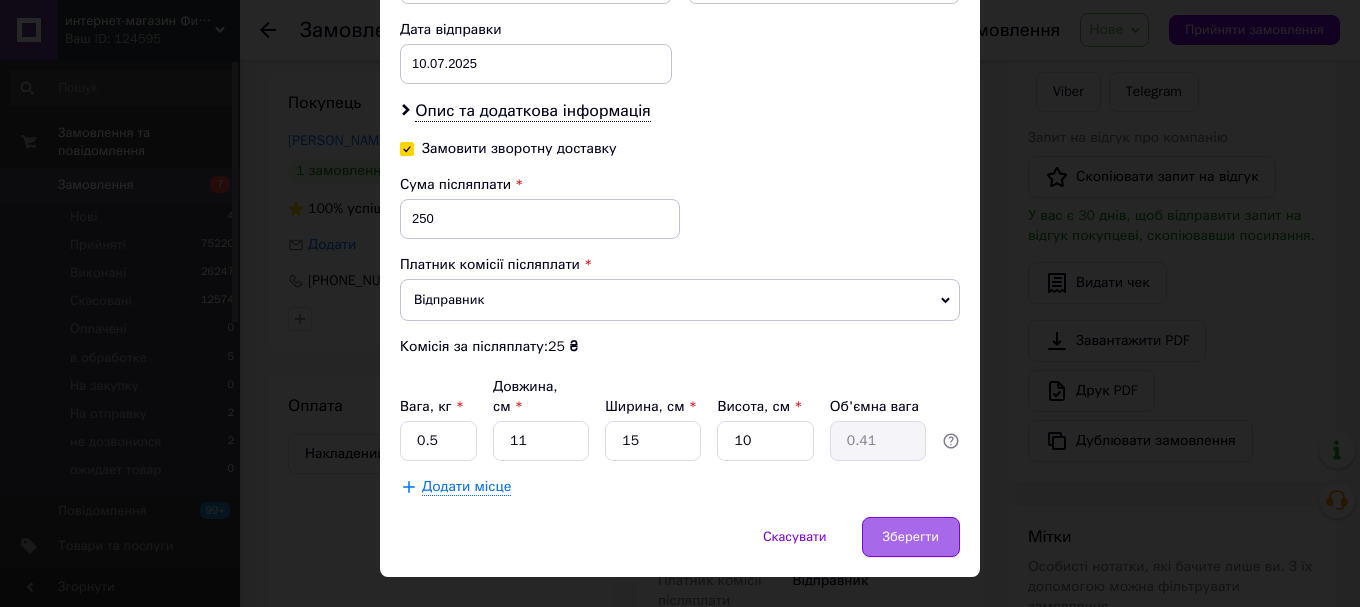 click on "Зберегти" at bounding box center (911, 537) 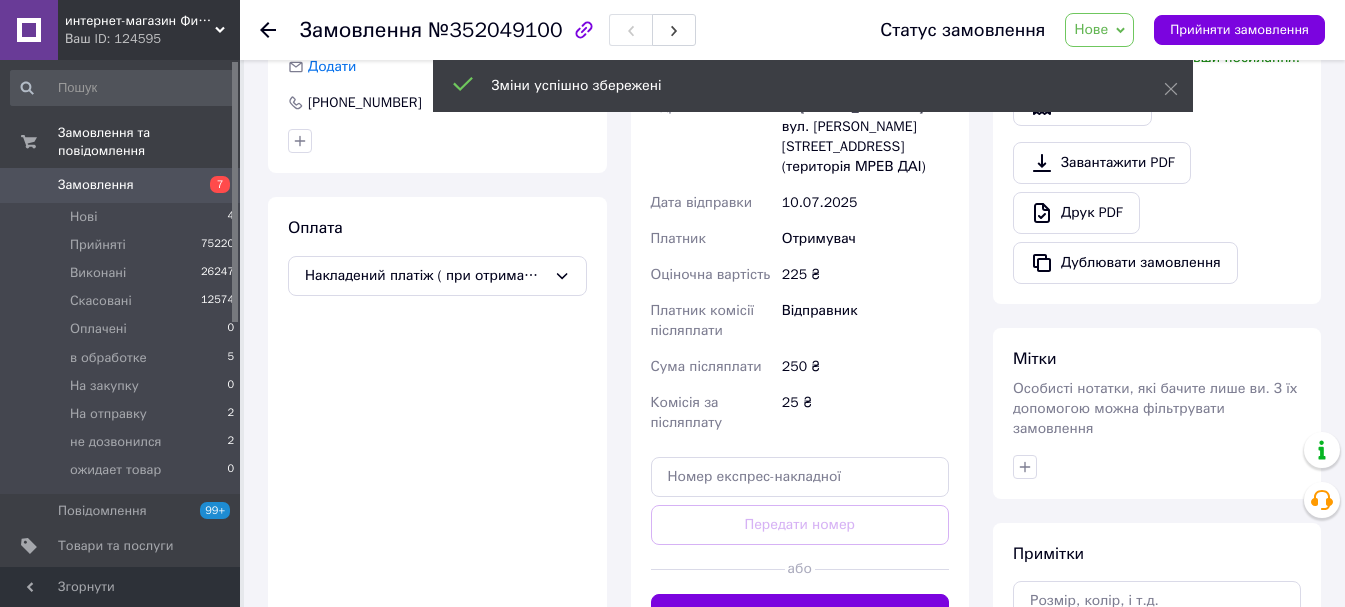 scroll, scrollTop: 447, scrollLeft: 0, axis: vertical 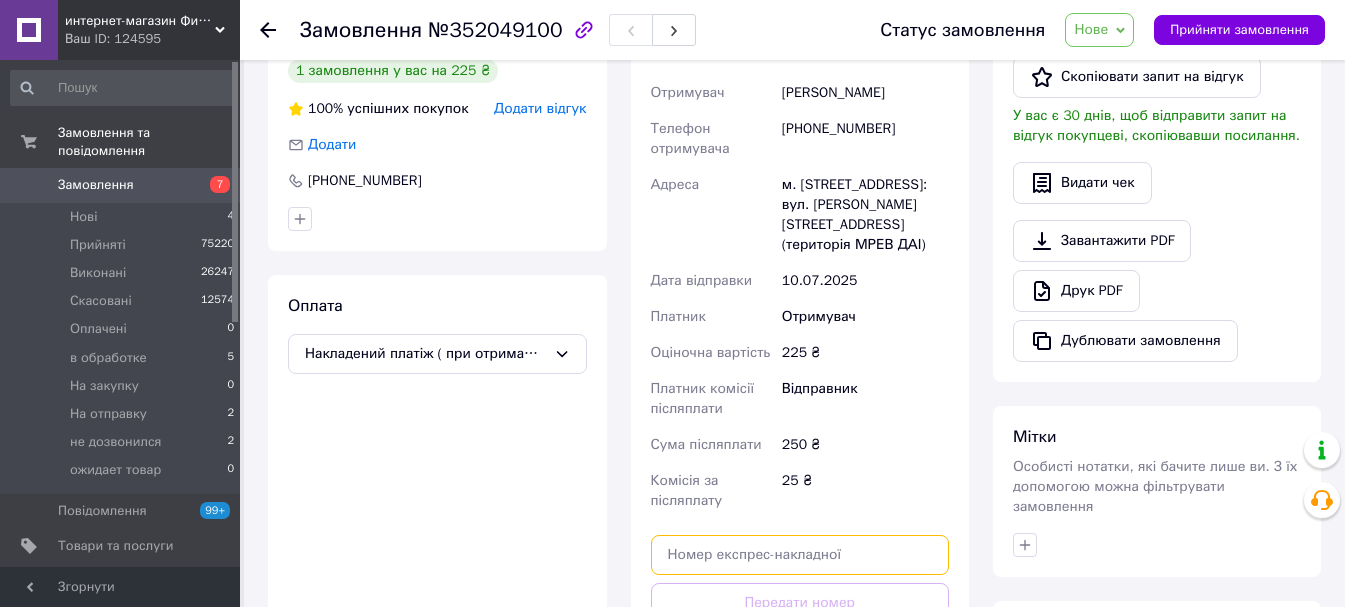 click at bounding box center (800, 555) 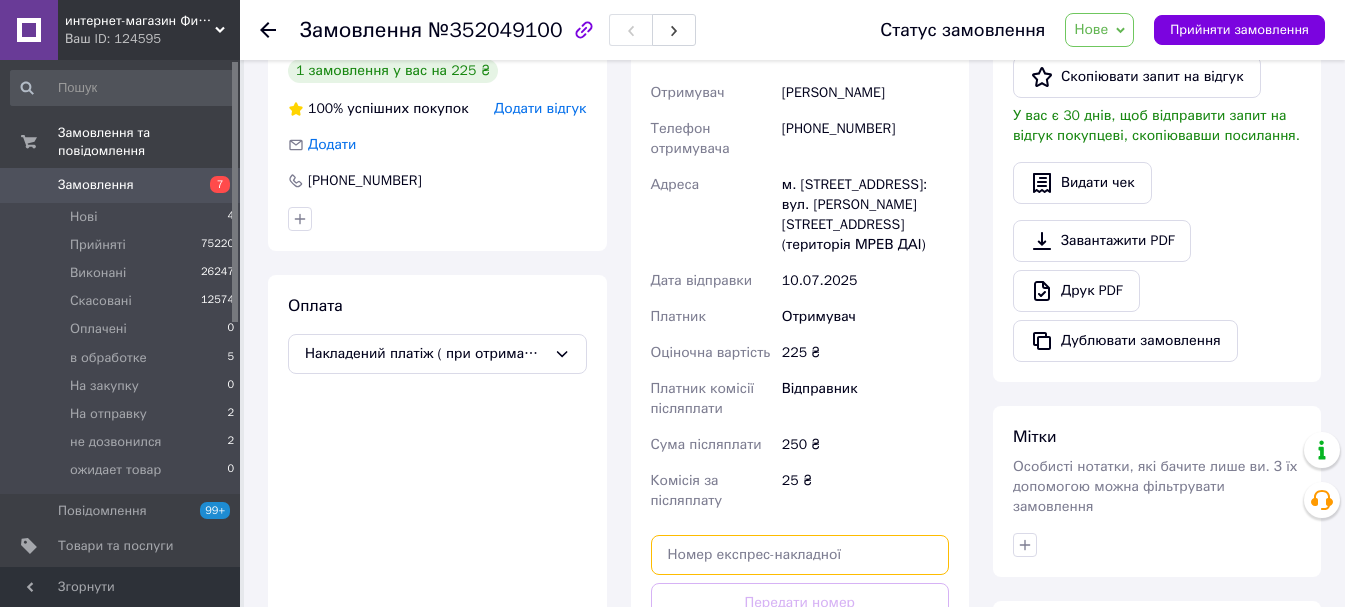 paste on "20451203003083" 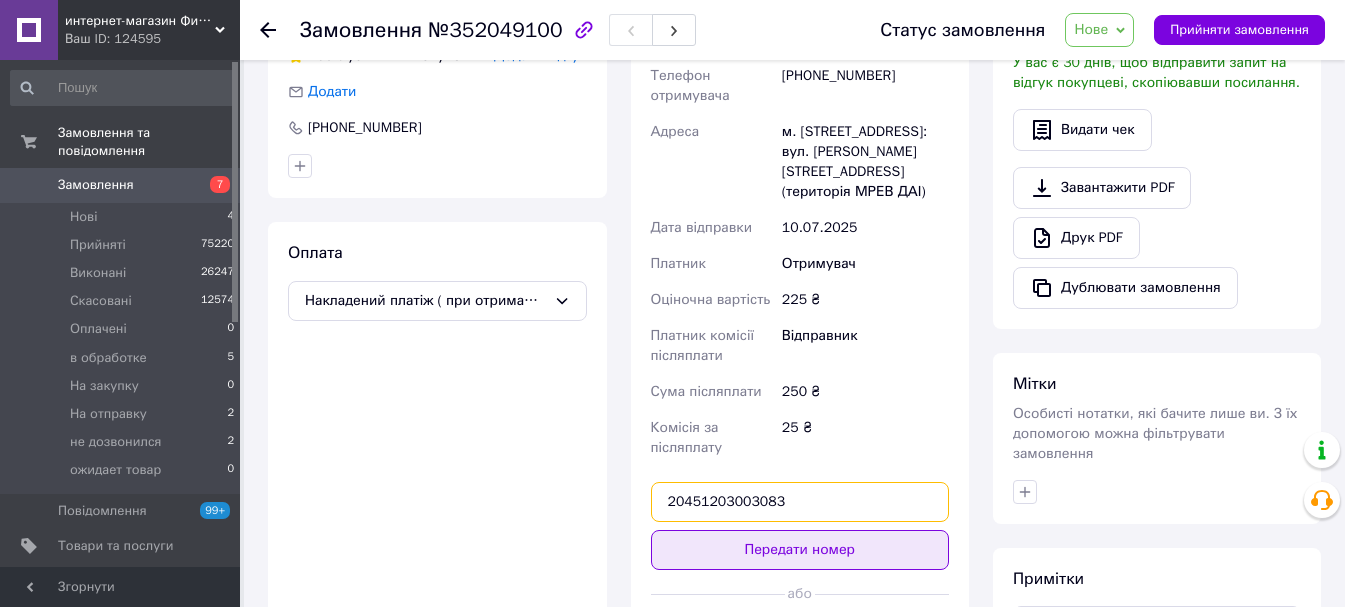 scroll, scrollTop: 547, scrollLeft: 0, axis: vertical 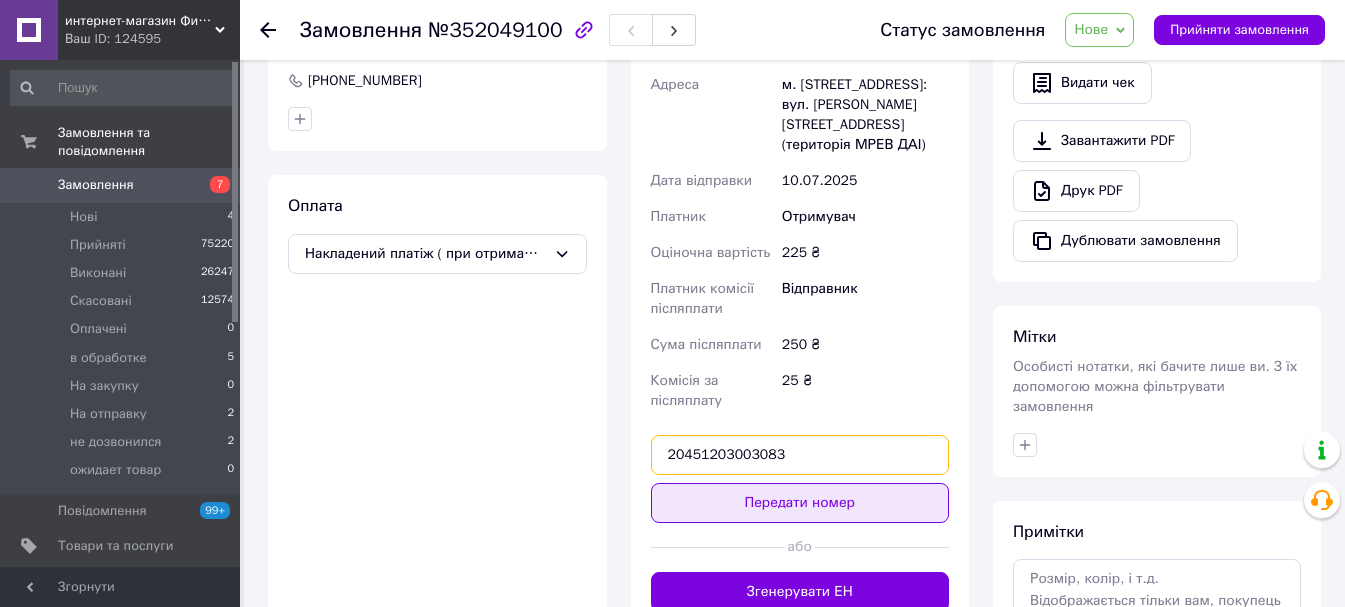 type on "20451203003083" 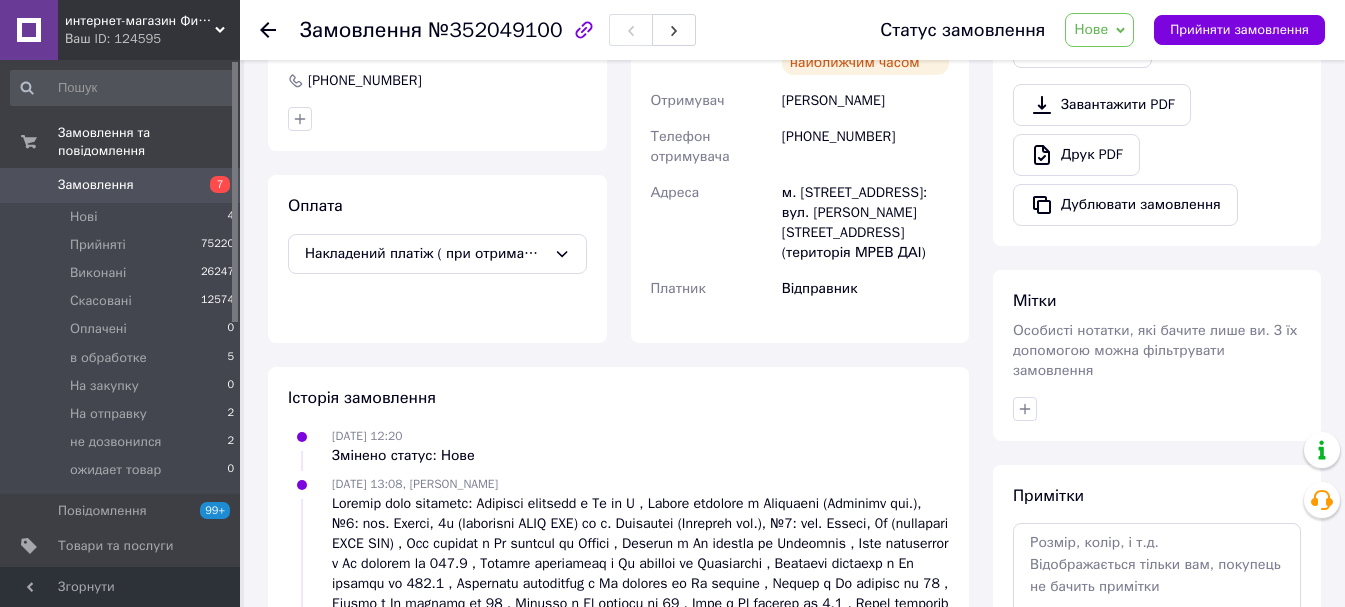click on "Нове" at bounding box center [1091, 29] 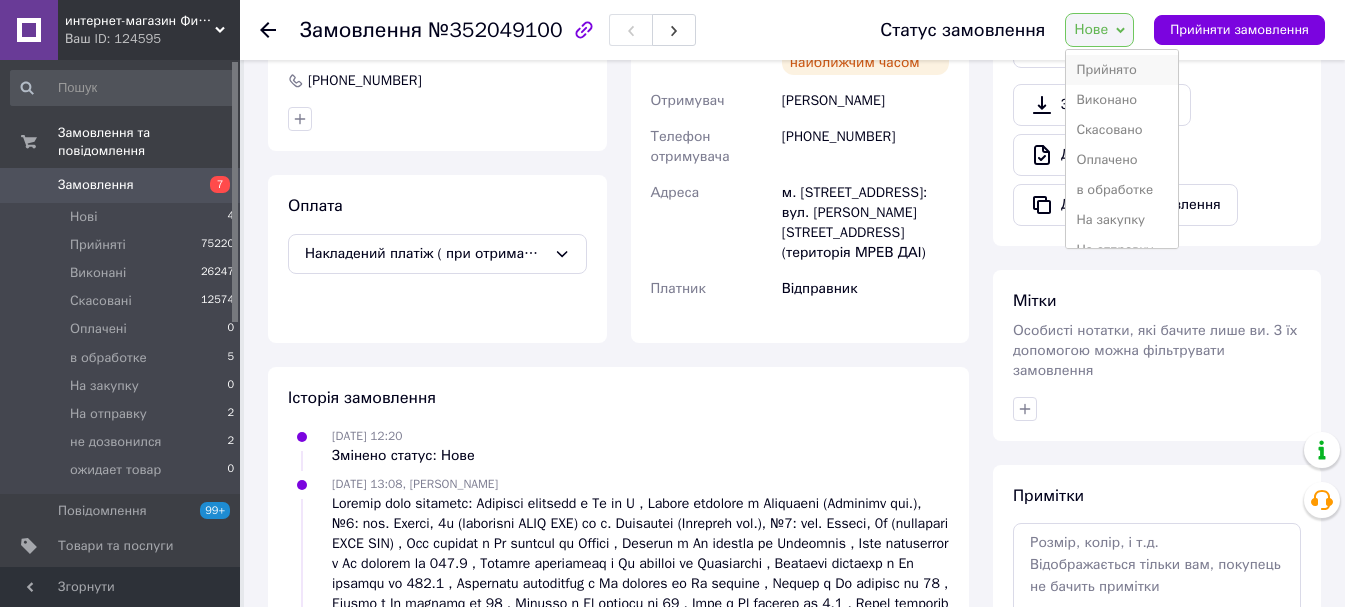 click on "Прийнято" at bounding box center (1122, 70) 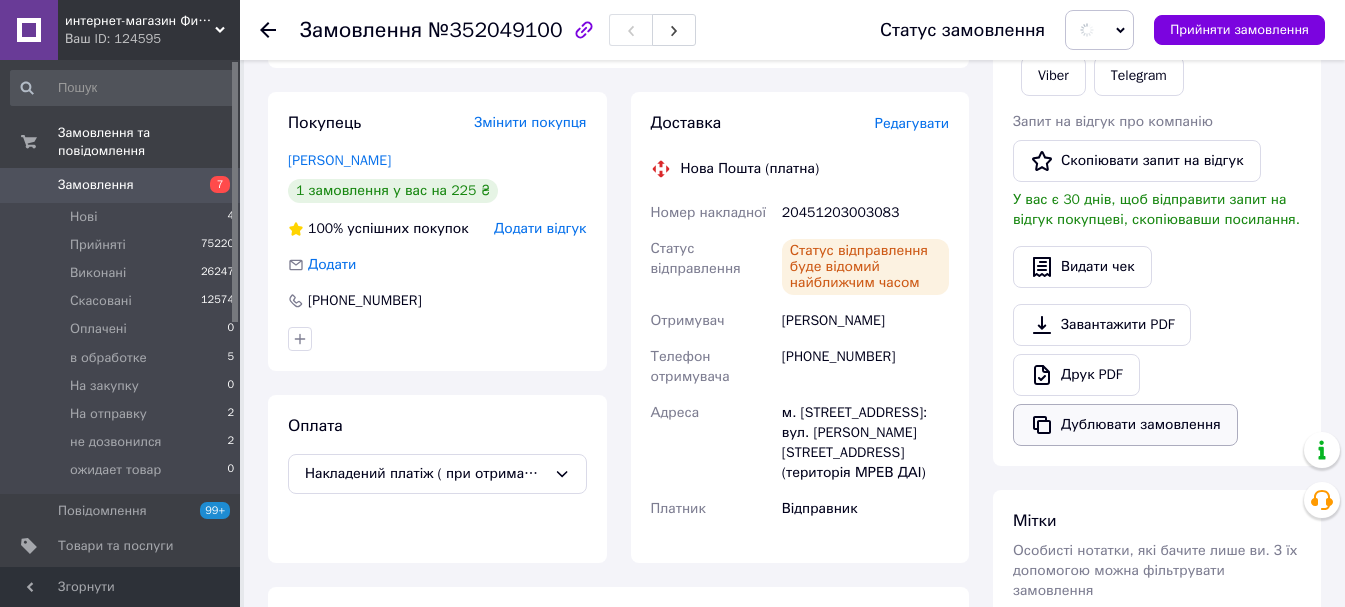 scroll, scrollTop: 0, scrollLeft: 0, axis: both 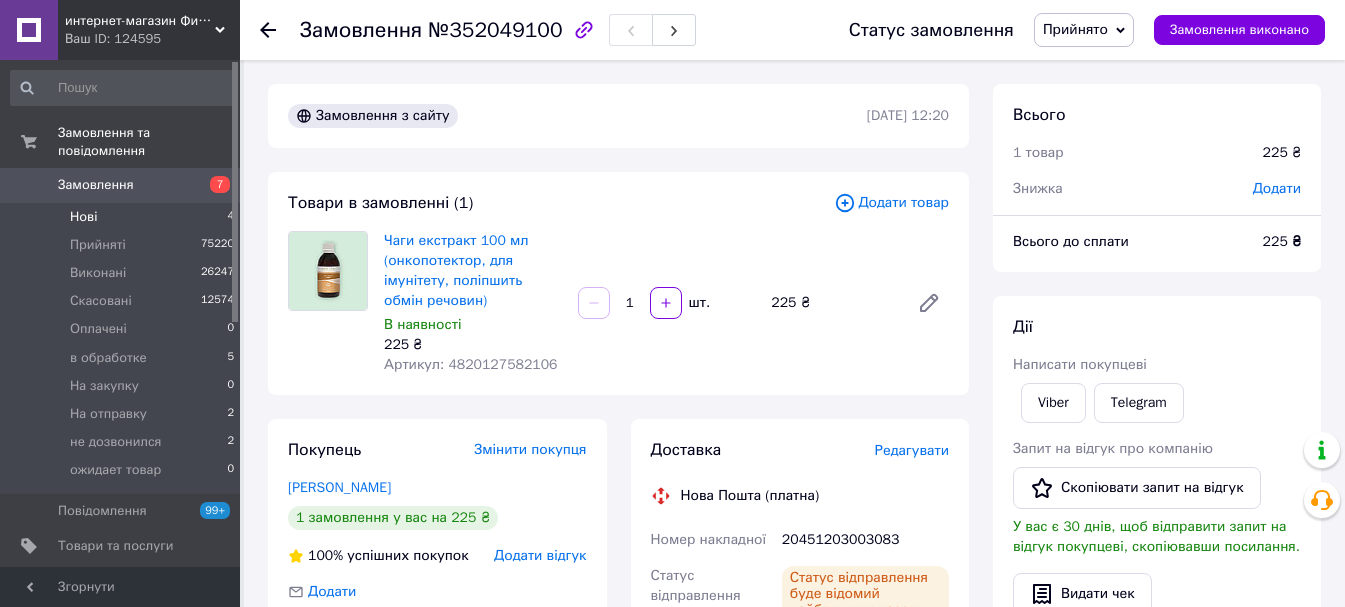 click on "Нові 4" at bounding box center [123, 217] 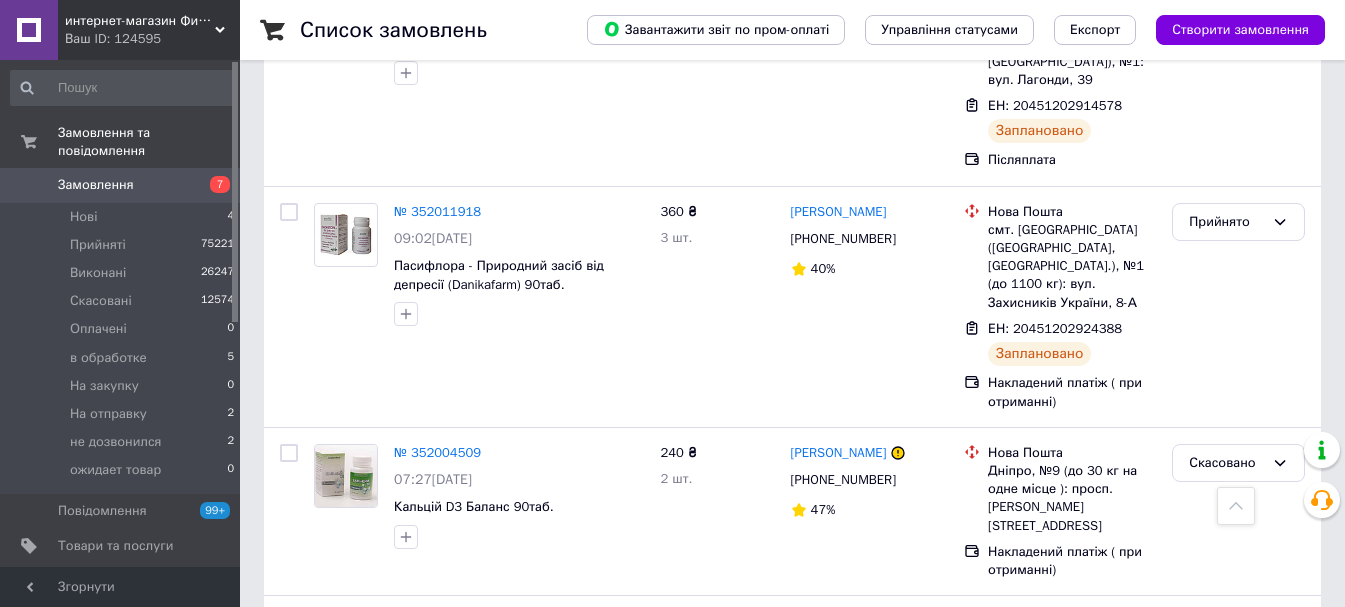 scroll, scrollTop: 2400, scrollLeft: 0, axis: vertical 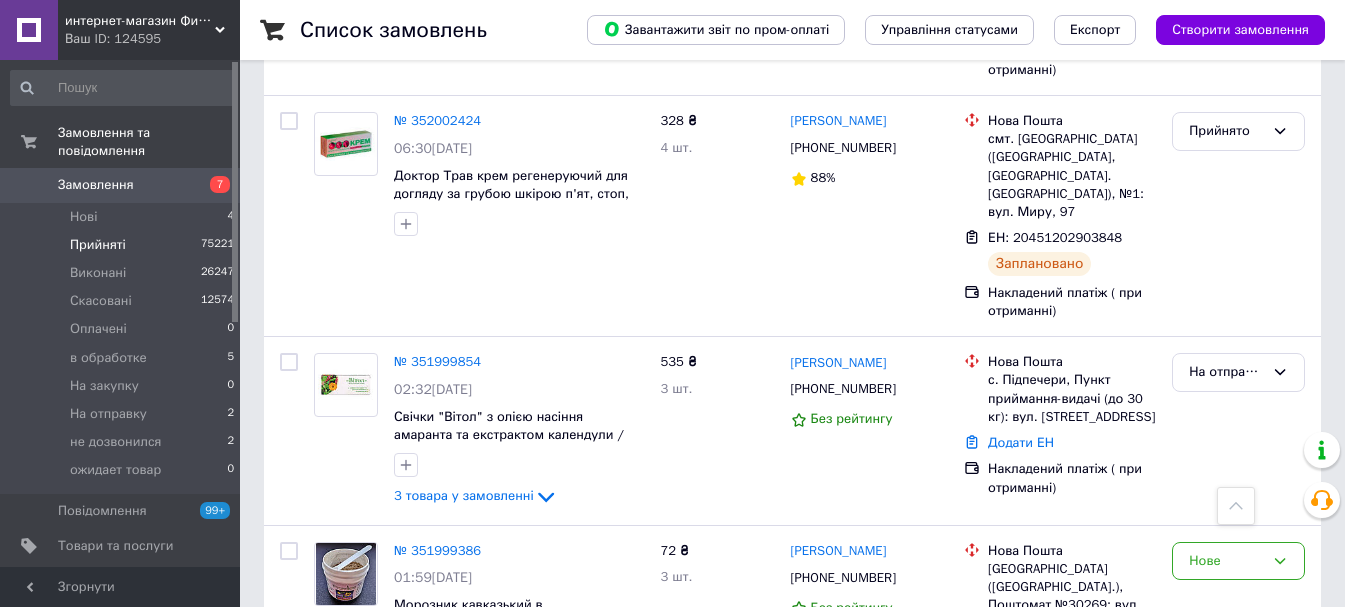 click on "Прийняті" at bounding box center [98, 245] 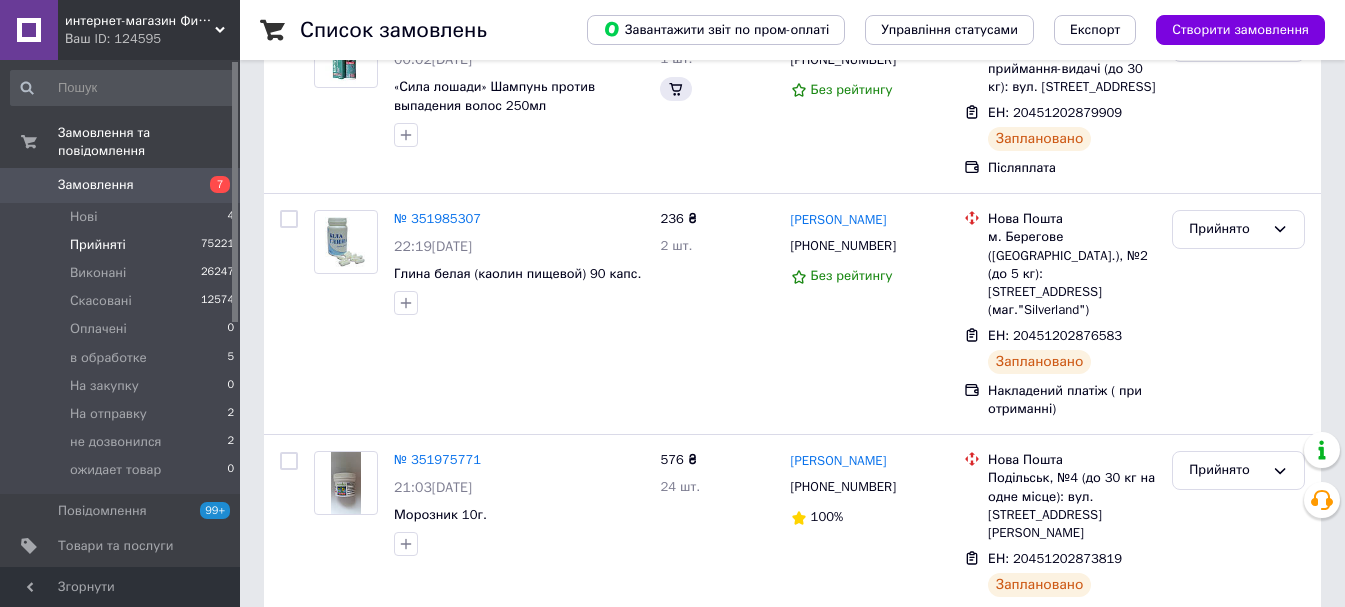 scroll, scrollTop: 0, scrollLeft: 0, axis: both 